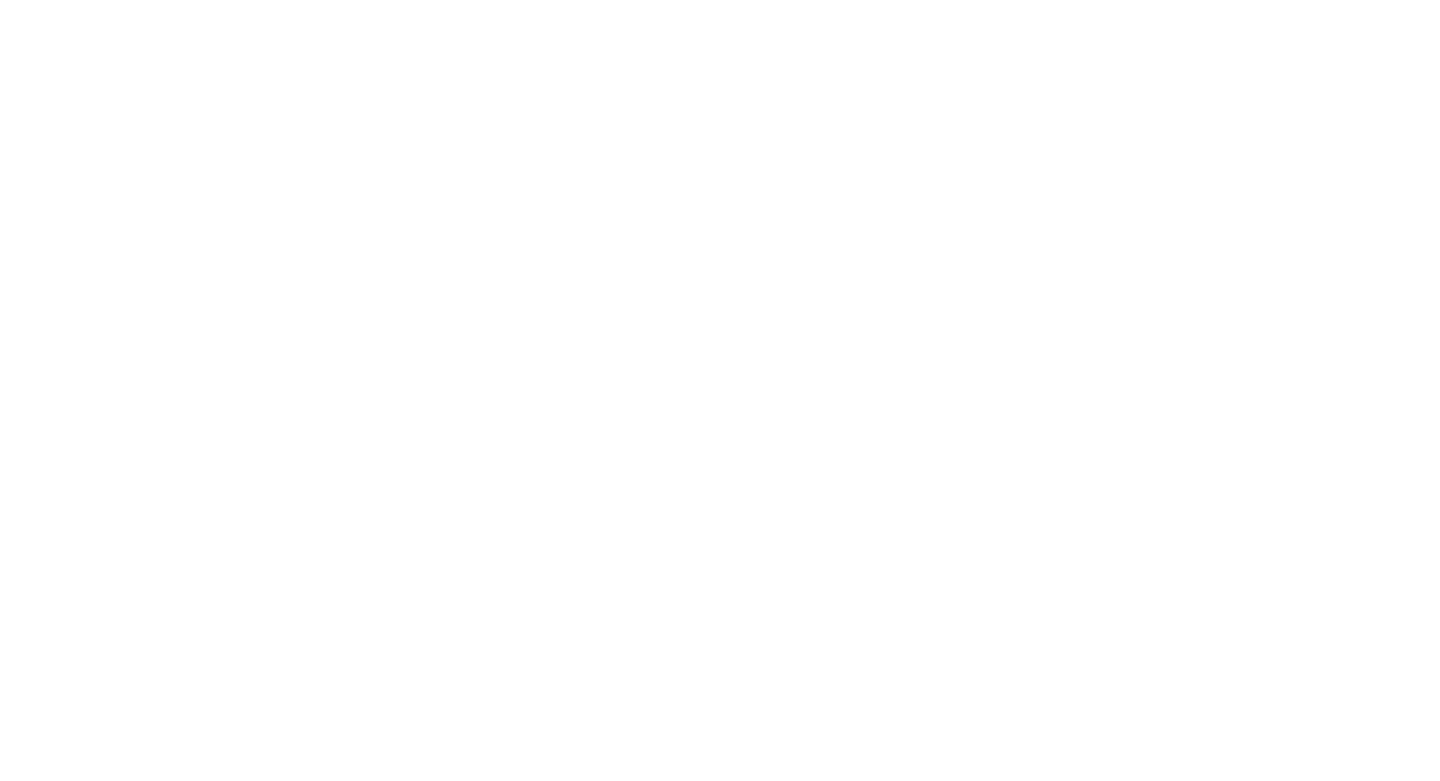 scroll, scrollTop: 0, scrollLeft: 0, axis: both 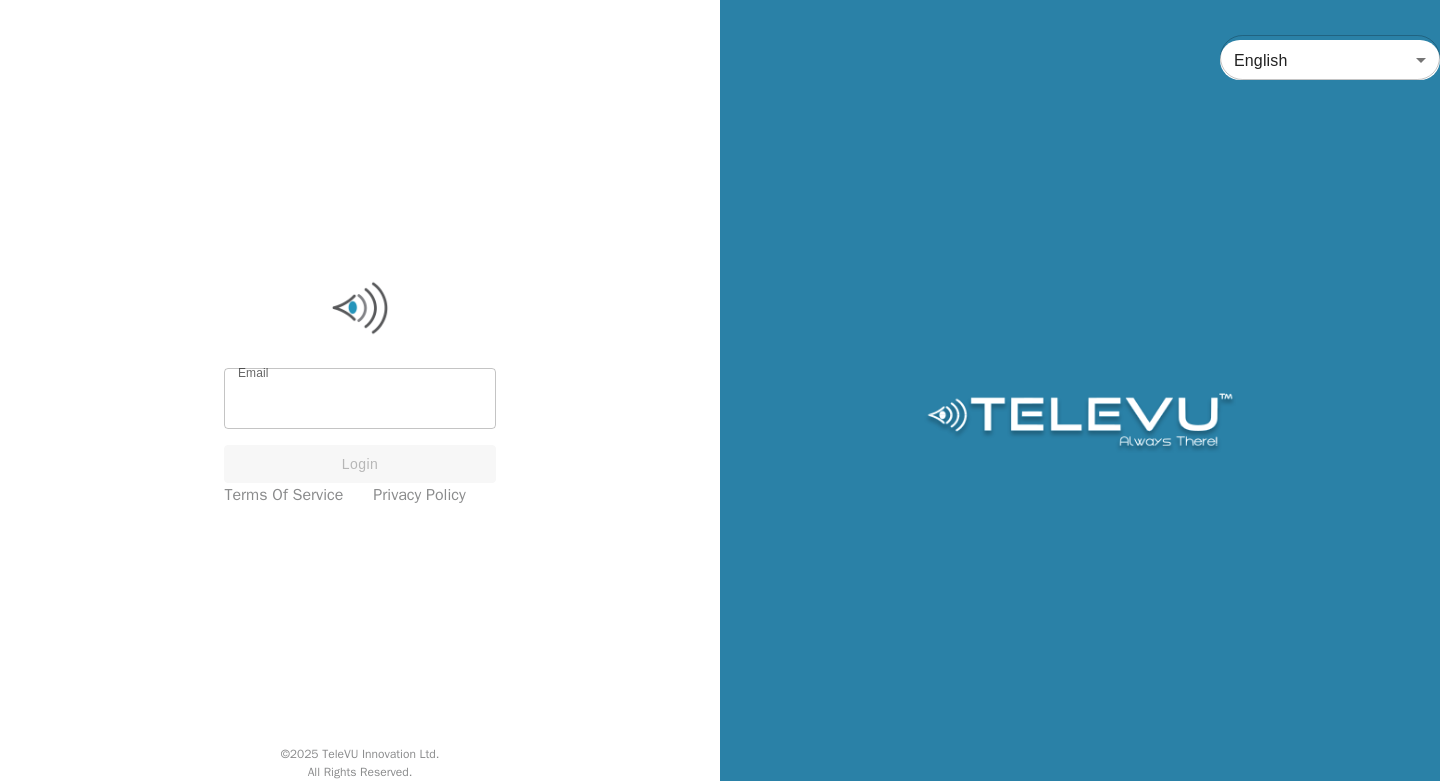 type on "screenvu+example@televu.ca" 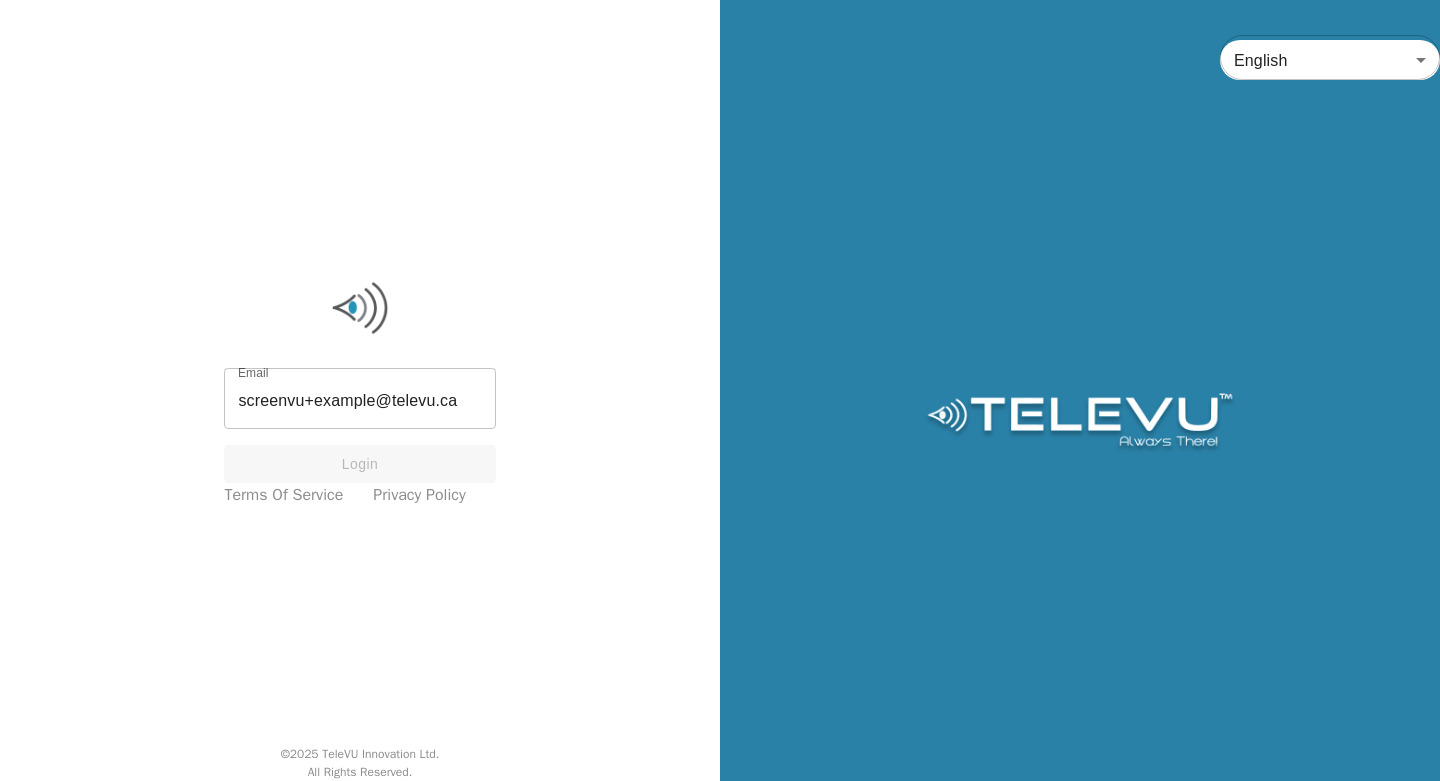click on "screenvu+example@televu.ca" at bounding box center [359, 401] 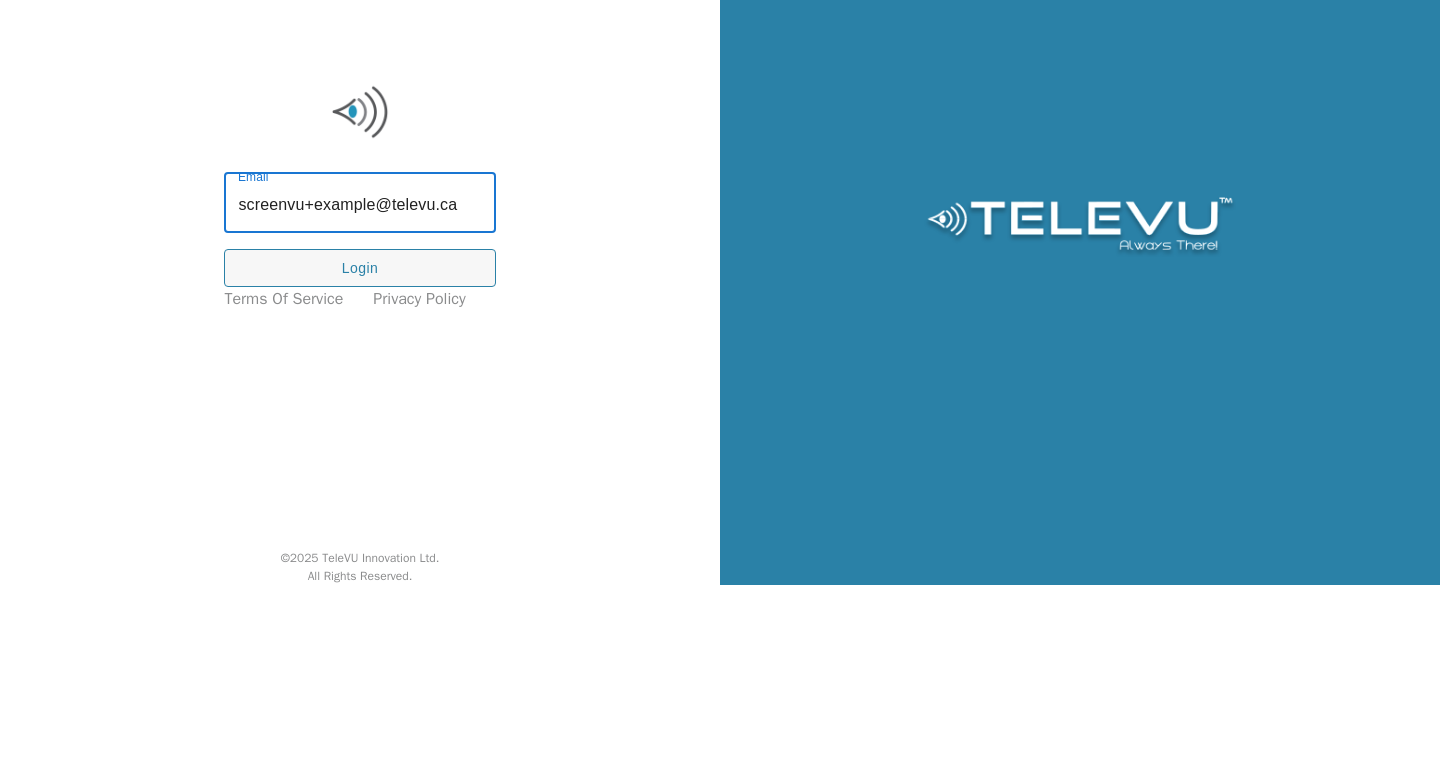 click on "Login" at bounding box center [359, 464] 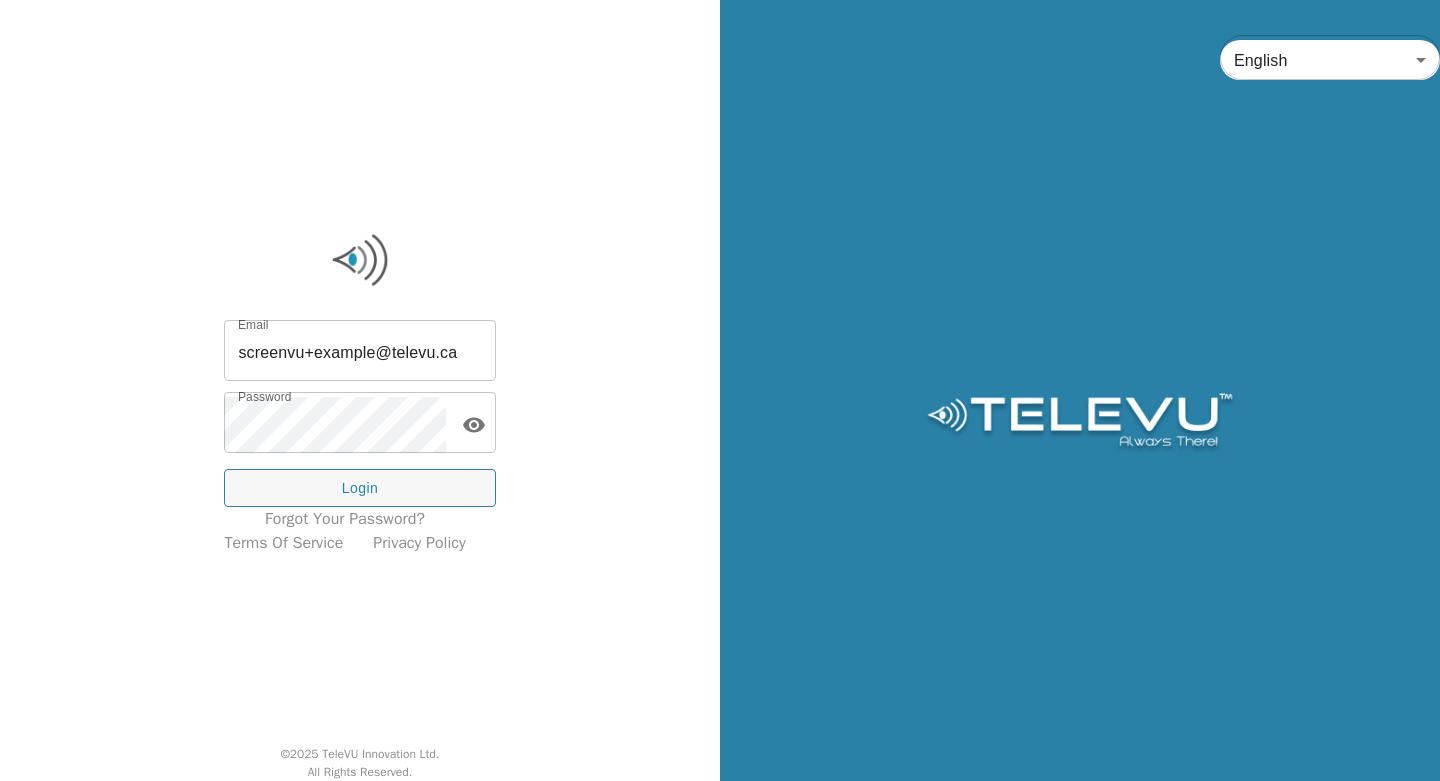 click on "Login" at bounding box center (359, 488) 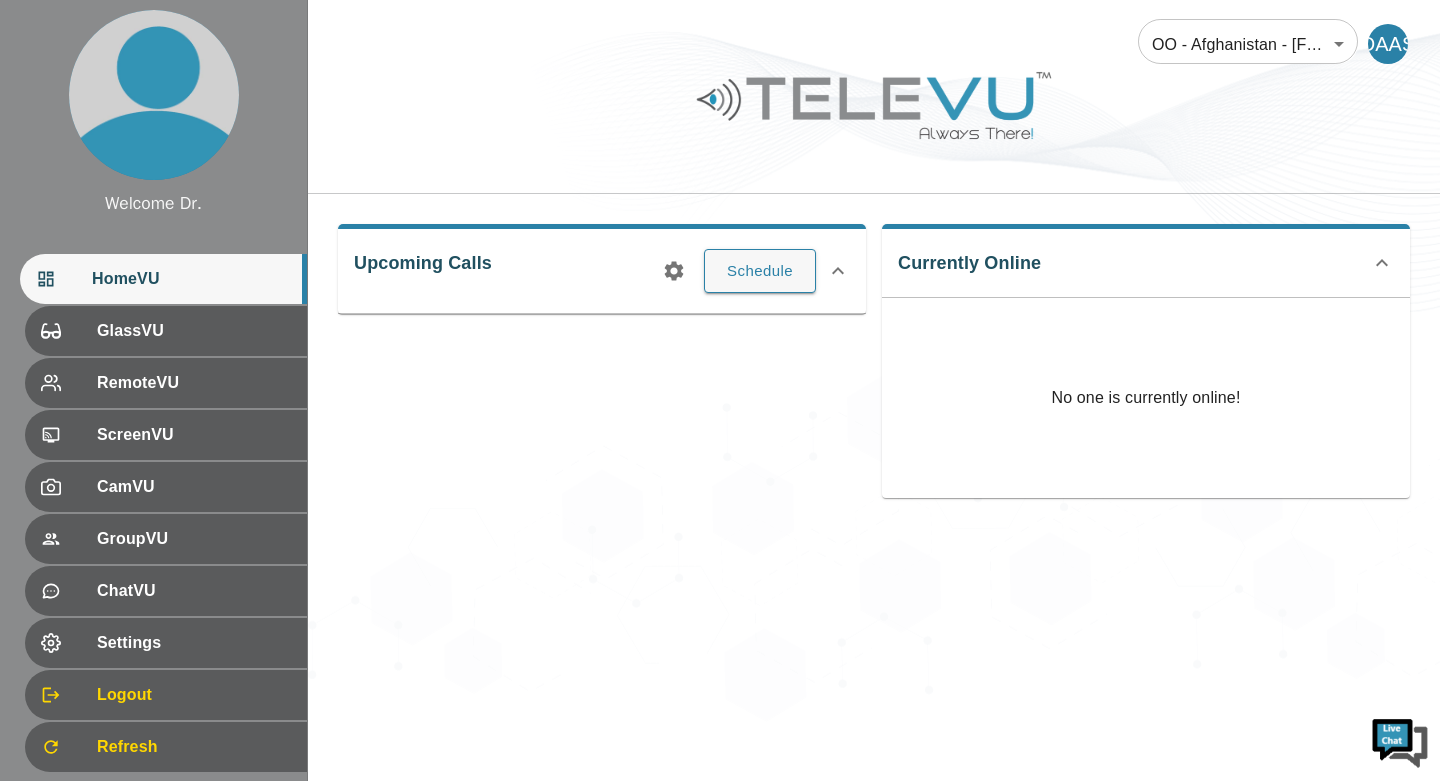 scroll, scrollTop: 0, scrollLeft: 0, axis: both 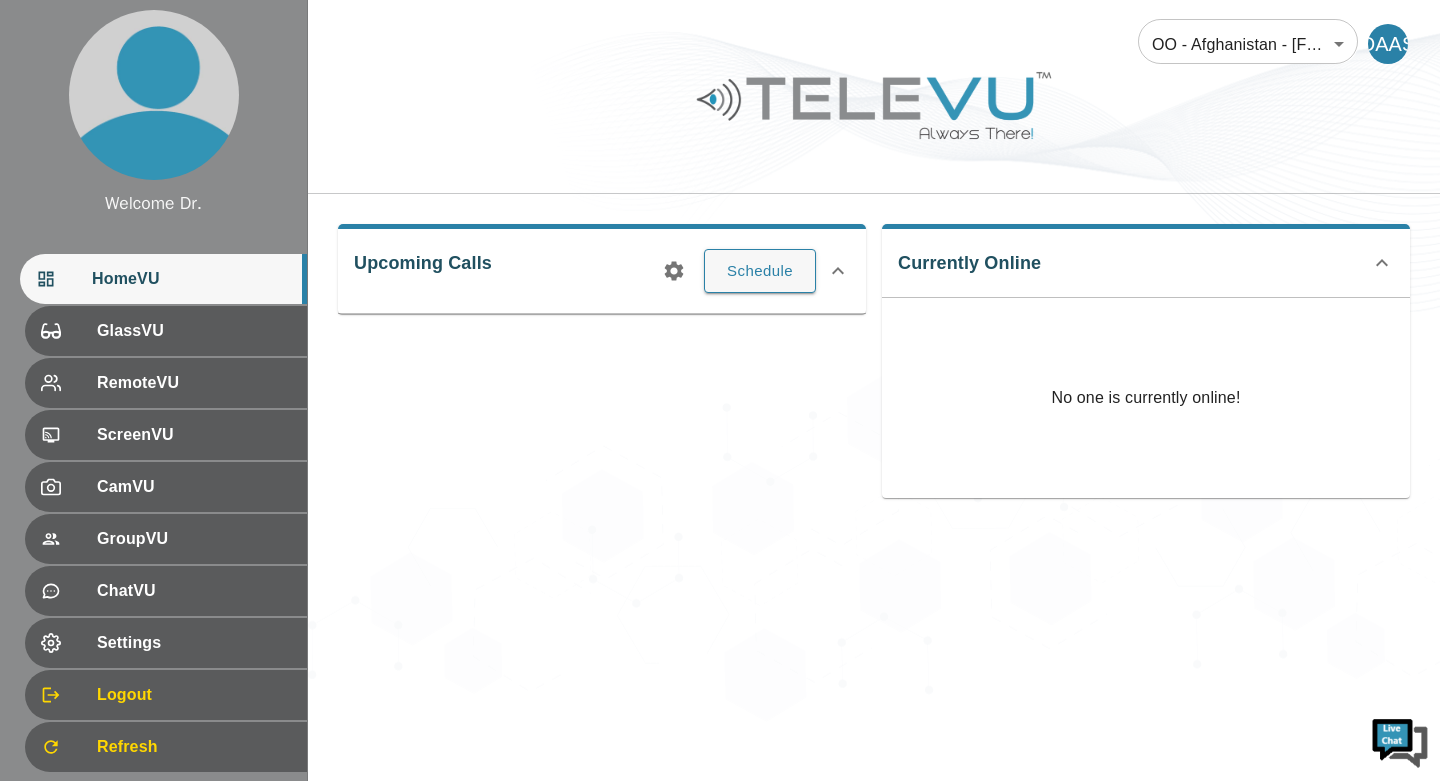 click on "Settings" at bounding box center [194, 643] 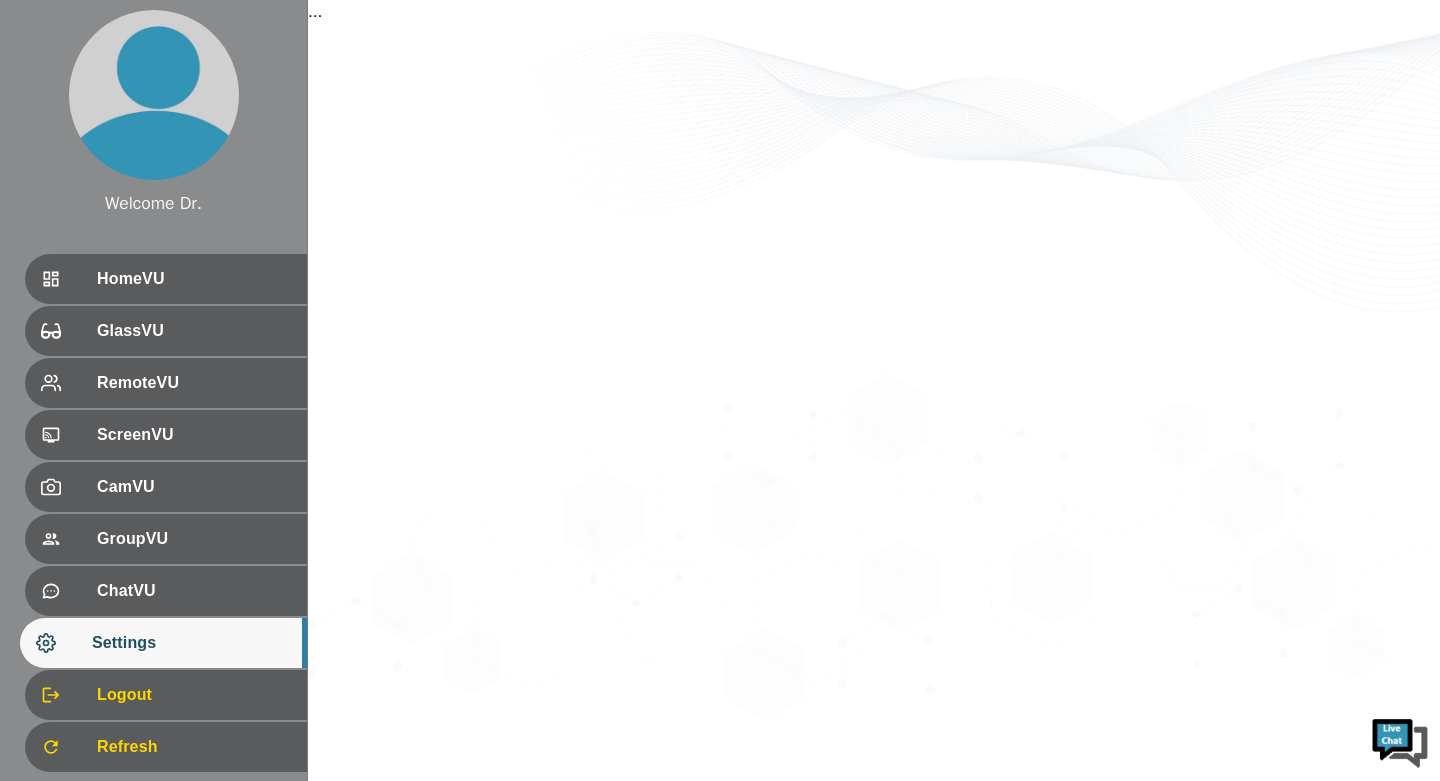 click on "ScreenVU" at bounding box center [194, 435] 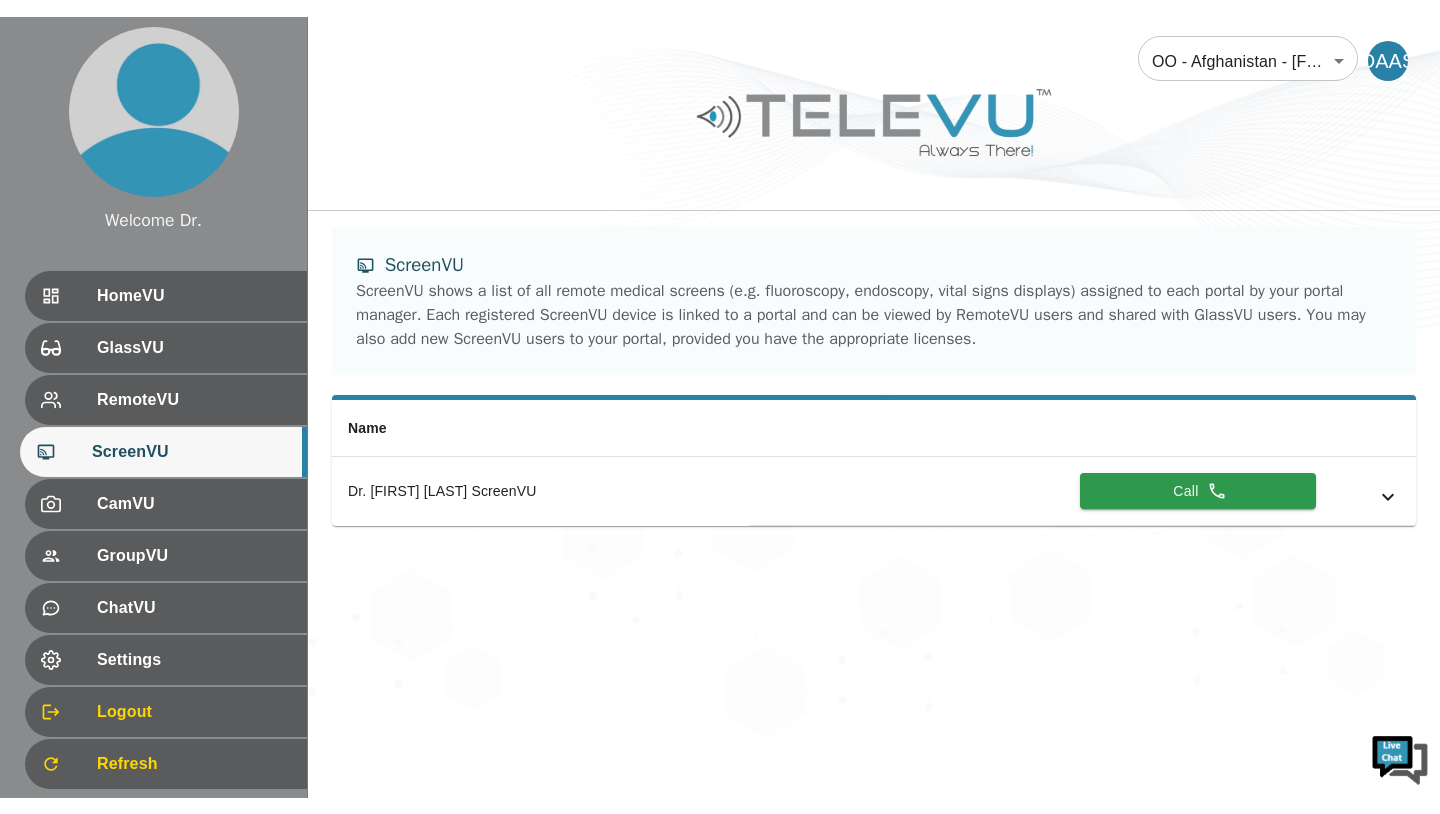 scroll, scrollTop: 51, scrollLeft: 0, axis: vertical 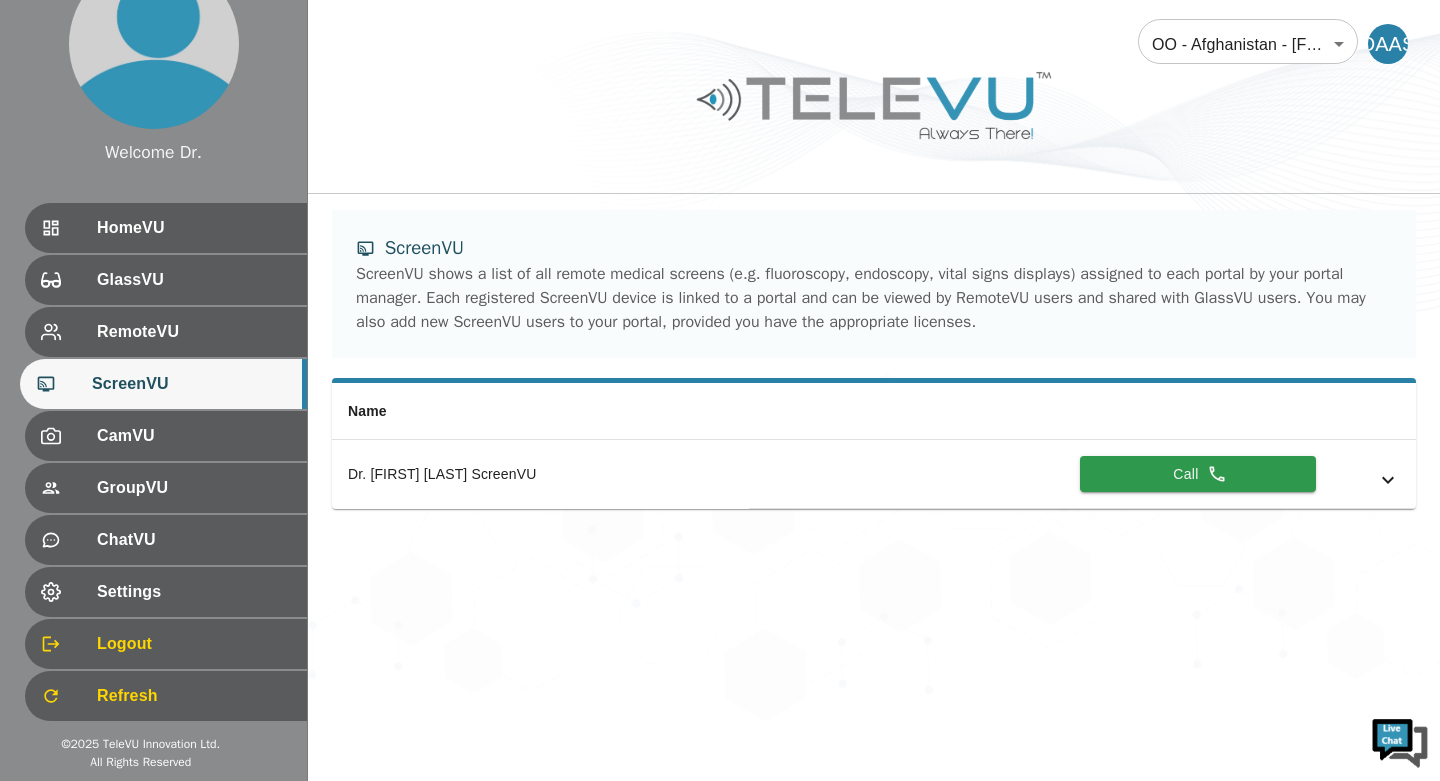 click on "OO - Afghanistan - [FIRST] [LAST] 159 ​ DAAS ScreenVU ScreenVU shows a list of all remote medical screens (e.g. fluoroscopy, endoscopy, vital signs displays) assigned to each portal by your portal manager. Each registered ScreenVU device is linked to a portal and can be viewed by RemoteVU users and shared with GlassVU users. You may also add new ScreenVU users to your portal, provided you have the appropriate licenses. Name Dr. [FIRST] [LAST] ScreenVU Call" at bounding box center [874, 363] 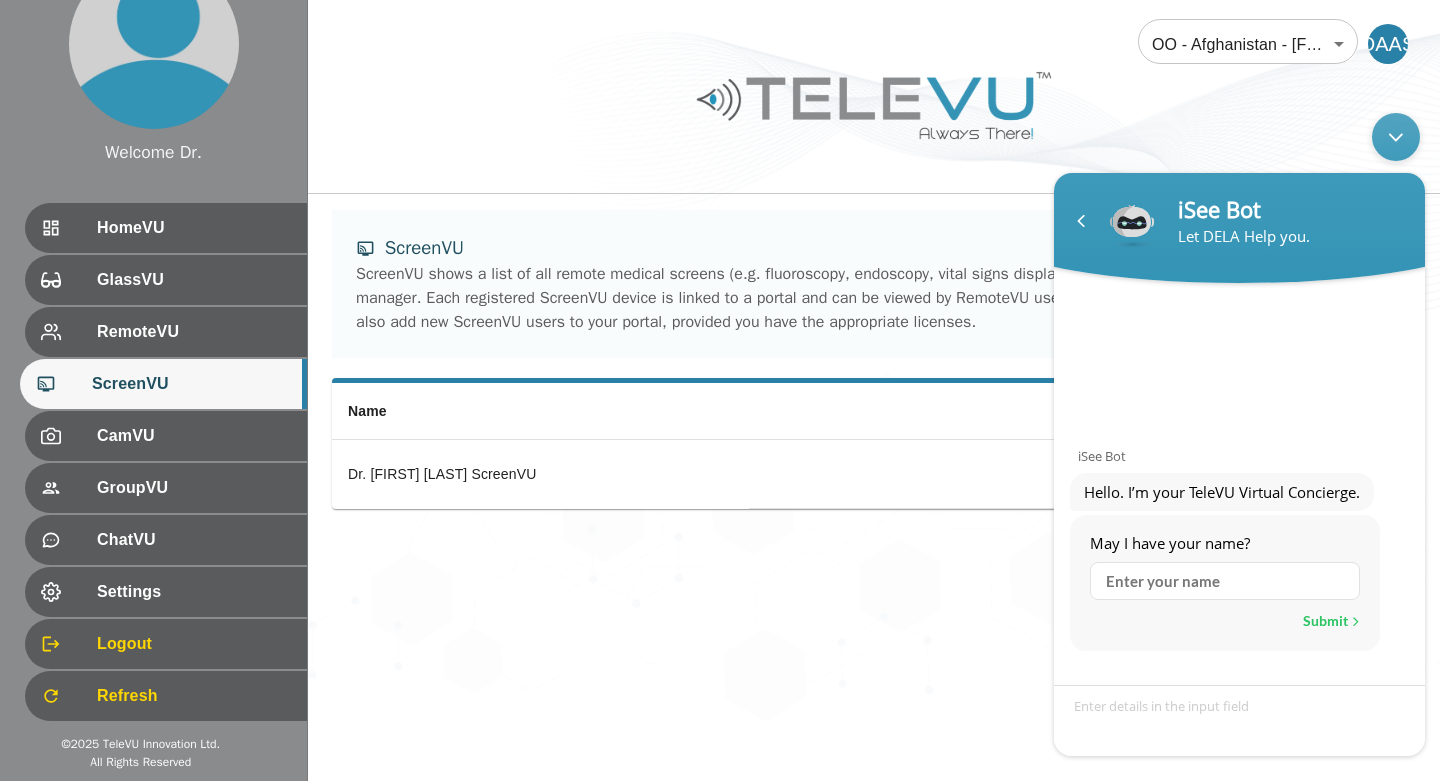 click on "GlassVU" at bounding box center [194, 280] 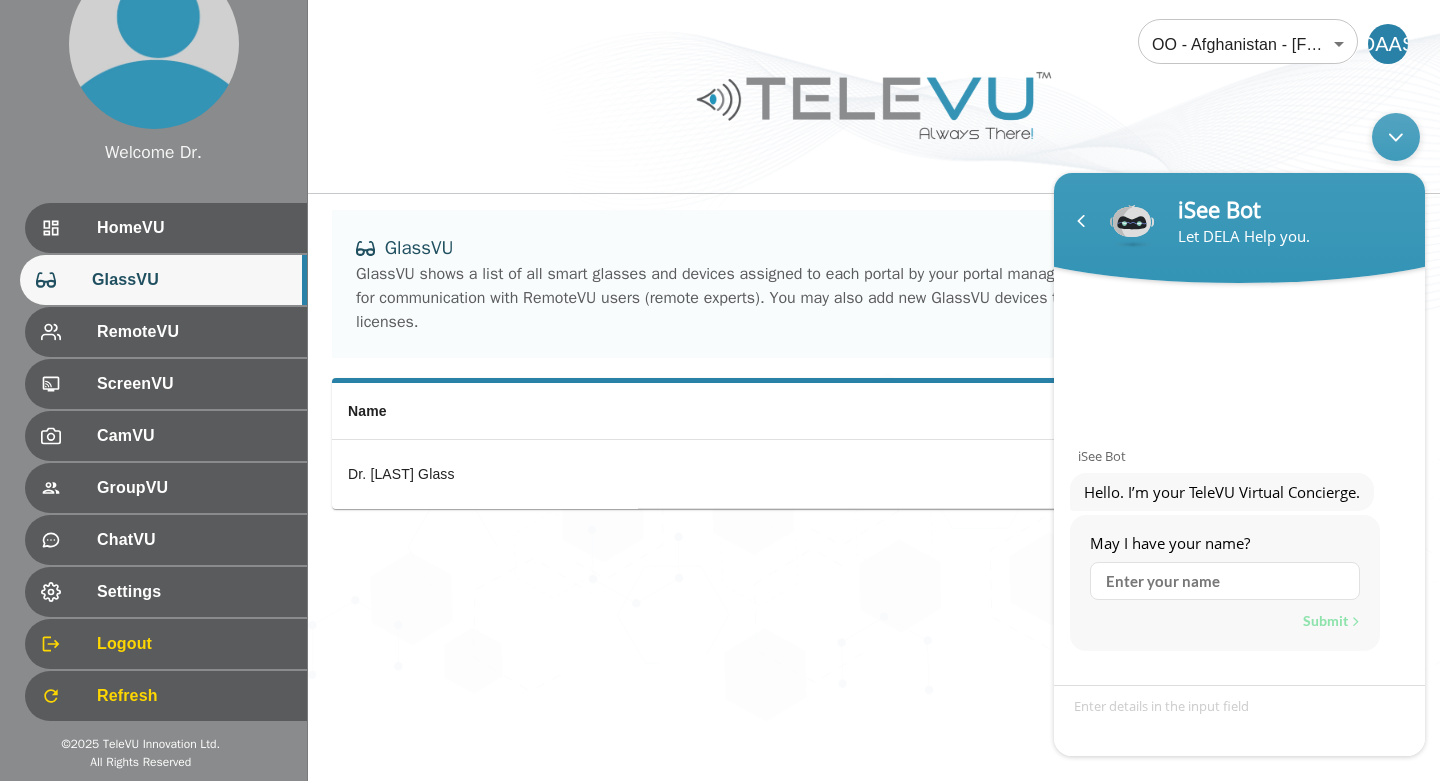 click on "OO - Afghanistan - A. Abdali 159 ​ DAAS GlassVU GlassVU shows a list of all smart glasses and devices assigned to each portal by your portal manager. Each registered GlassVU device is available for communication with RemoteVU  users (remote experts). You may also add new GlassVU devices to your portal, provided you have the appropriate licenses. Name Dr. Abdali Glass   N/A" at bounding box center [874, 363] 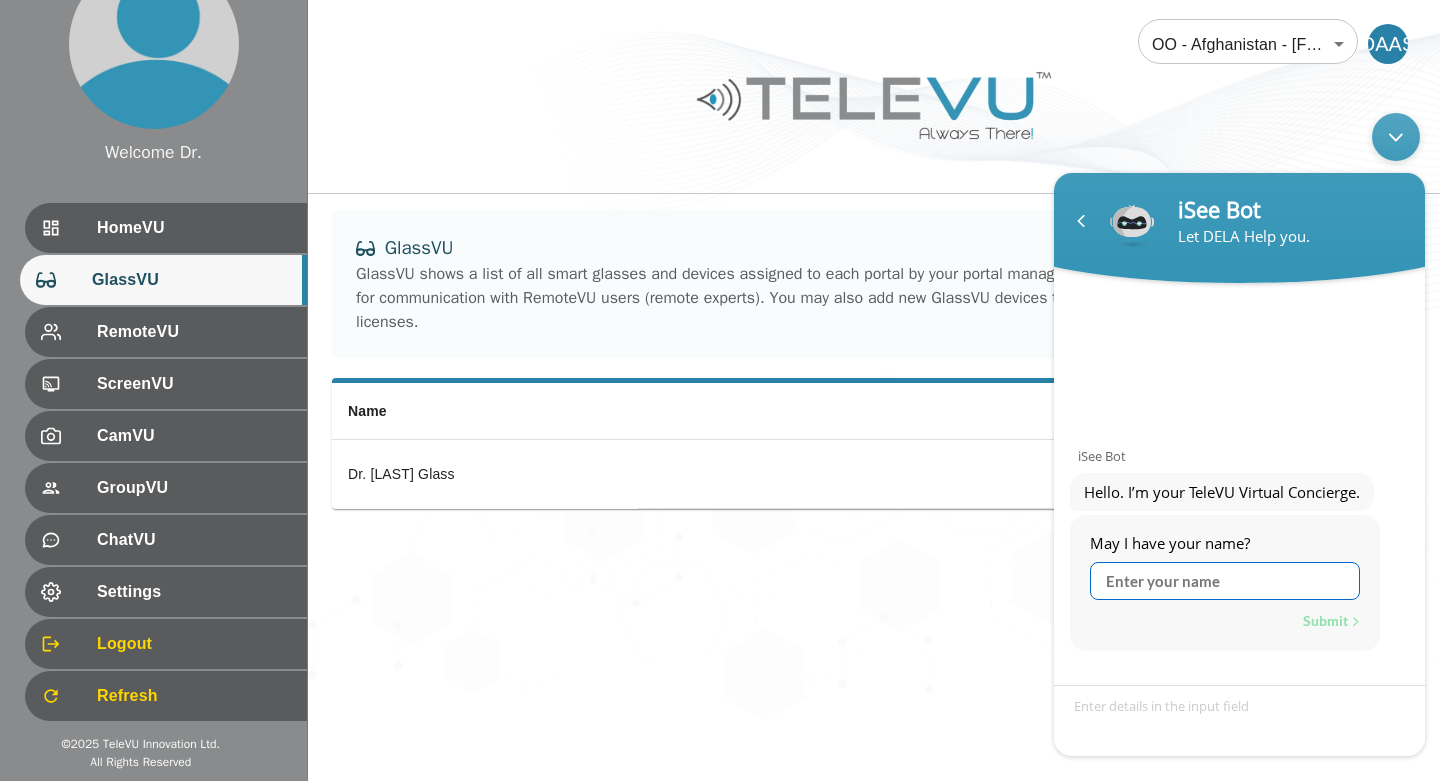 click at bounding box center [1225, 581] 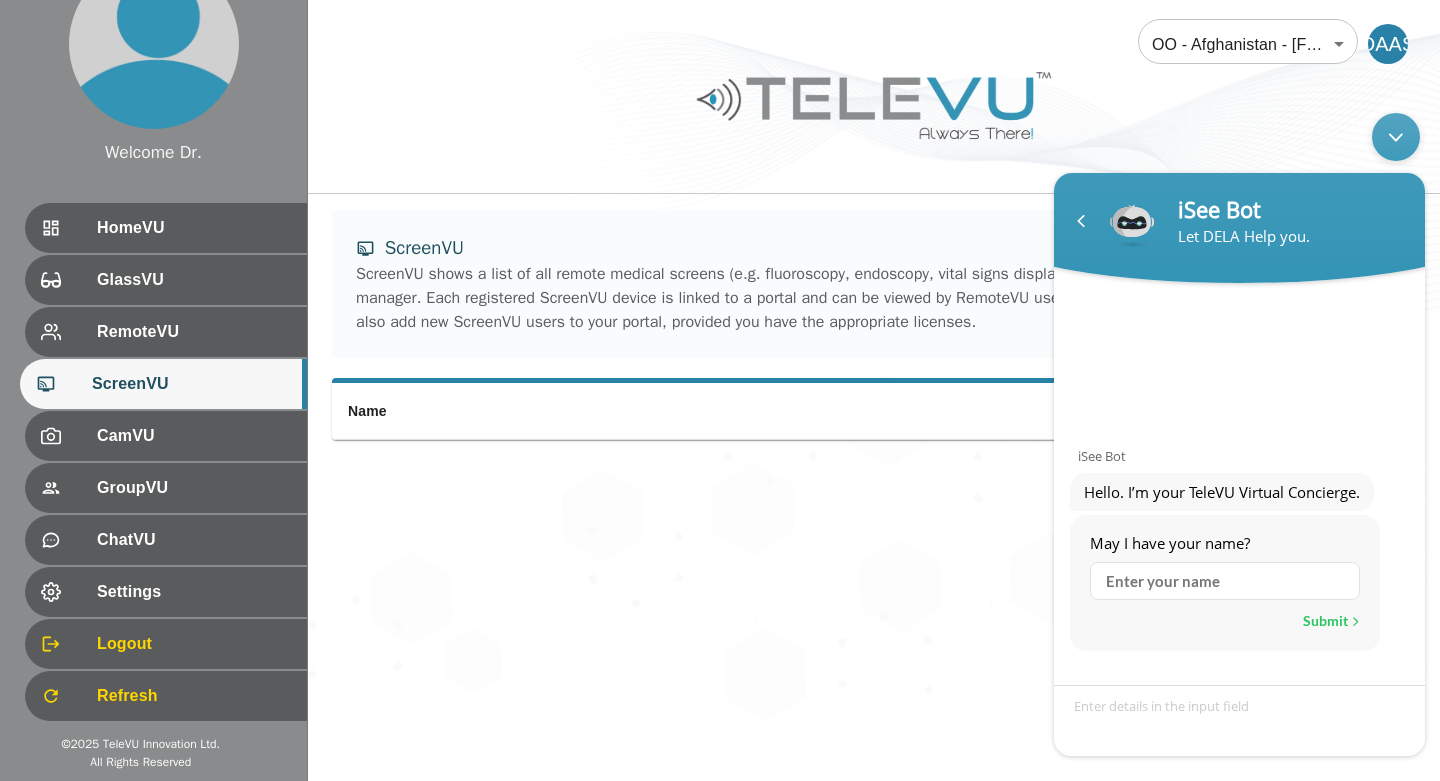 click on "OO - Afghanistan - A. Abdali 159 ​ DAAS ScreenVU ScreenVU shows a list of all remote medical screens (e.g. fluoroscopy, endoscopy, vital signs displays) assigned to each portal by your portal manager. Each registered ScreenVU device is linked to a portal and can be viewed by RemoteVU users and shared with GlassVU users. You may also add new ScreenVU users to your portal, provided you have the appropriate licenses. Name" at bounding box center [874, 363] 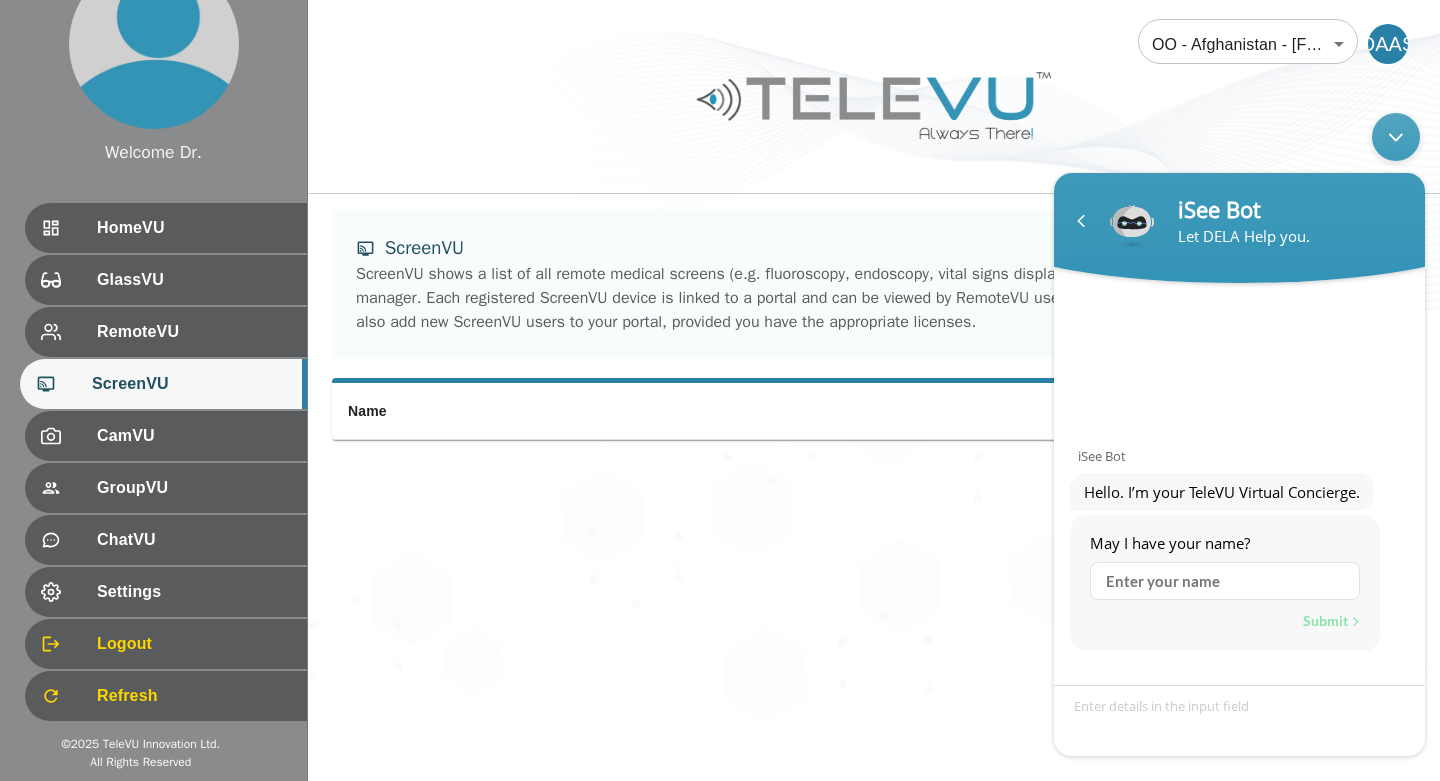 click on "OO - Afghanistan - A. Abdali 159 ​ DAAS ScreenVU ScreenVU shows a list of all remote medical screens (e.g. fluoroscopy, endoscopy, vital signs displays) assigned to each portal by your portal manager. Each registered ScreenVU device is linked to a portal and can be viewed by RemoteVU users and shared with GlassVU users. You may also add new ScreenVU users to your portal, provided you have the appropriate licenses. Name" at bounding box center [874, 363] 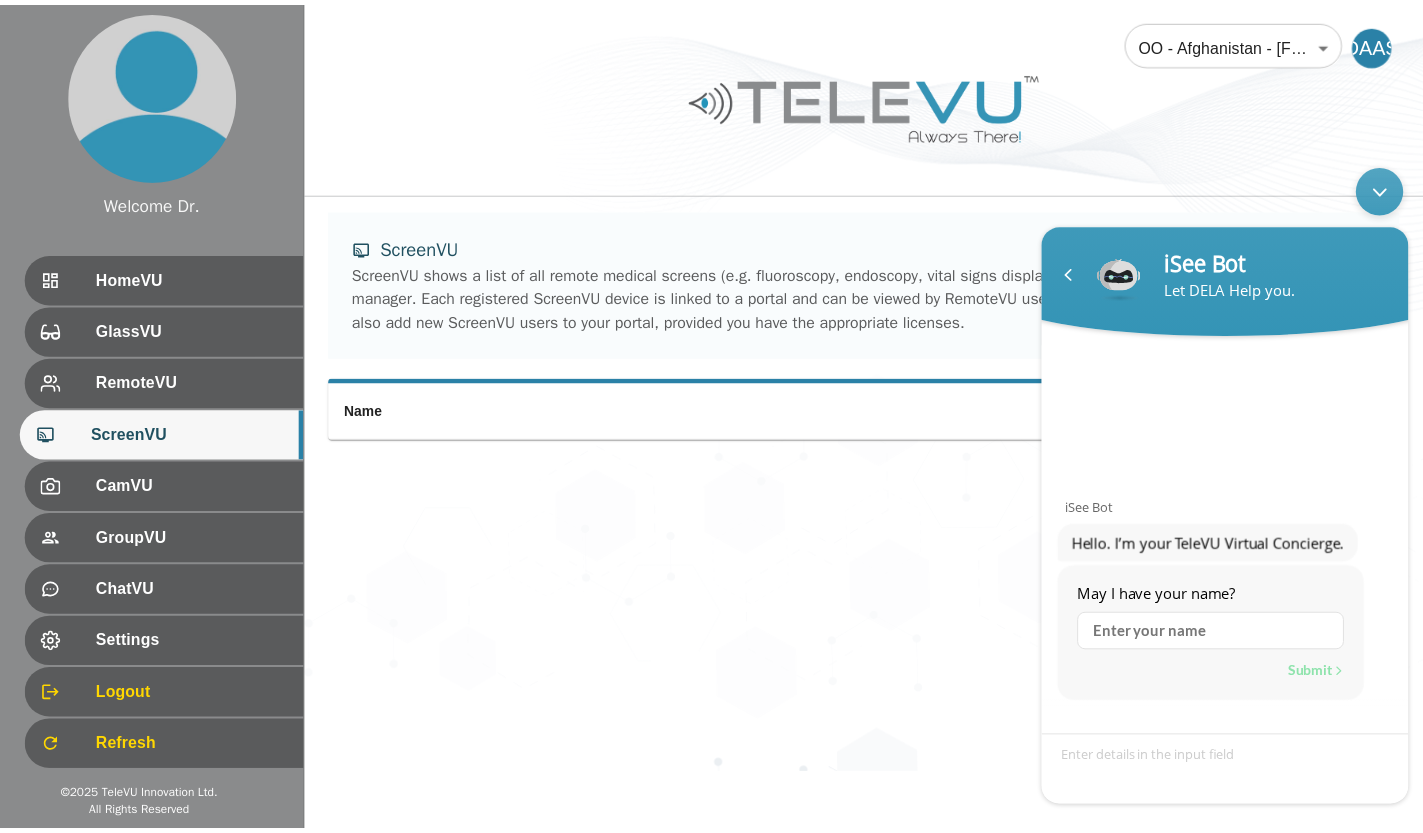 scroll, scrollTop: 0, scrollLeft: 0, axis: both 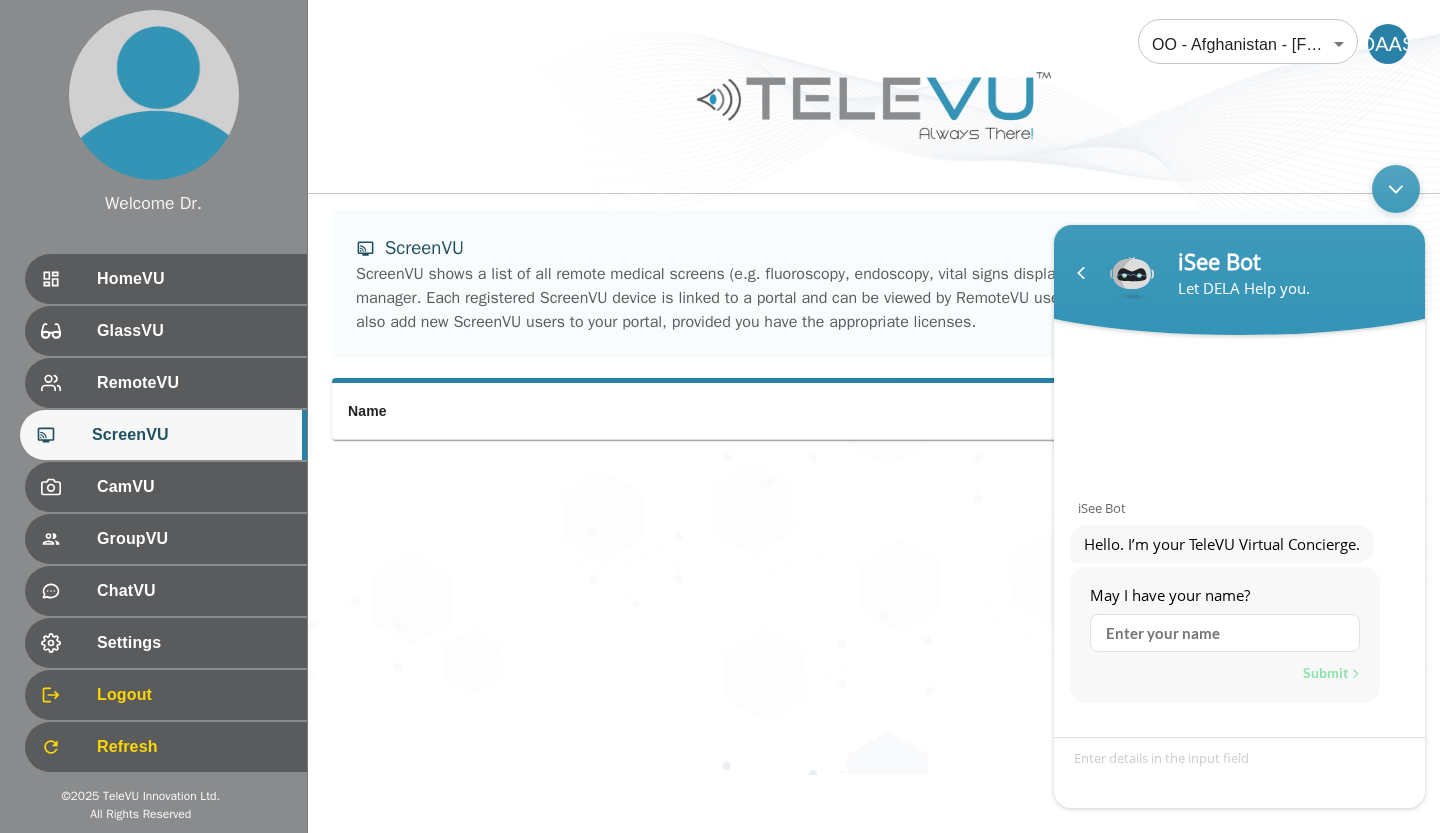 click at bounding box center (1396, 189) 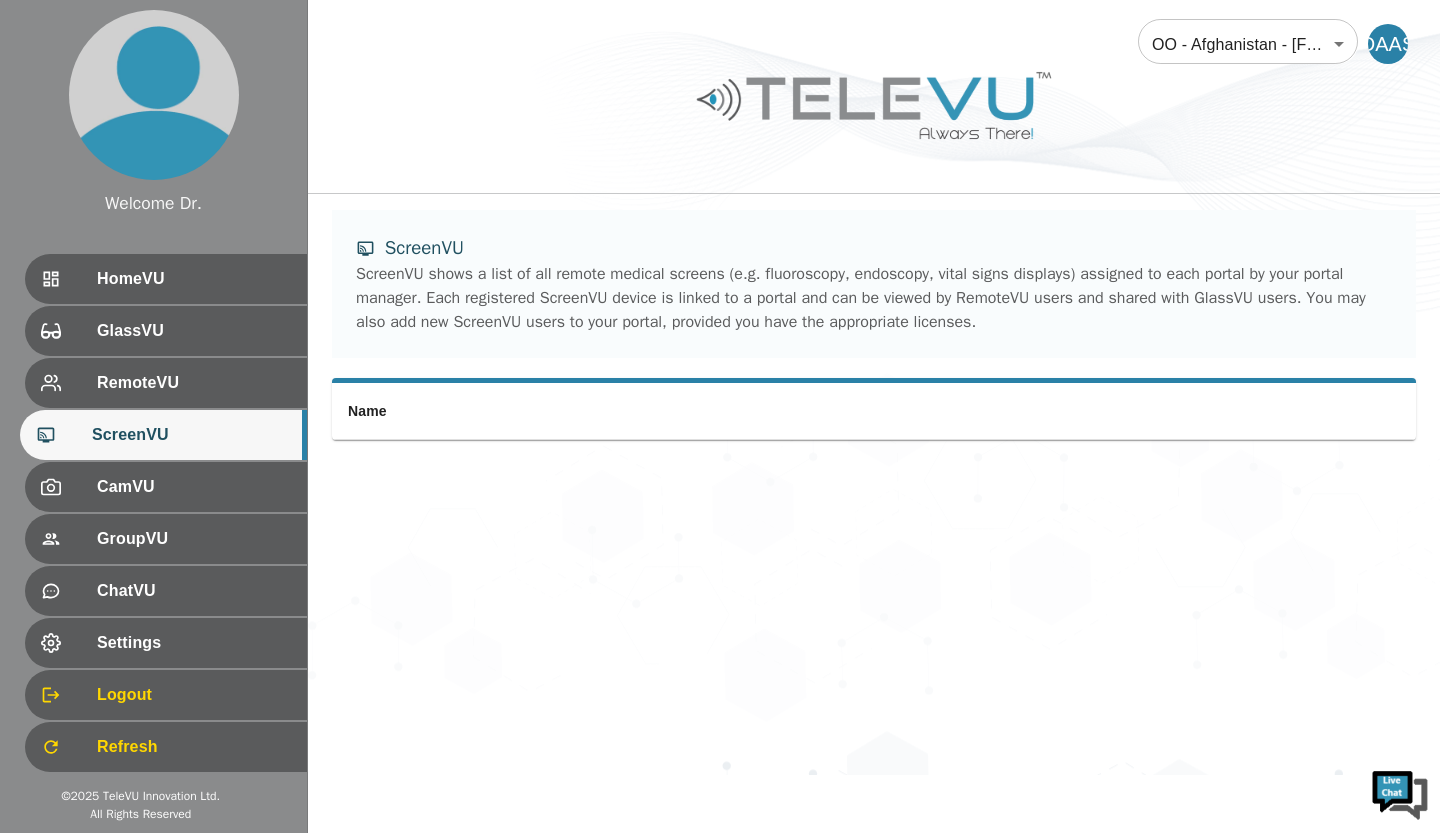 click at bounding box center [1400, 793] 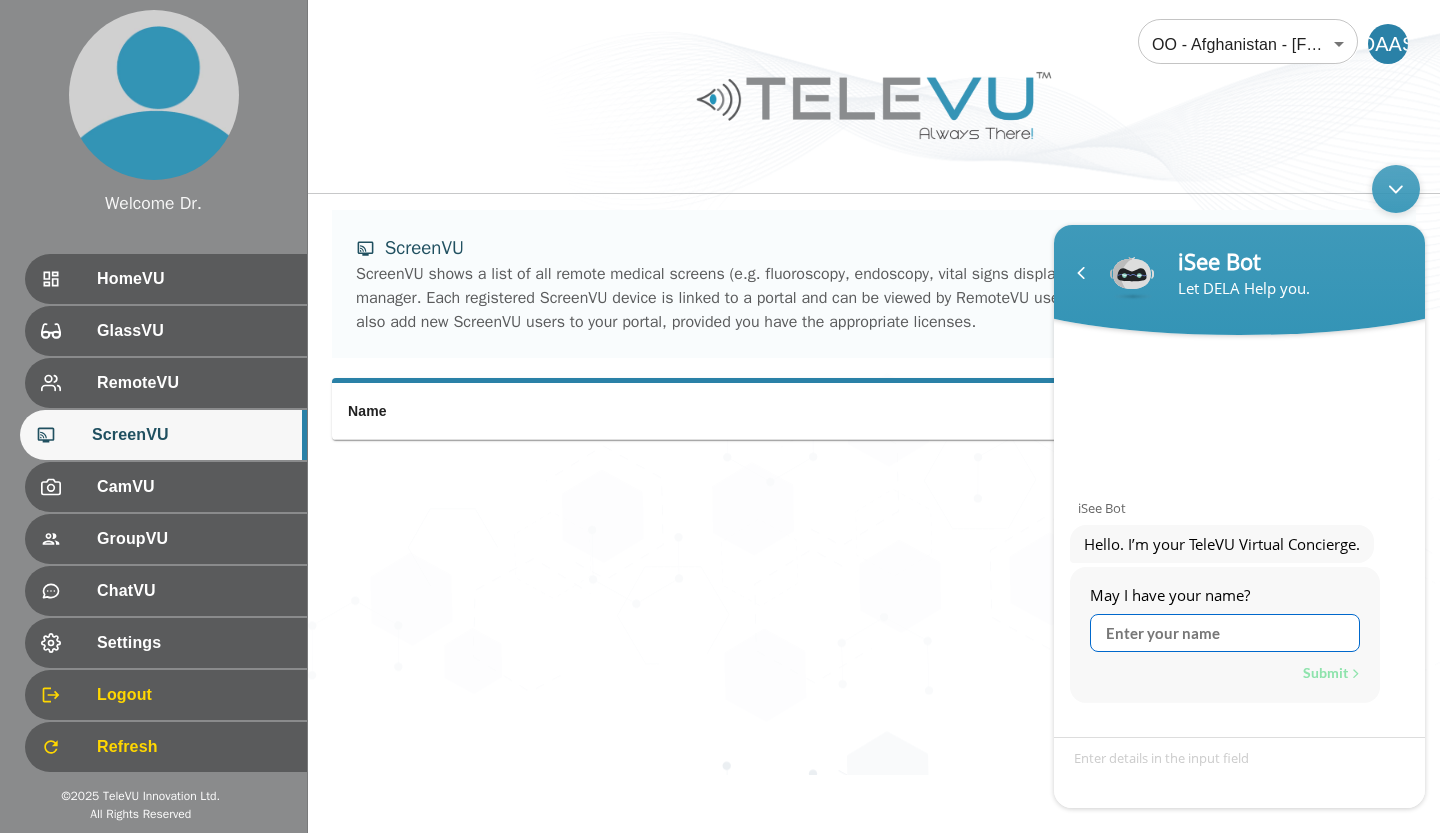 click at bounding box center (1225, 633) 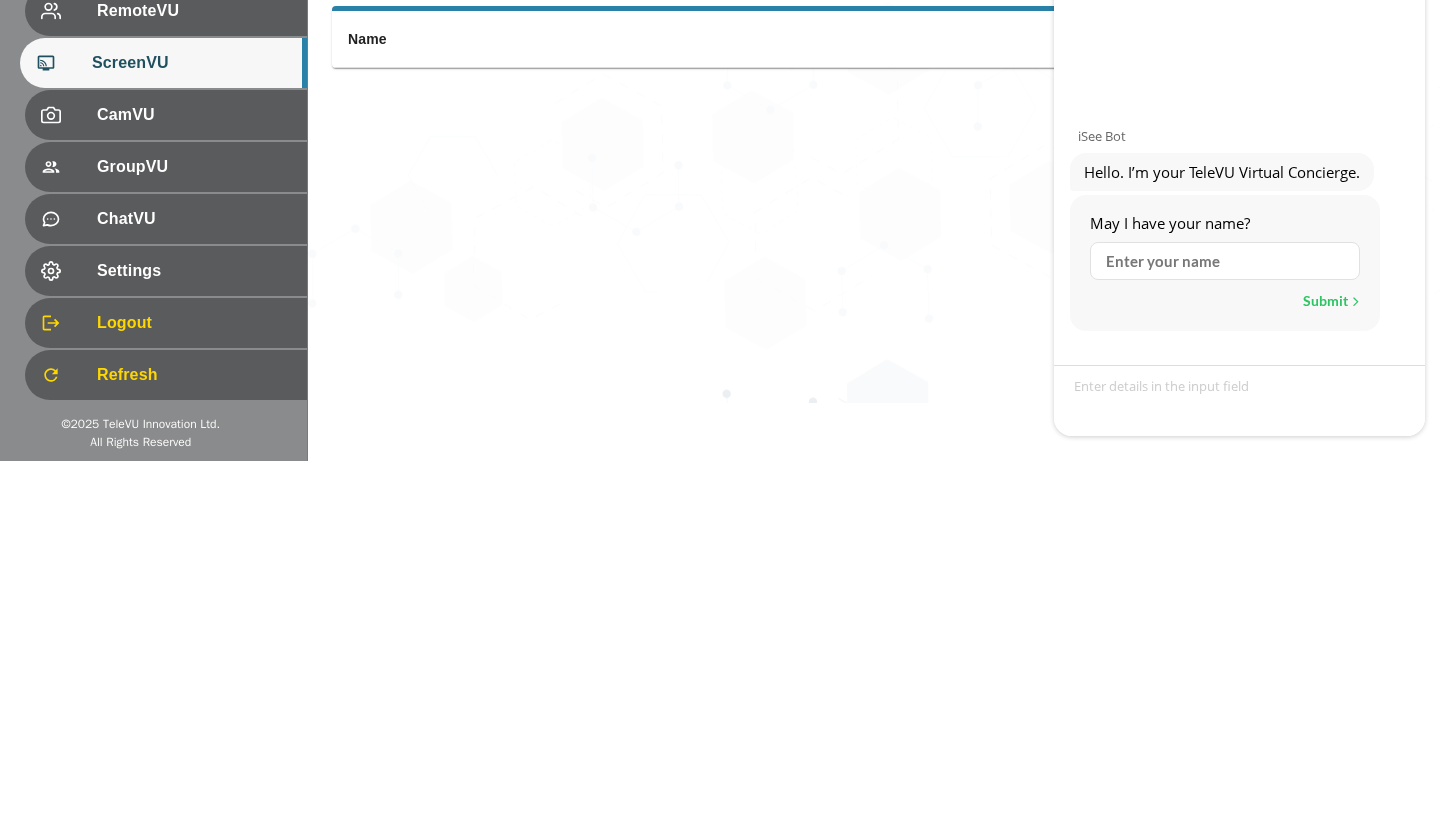 click on "OO - Afghanistan - A. Abdali 159 ​ DAAS ScreenVU ScreenVU shows a list of all remote medical screens (e.g. fluoroscopy, endoscopy, vital signs displays) assigned to each portal by your portal manager. Each registered ScreenVU device is linked to a portal and can be viewed by RemoteVU users and shared with GlassVU users. You may also add new ScreenVU users to your portal, provided you have the appropriate licenses. Name" at bounding box center (874, 387) 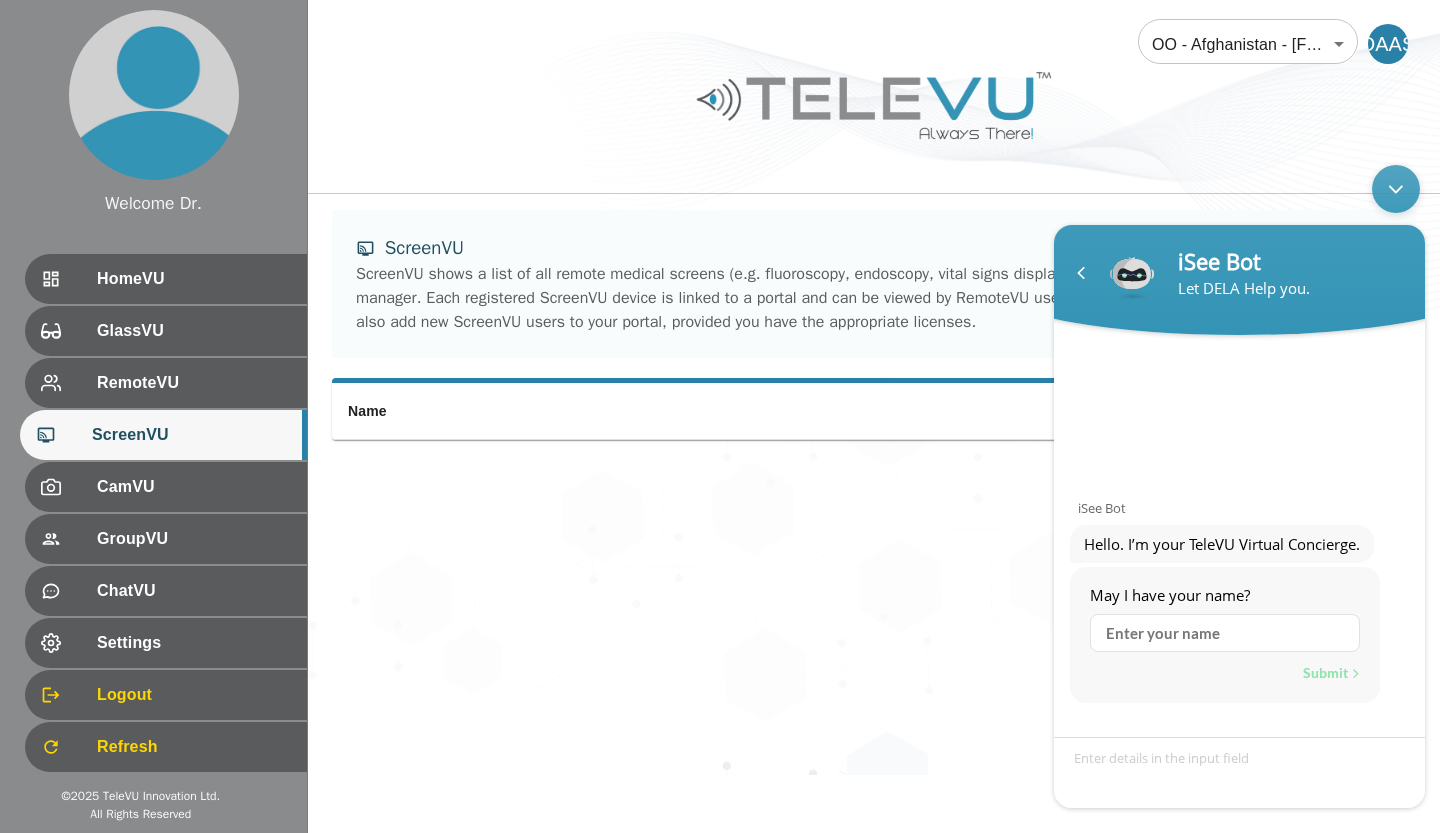 click at bounding box center (1396, 189) 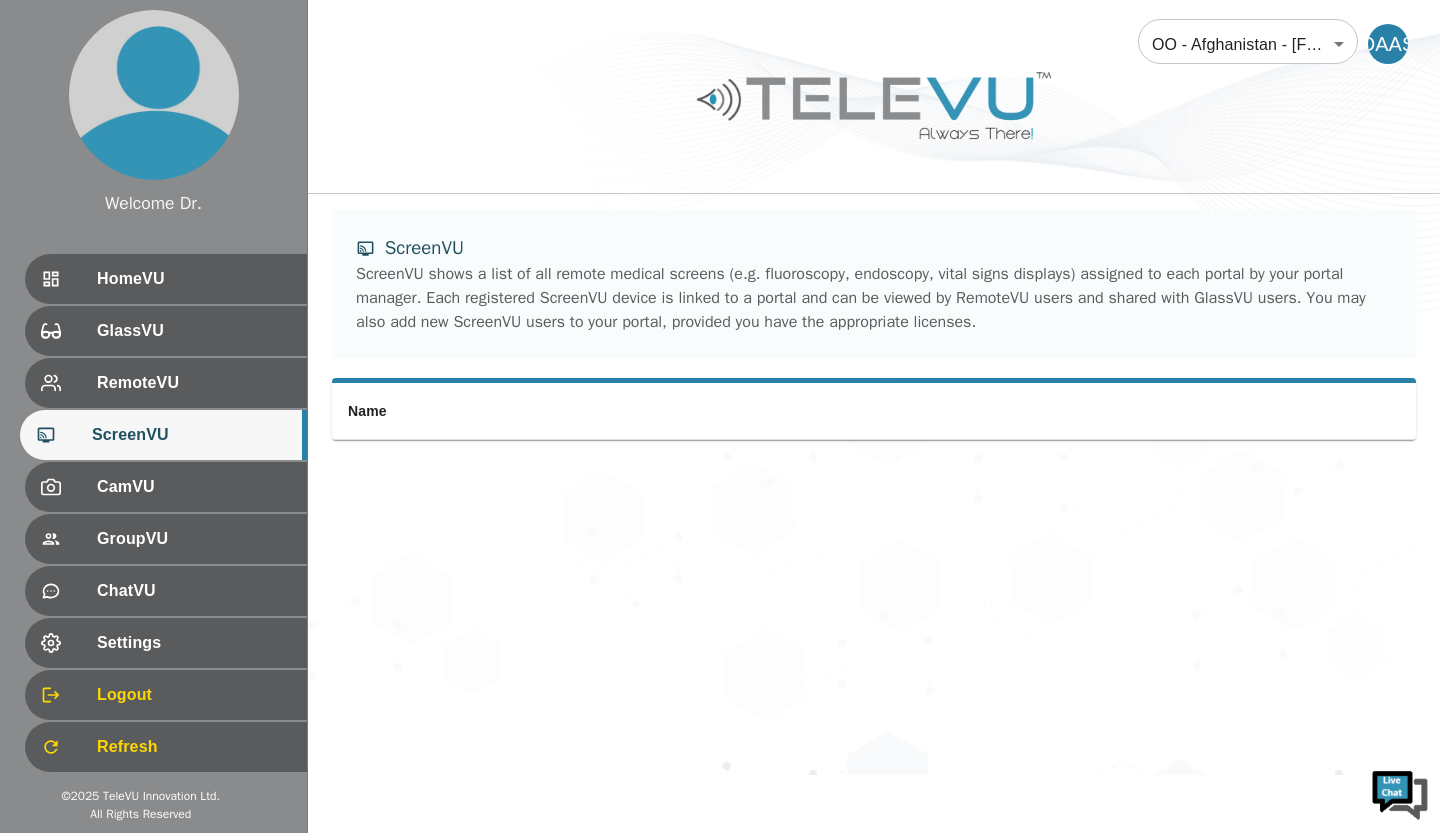click on "OO - Afghanistan - A. Abdali 159 ​ DAAS ScreenVU ScreenVU shows a list of all remote medical screens (e.g. fluoroscopy, endoscopy, vital signs displays) assigned to each portal by your portal manager. Each registered ScreenVU device is linked to a portal and can be viewed by RemoteVU users and shared with GlassVU users. You may also add new ScreenVU users to your portal, provided you have the appropriate licenses. Name" at bounding box center [874, 387] 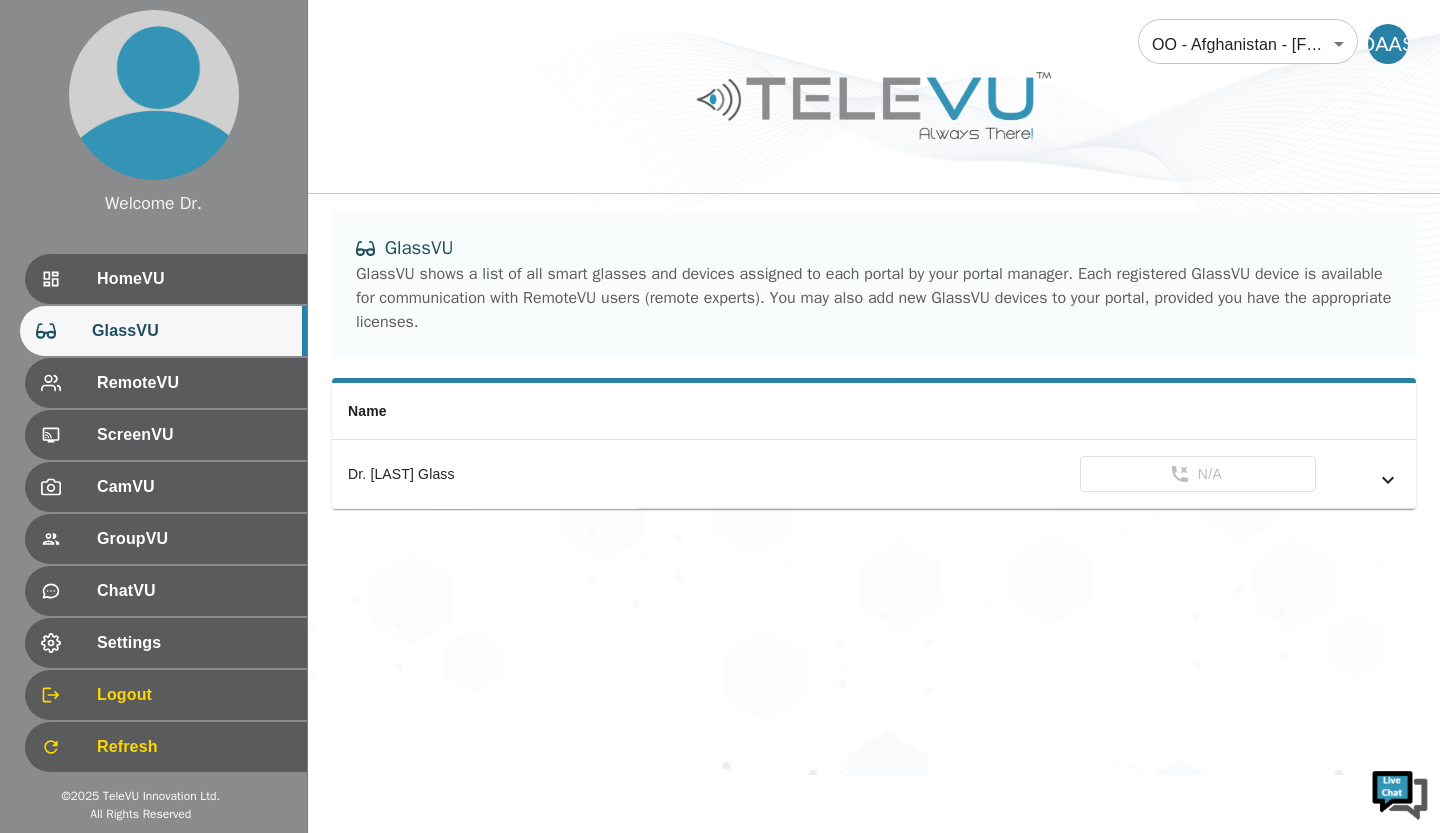click on "ScreenVU" at bounding box center [194, 435] 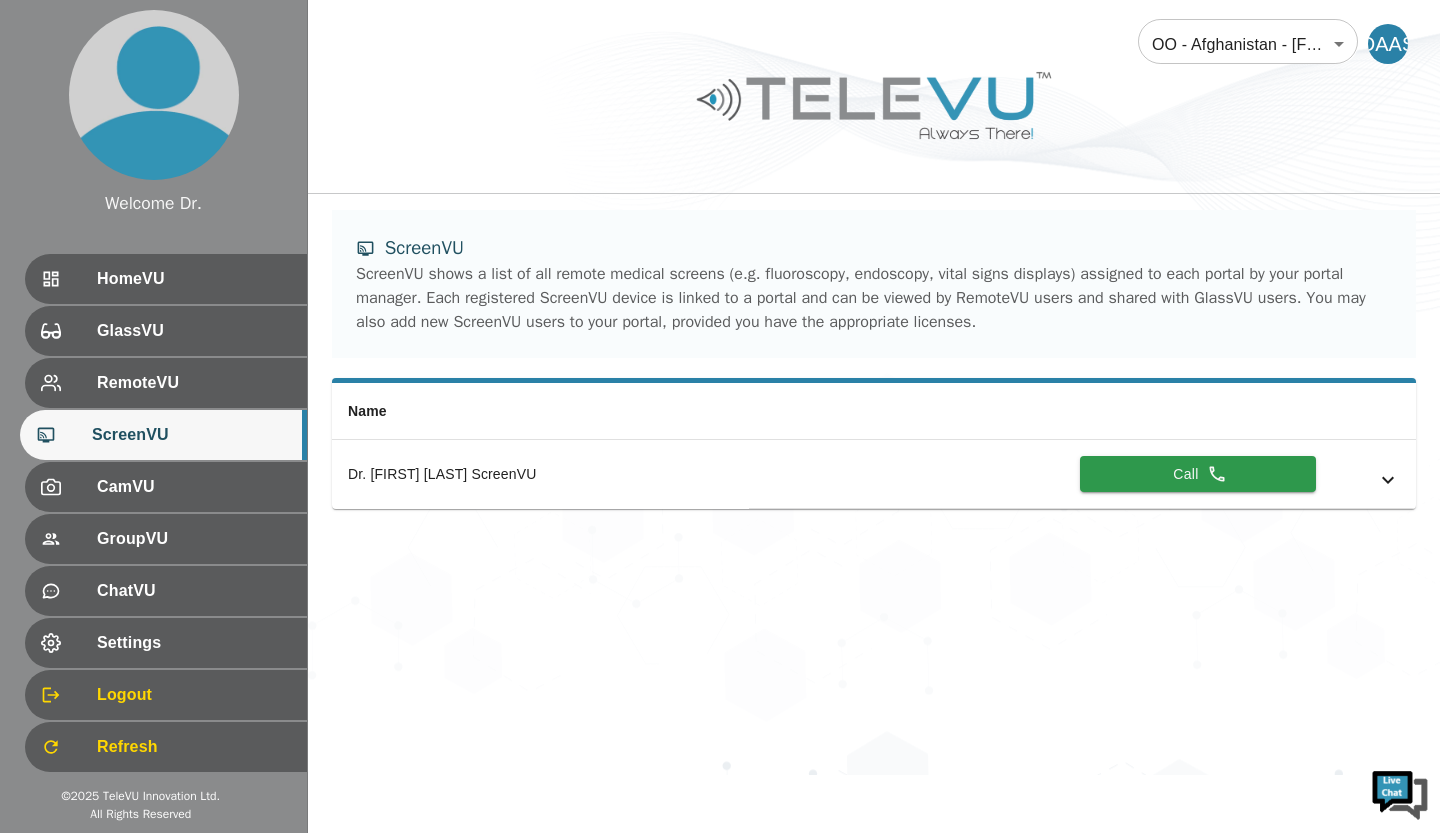 click on "Call" at bounding box center (1198, 474) 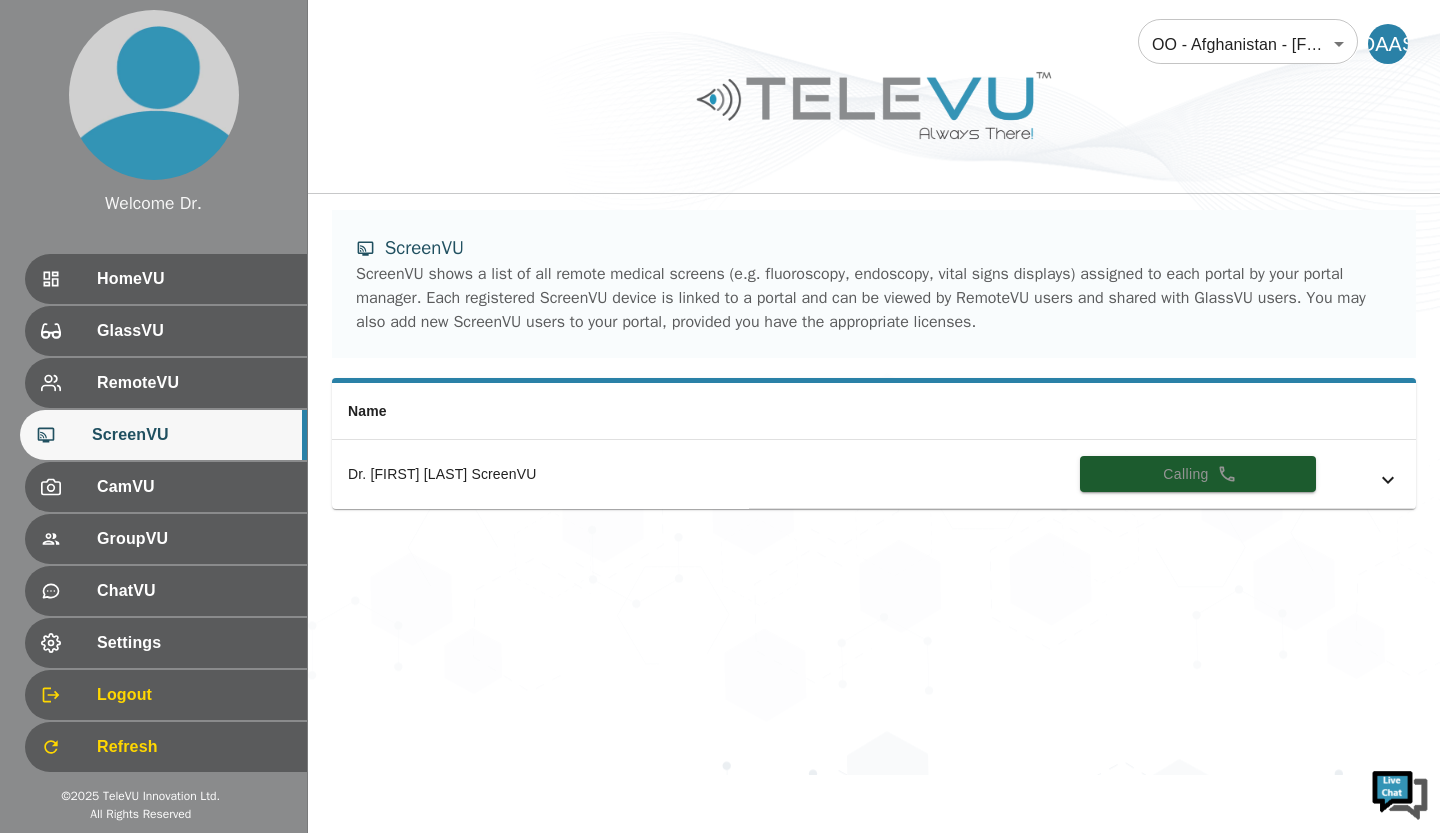 click 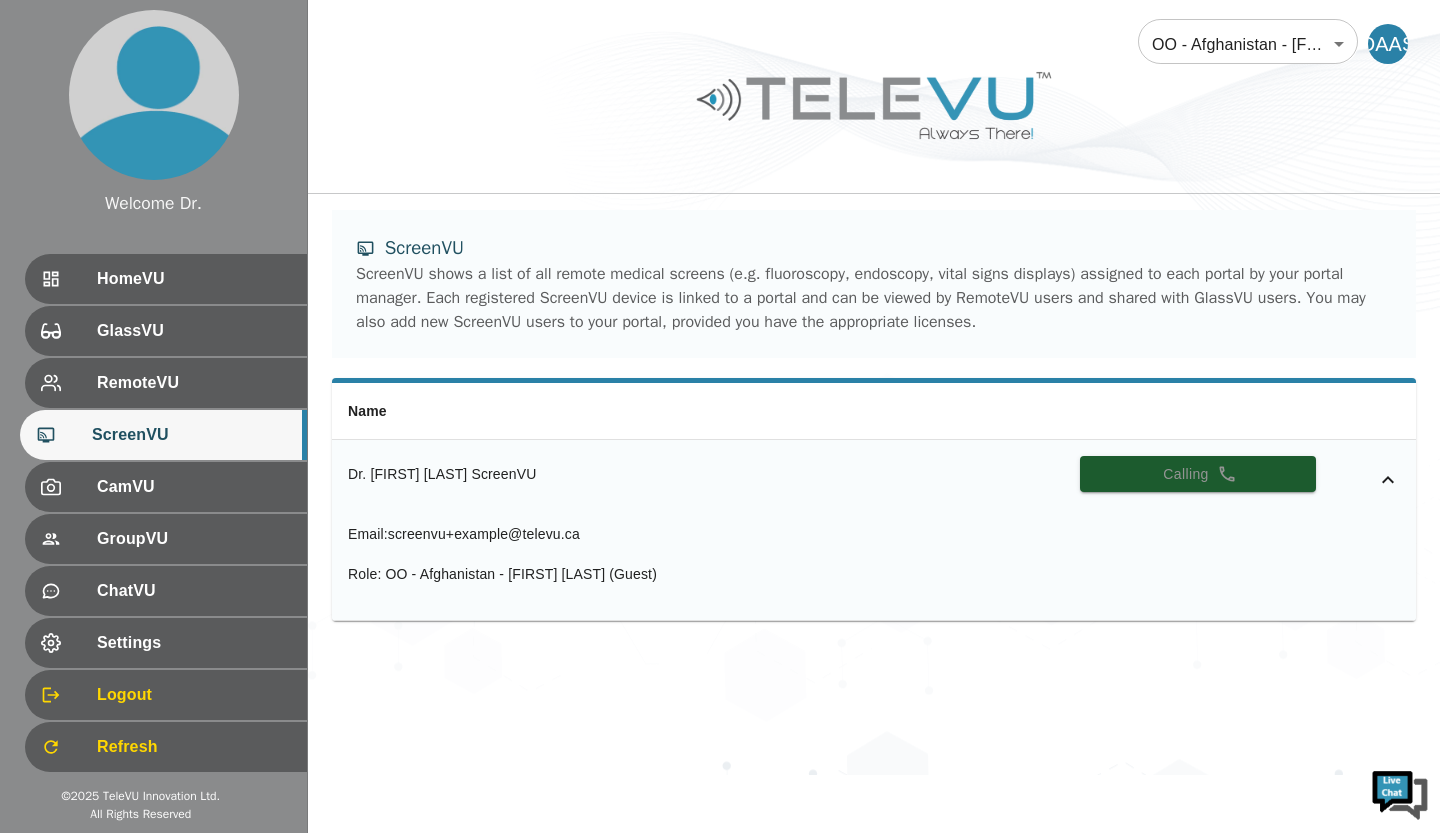 click on "CamVU" at bounding box center (194, 487) 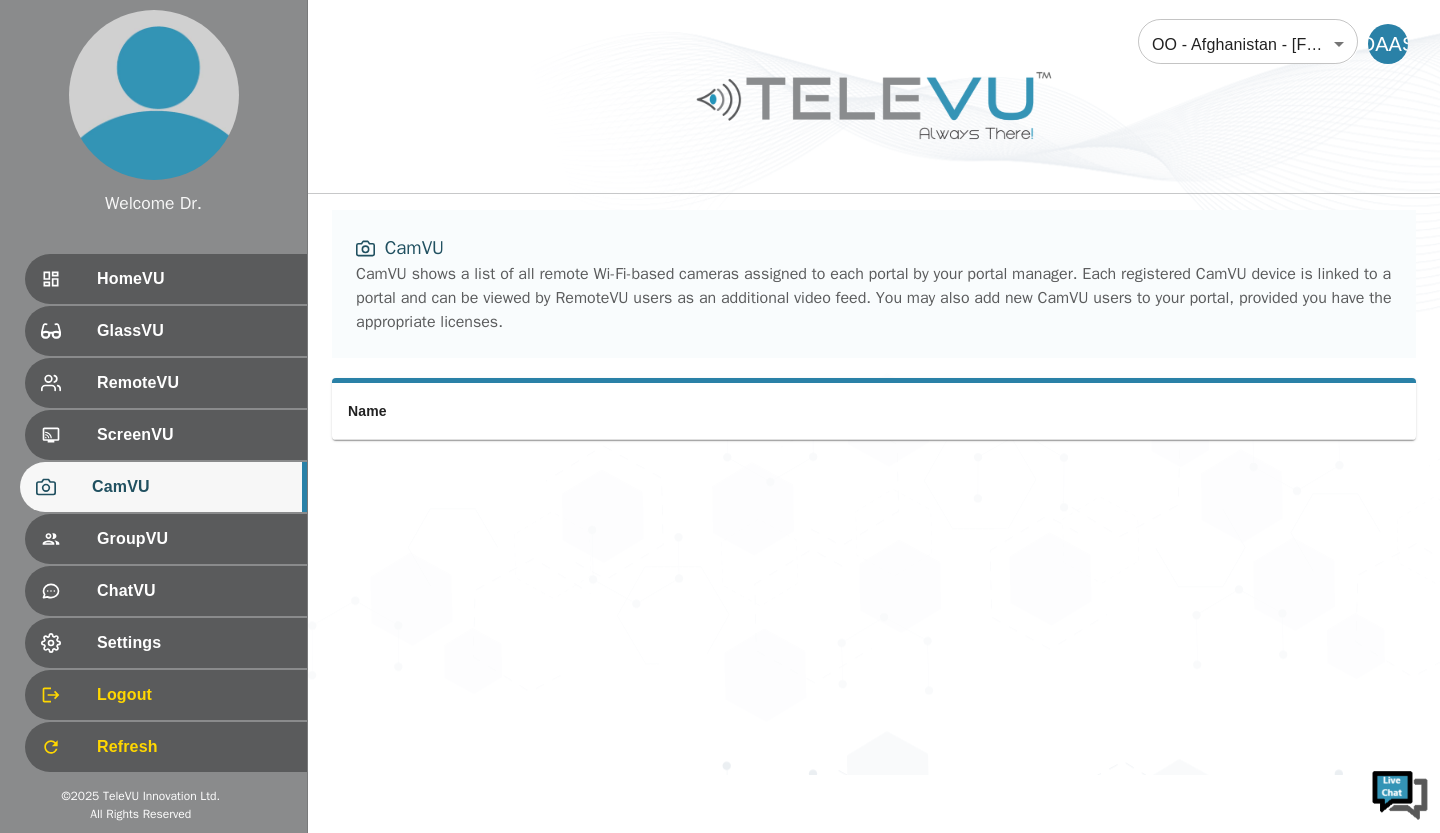 click at bounding box center [69, 539] 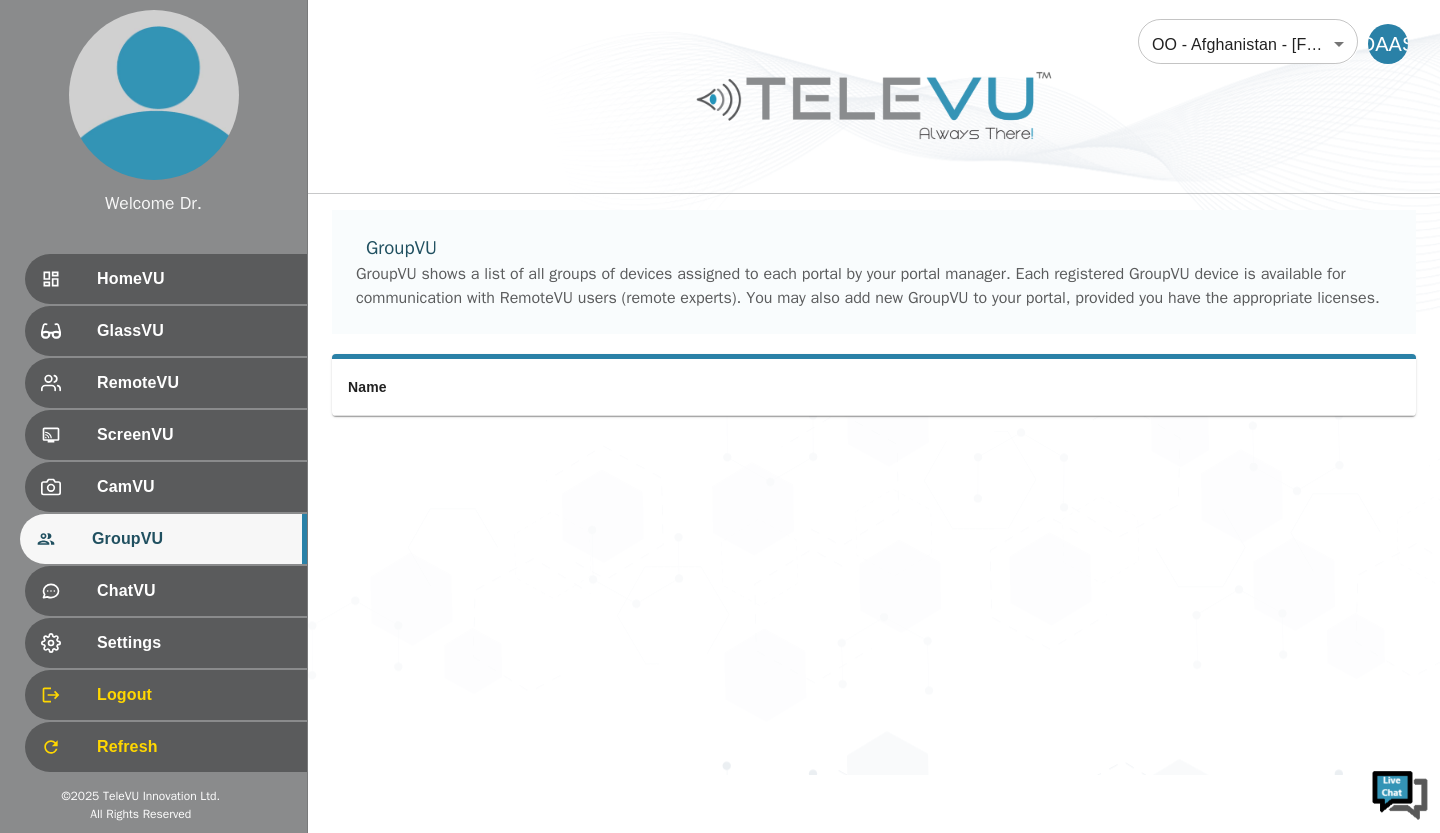 click at bounding box center [69, 591] 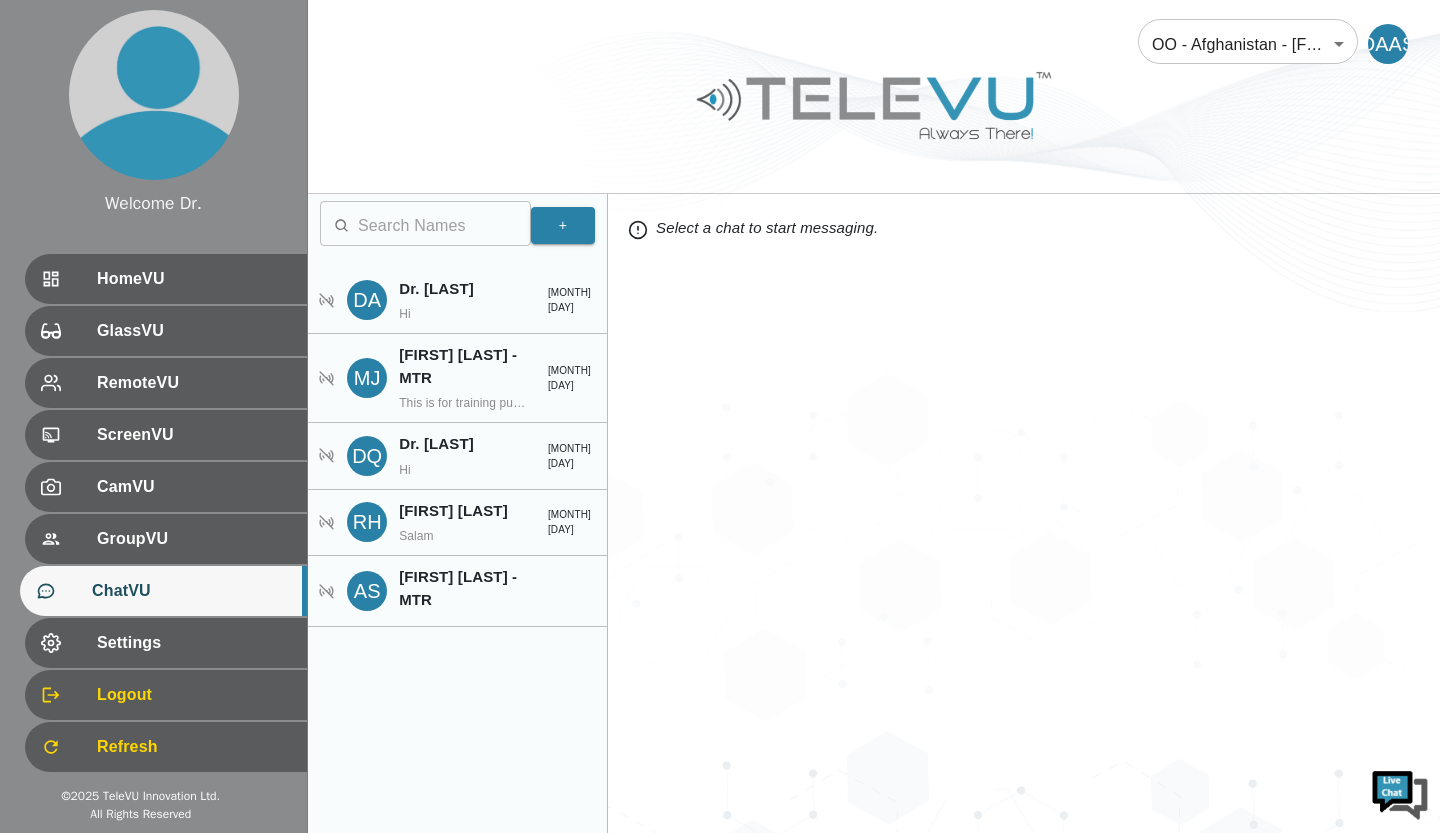 click on "Settings" at bounding box center [194, 643] 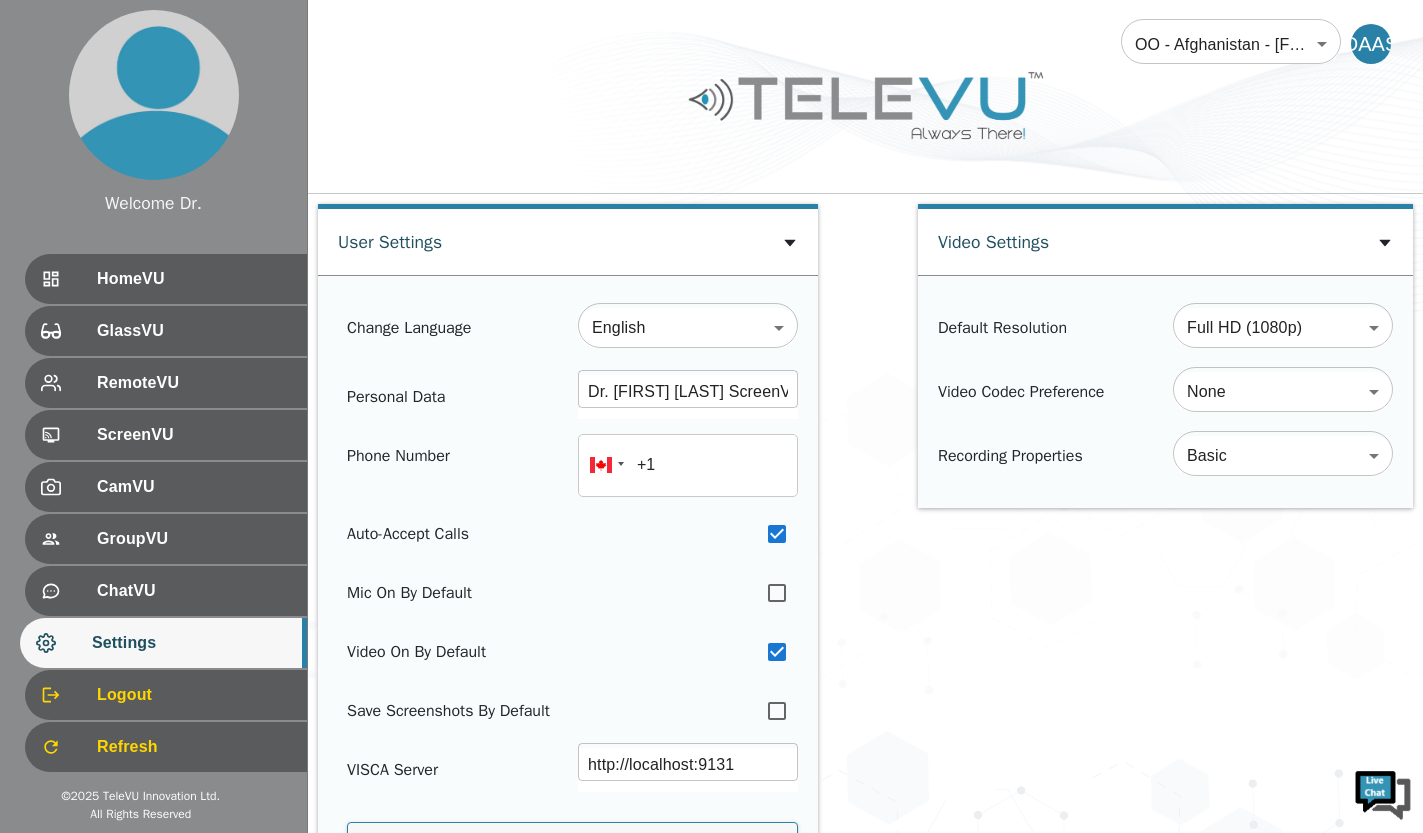 click on "ChatVU" at bounding box center [166, 591] 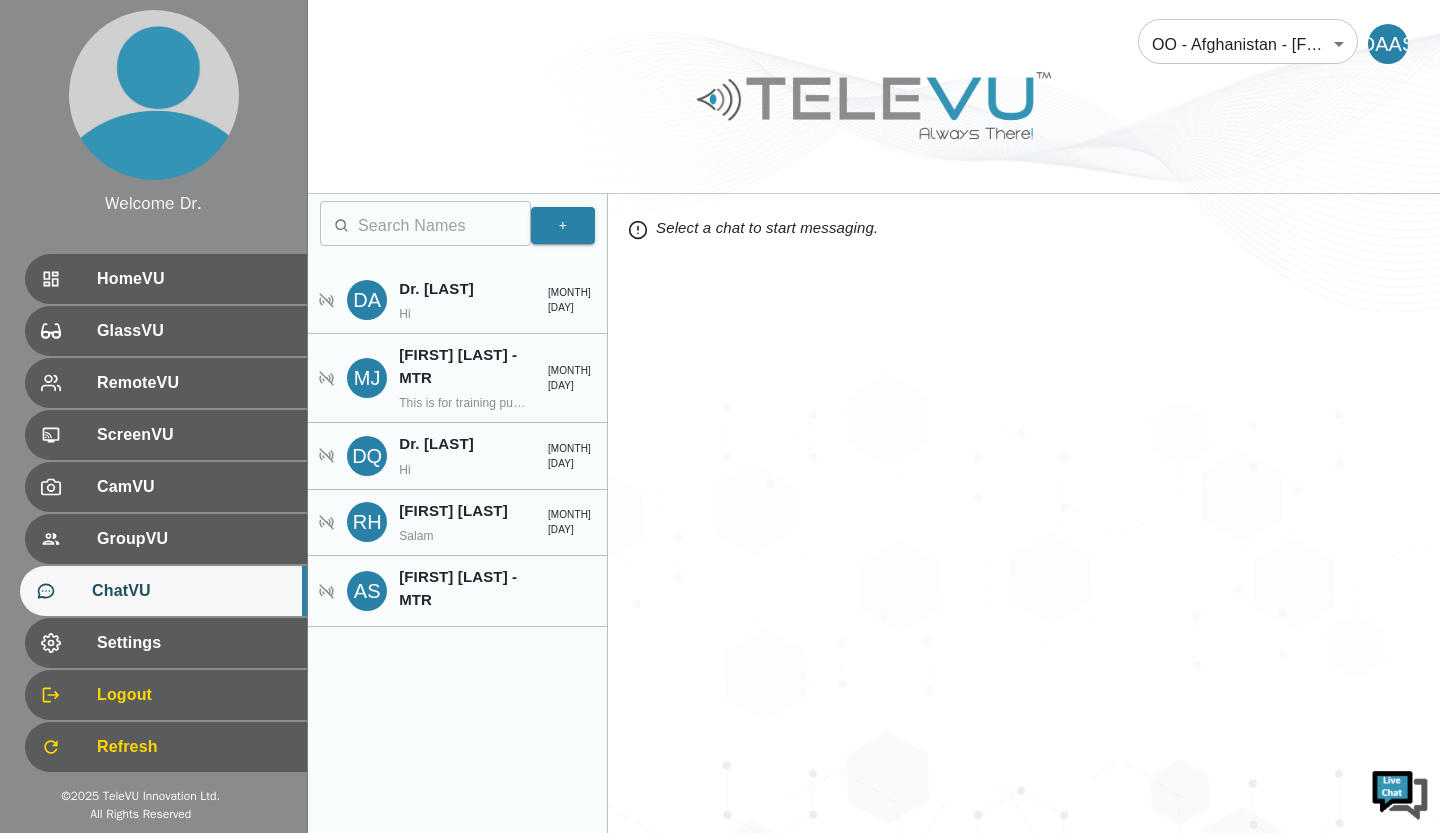 click on "Hi" at bounding box center [462, 314] 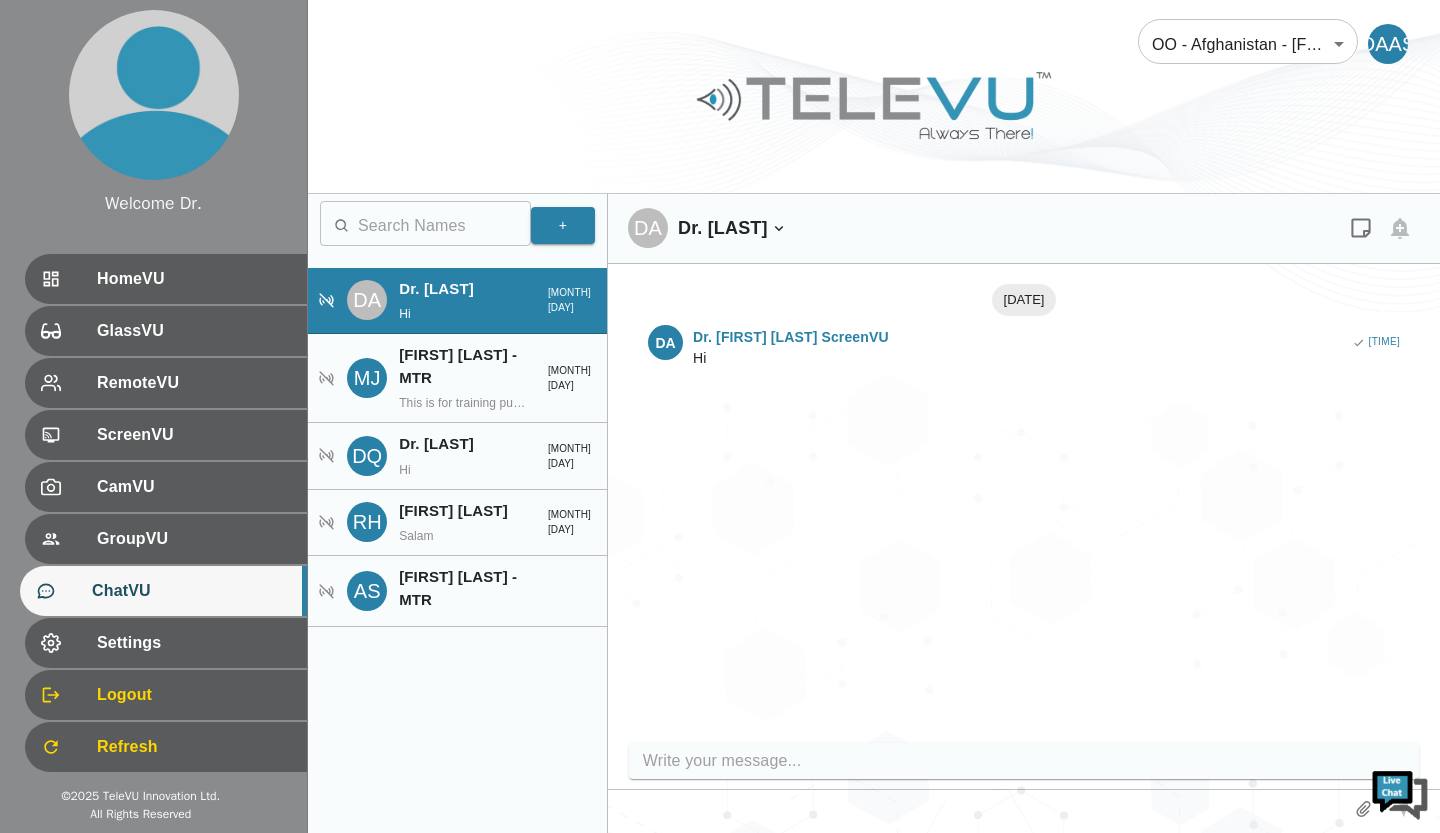 click on "Settings" at bounding box center [194, 643] 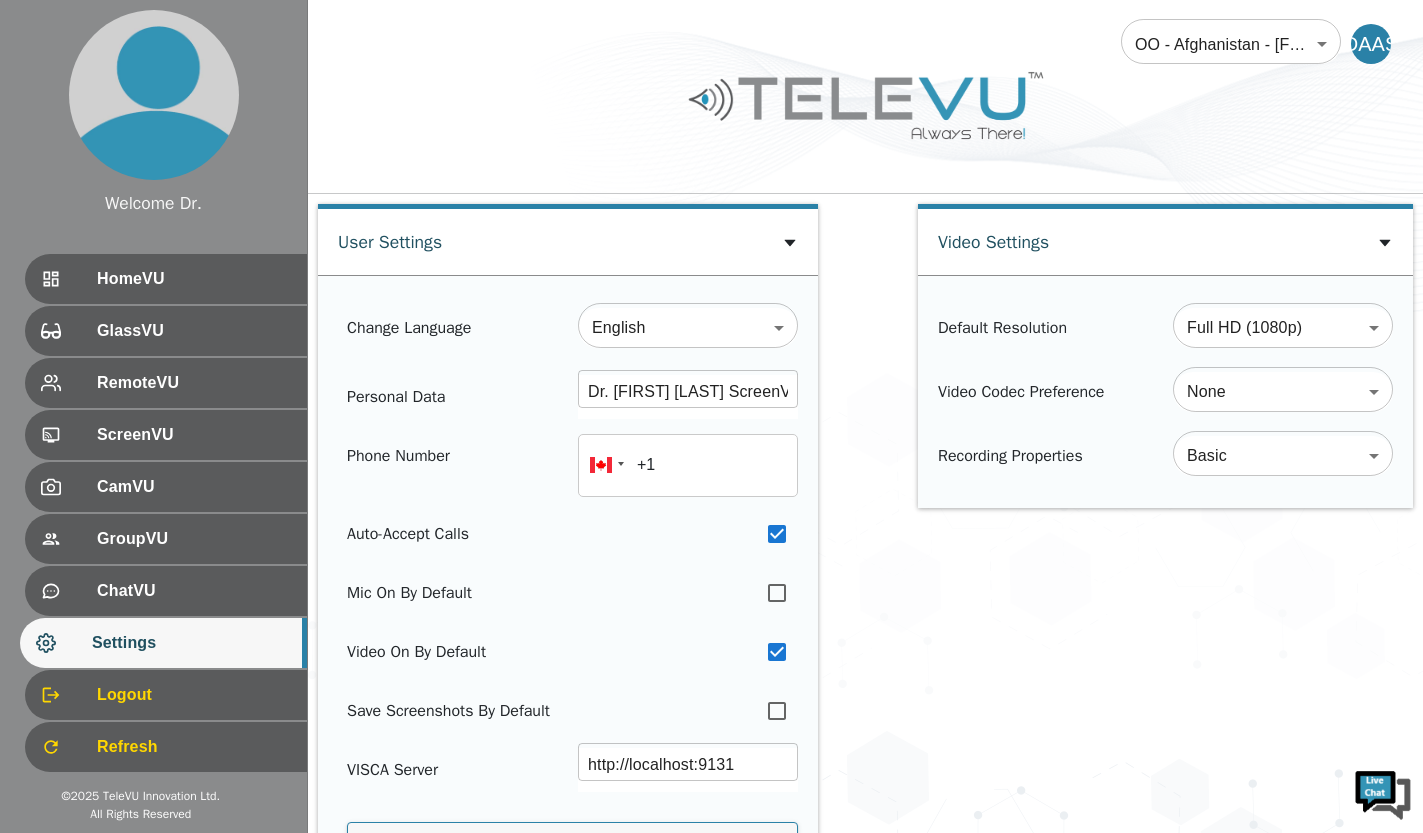 click on "Refresh" at bounding box center [194, 747] 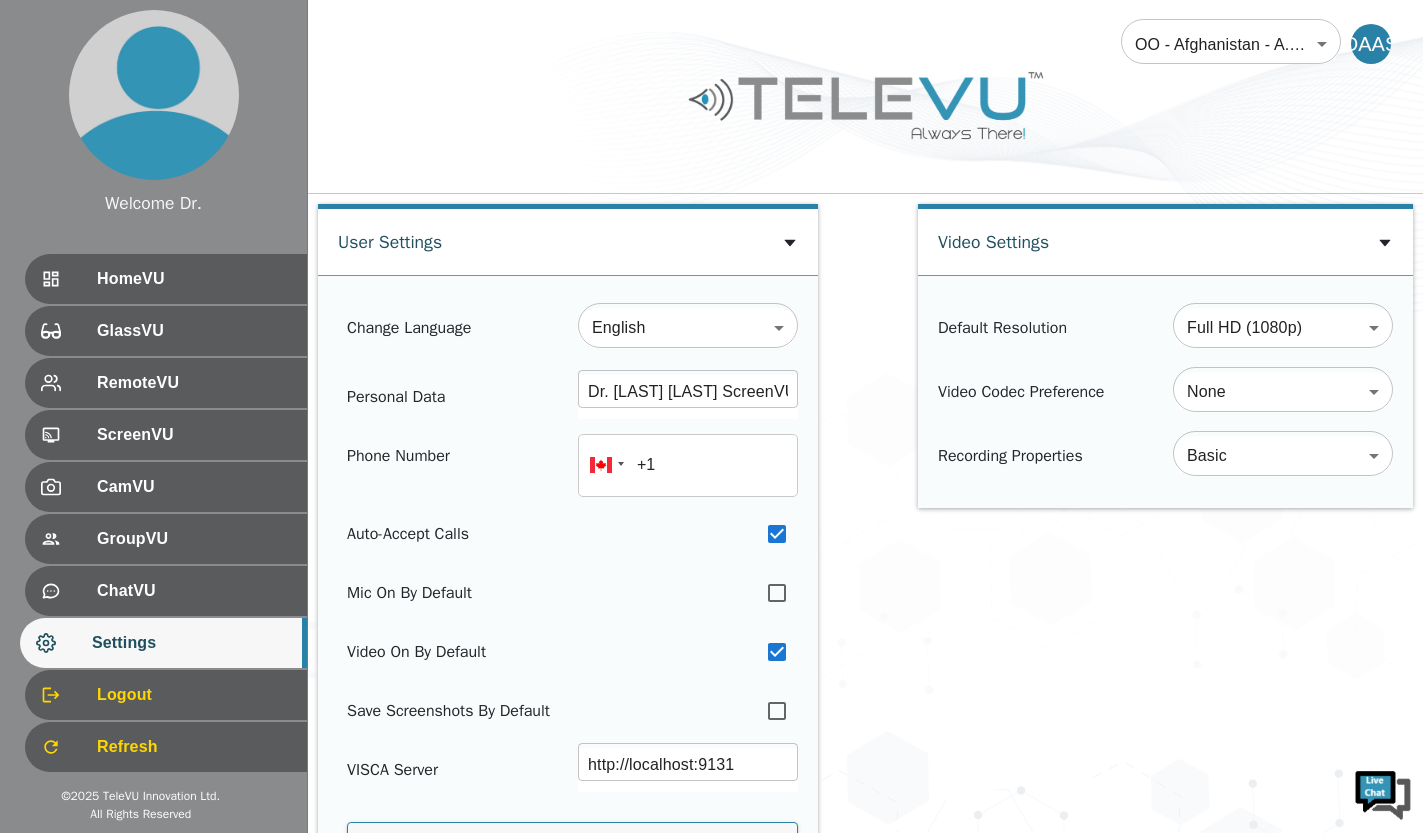 scroll, scrollTop: 0, scrollLeft: 0, axis: both 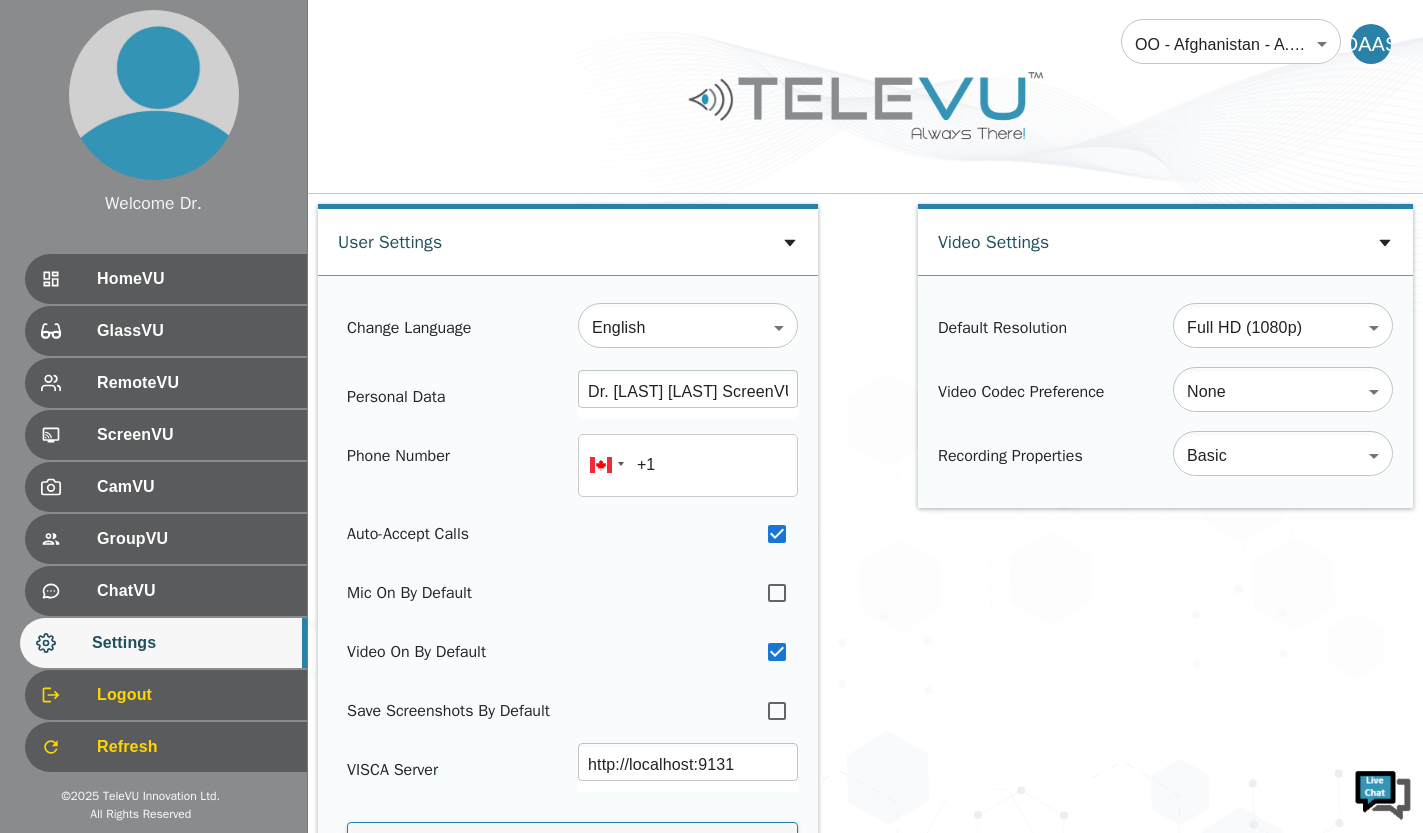 click on "ScreenVU" at bounding box center [166, 435] 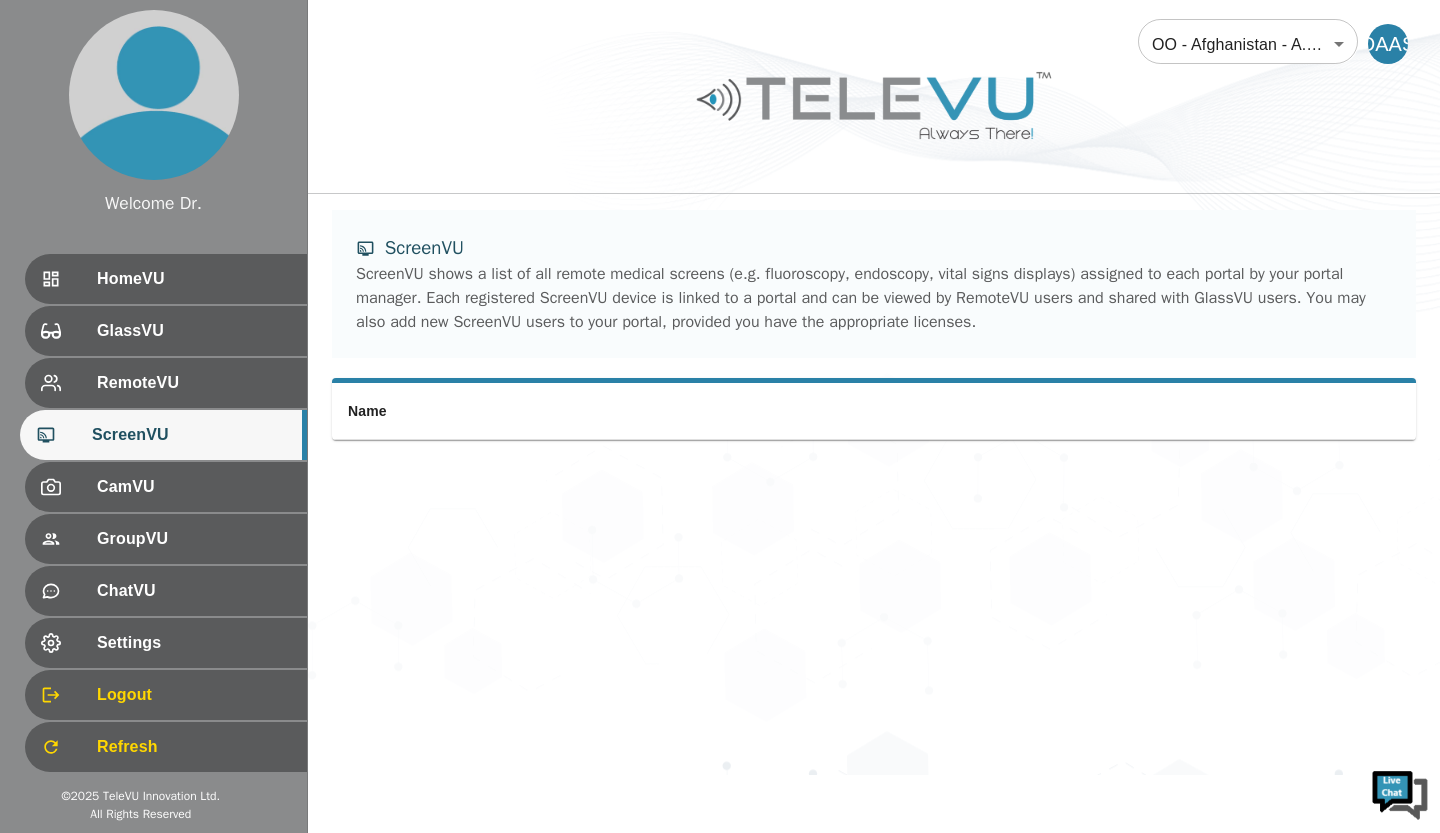 click on "Name" at bounding box center [705, 411] 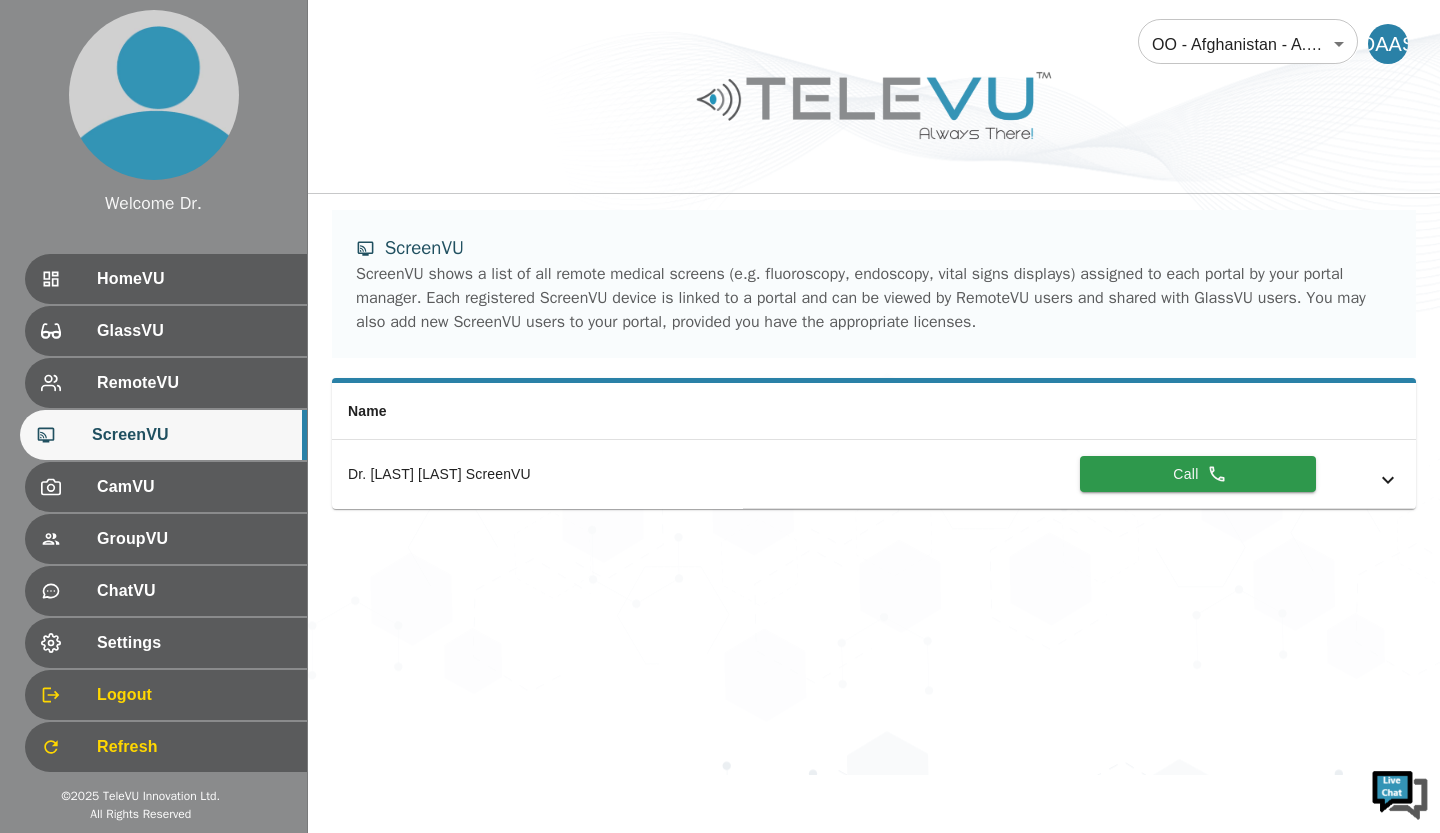 click 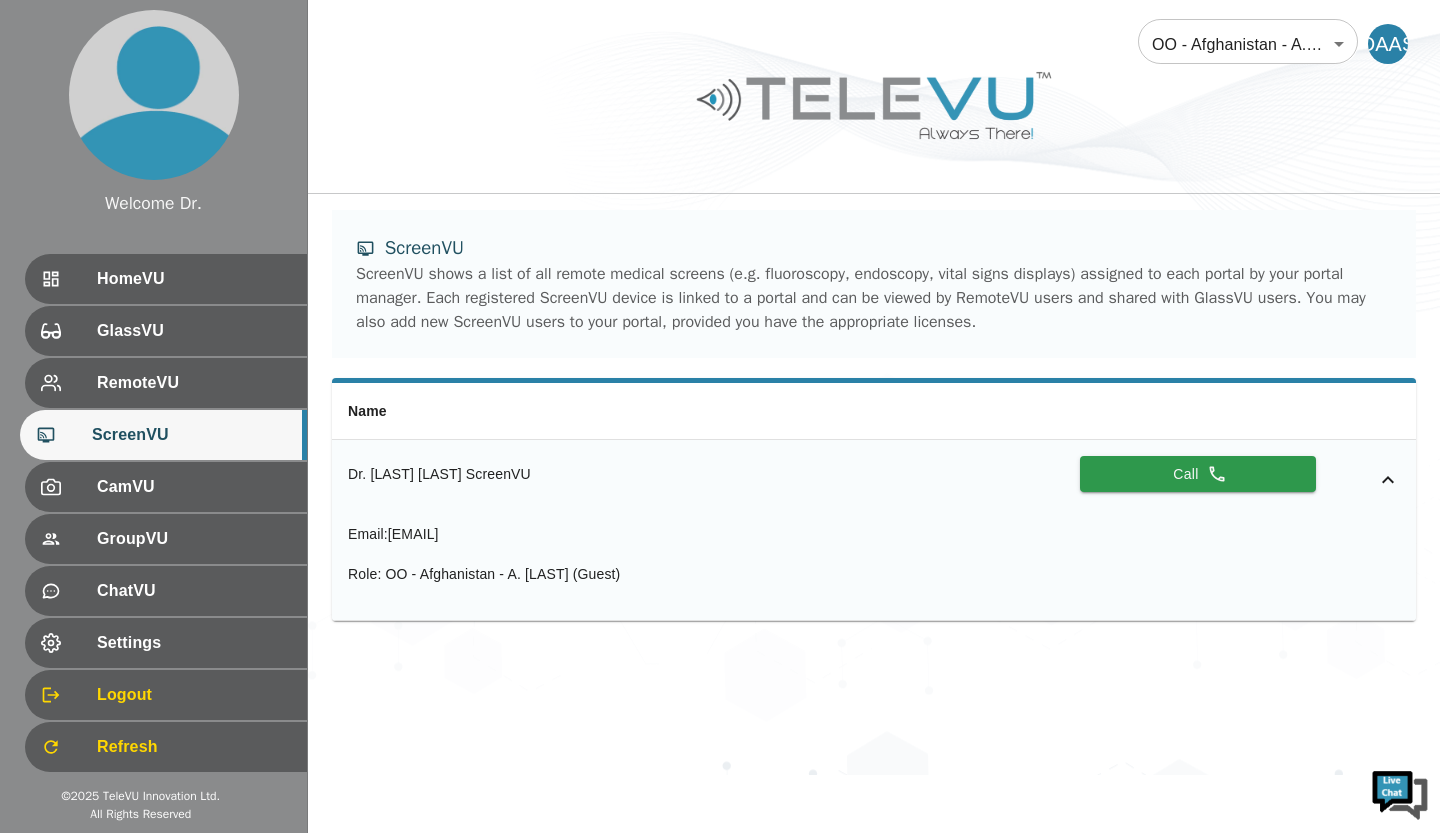 click on "RemoteVU" at bounding box center [166, 383] 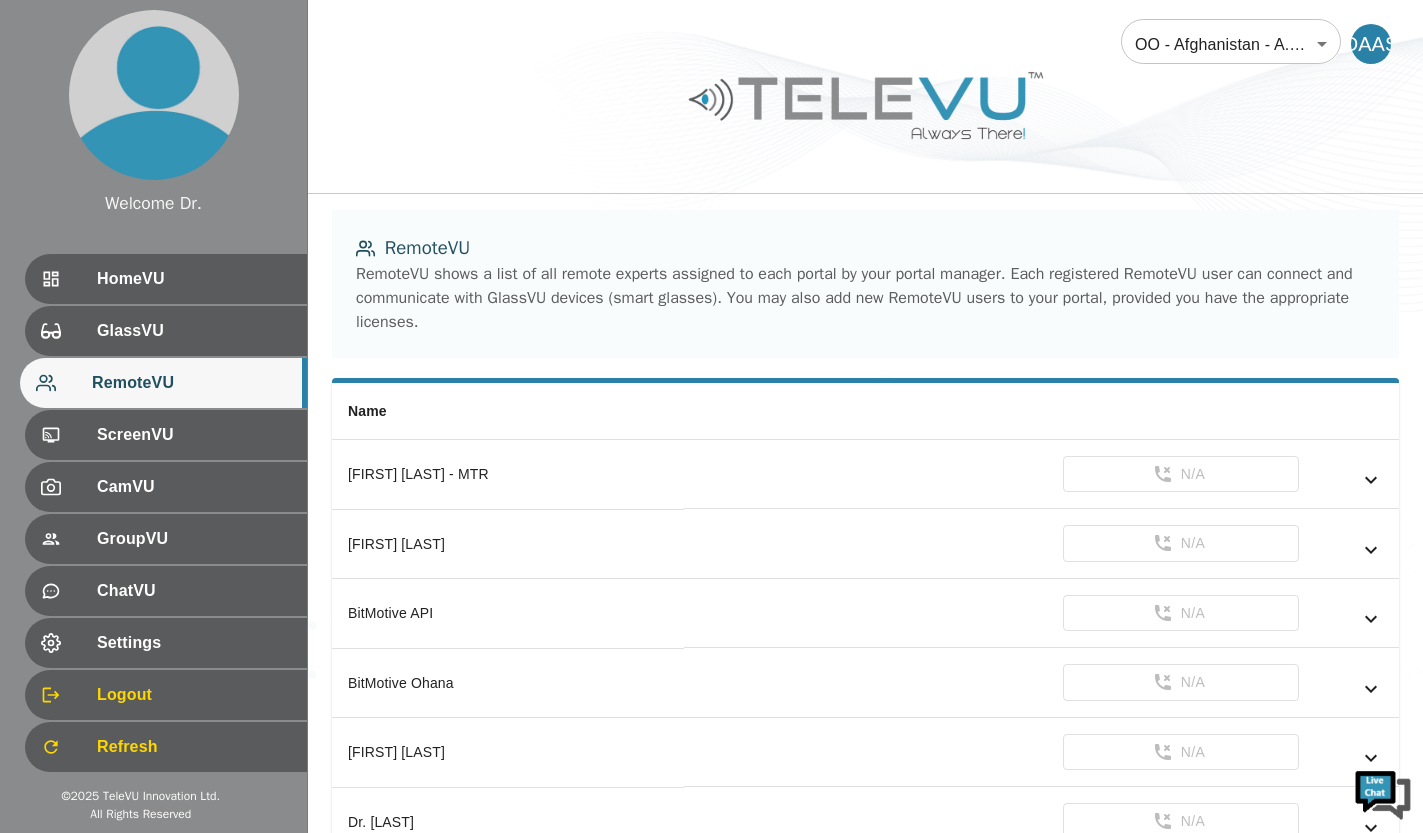 click on "GlassVU" at bounding box center [194, 331] 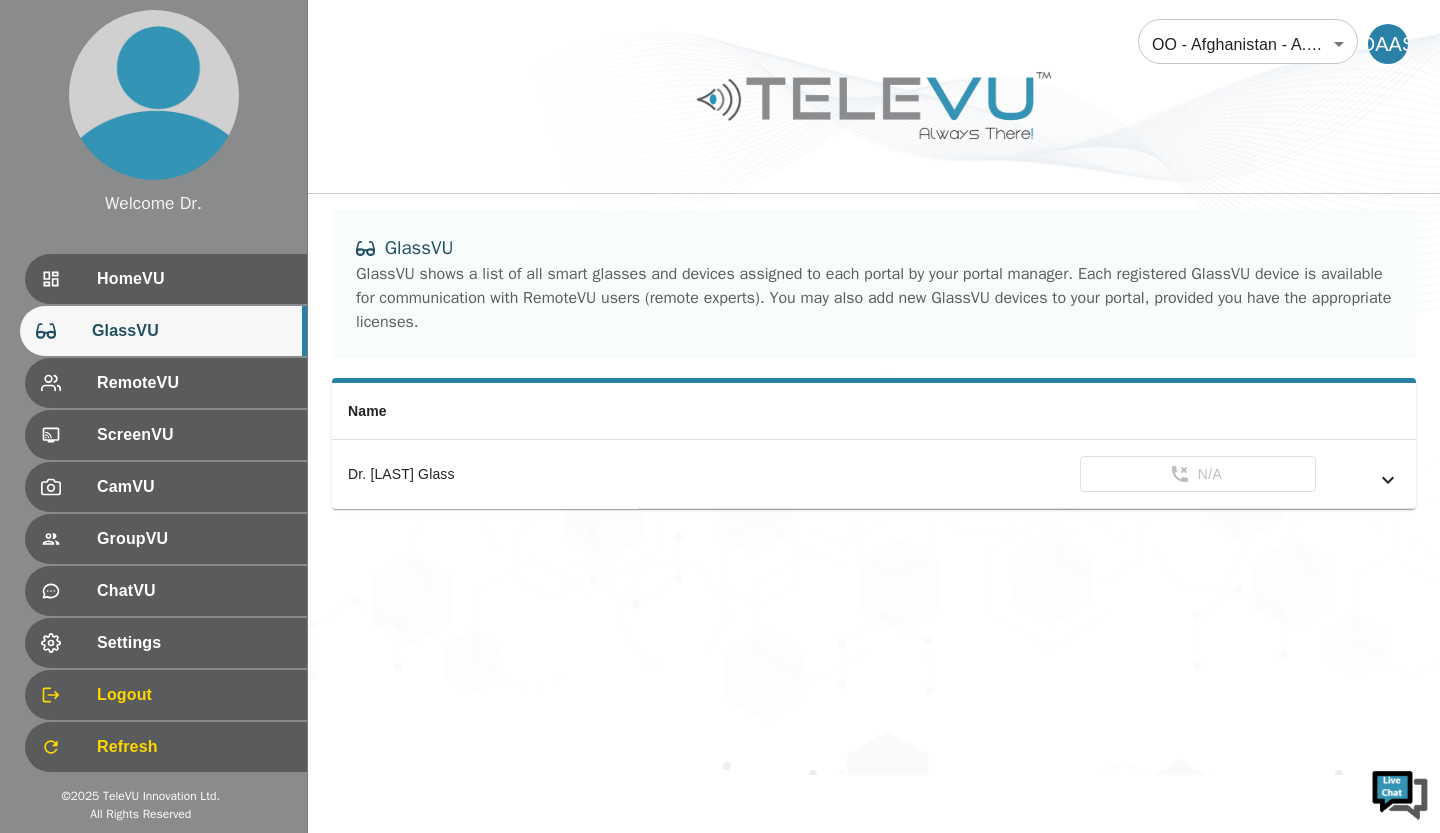 click on "HomeVU" at bounding box center (166, 279) 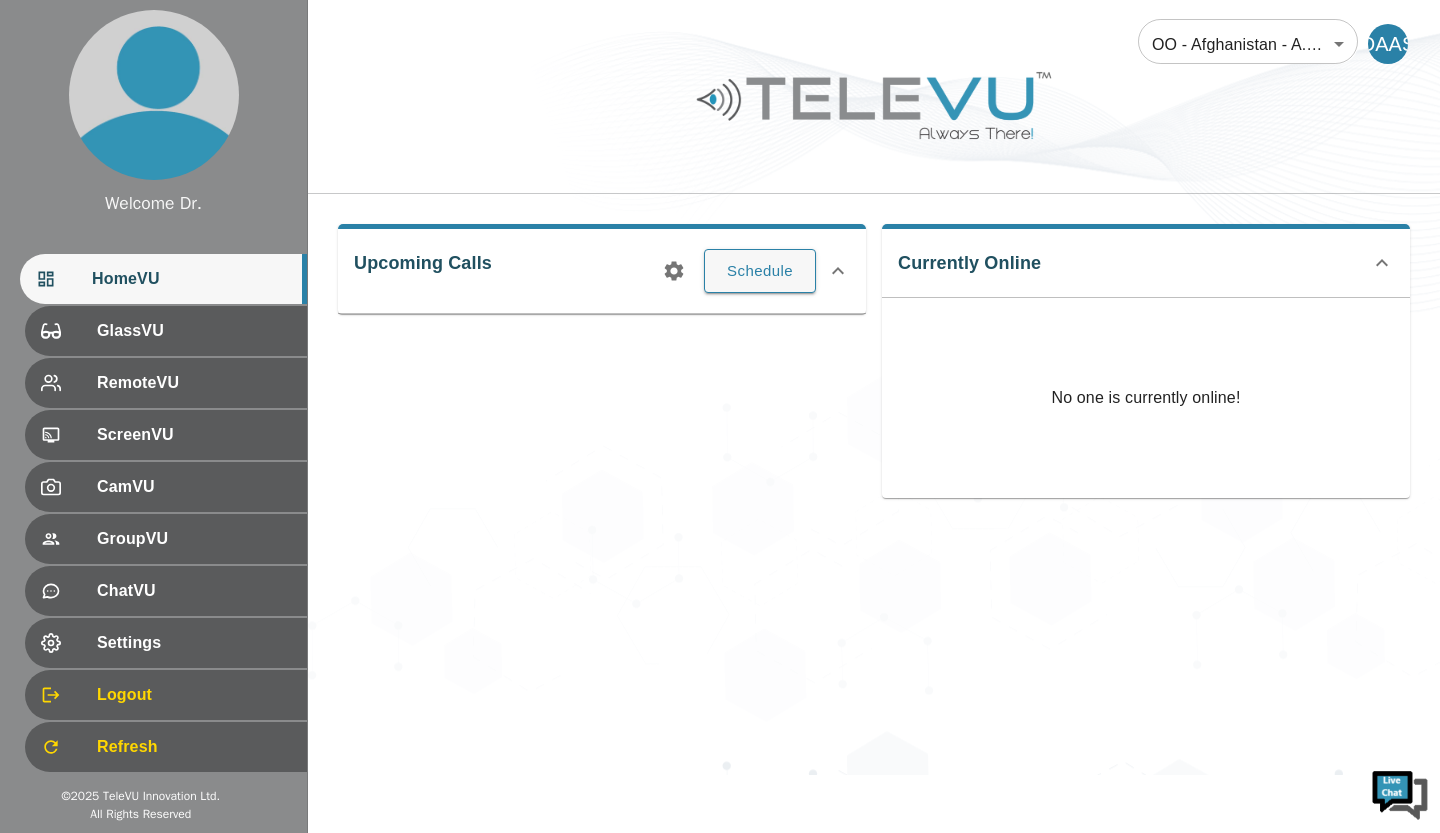 click 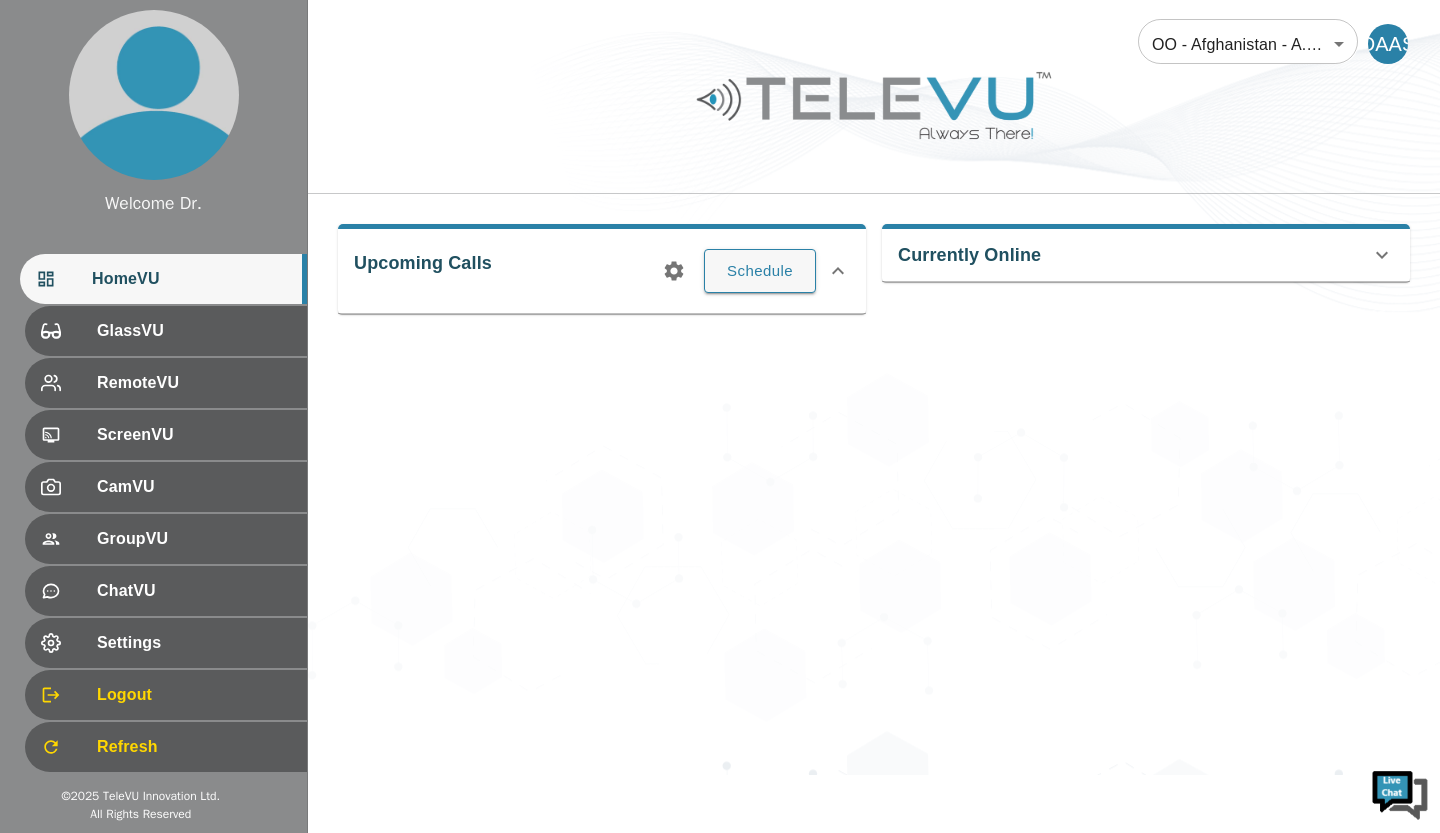 click 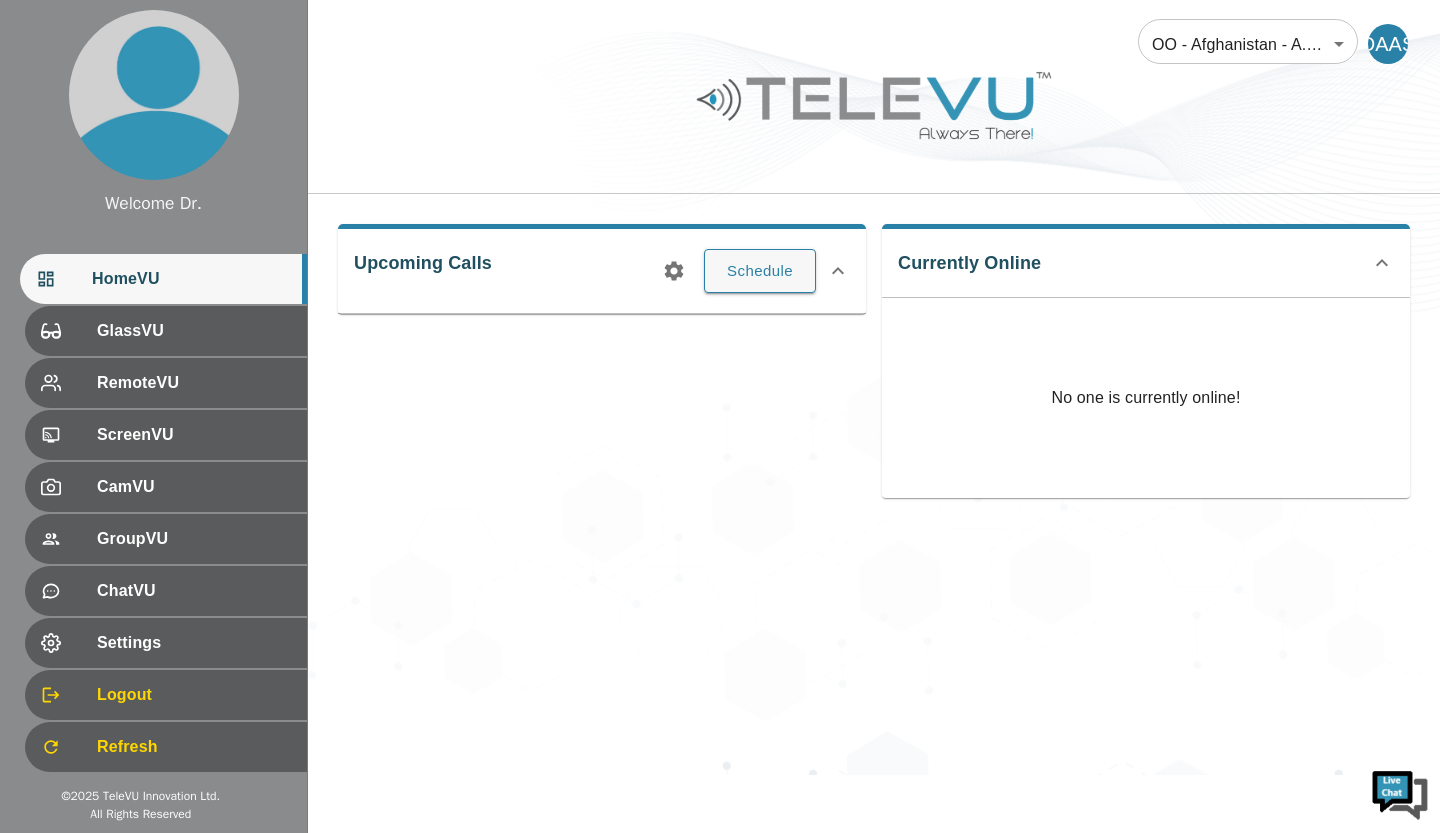 click on "Schedule" at bounding box center (760, 271) 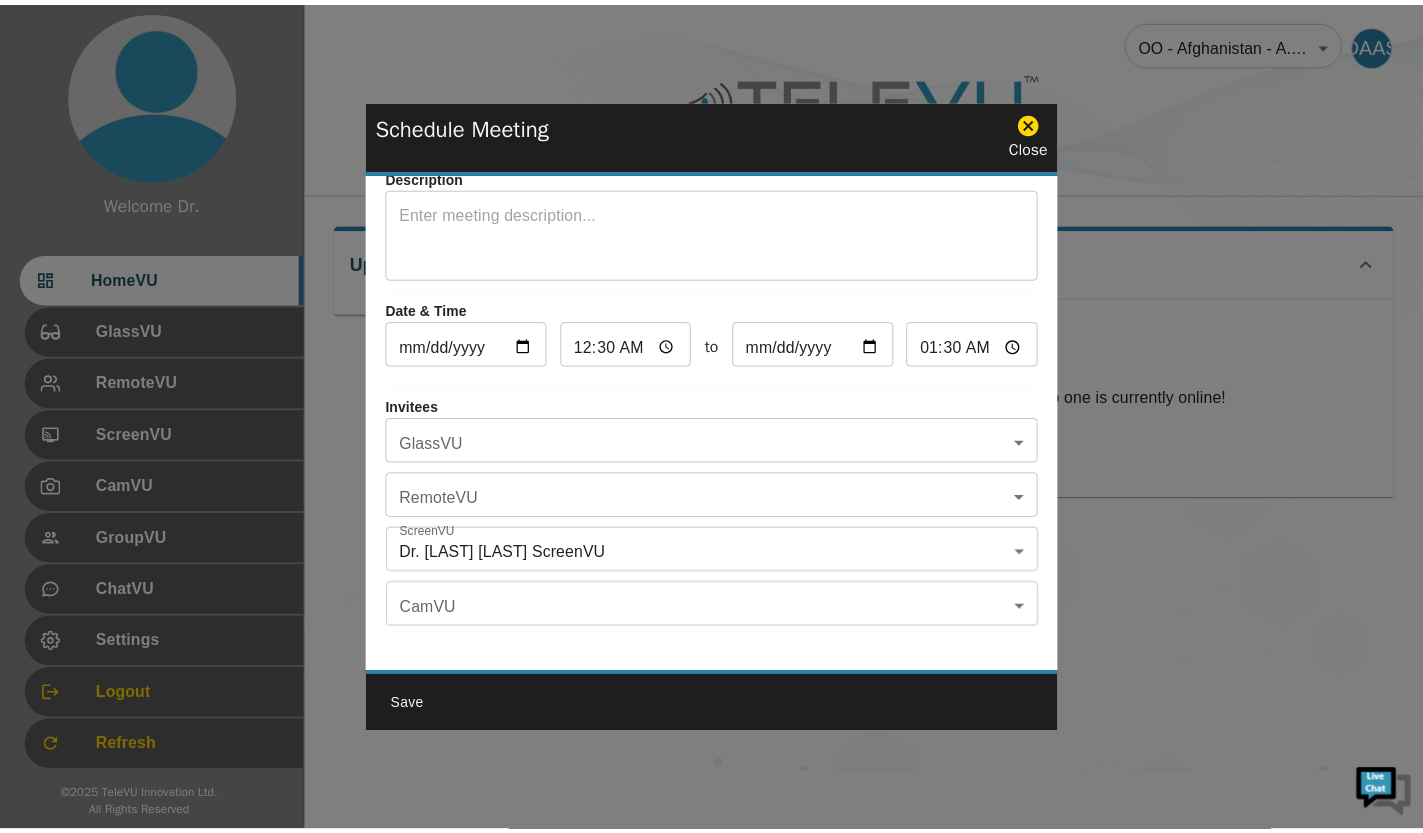 scroll, scrollTop: 118, scrollLeft: 0, axis: vertical 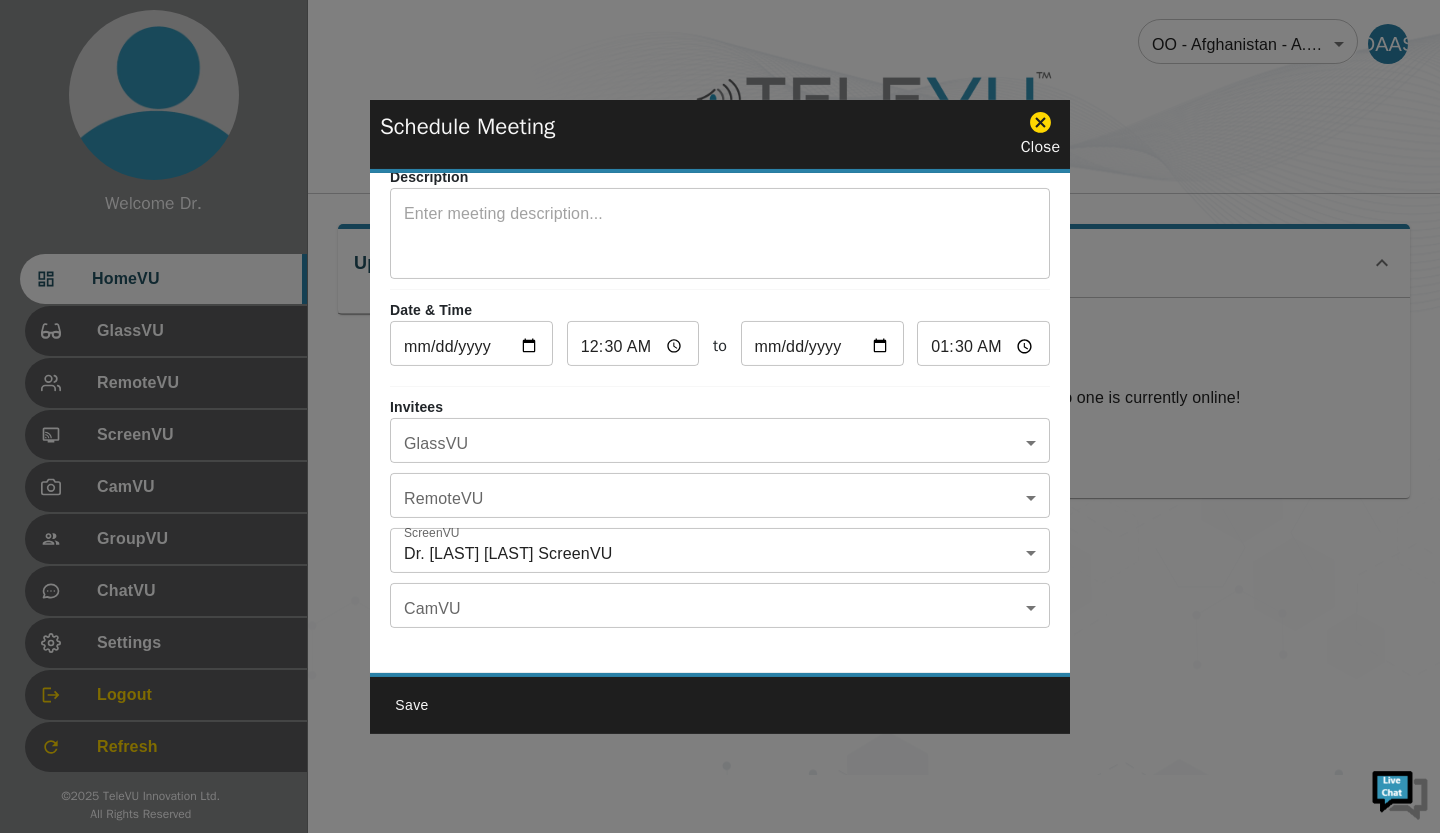 click 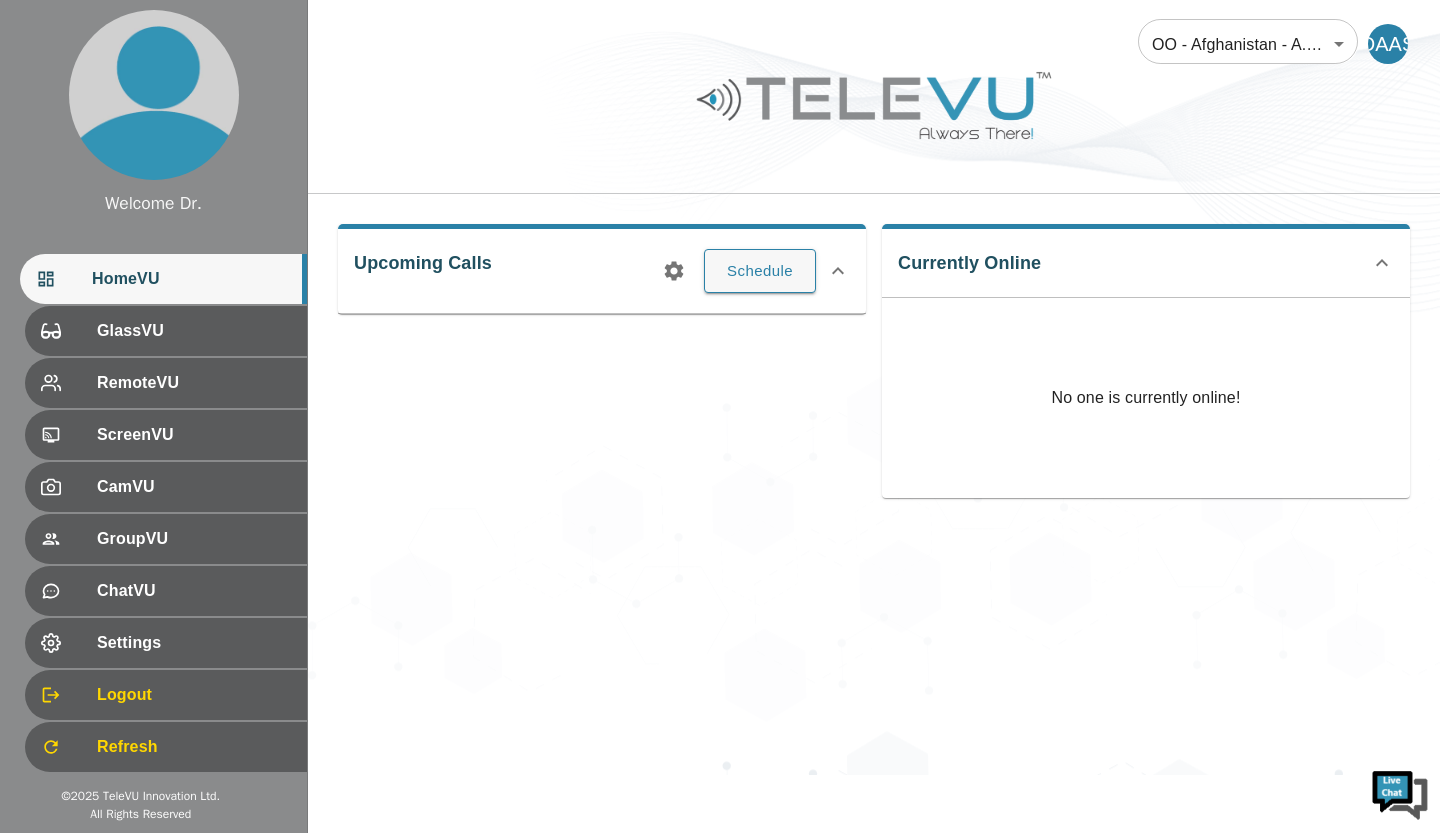 click on "GlassVU" at bounding box center (194, 331) 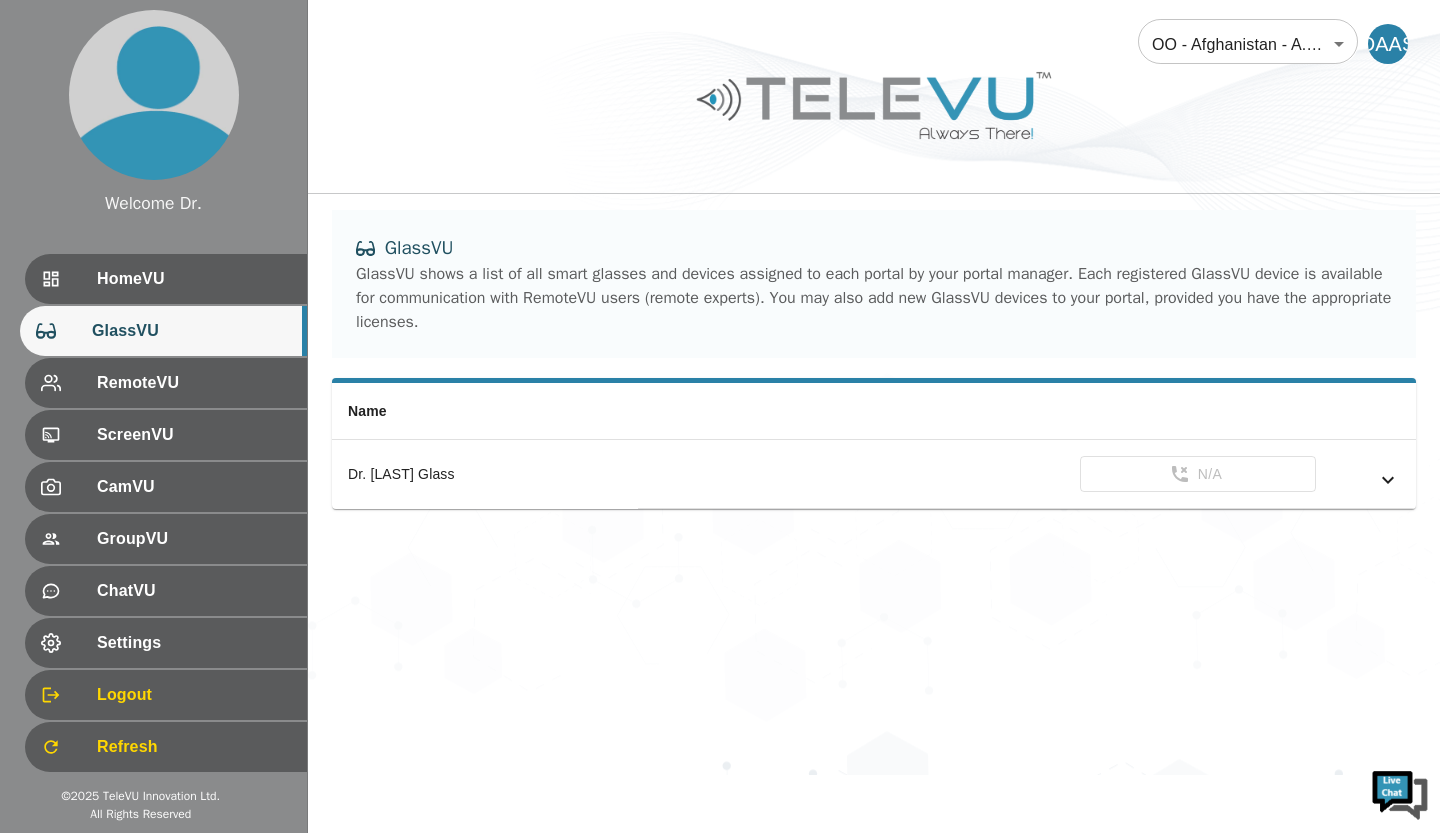 click on "RemoteVU" at bounding box center [194, 383] 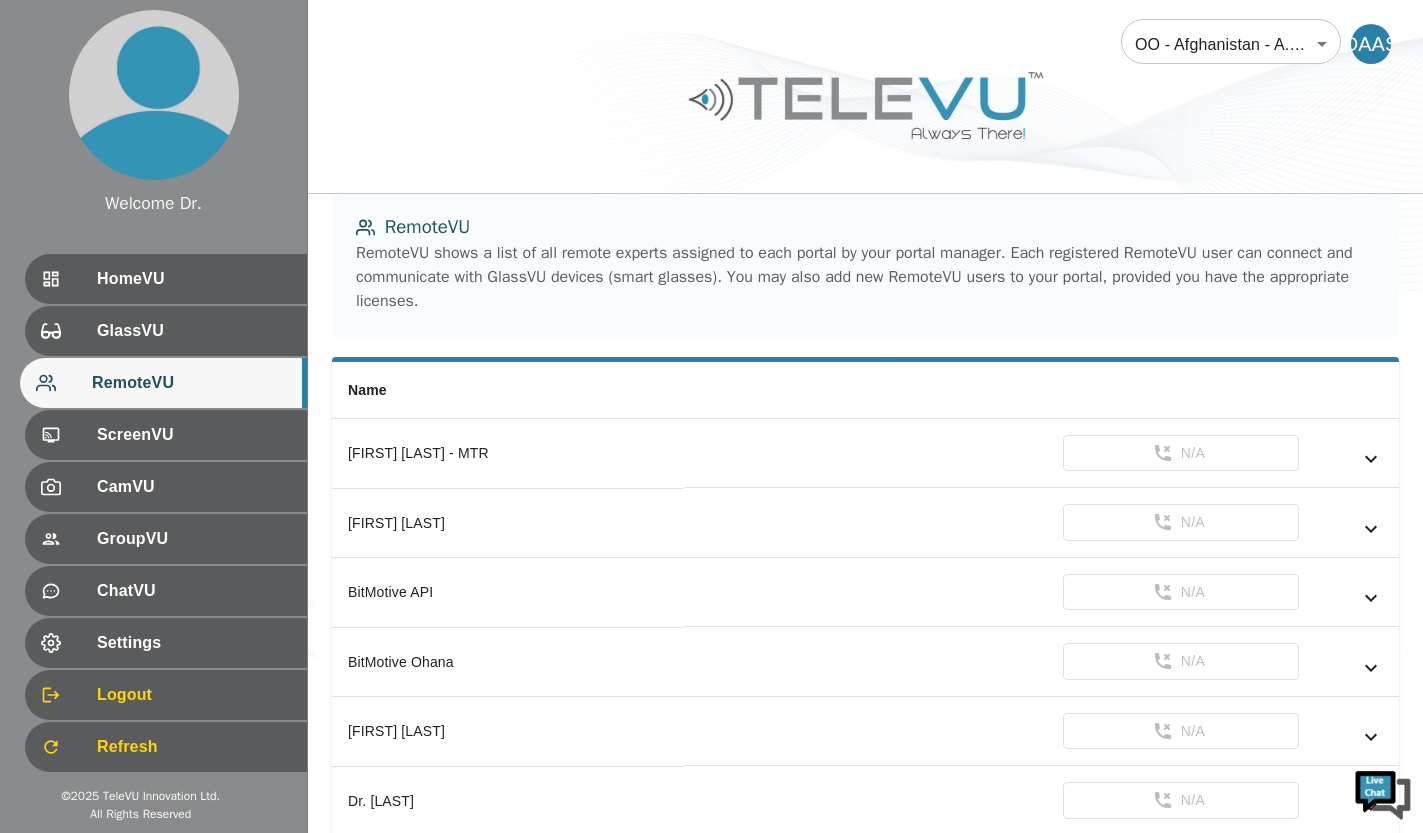 scroll, scrollTop: 20, scrollLeft: 0, axis: vertical 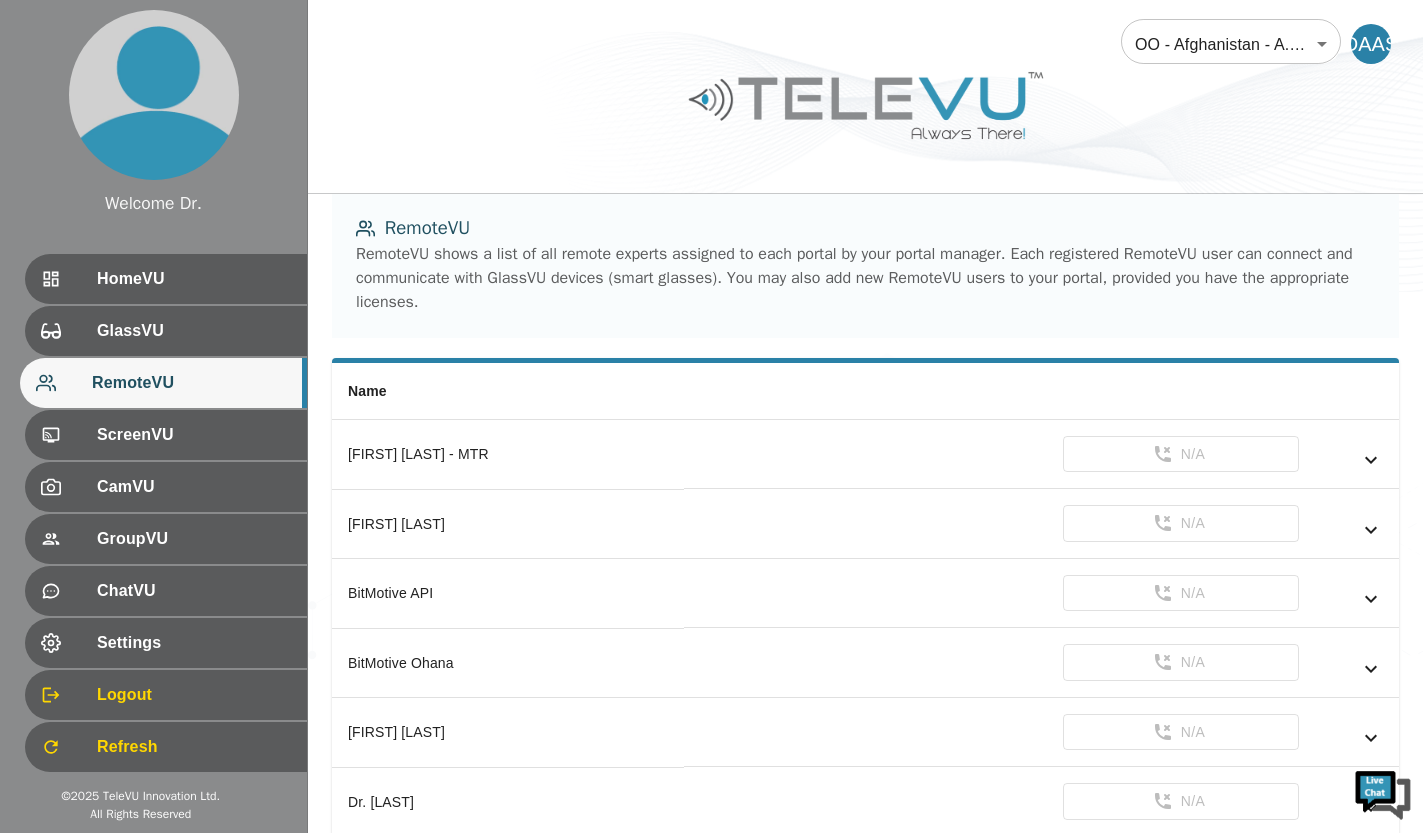 click 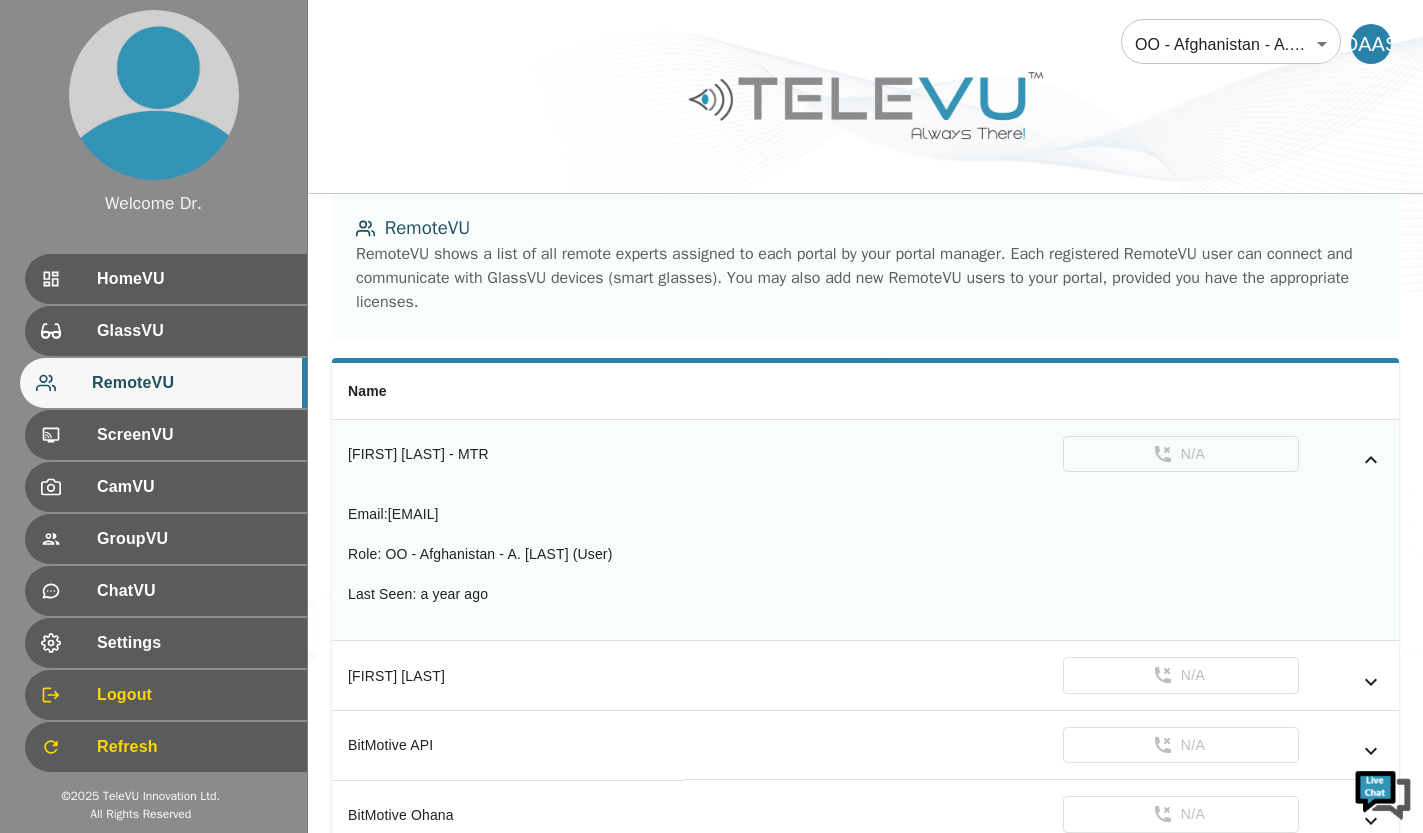 click 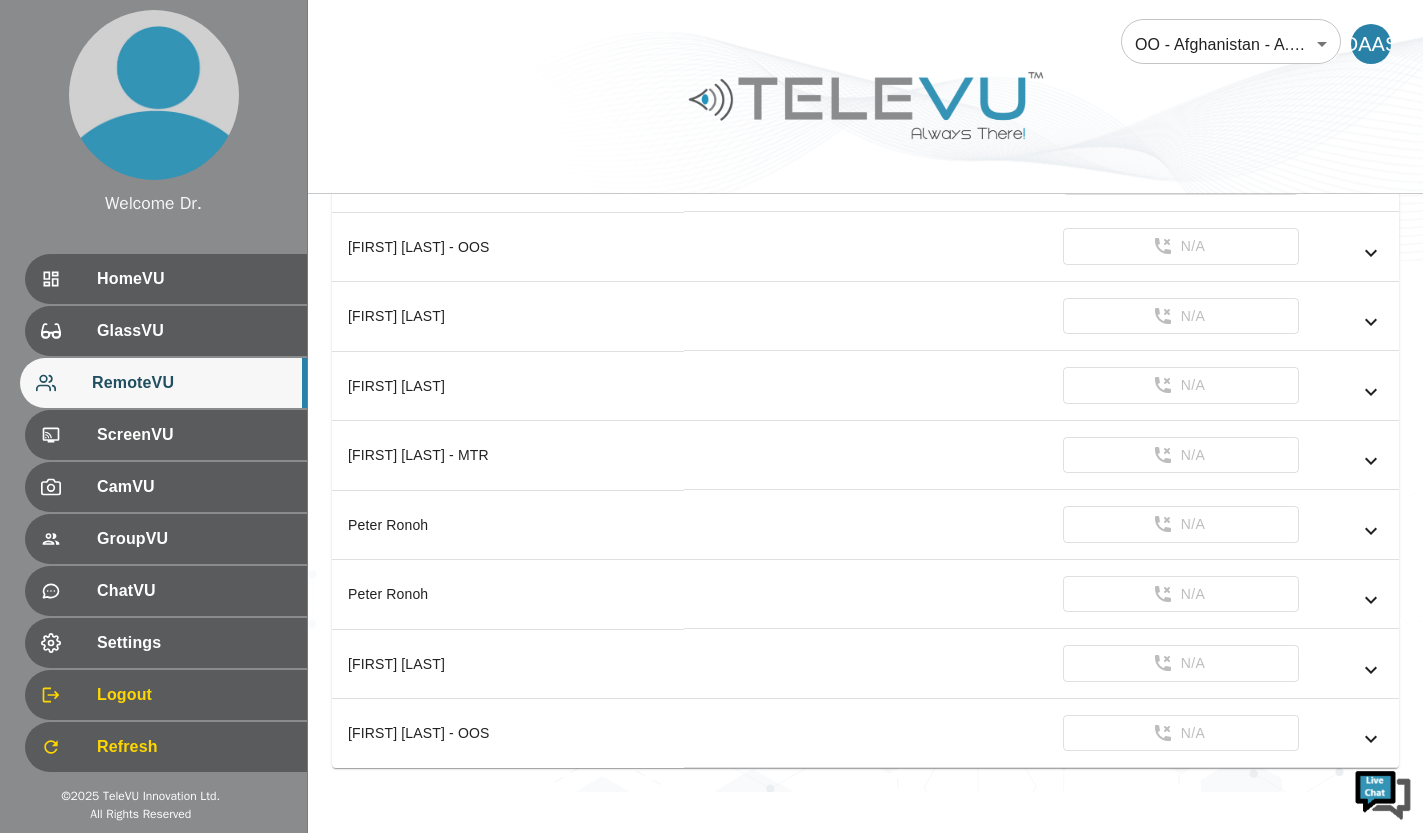 scroll, scrollTop: 1140, scrollLeft: 0, axis: vertical 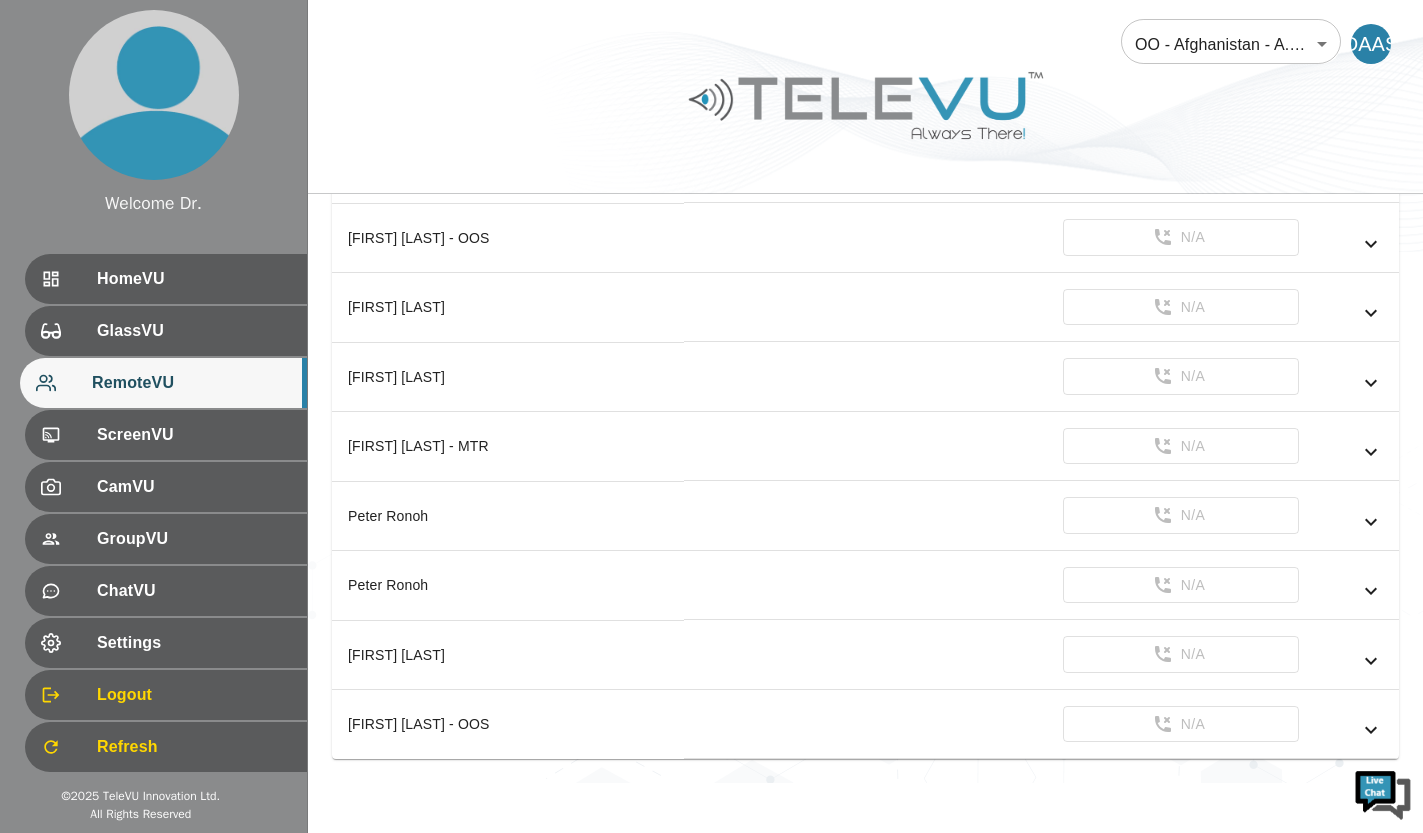 click on "Welcome   Dr. HomeVU GlassVU RemoteVU ScreenVU CamVU GroupVU ChatVU Settings Logout Refresh ©  [YEAR]   TeleVU Innovation Ltd. All Rights Reserved OO - Afghanistan - A. [LAST] 159 ​ DAAS RemoteVU RemoteVU shows a list of all remote experts assigned to each portal by your portal manager. Each registered RemoteVU  user can connect and communicate with GlassVU devices (smart glasses). You may also add new RemoteVU users to your portal, provided you have the appropriate licenses. Name [FIRST] [LAST]   N/A [FIRST] [LAST]   N/A BitMotive API   N/A BitMotive Ohana   N/A [FIRST] [LAST]   N/A Dr. [LAST]   N/A Dr. [LAST]   N/A [FIRST] [LAST] - OOS   N/A [FIRST] [LAST]    N/A [FIRST] [LAST] - OOS   N/A [FIRST] [LAST]   N/A [FIRST] [LAST] - OOS   N/A [FIRST] [LAST]    N/A [FIRST] [LAST]    N/A [FIRST] [LAST] - MTR   N/A [FIRST] [LAST]   N/A [FIRST] [LAST]   N/A [FIRST] [LAST]   N/A [FIRST] [LAST] - OOS   N/A" at bounding box center (711, -179) 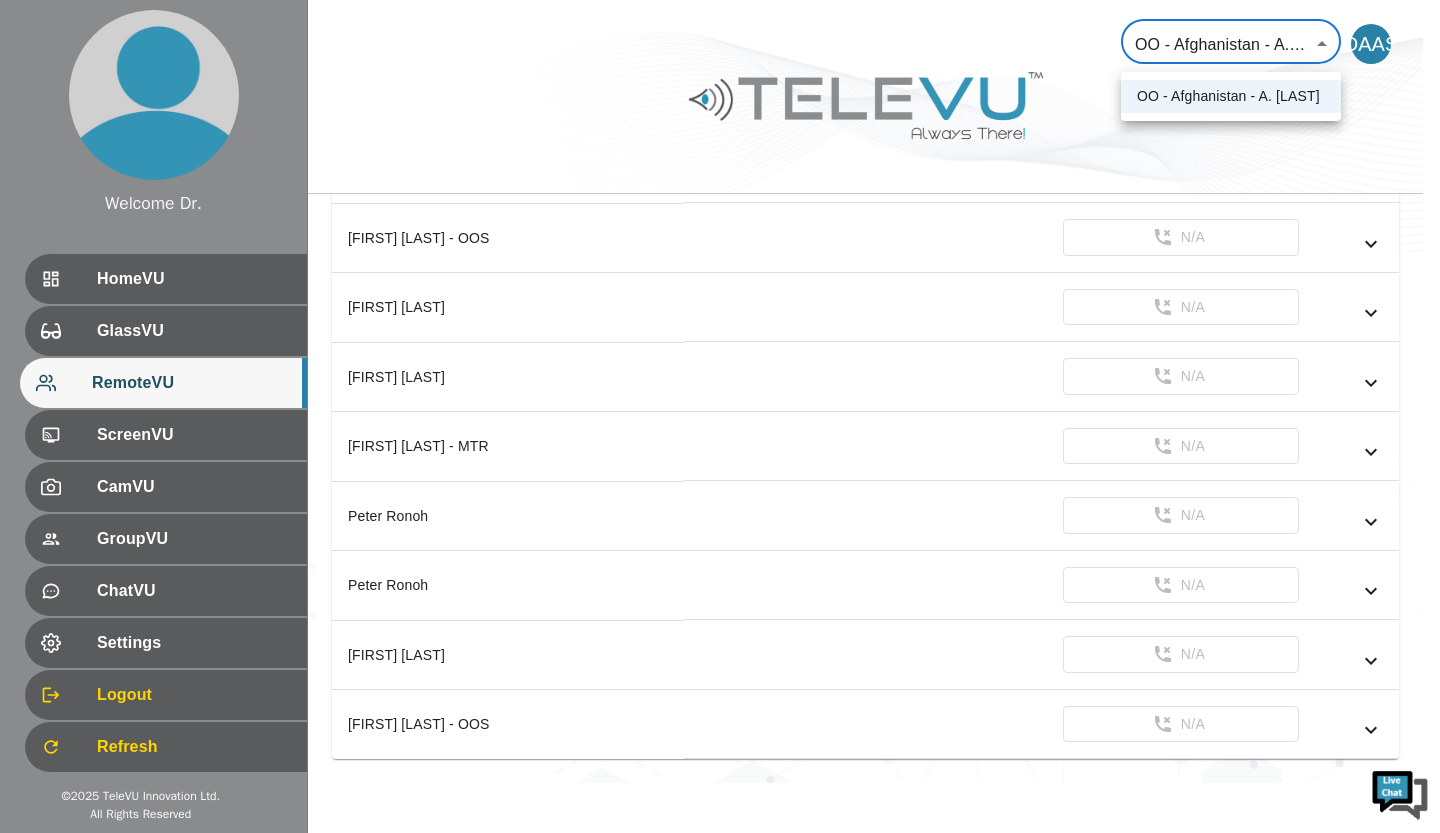 click at bounding box center [720, 416] 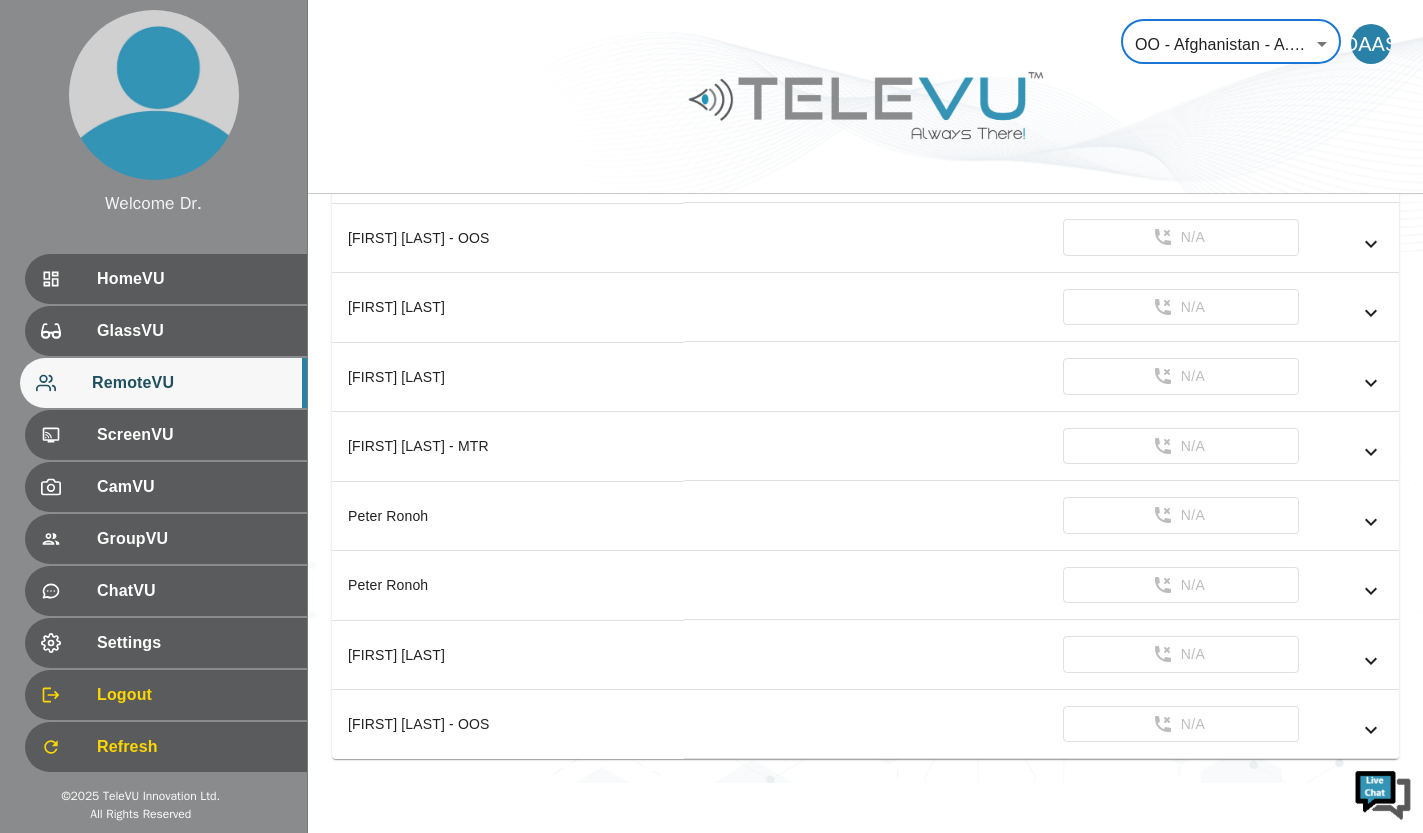 click on "DAAS" at bounding box center [1371, 44] 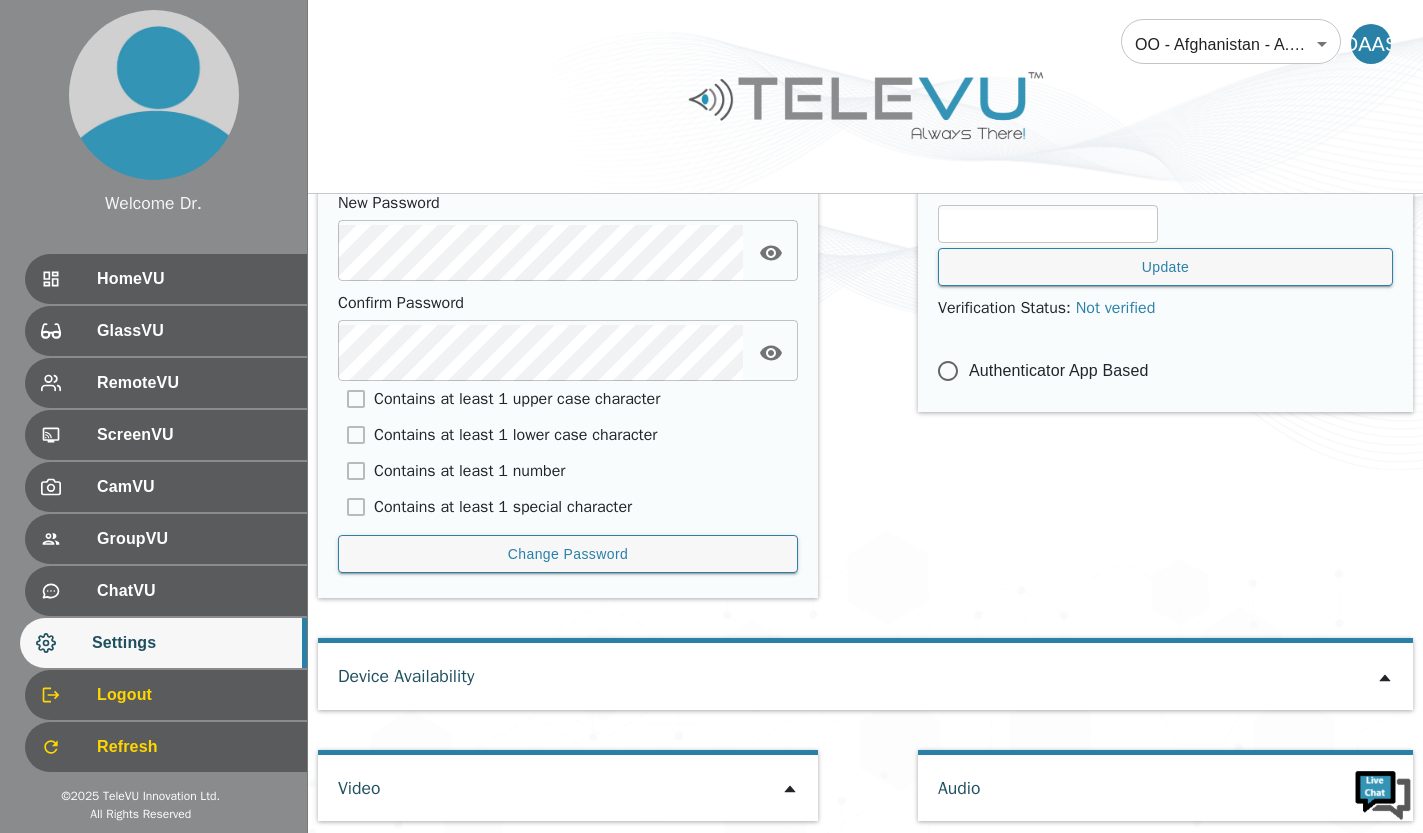 scroll, scrollTop: 940, scrollLeft: 0, axis: vertical 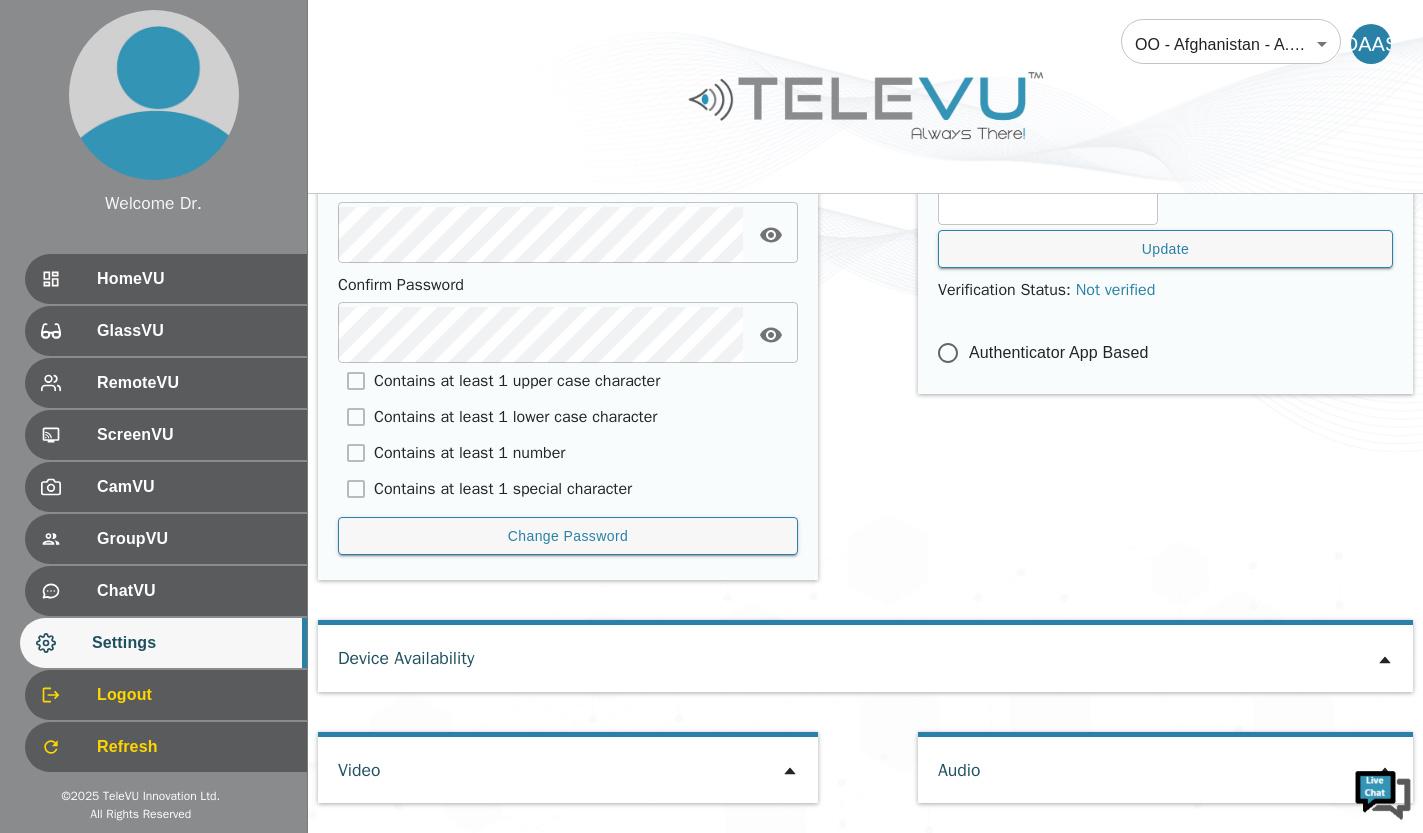 click on "ChatVU" at bounding box center (194, 591) 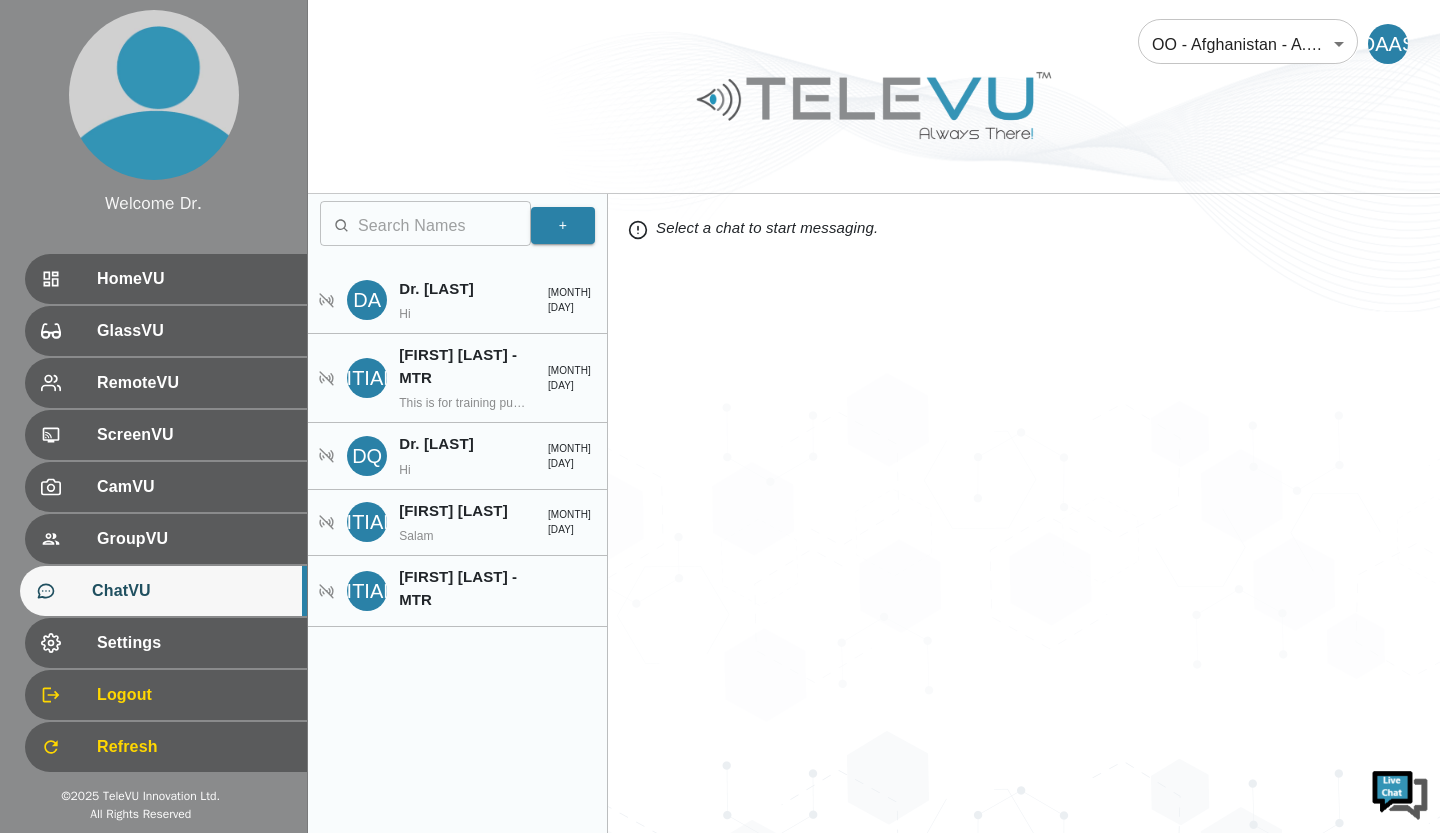 click on "GroupVU" at bounding box center (194, 539) 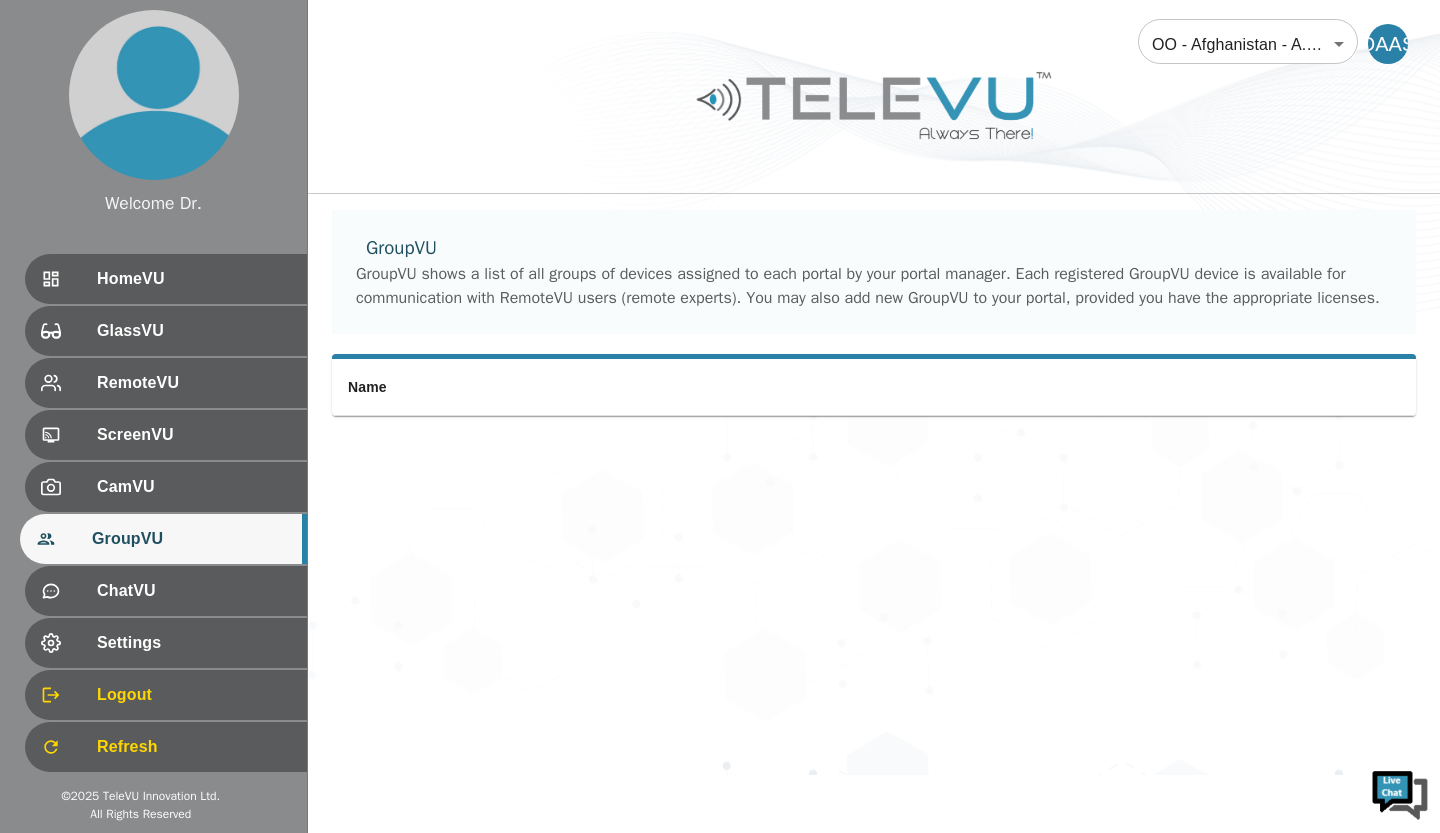 click on "CamVU" at bounding box center (166, 487) 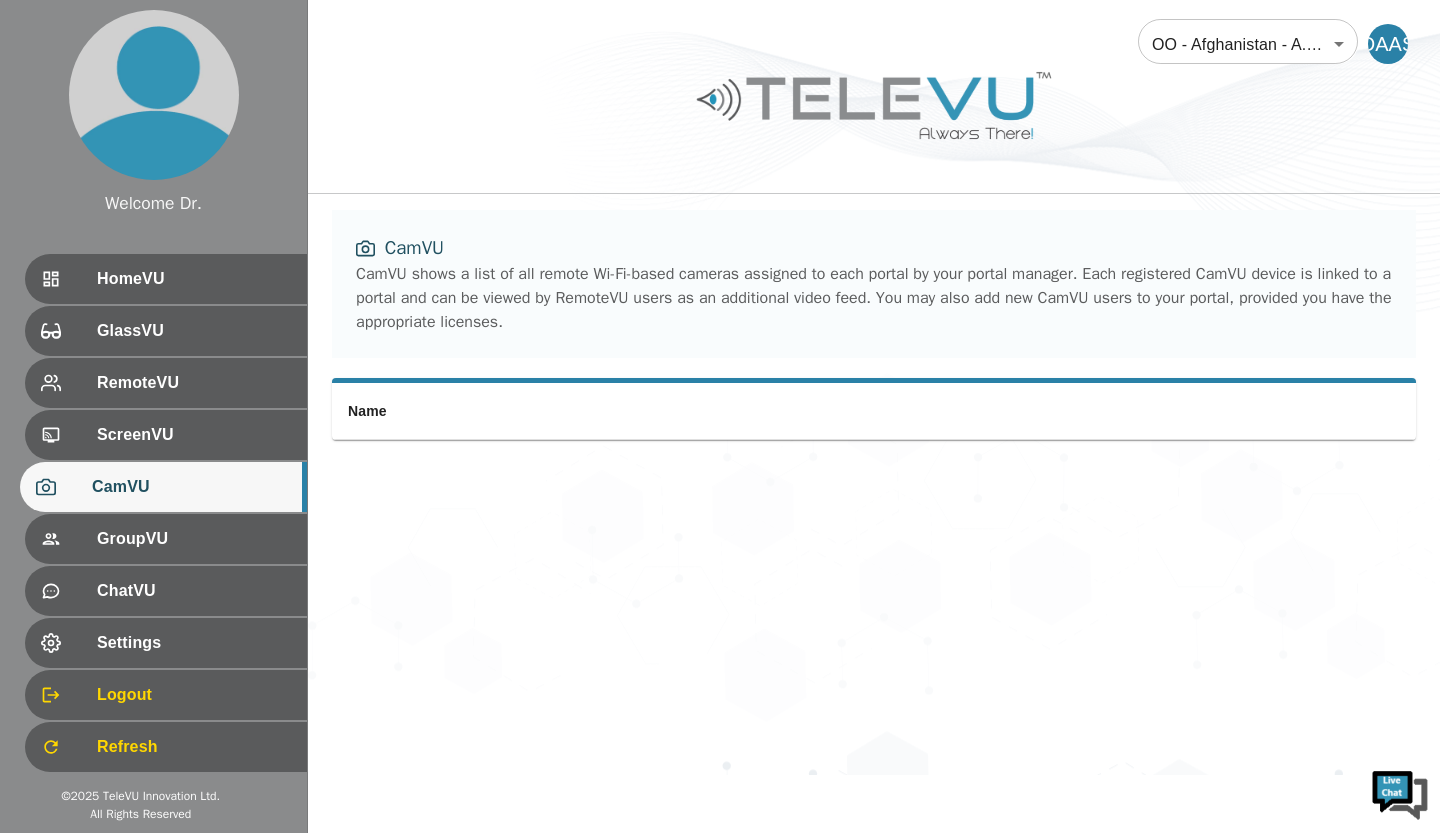click on "ScreenVU" at bounding box center (166, 435) 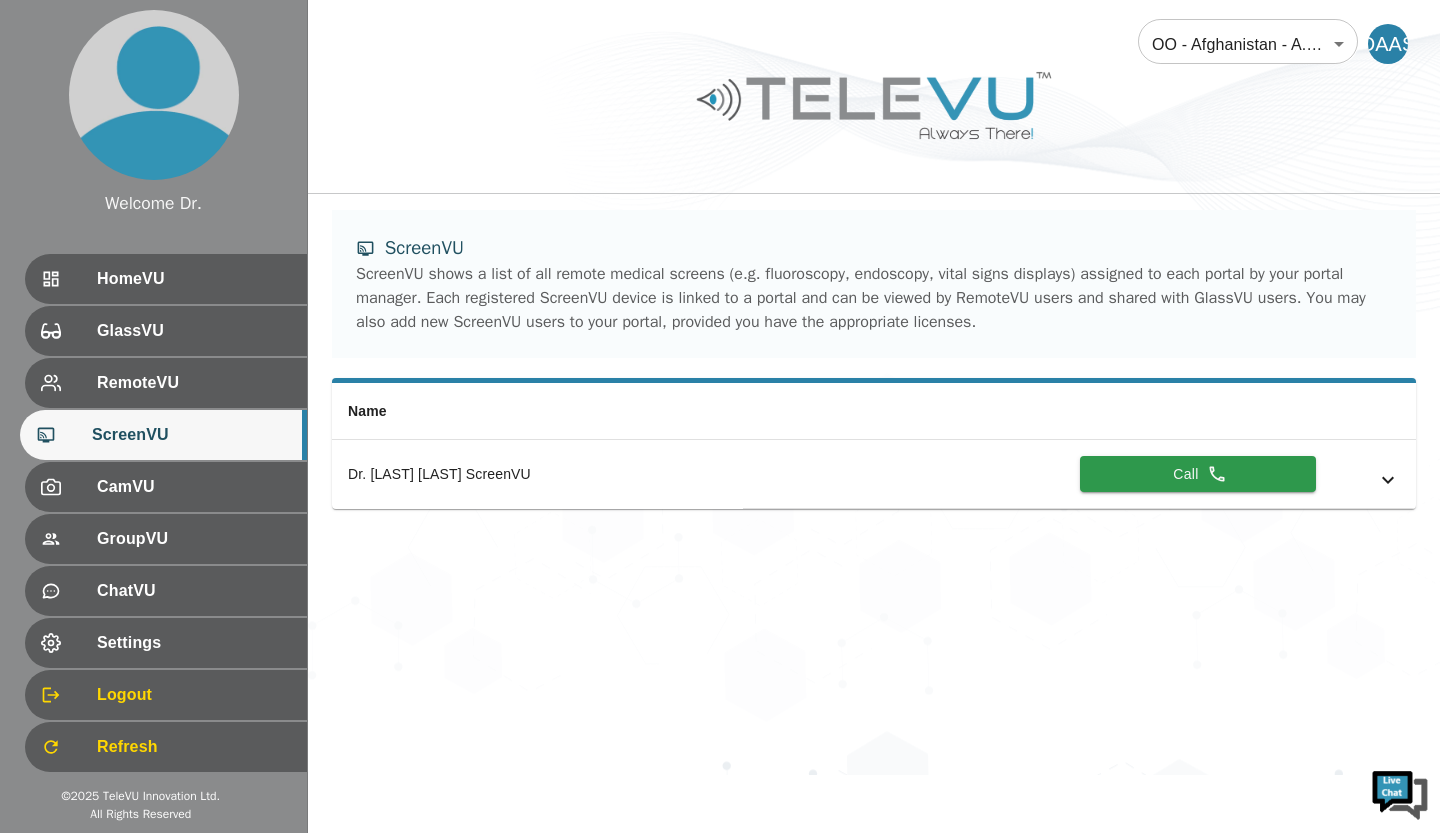 click on "RemoteVU" at bounding box center [194, 383] 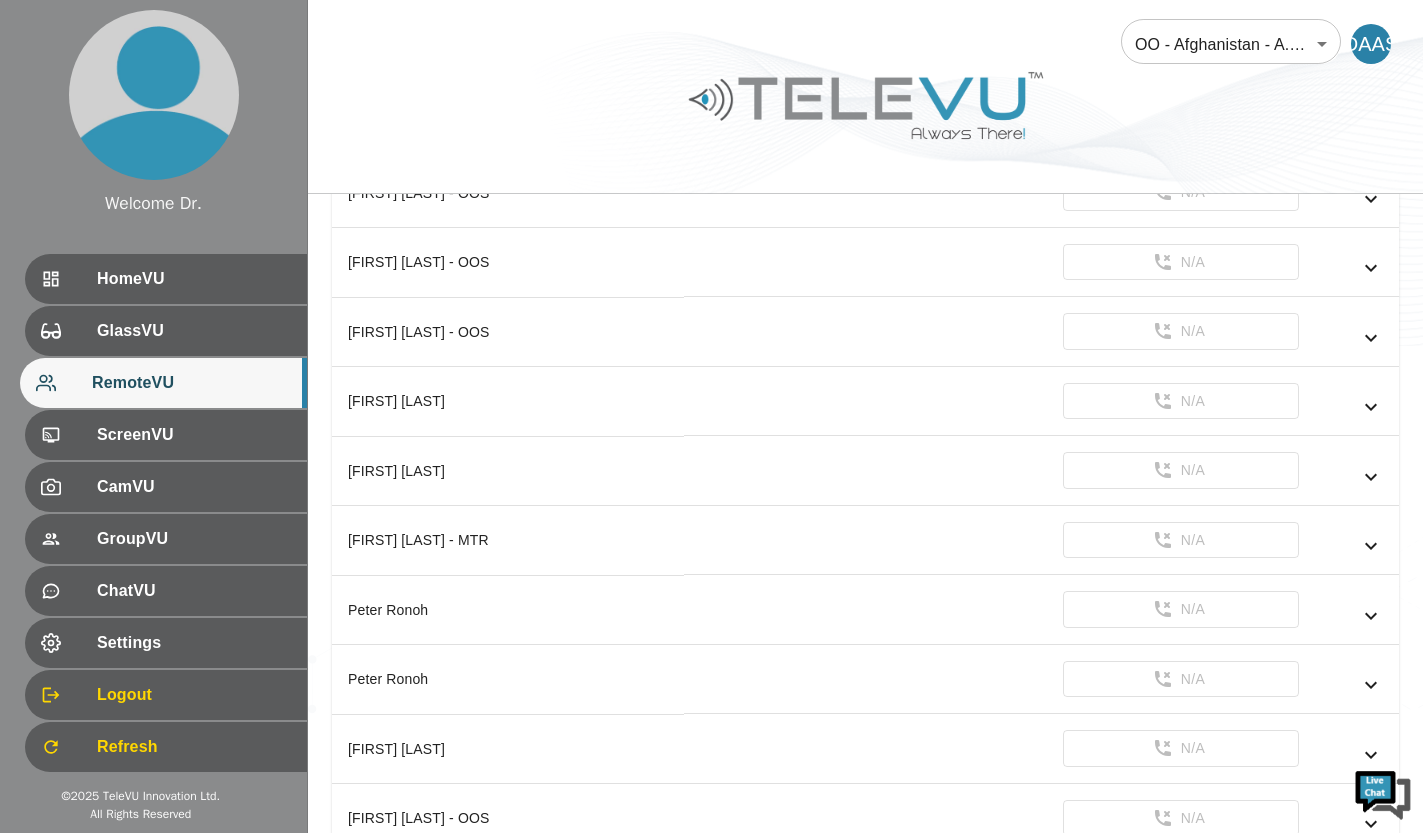 scroll, scrollTop: 1140, scrollLeft: 0, axis: vertical 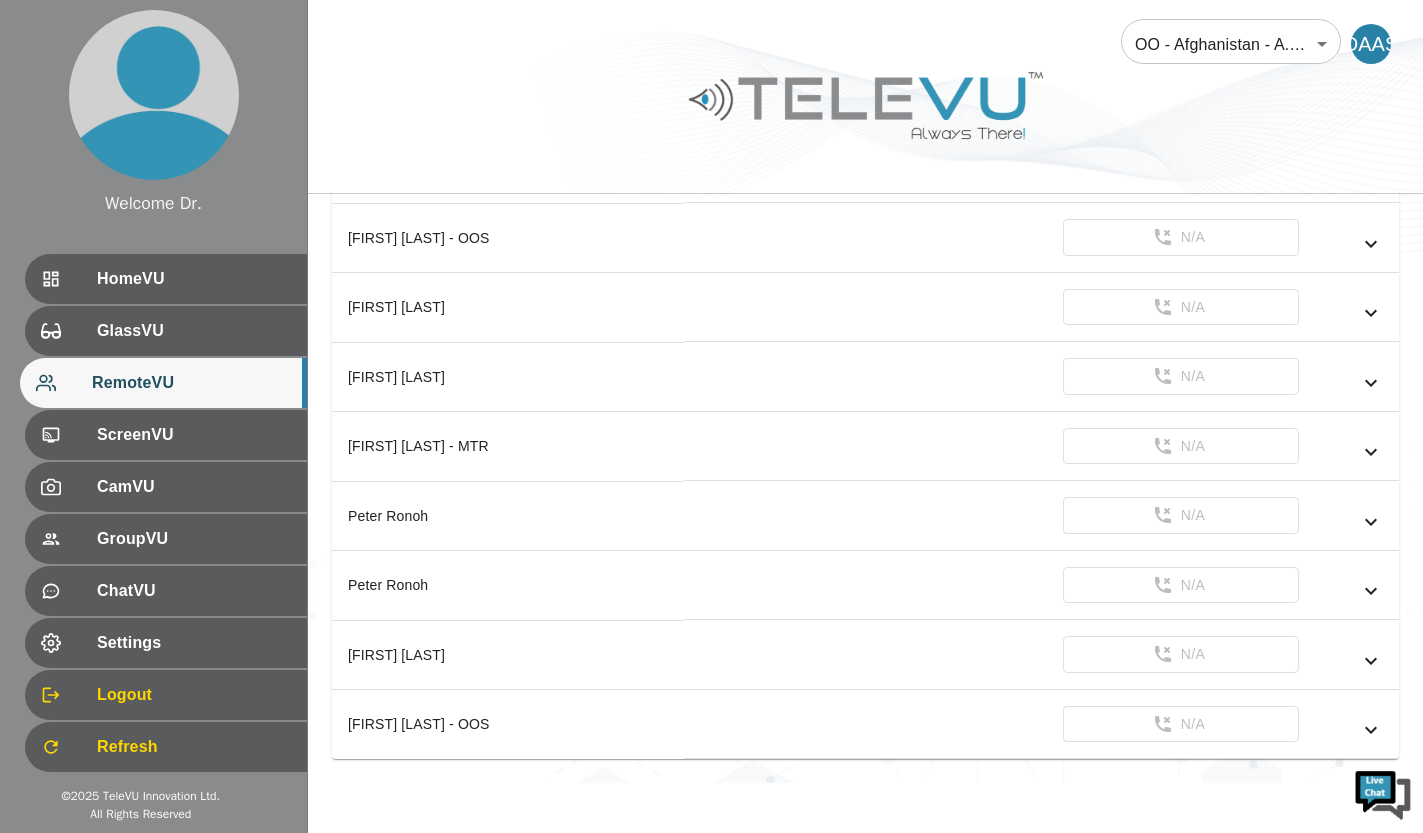 click on "GlassVU" at bounding box center (194, 331) 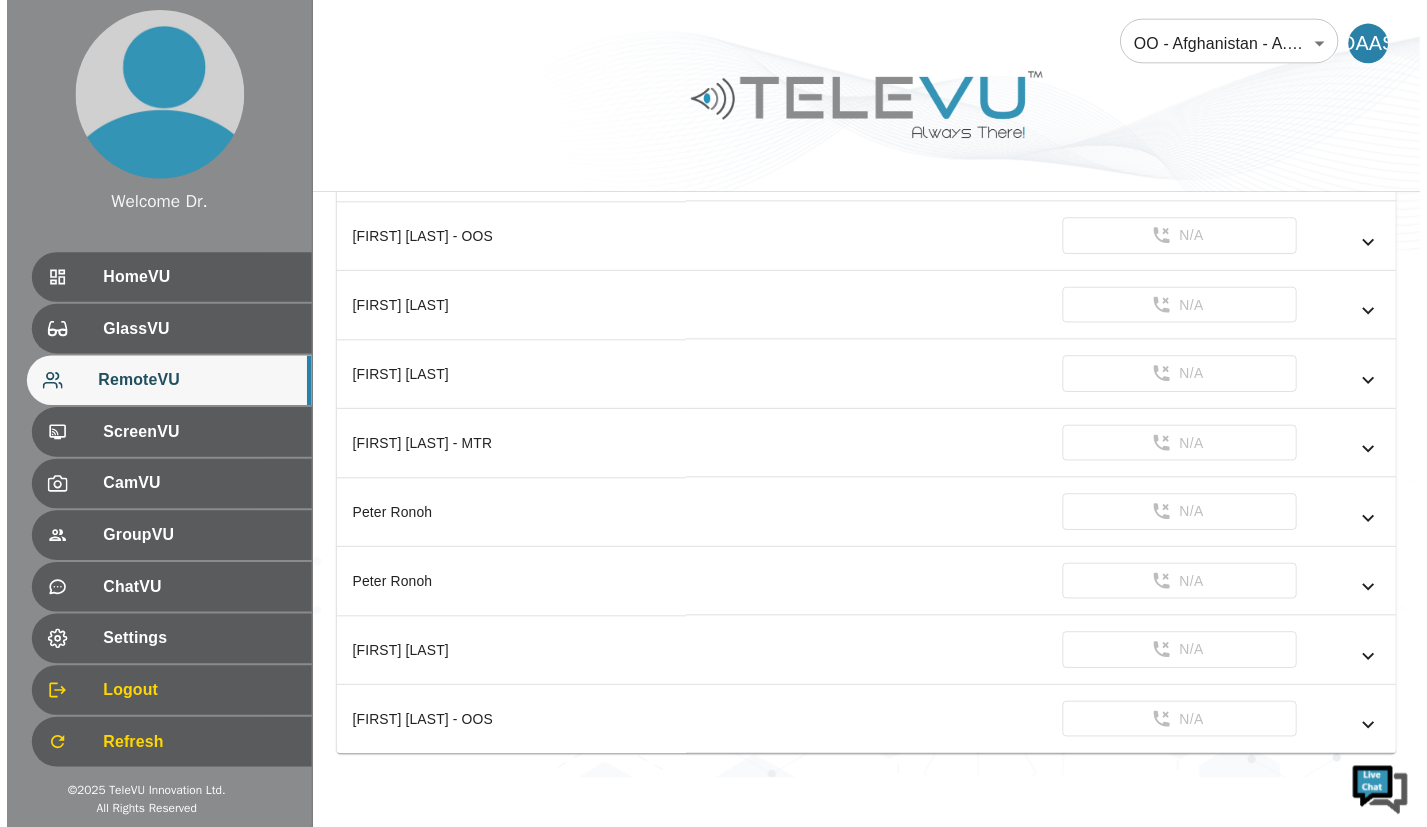 scroll, scrollTop: 0, scrollLeft: 0, axis: both 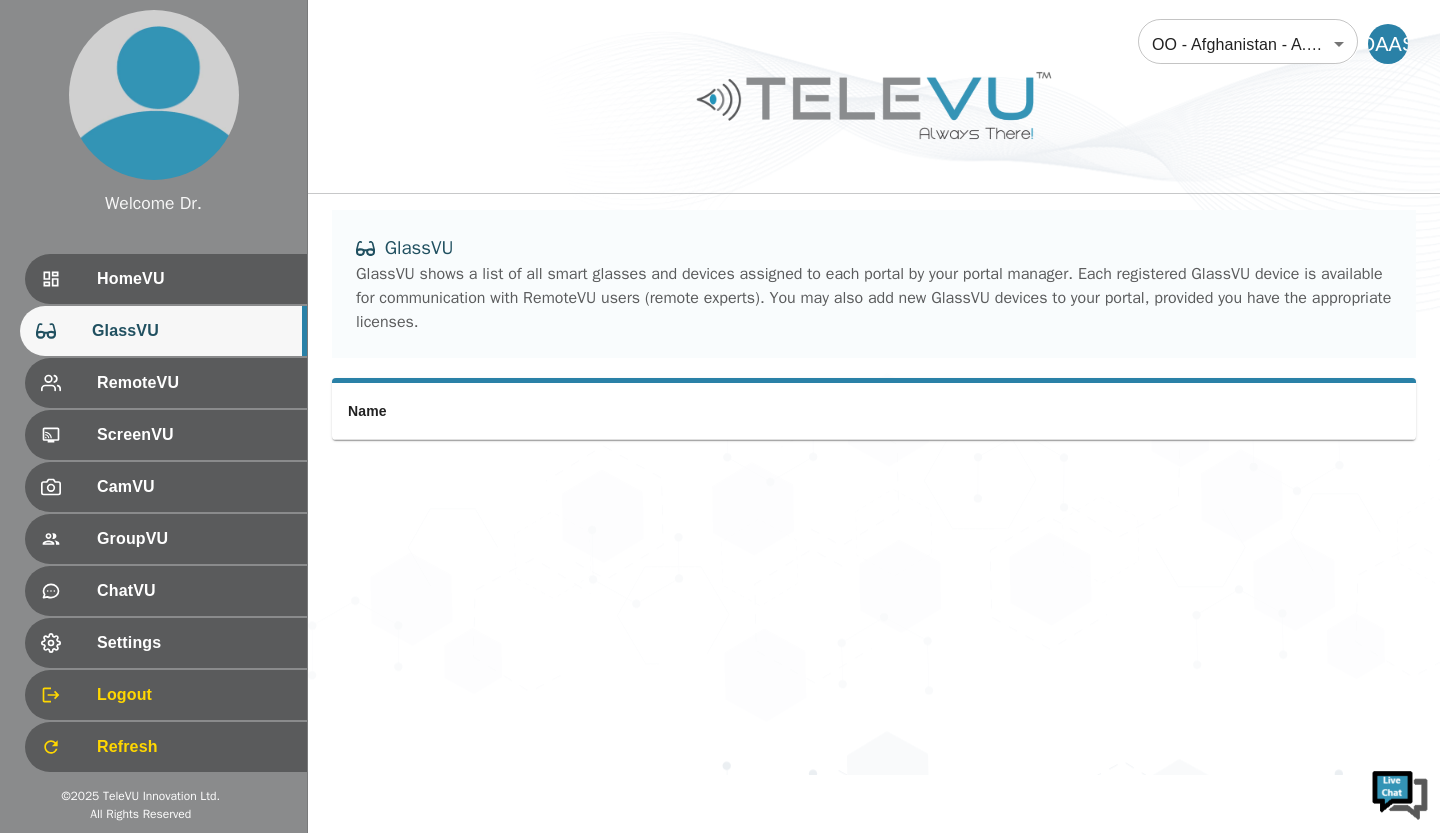 click on "HomeVU" at bounding box center (194, 279) 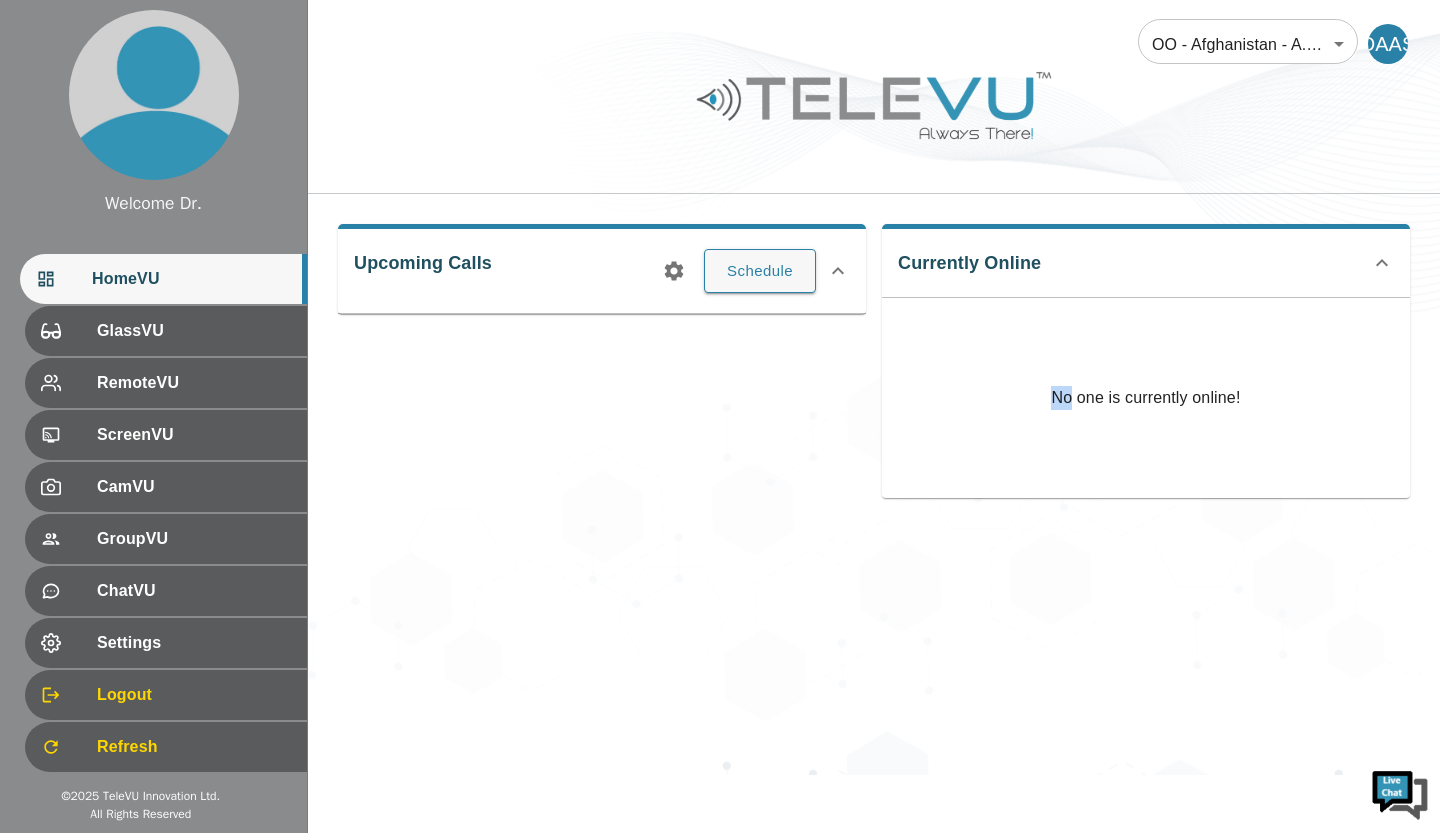 click on "OO - Afghanistan - A. [LAST] 159 ​ DAAS Upcoming Calls Schedule Currently Online No one is currently online!" at bounding box center (874, 387) 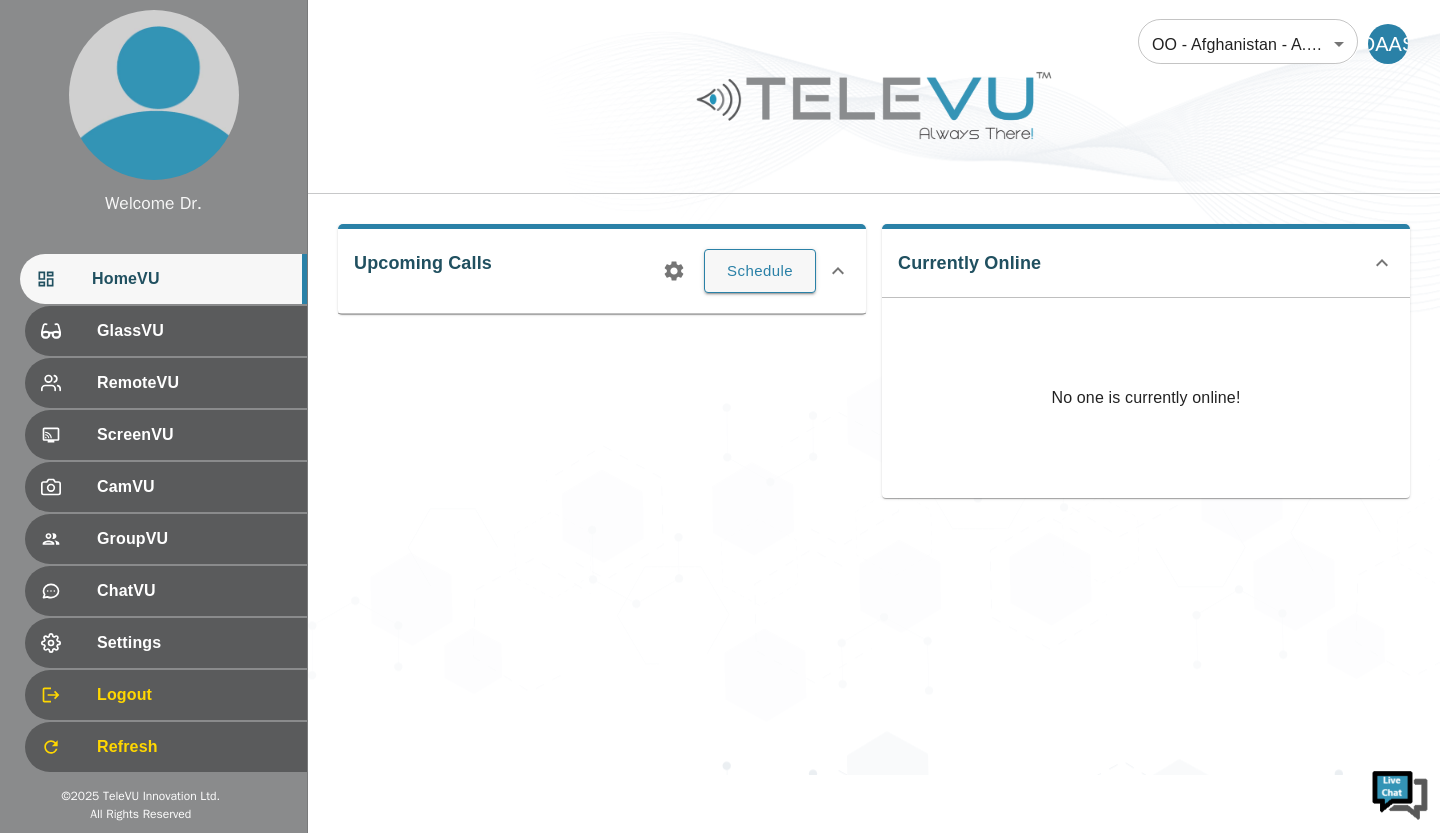 click at bounding box center [1400, 793] 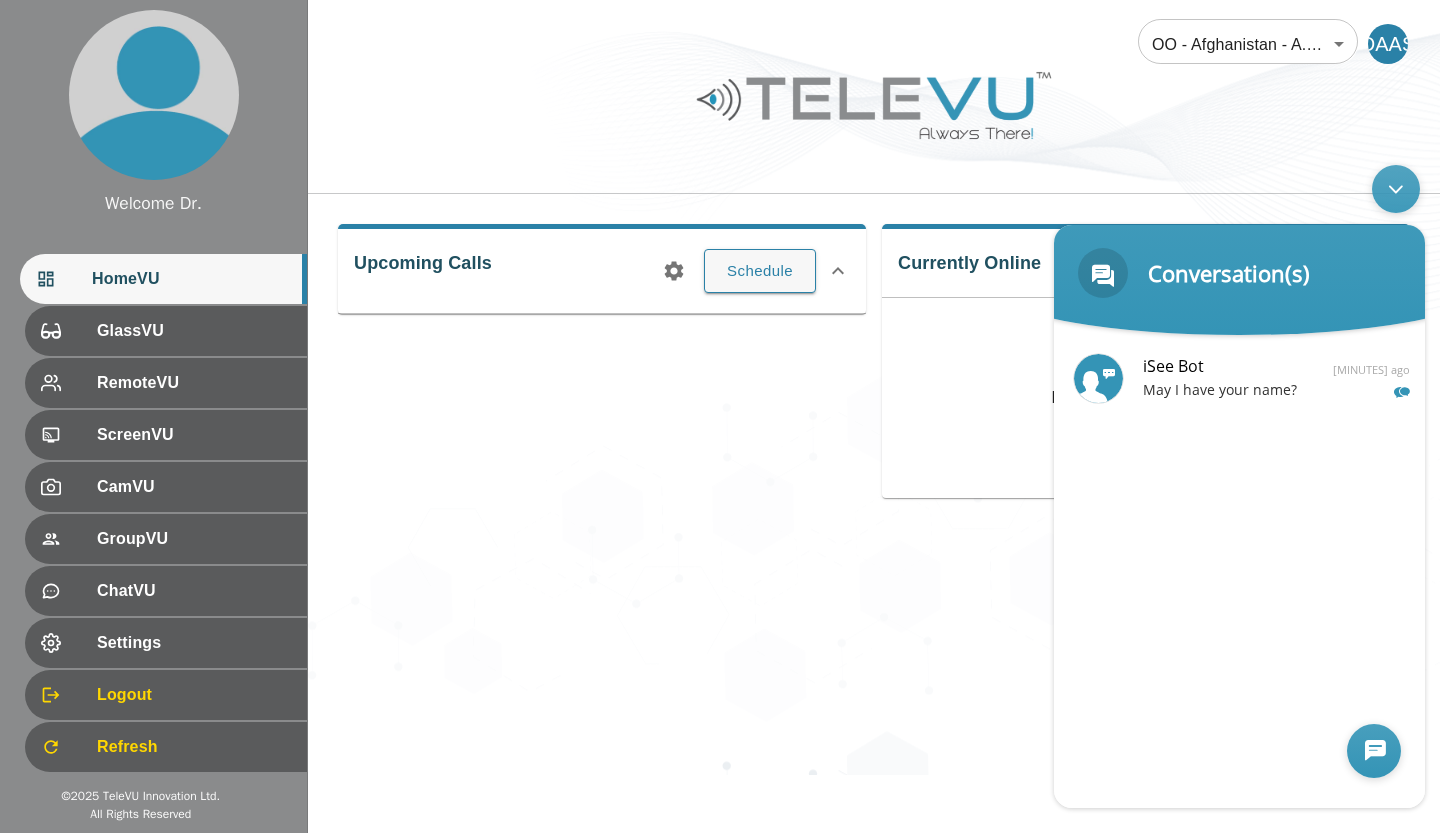 click on "OO - Afghanistan - A. [LAST] 159 ​ DAAS Upcoming Calls Schedule Currently Online No one is currently online!" at bounding box center (874, 387) 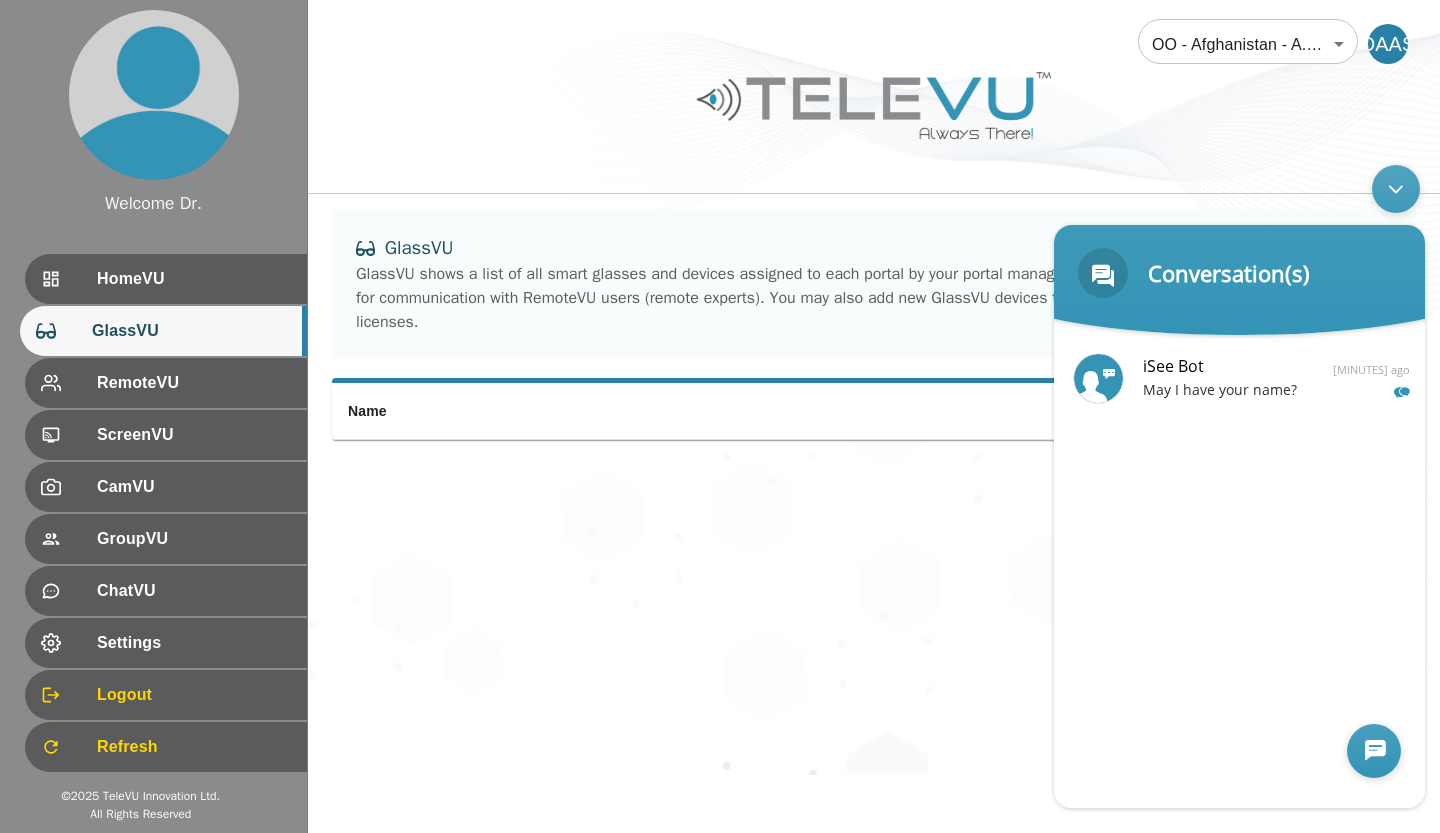click on "OO - Afghanistan - A. [LAST] 159 ​ DAAS GlassVU GlassVU shows a list of all smart glasses and devices assigned to each portal by your portal manager. Each registered GlassVU device is available for communication with RemoteVU  users (remote experts). You may also add new GlassVU devices to your portal, provided you have the appropriate licenses. Name" at bounding box center (874, 387) 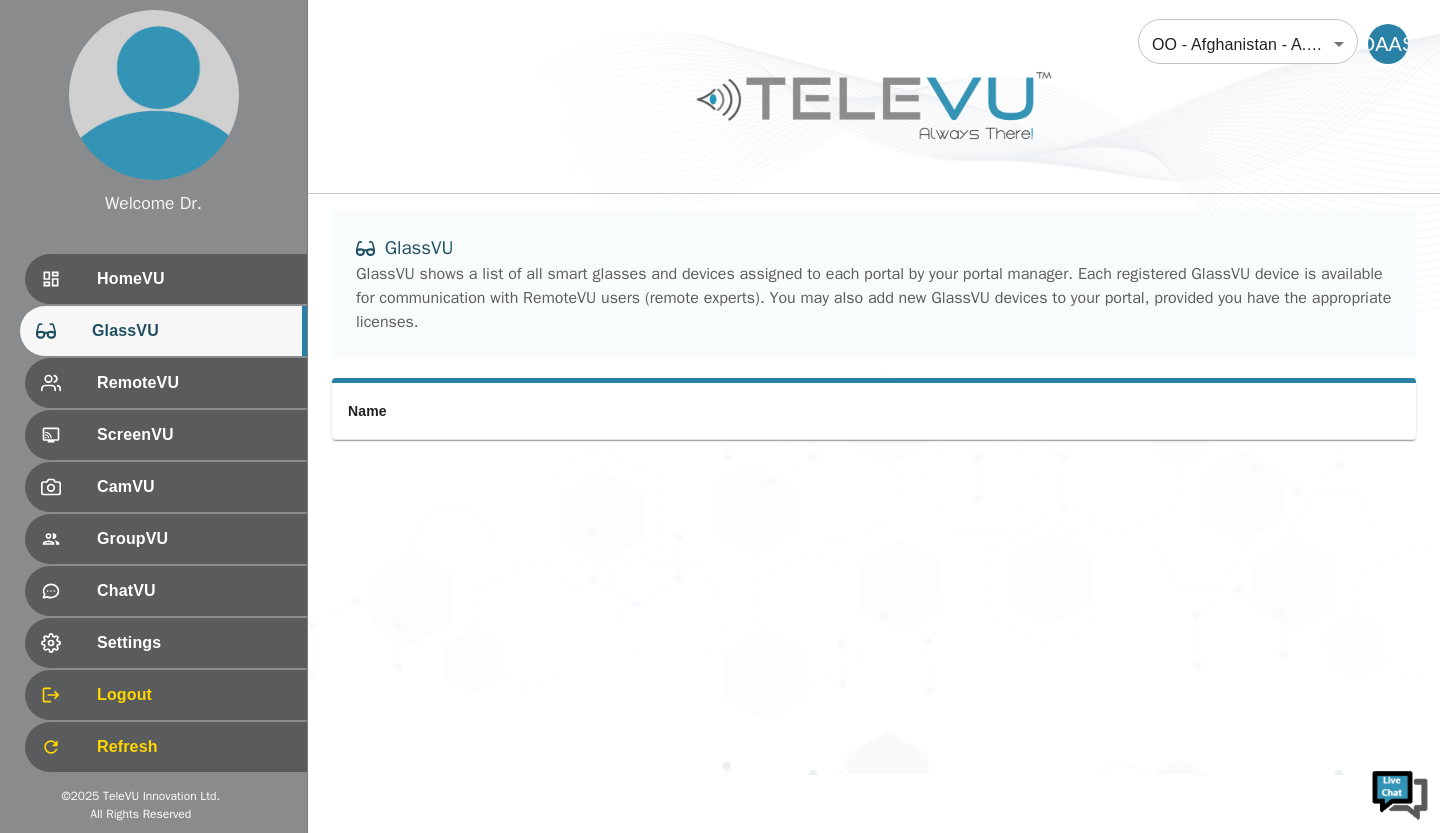 click on "OO - Afghanistan - A. [LAST] 159 ​ DAAS GlassVU GlassVU shows a list of all smart glasses and devices assigned to each portal by your portal manager. Each registered GlassVU device is available for communication with RemoteVU  users (remote experts). You may also add new GlassVU devices to your portal, provided you have the appropriate licenses. Name" at bounding box center (874, 387) 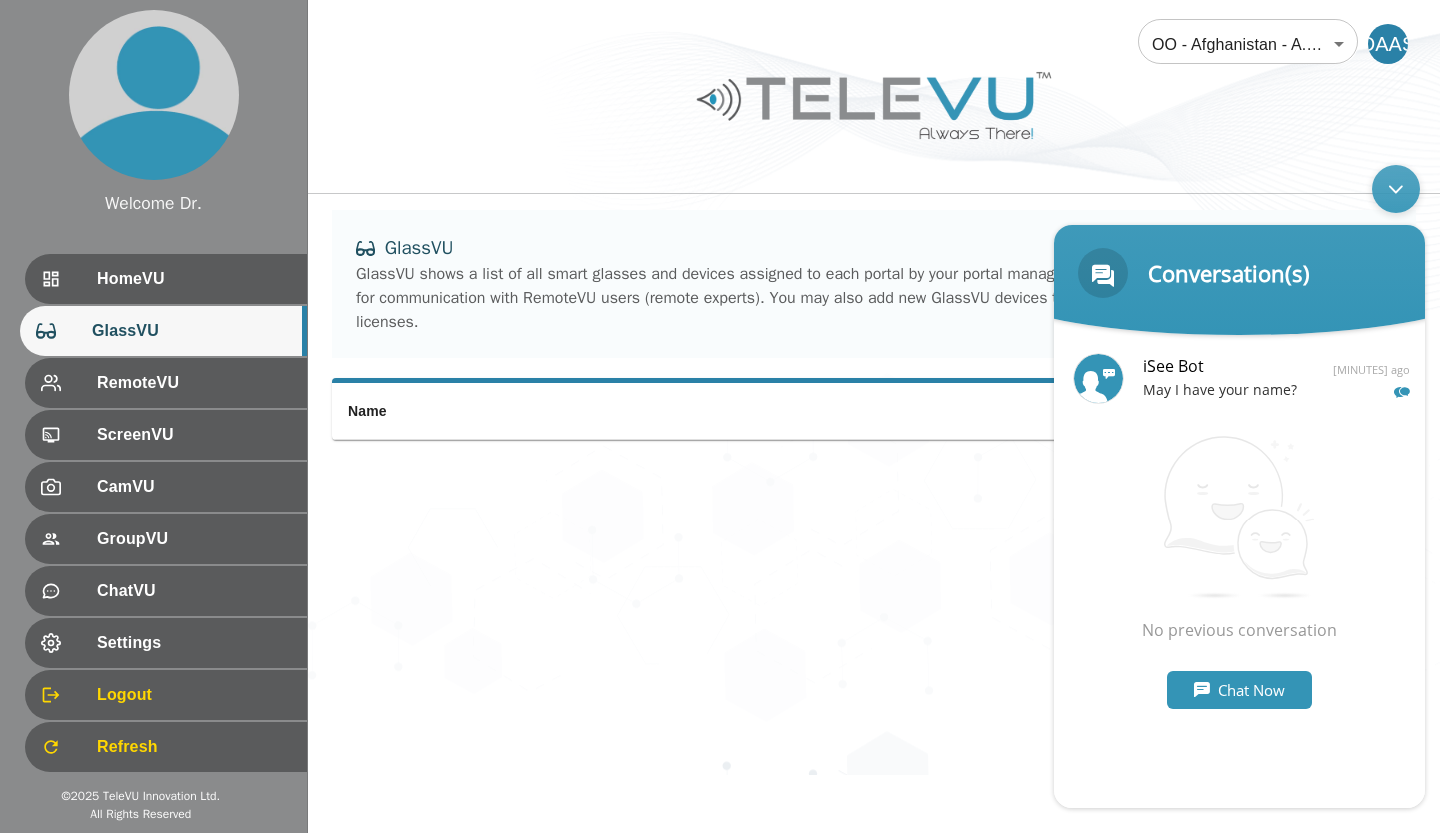 click at bounding box center [1396, 189] 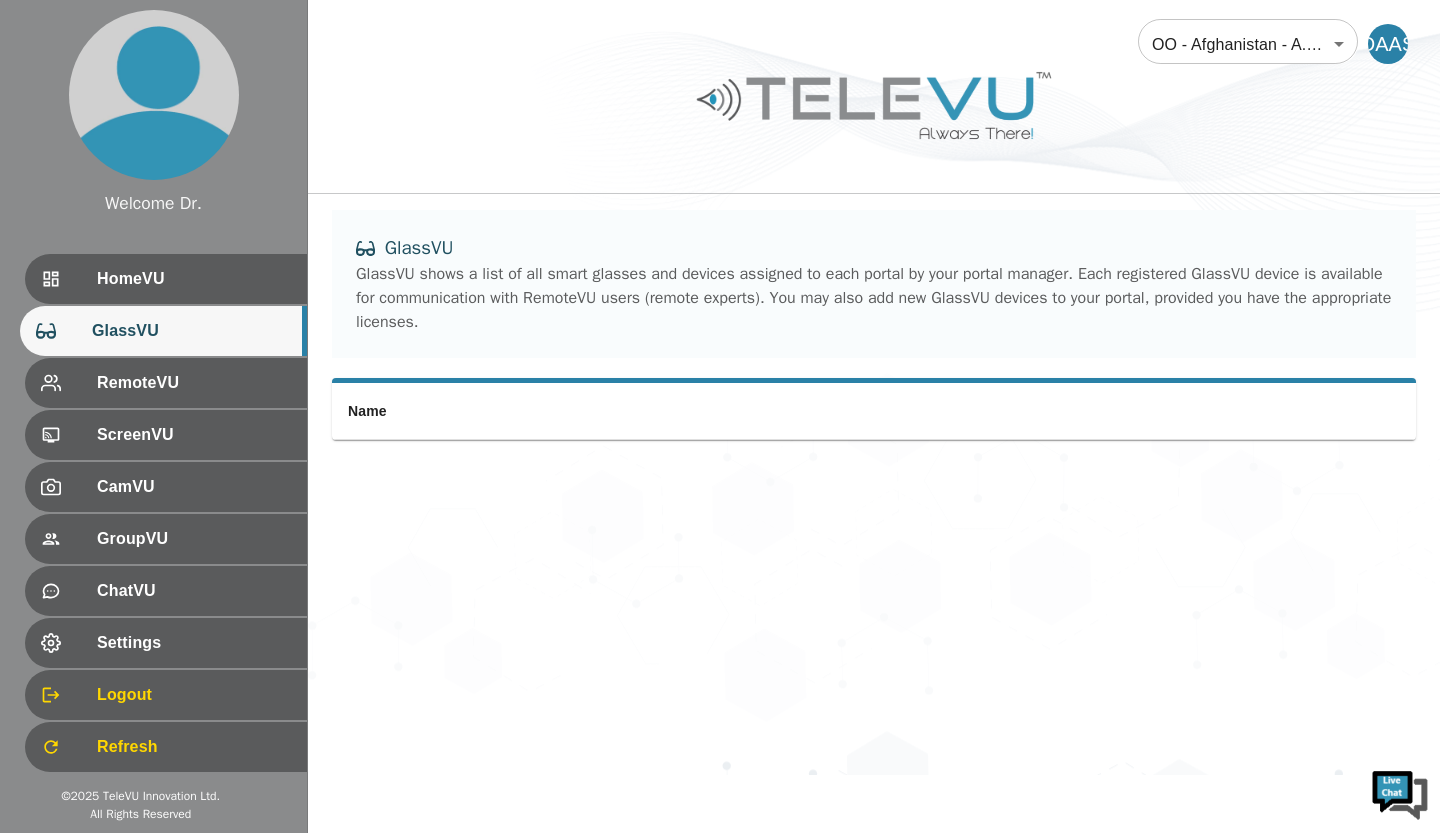 click on "HomeVU" at bounding box center [166, 279] 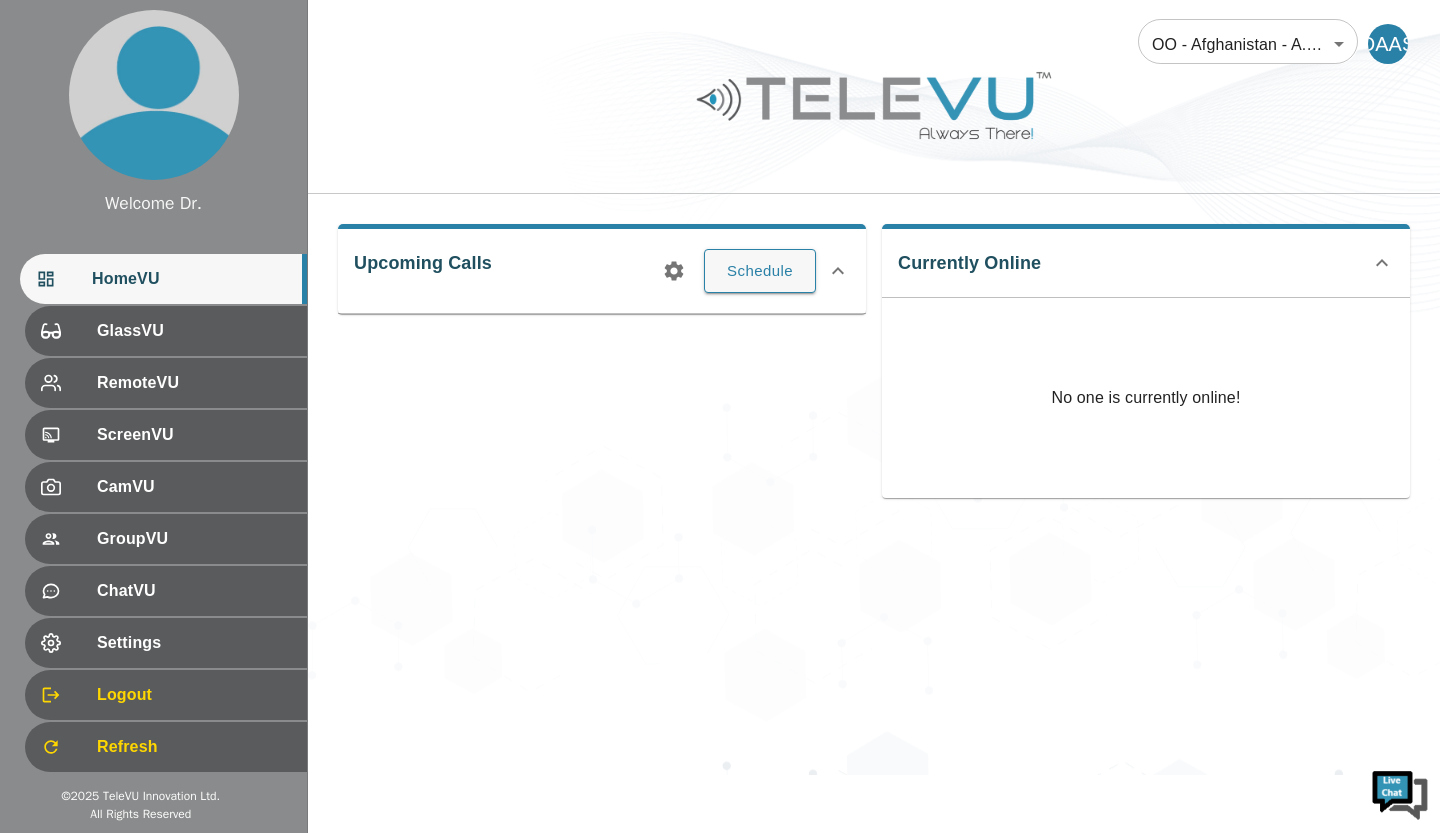 click on "Currently Online No one is currently online!" at bounding box center (1146, 361) 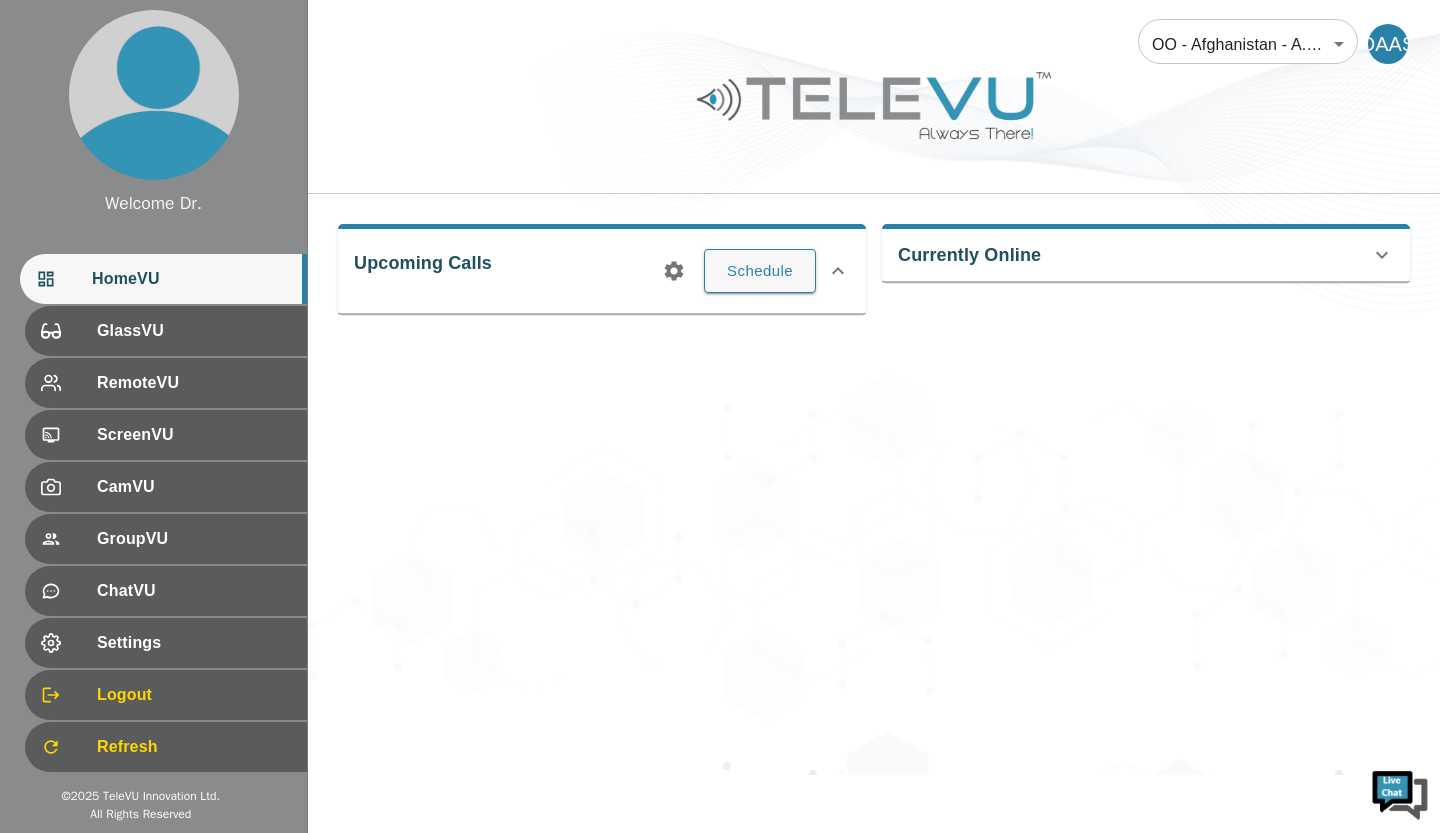 click 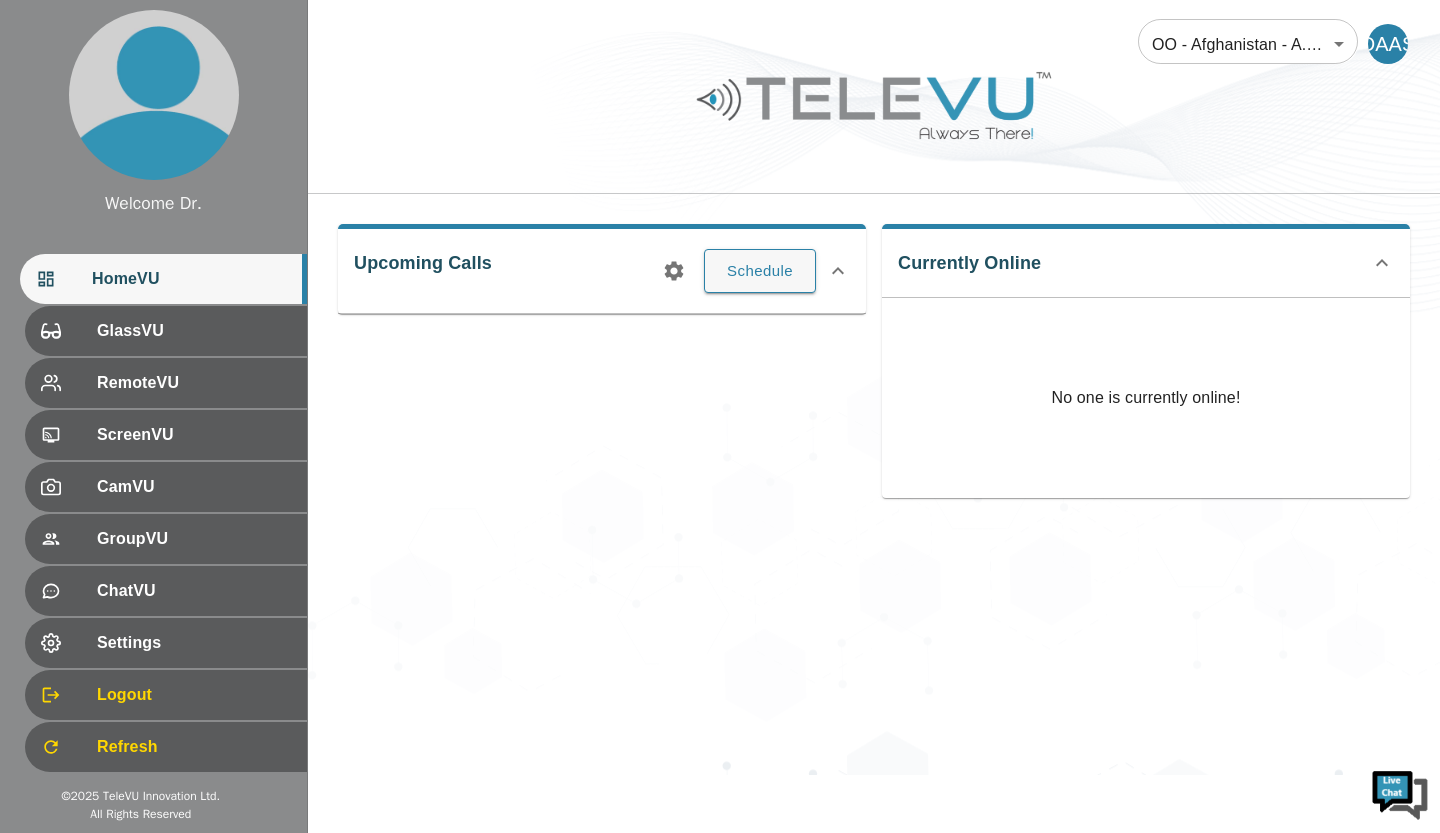 click on "Schedule" at bounding box center [760, 271] 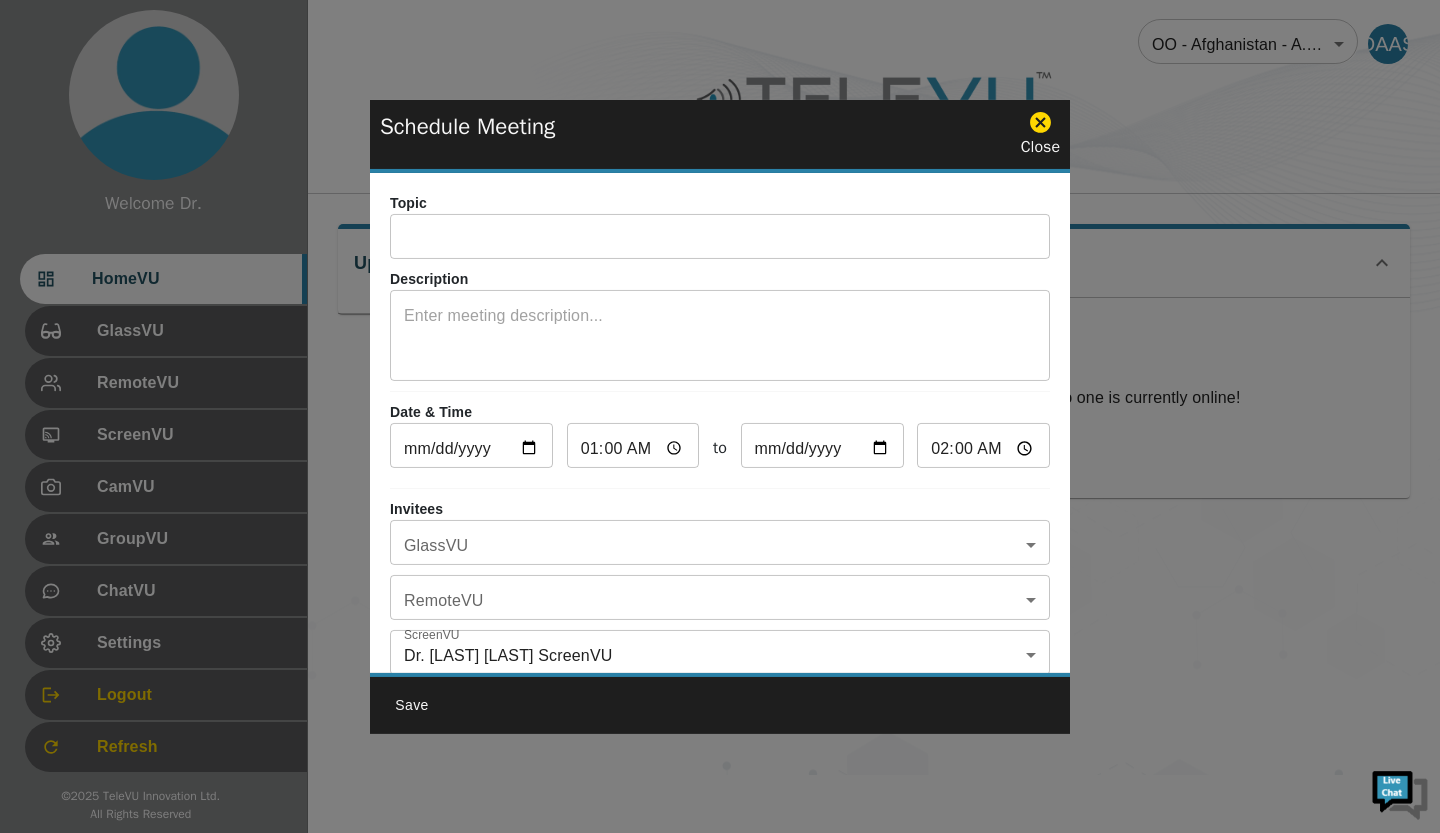 click 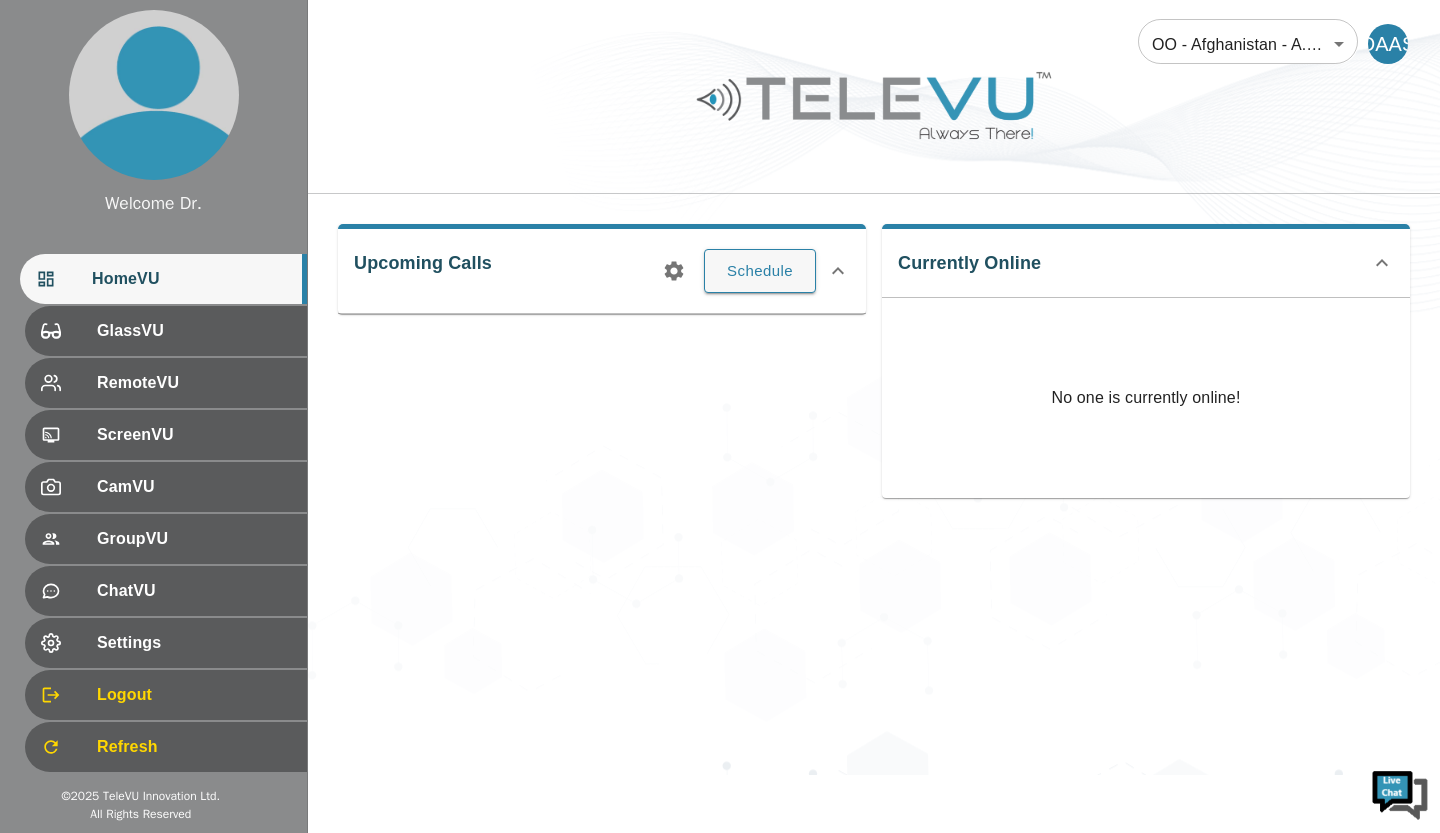 click on "GlassVU" at bounding box center [194, 331] 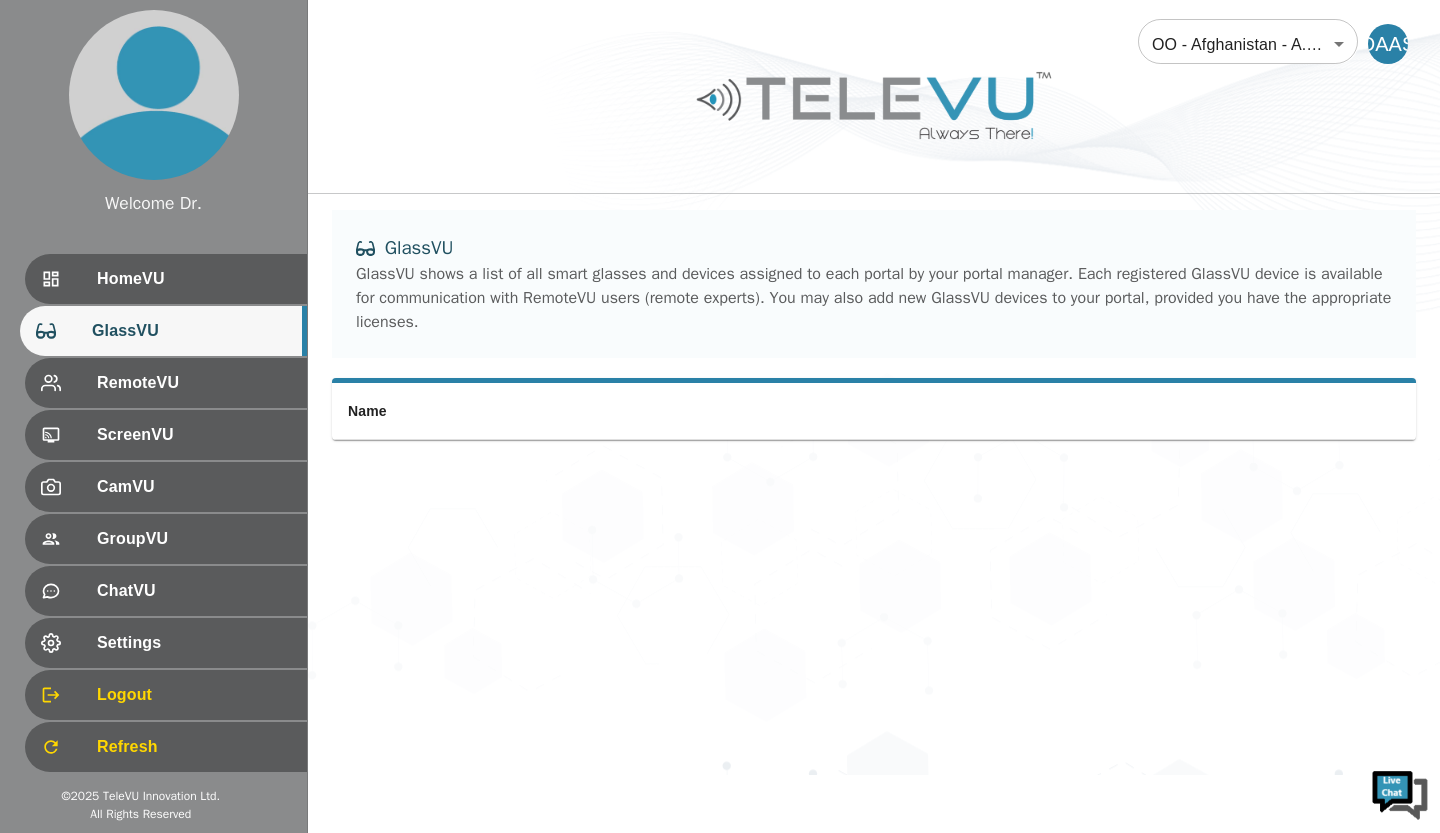 click on "Name" at bounding box center (874, 421) 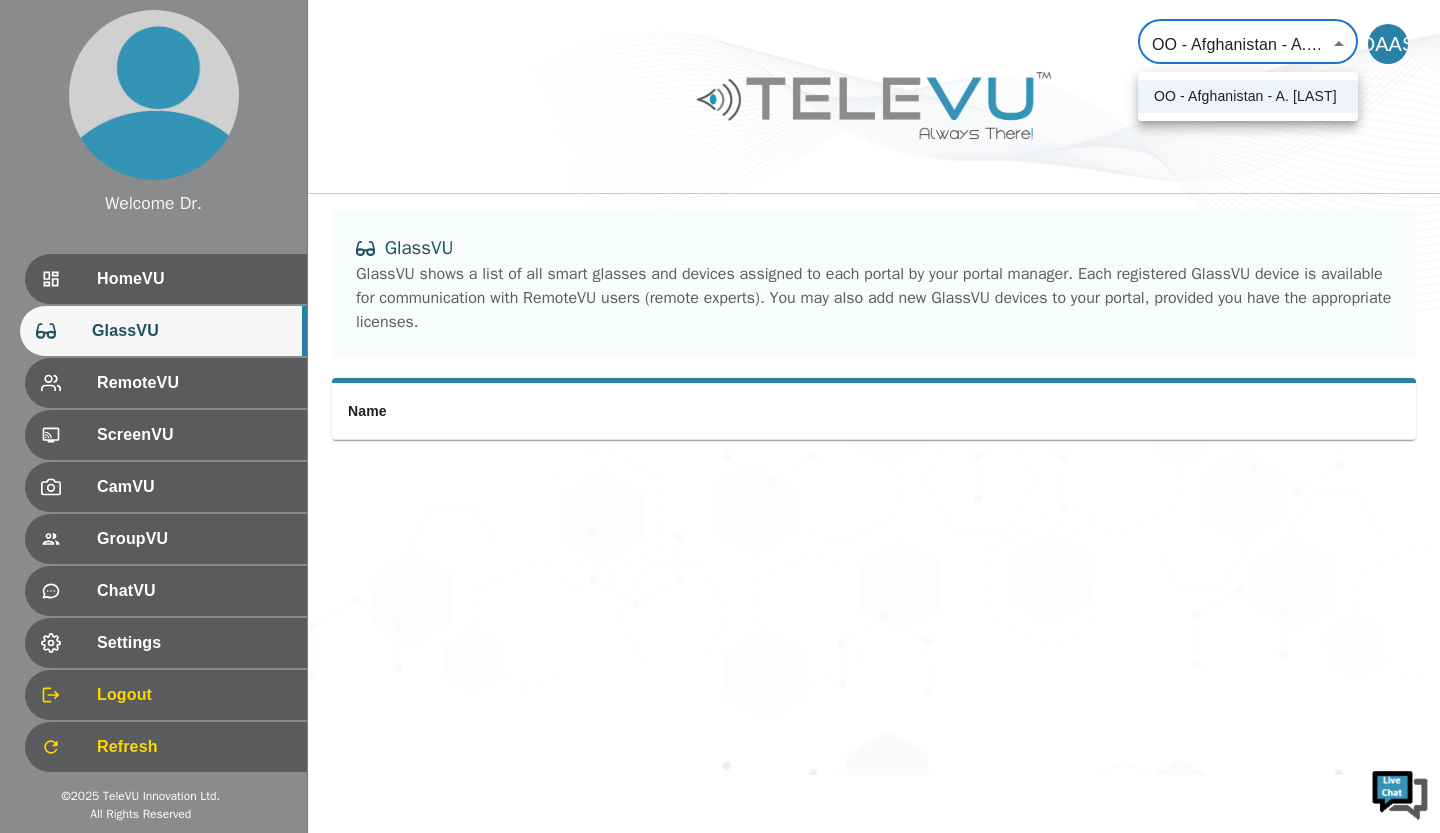 click at bounding box center [720, 416] 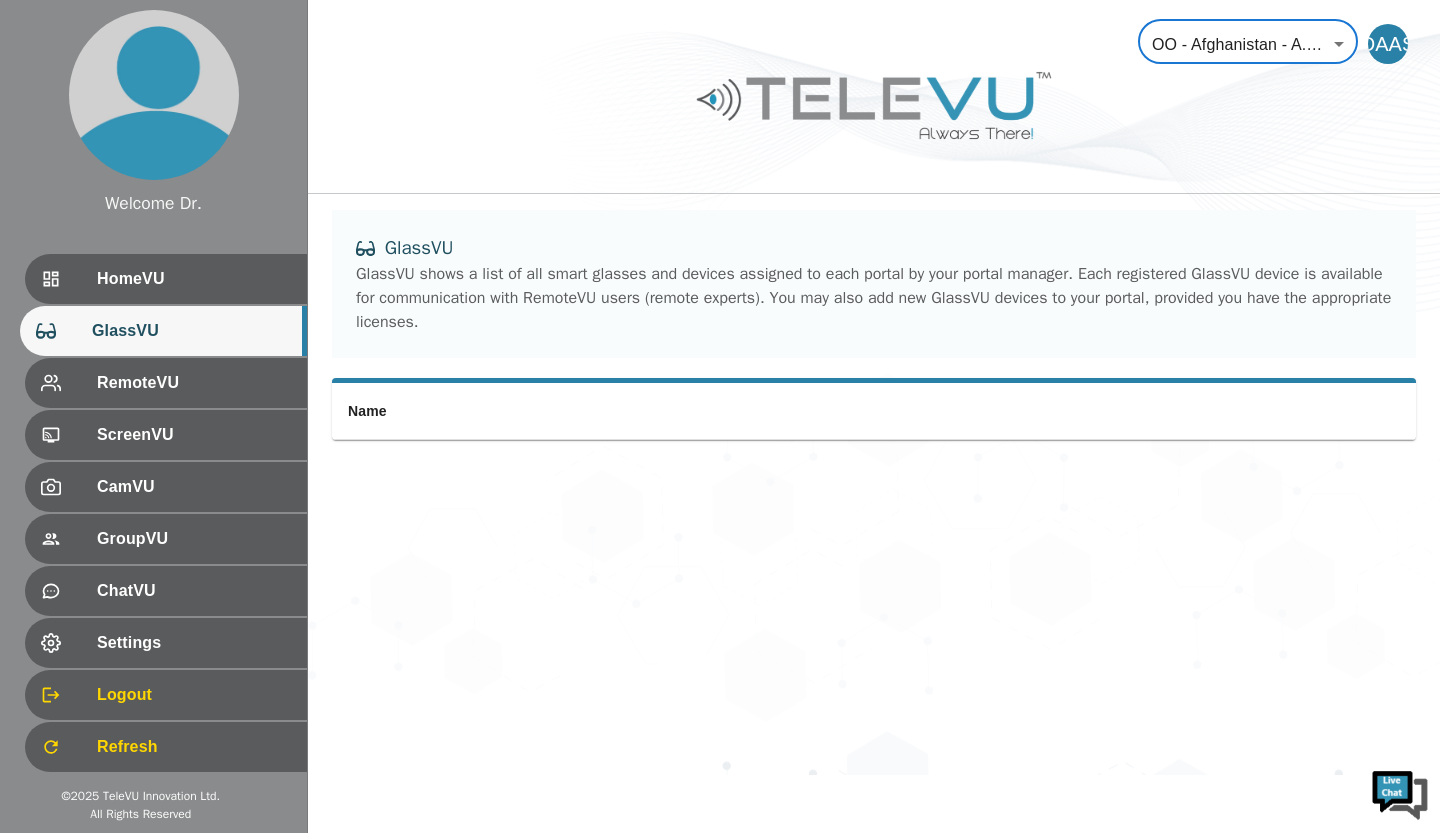 click on "RemoteVU" at bounding box center (166, 383) 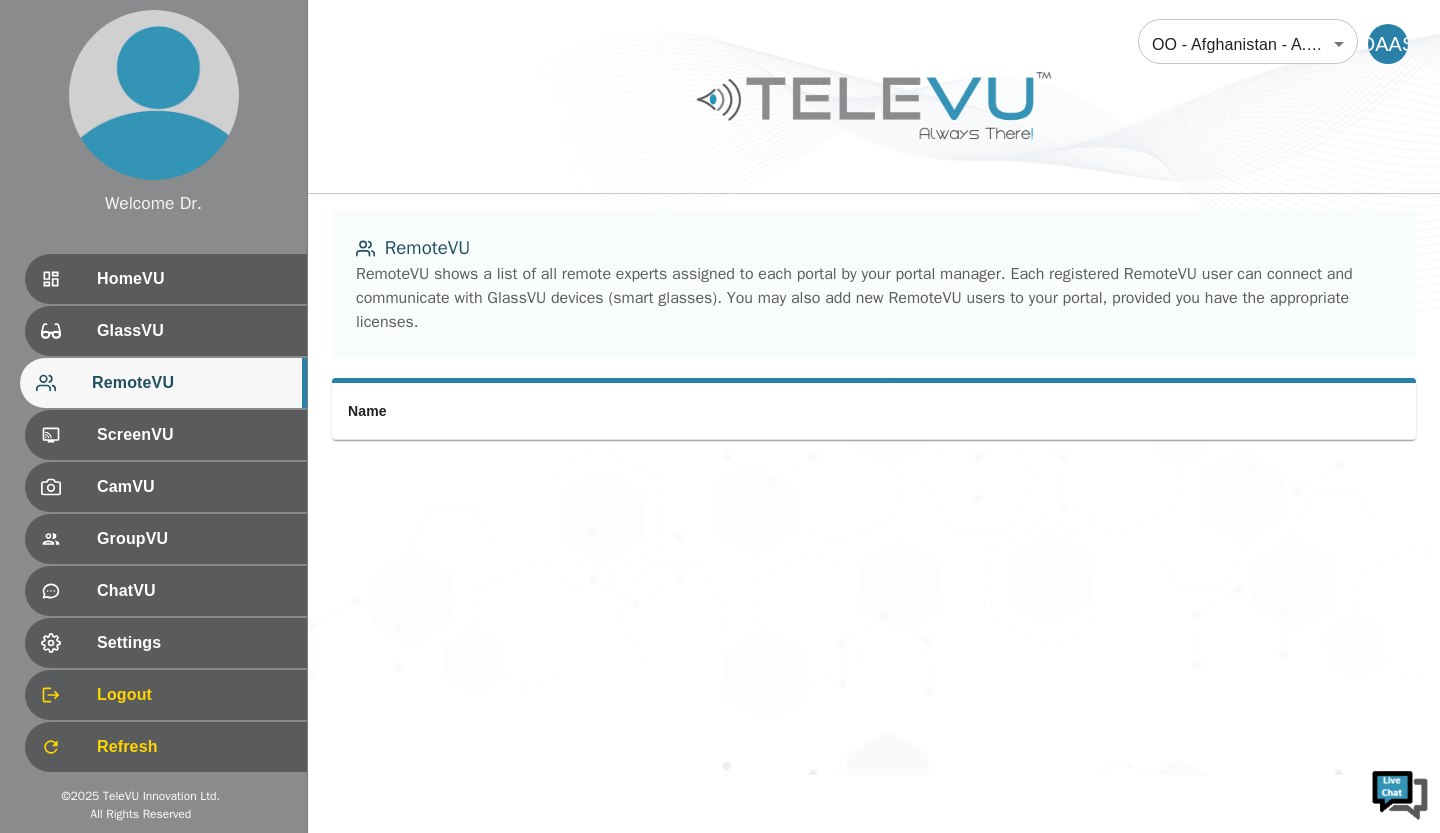 click on "ScreenVU" at bounding box center [166, 435] 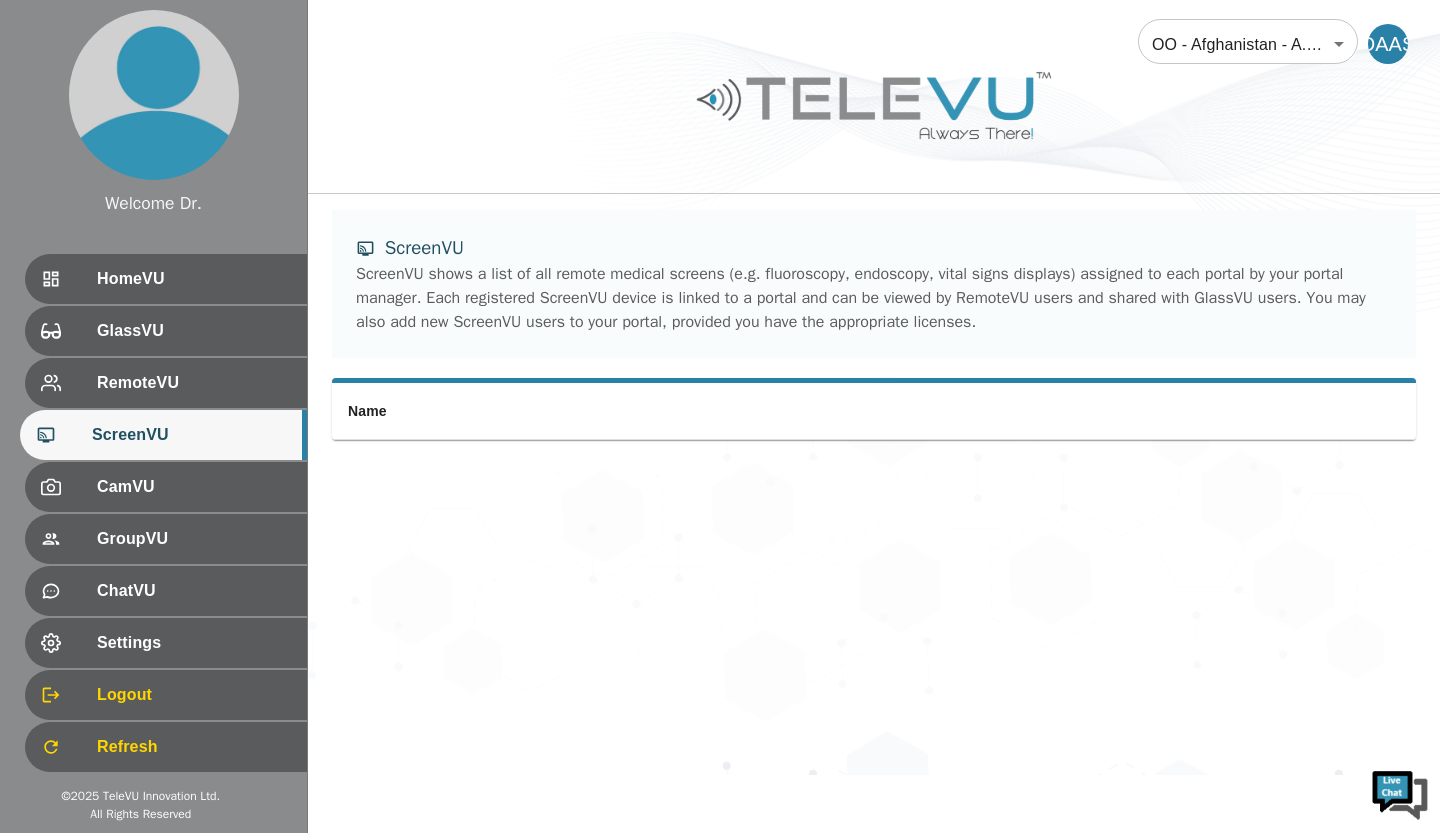 click on "CamVU" at bounding box center [166, 487] 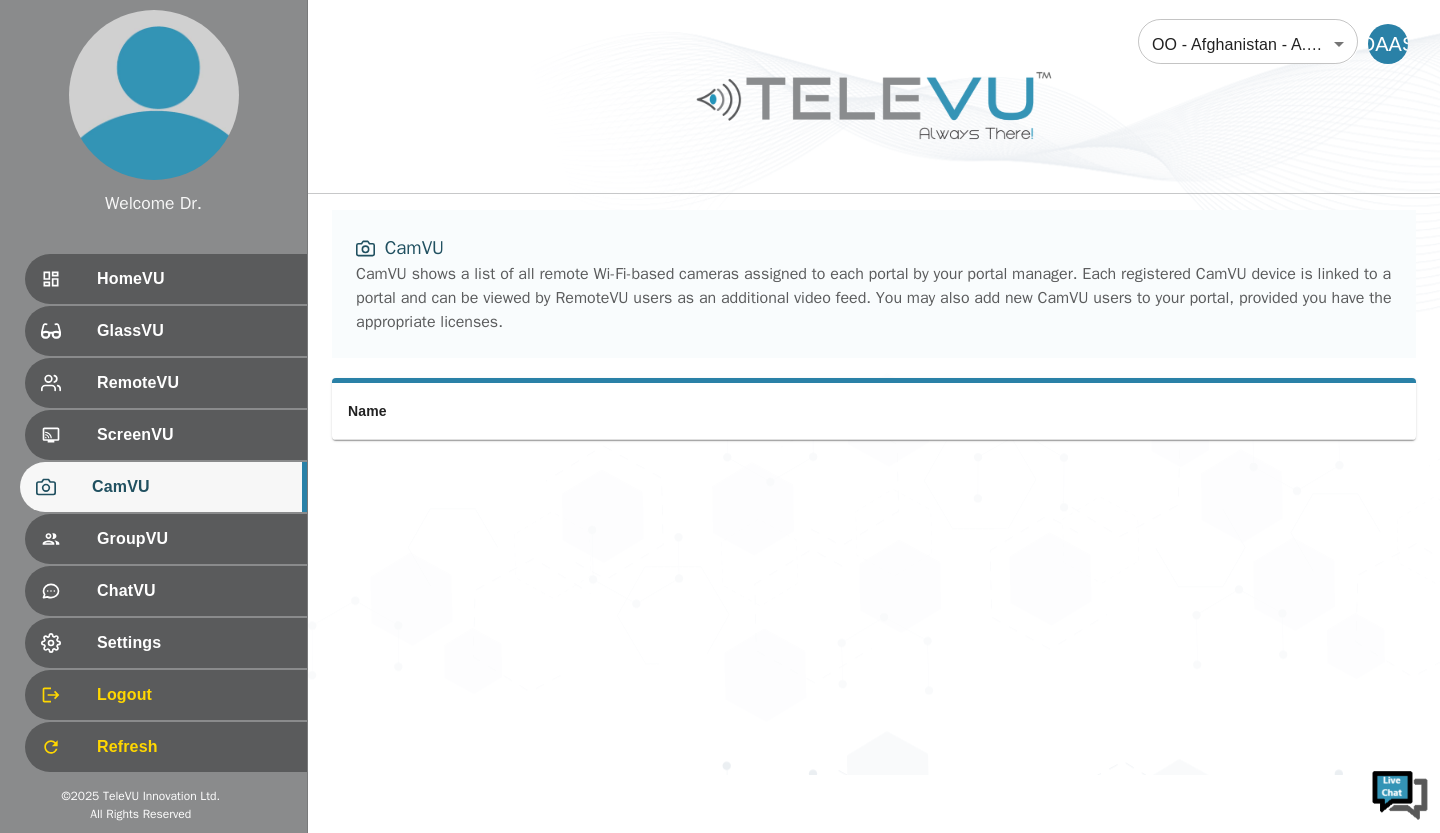 click on "ScreenVU" at bounding box center (166, 435) 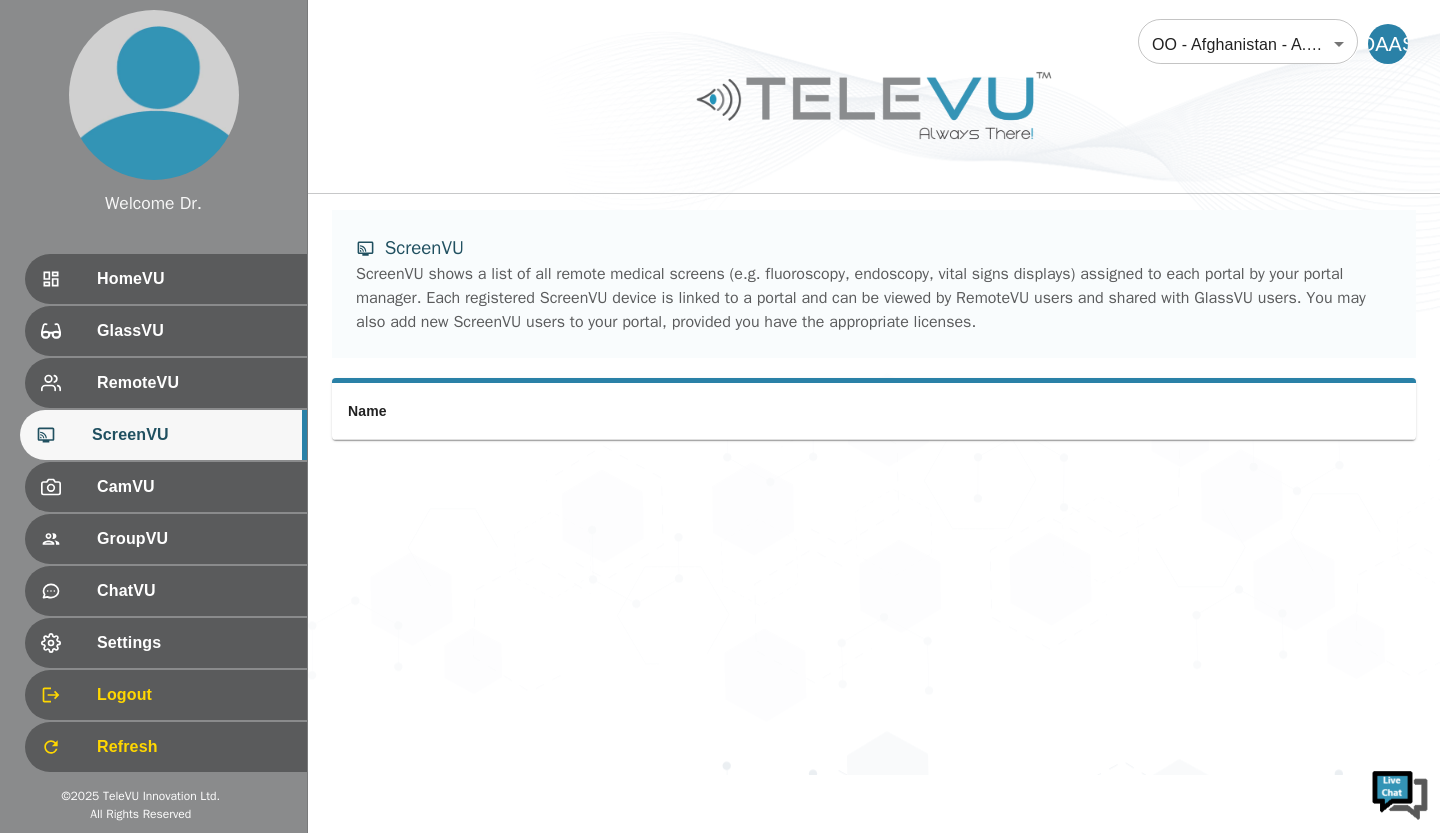 click on "CamVU" at bounding box center (166, 487) 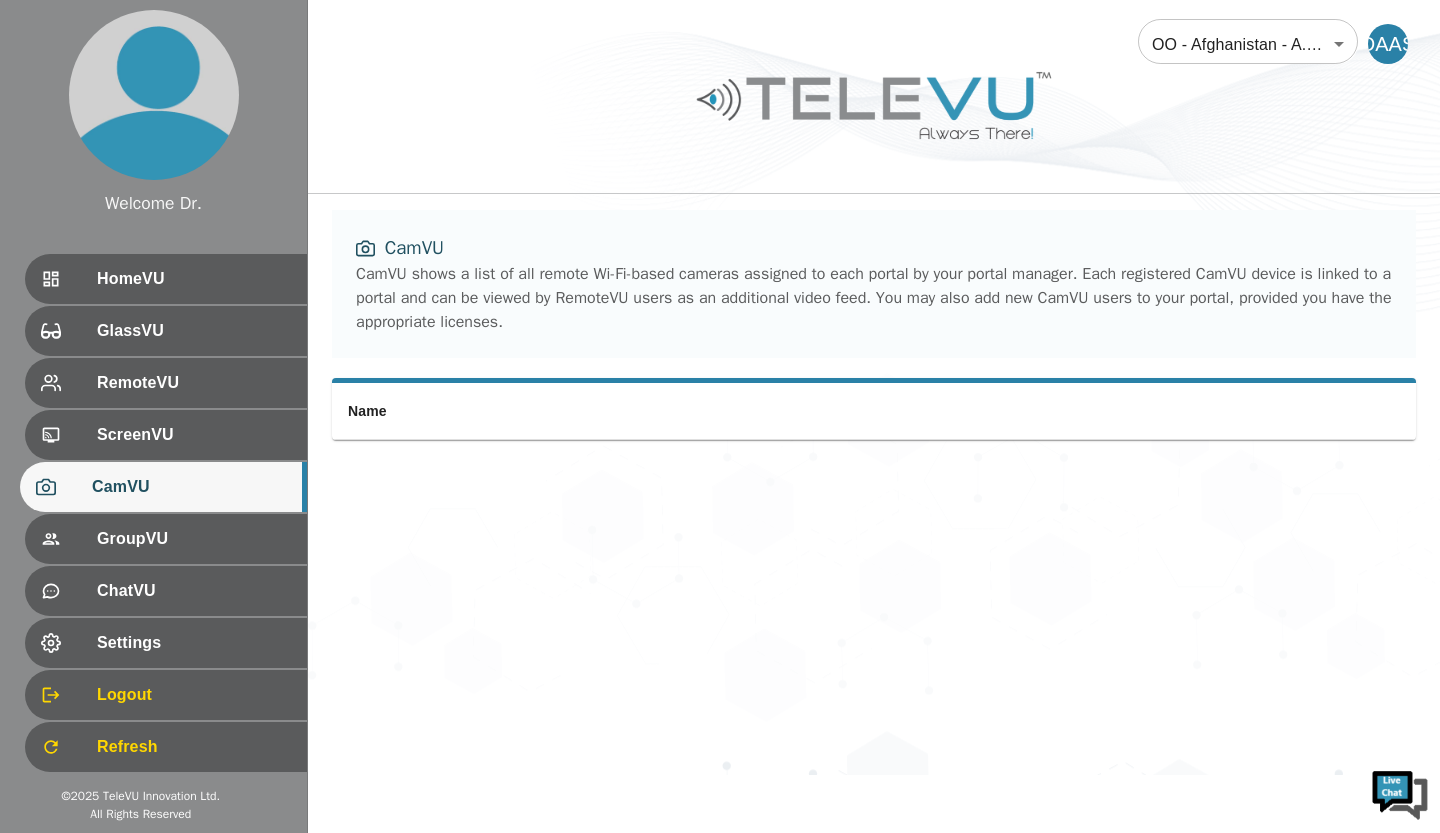 click at bounding box center [69, 435] 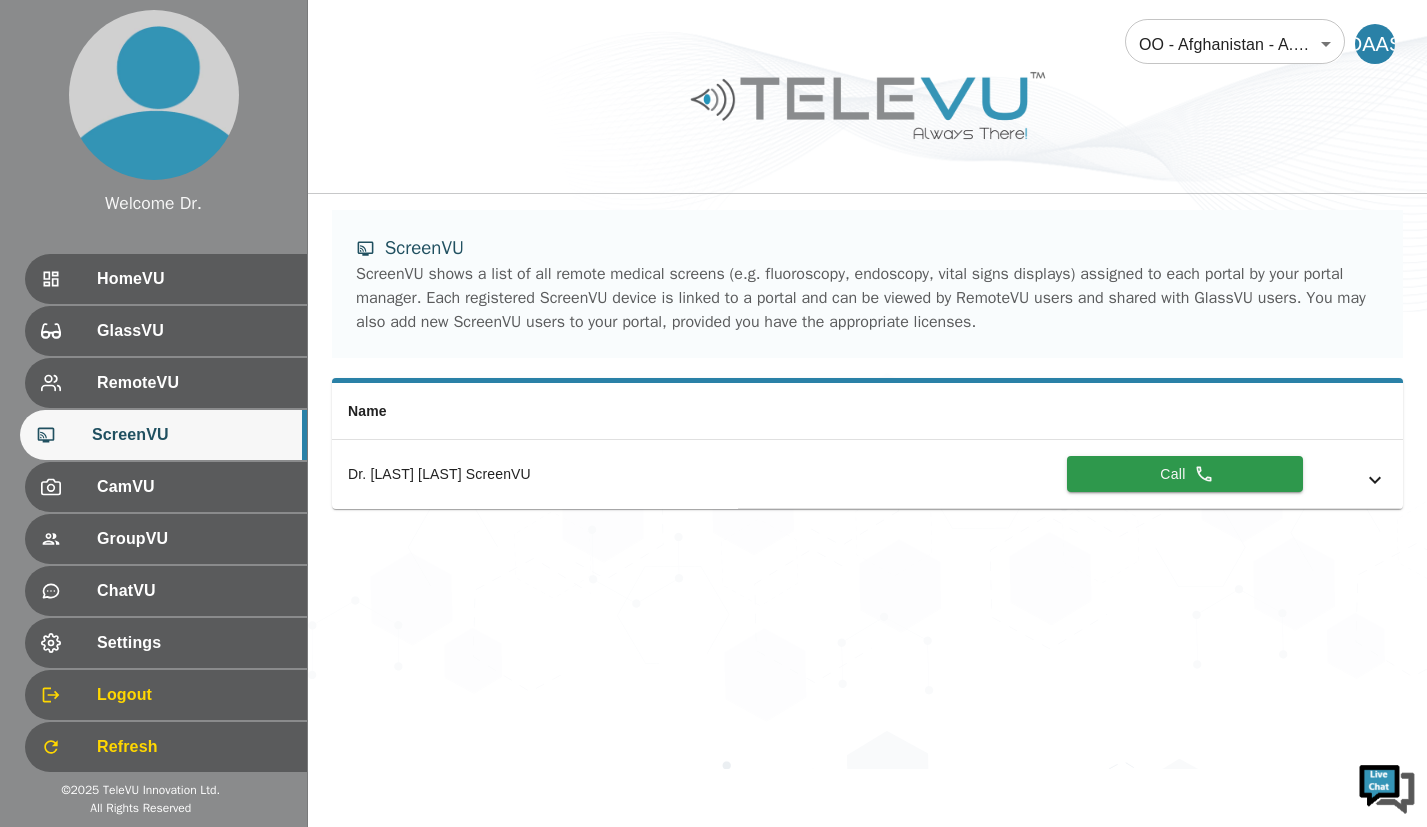 click on "HomeVU" at bounding box center [194, 279] 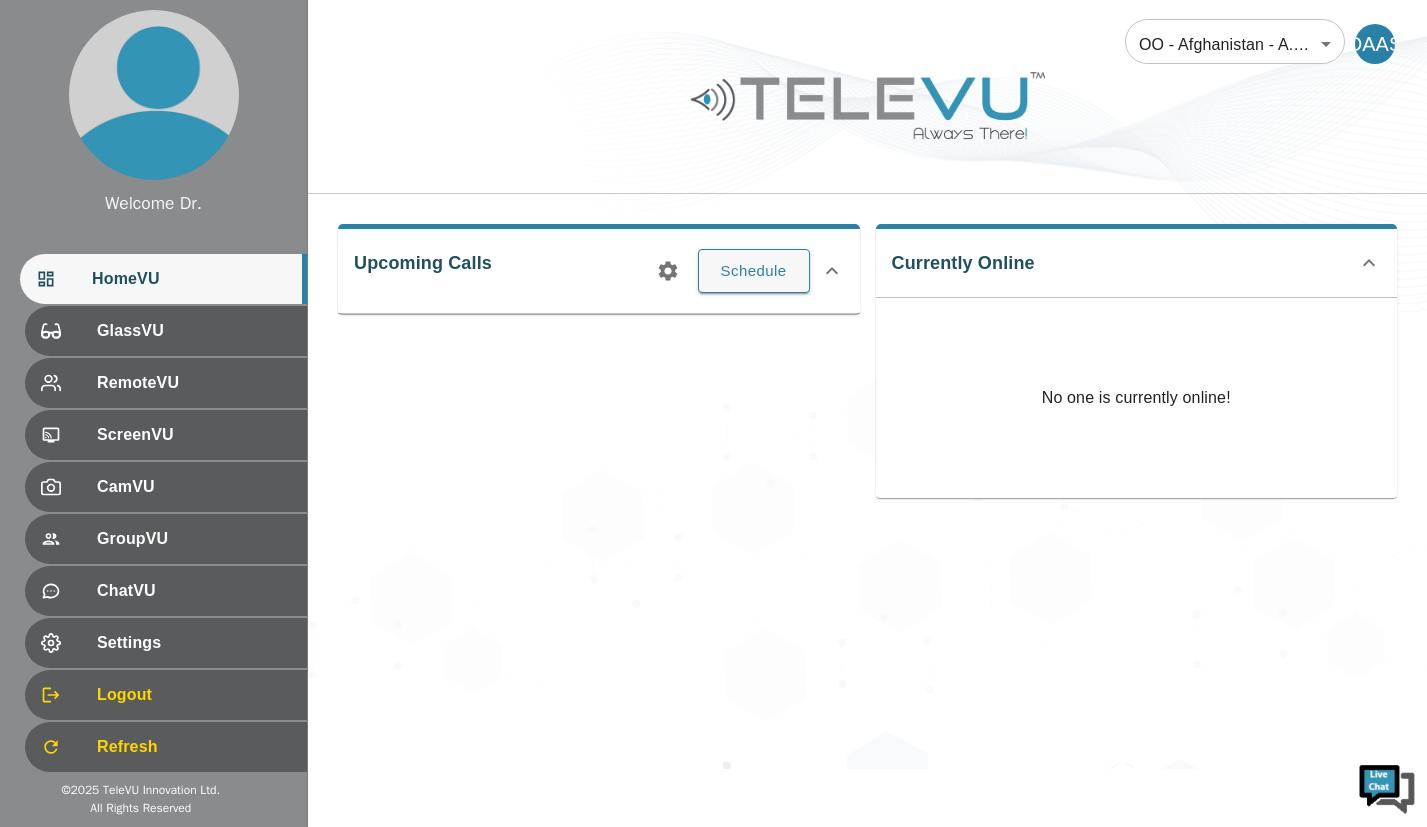 click at bounding box center (1387, 787) 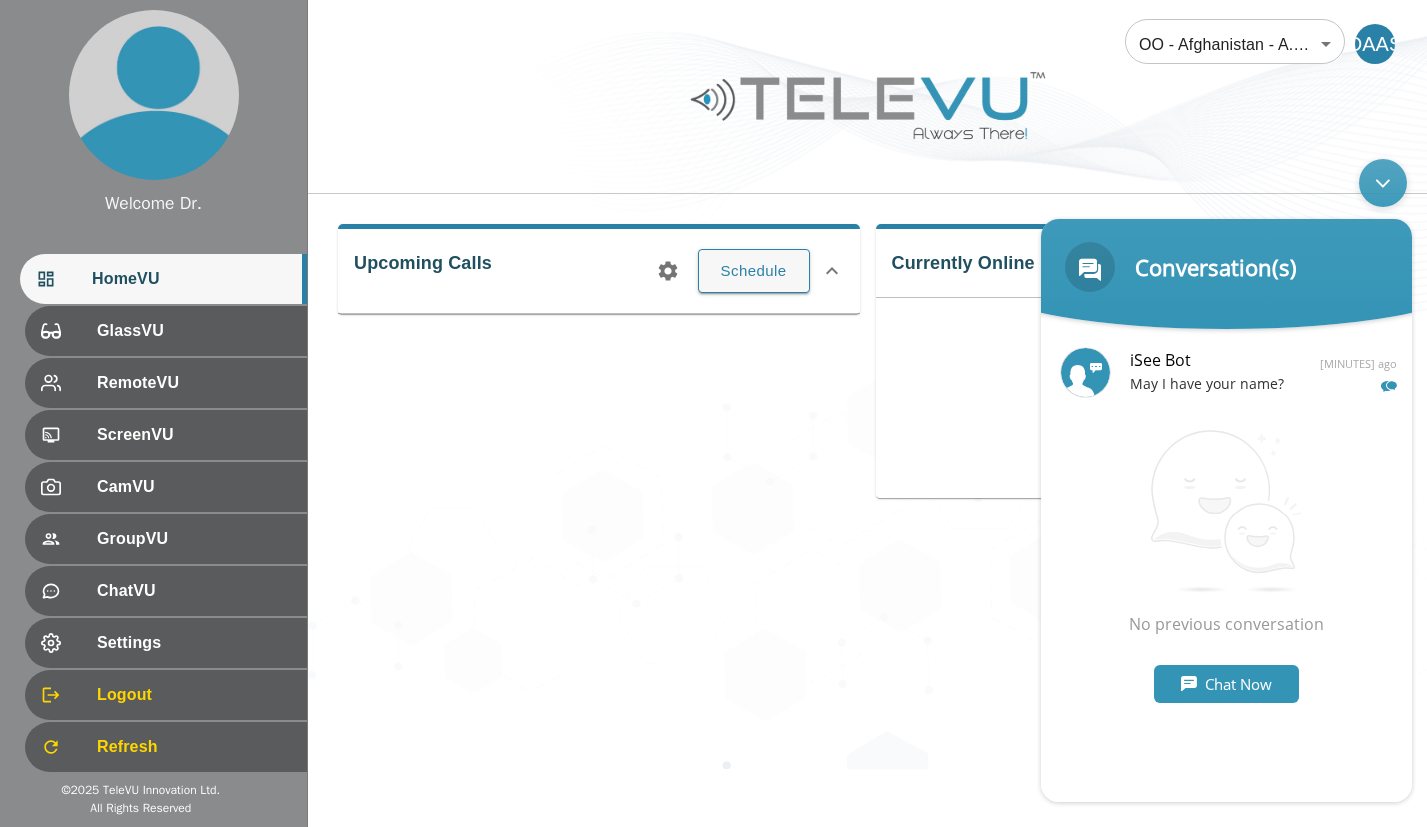 click on "Chat Now" at bounding box center (1226, 684) 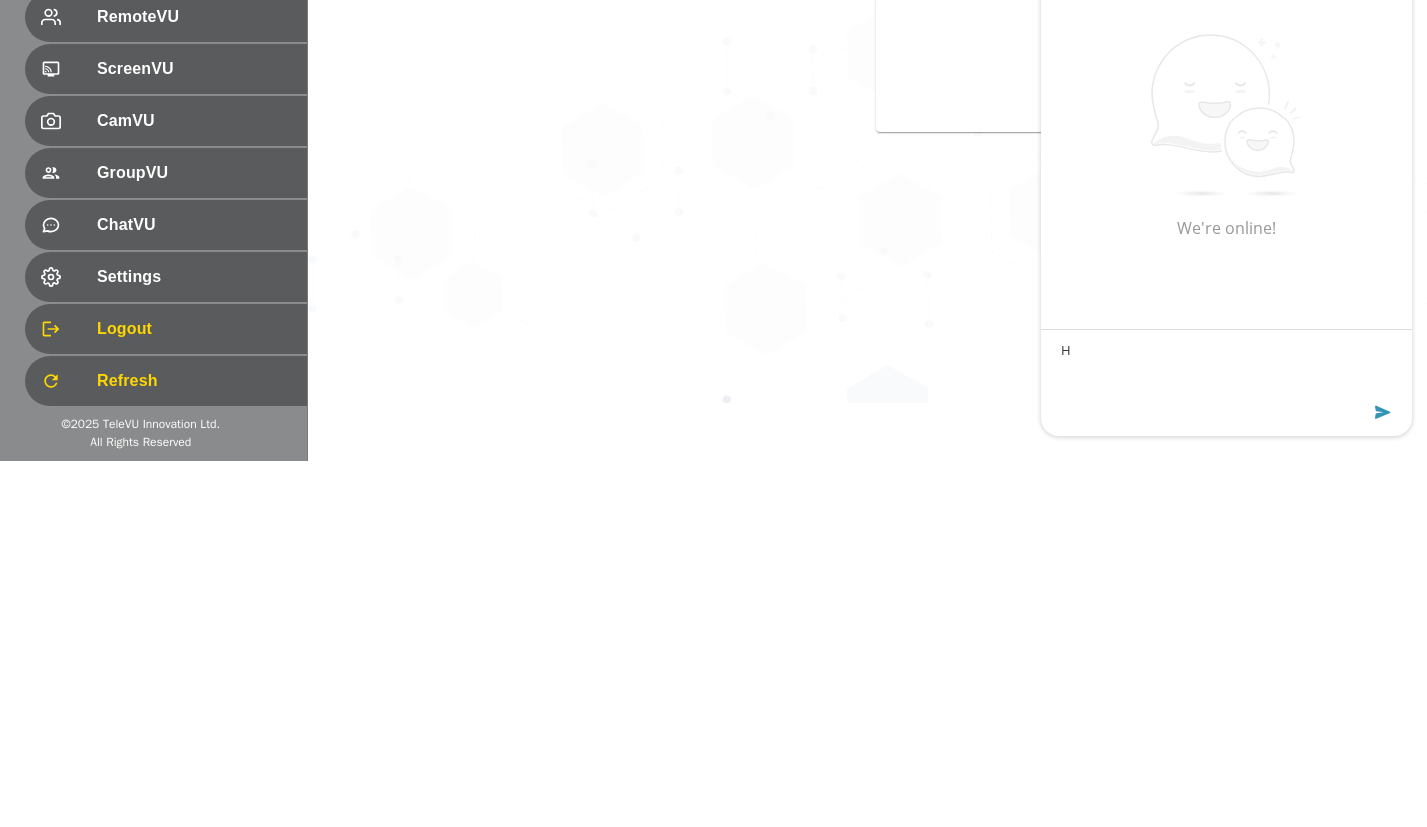 type on "Hi" 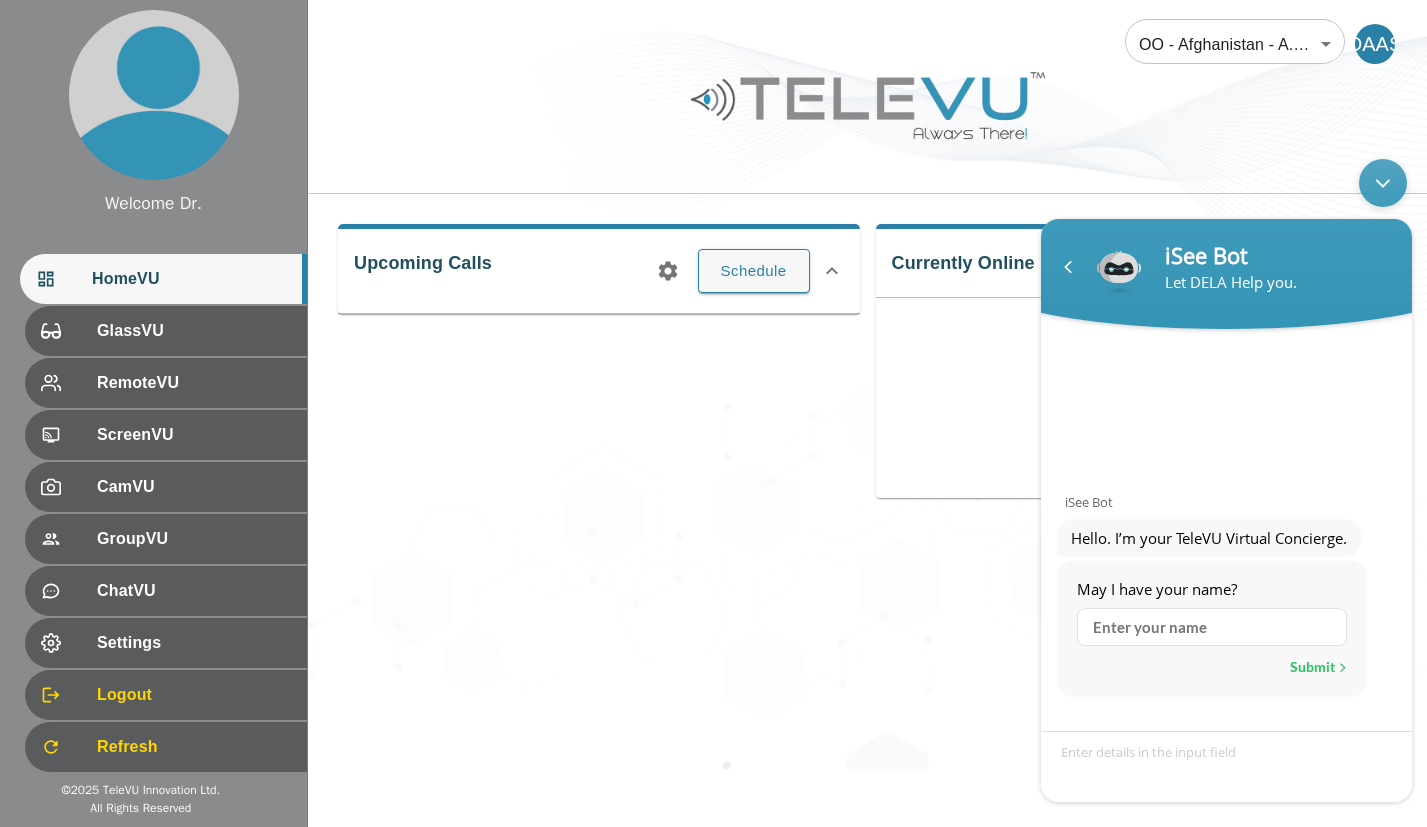 click at bounding box center [1212, 627] 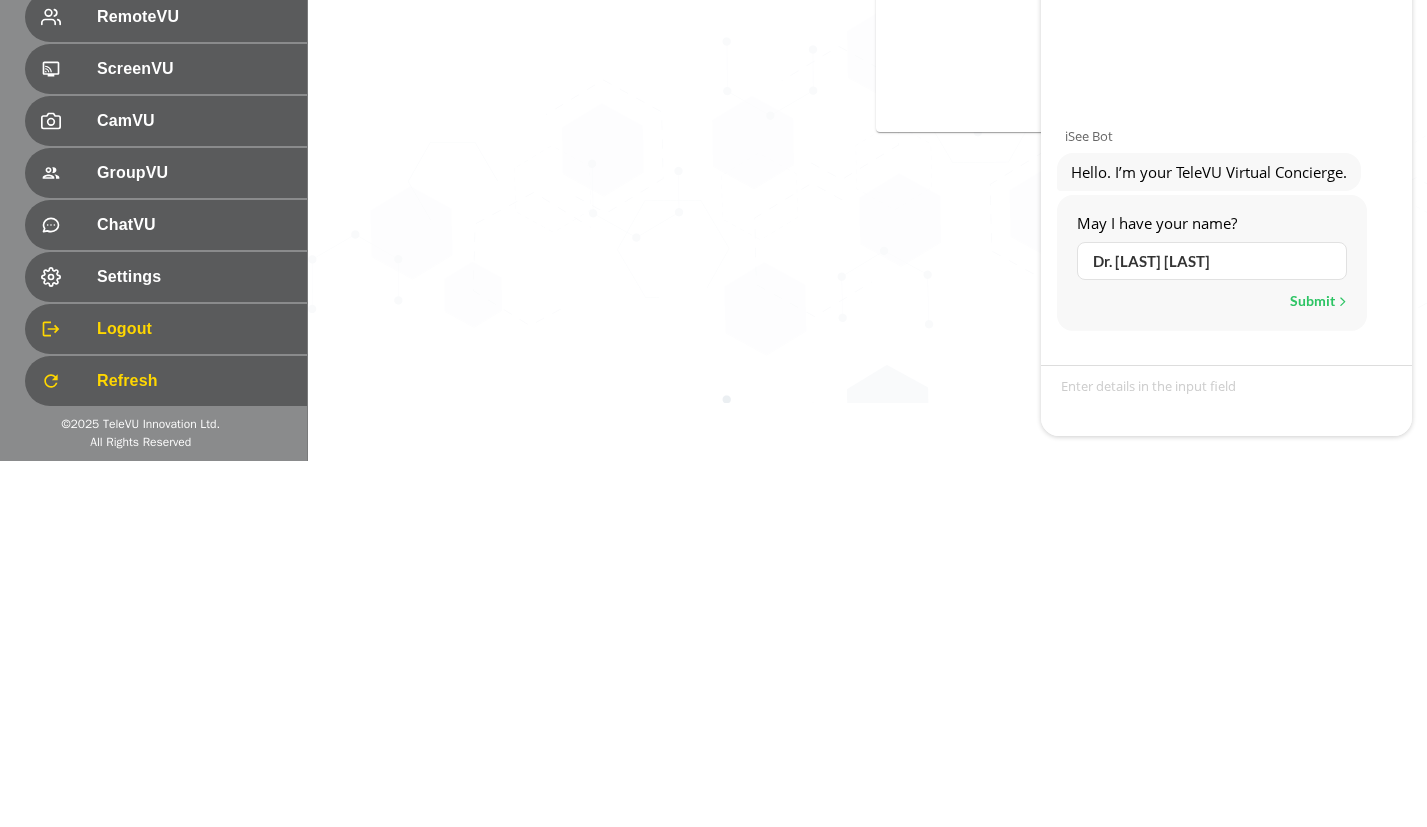 type on "Dr. [LAST] [LAST]" 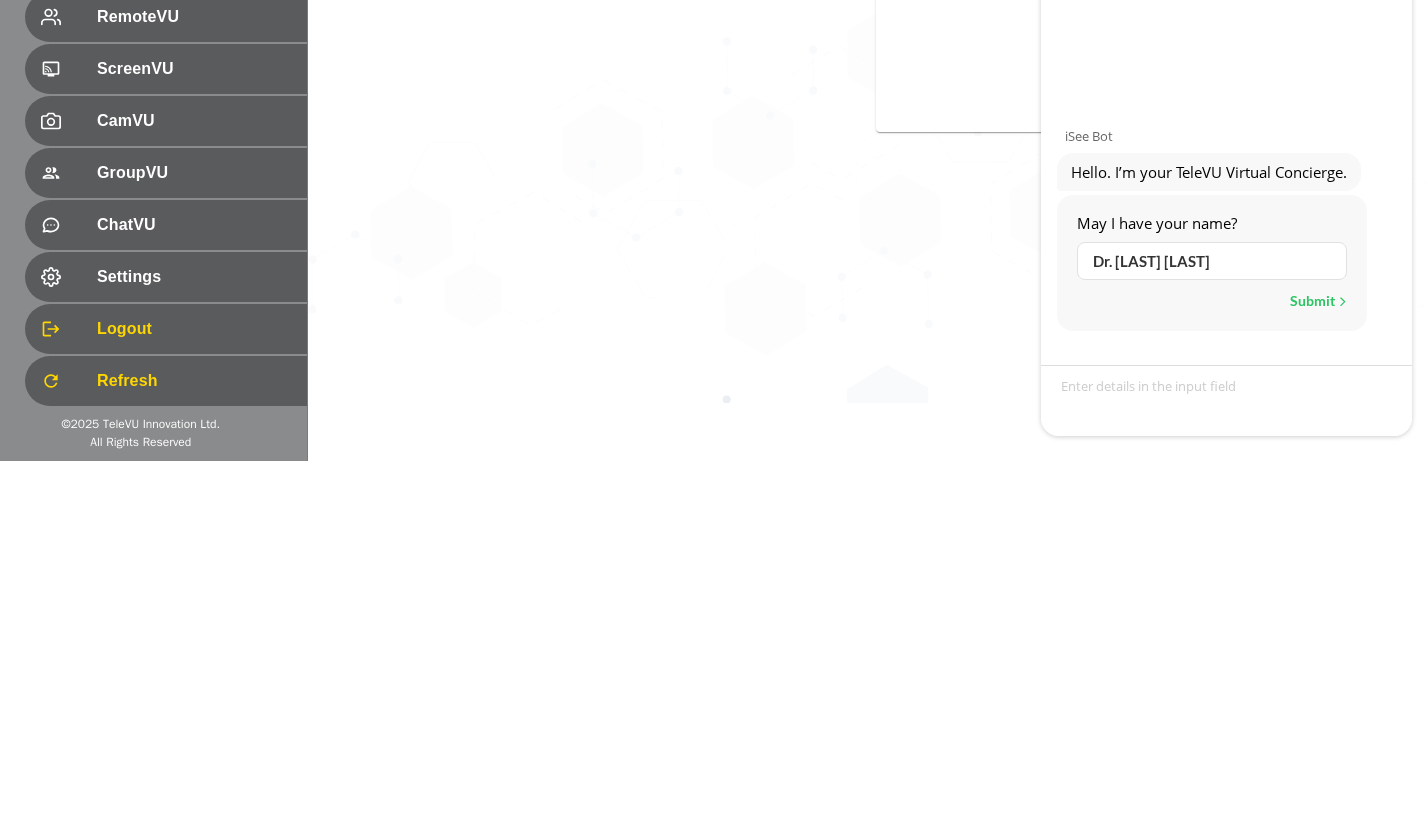 click at bounding box center [1341, 301] 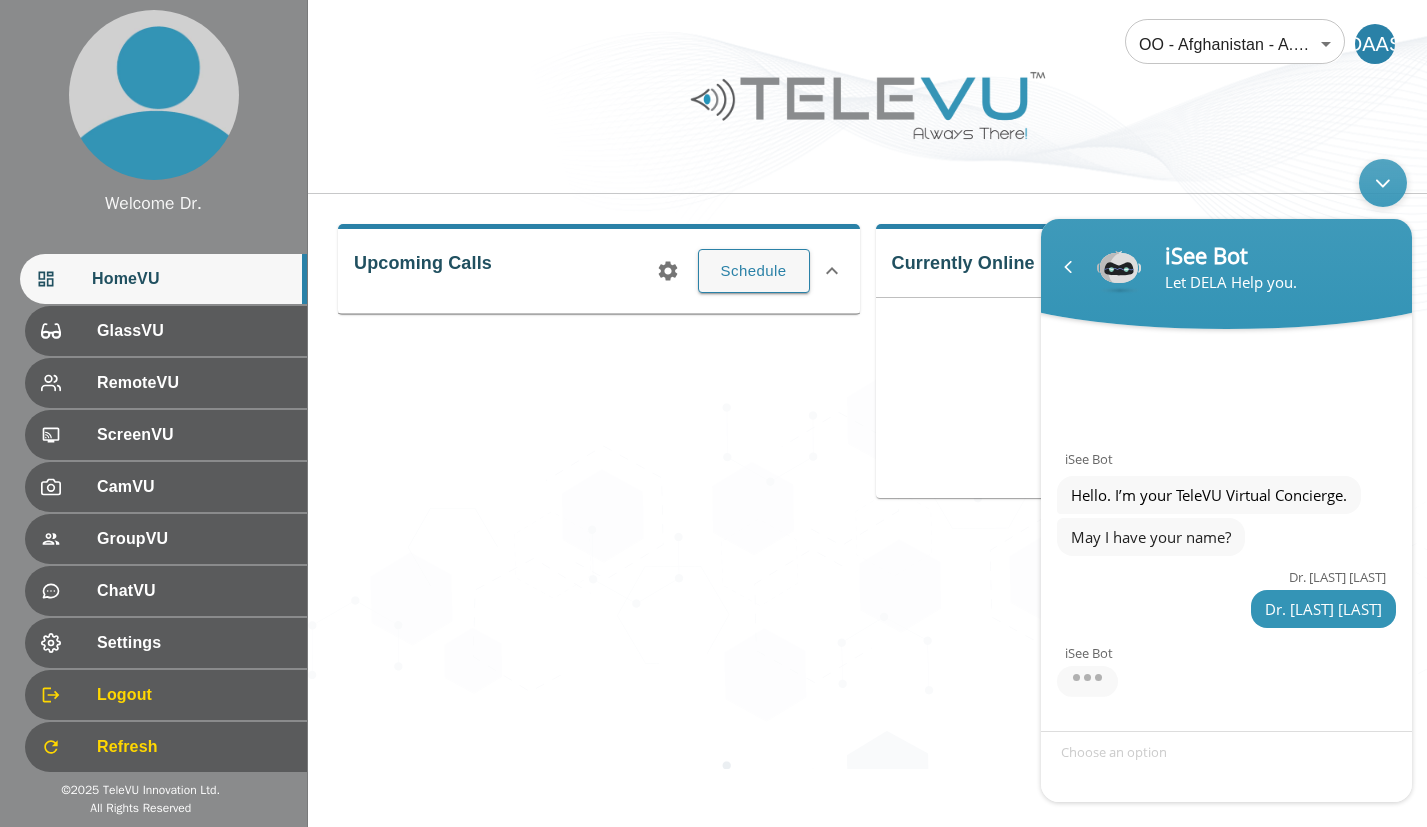 click on "OO - Afghanistan - A. [LAST] 159 ​ DAAS Upcoming Calls Schedule Currently Online No one is currently online!" at bounding box center [867, 384] 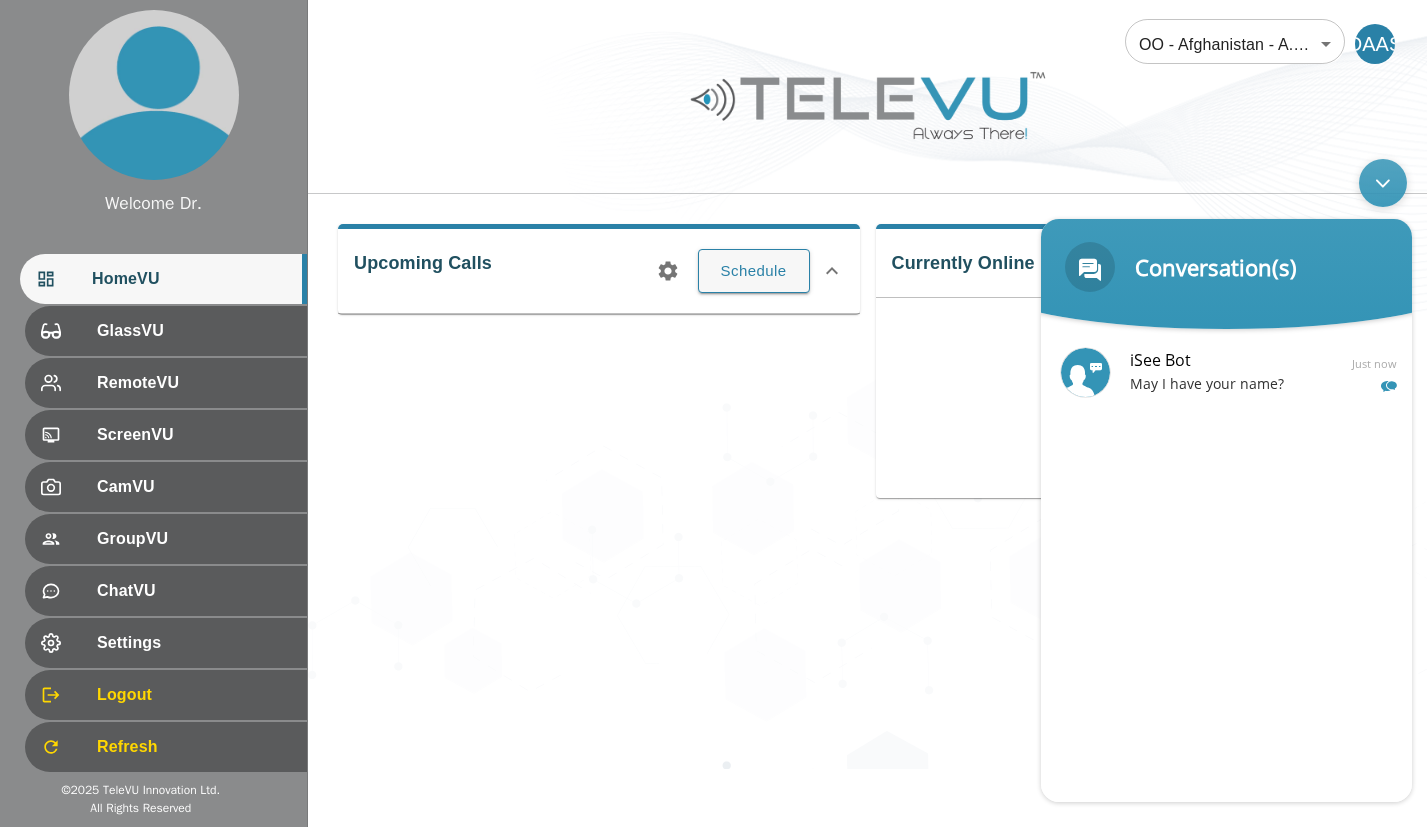 click at bounding box center [1383, 183] 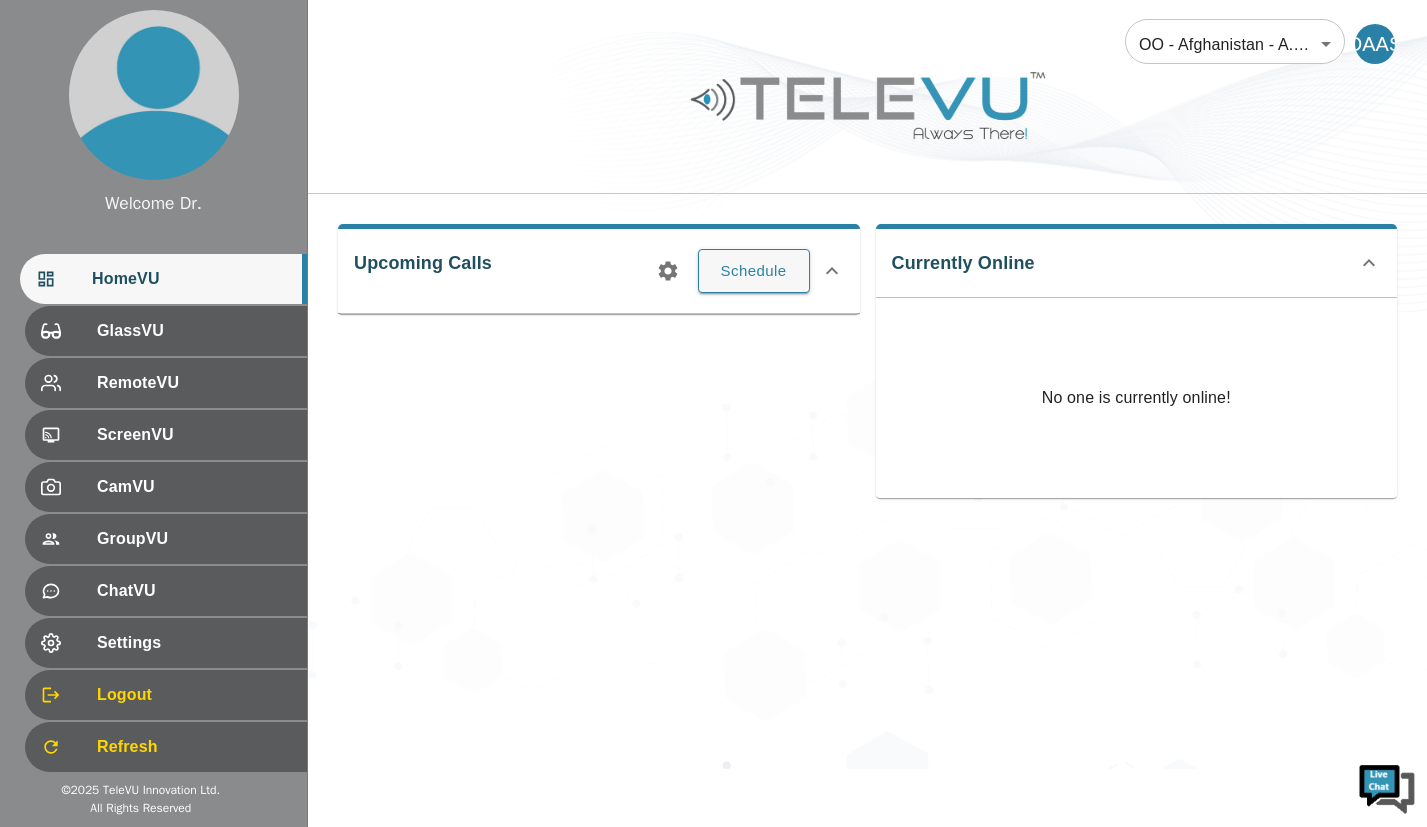 click at bounding box center [1387, 787] 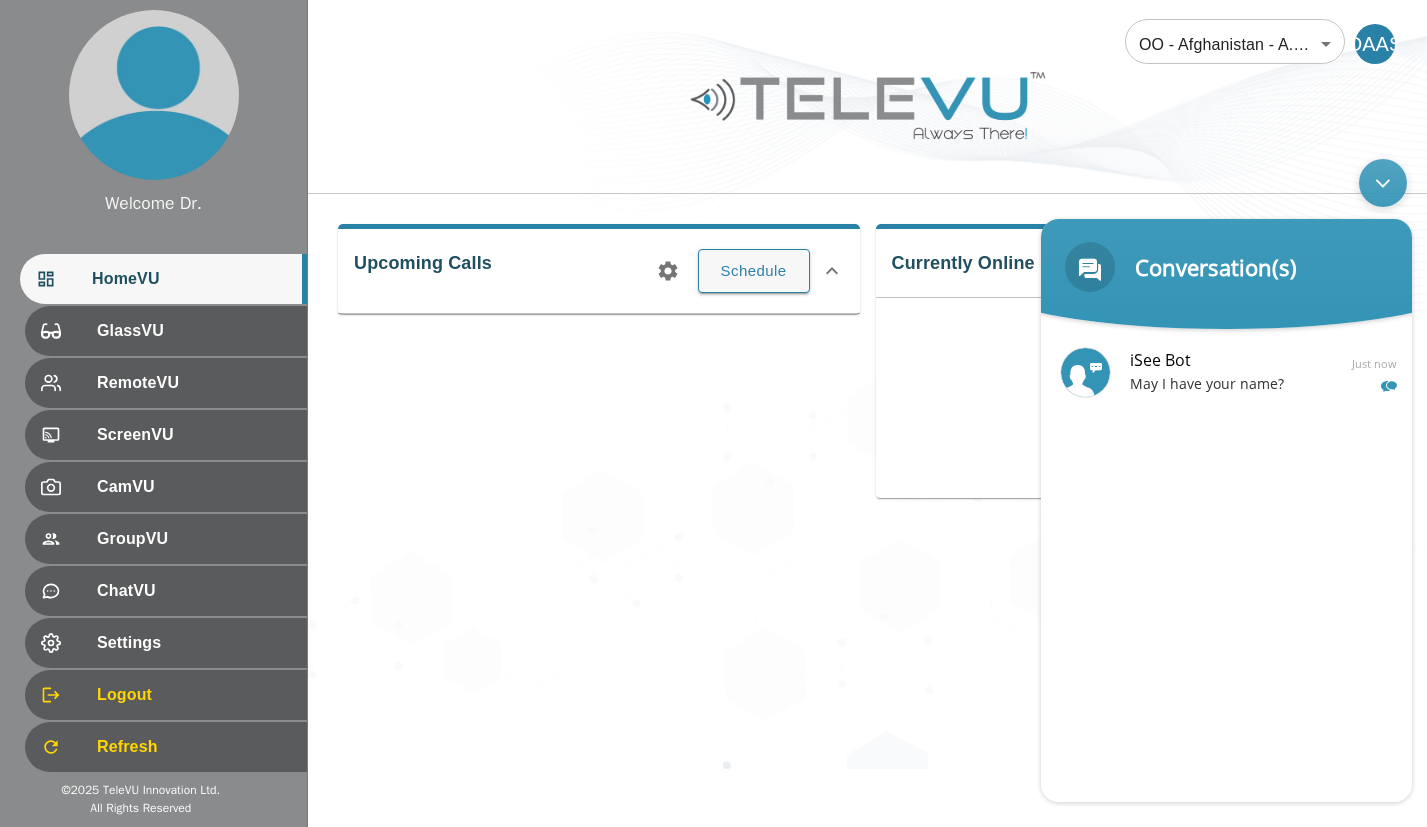 click on "iSee Bot" at bounding box center (1224, 360) 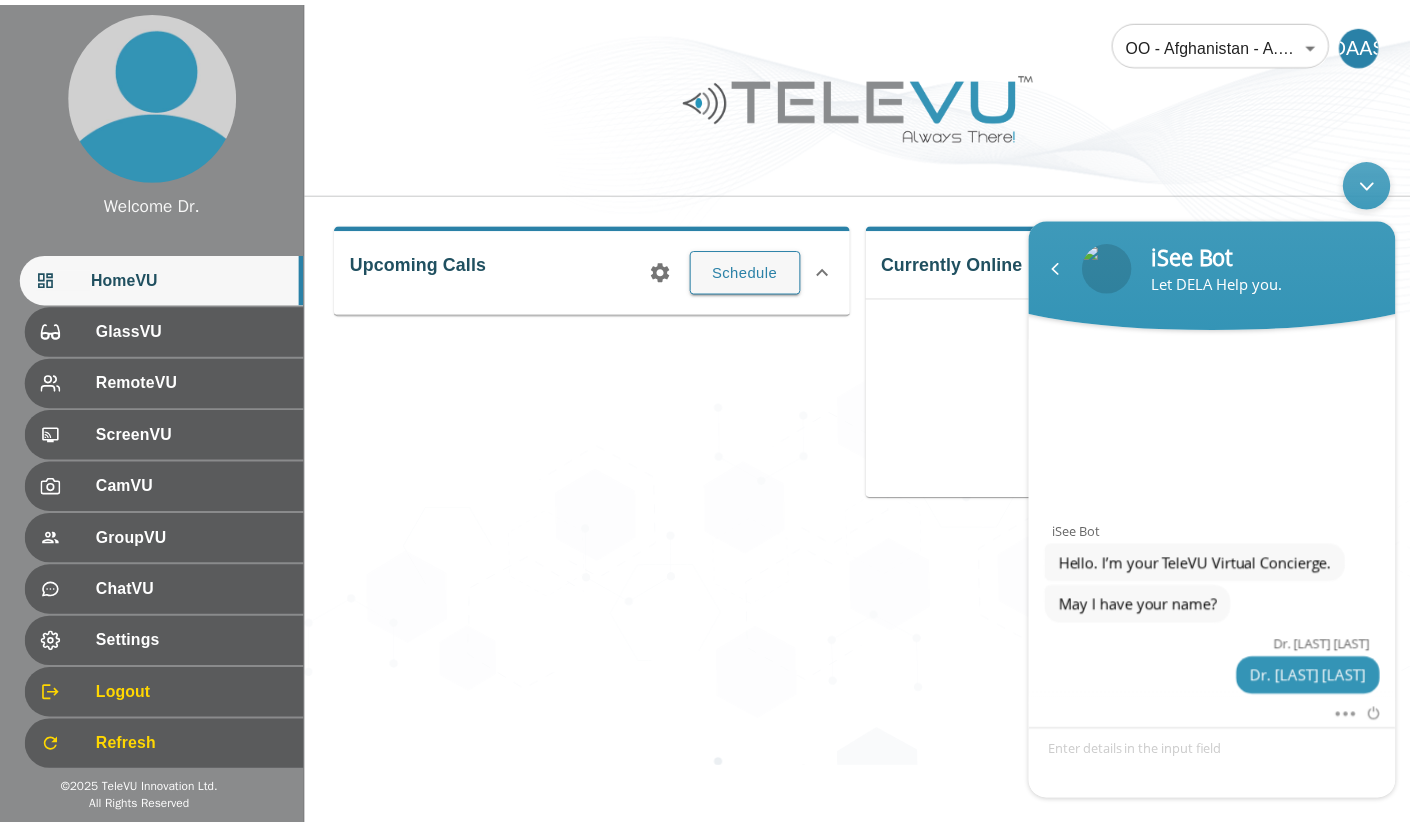 scroll, scrollTop: 0, scrollLeft: 0, axis: both 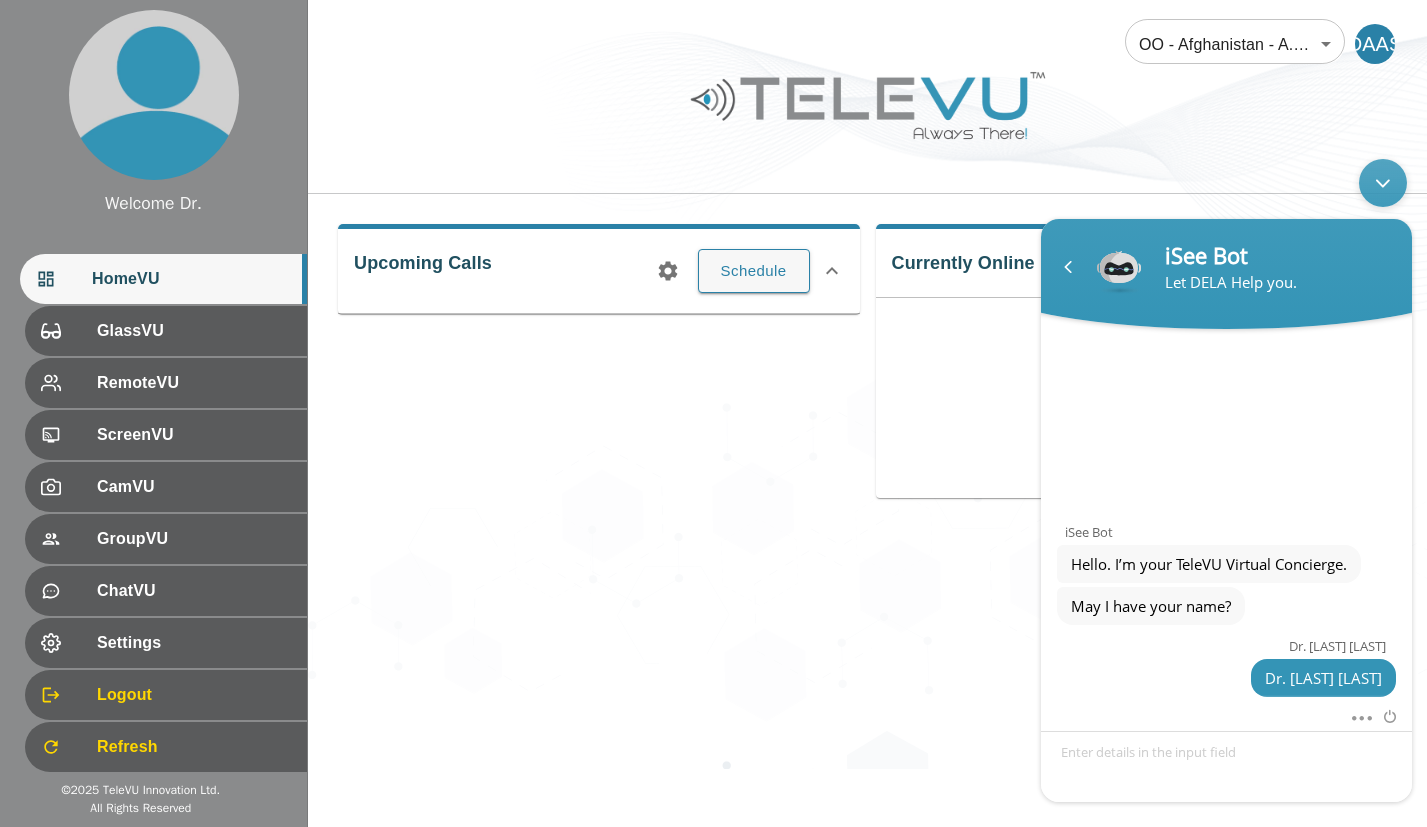 click on "iSee Bot Let DELA Help you. iSee Bot  Hello. I’m your TeleVU Virtual Concierge.  May I have your name? Dr. [LAST] [LAST]  Dr. [LAST] [LAST] Mute Send email iSee Bot  Hello. I’m your TeleVU Virtual Concierge.  May I have your name?  Enter a valid name Submit iSee Bot  Dr. [LAST] [LAST] Just now Send" at bounding box center (1226, 480) 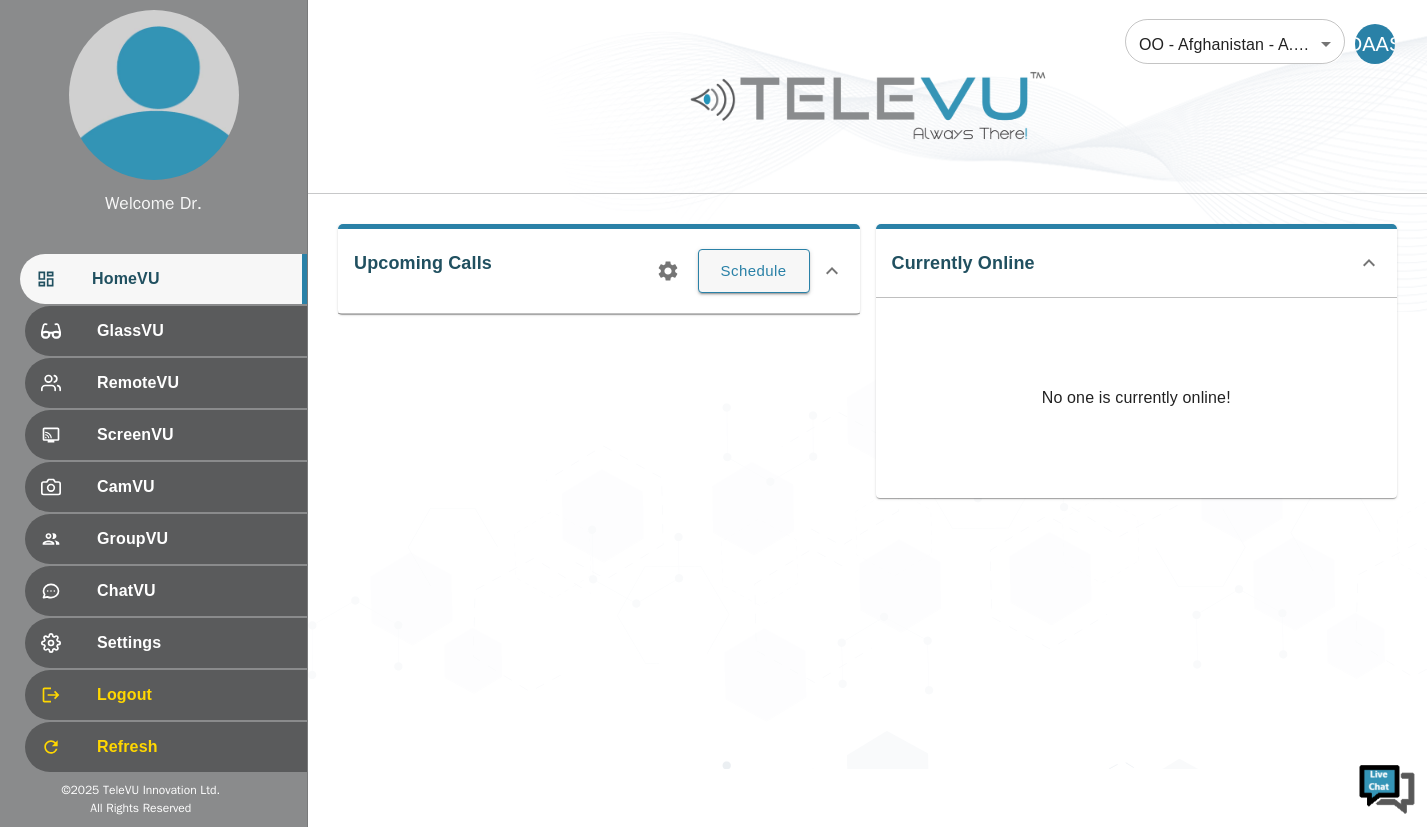 click at bounding box center (1387, 787) 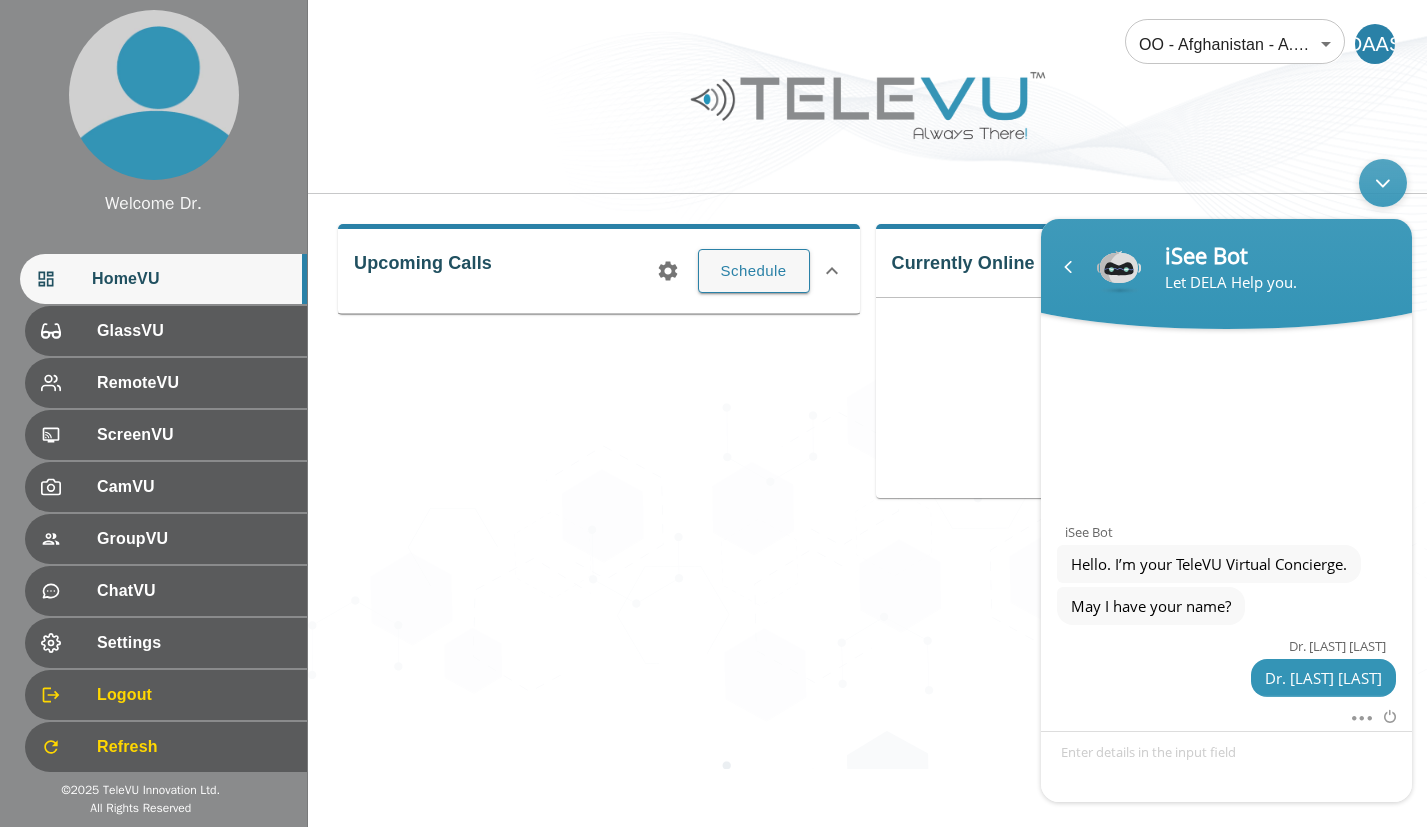 click at bounding box center (1068, 267) 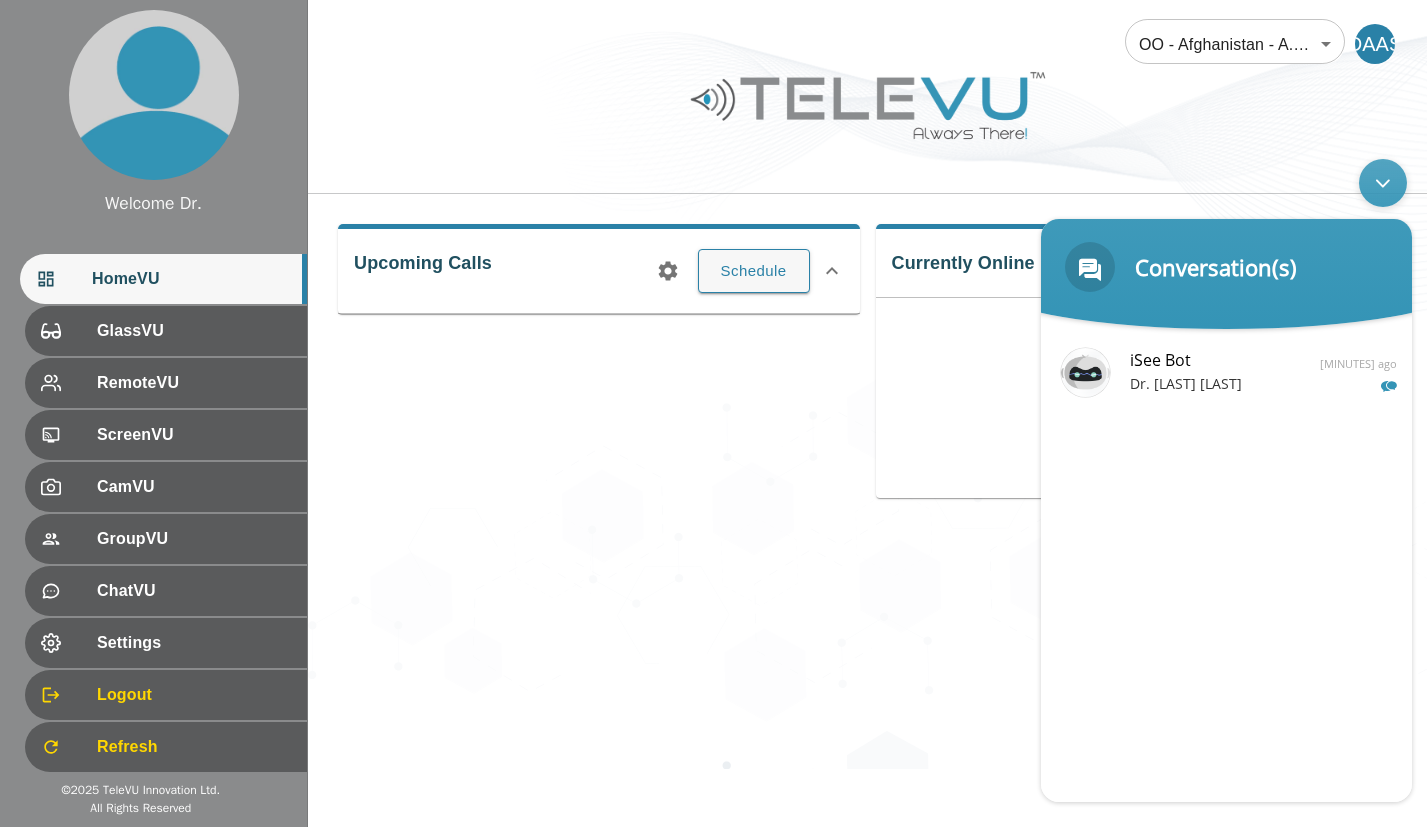 click on "iSee Bot" at bounding box center [1224, 360] 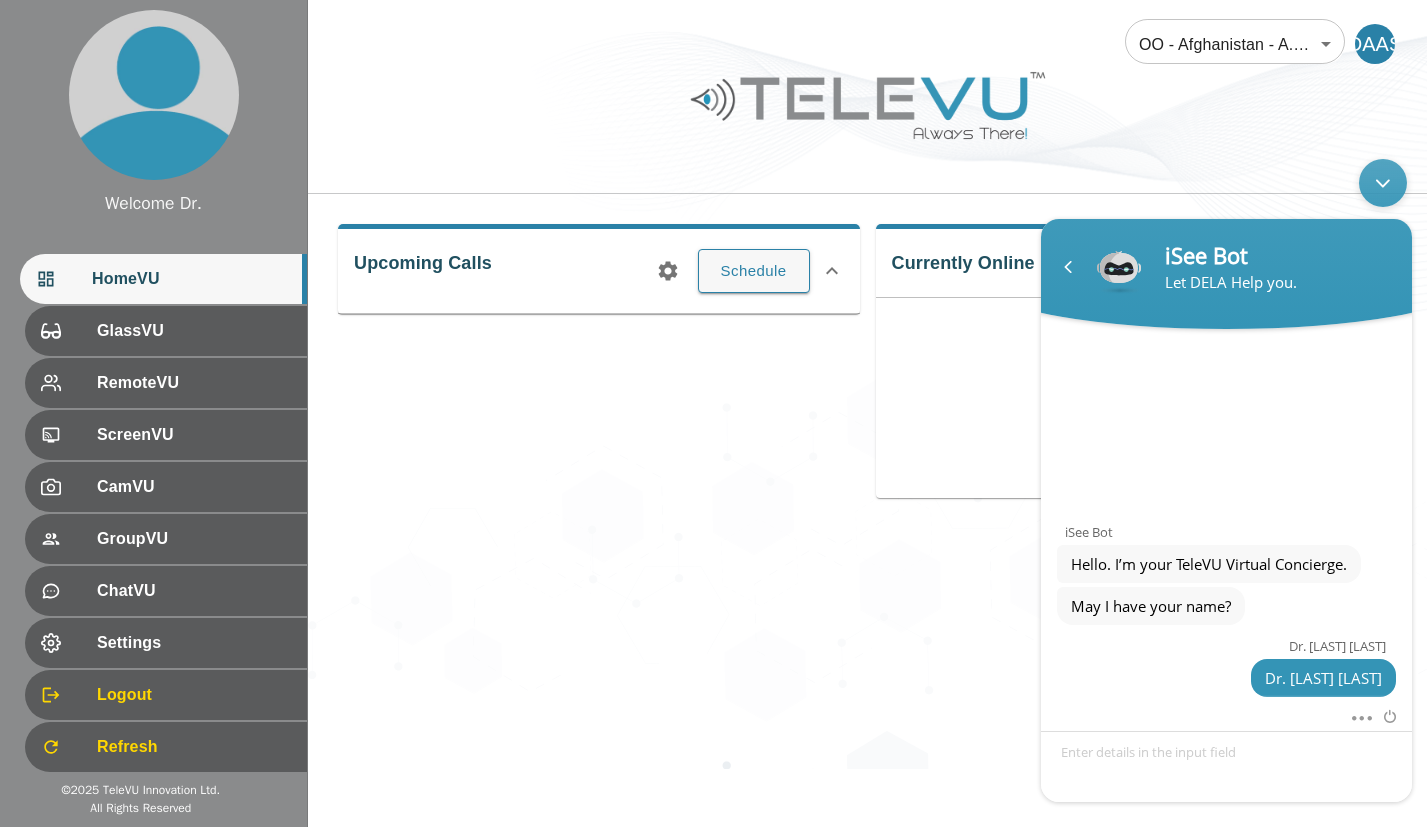 click at bounding box center [1383, 183] 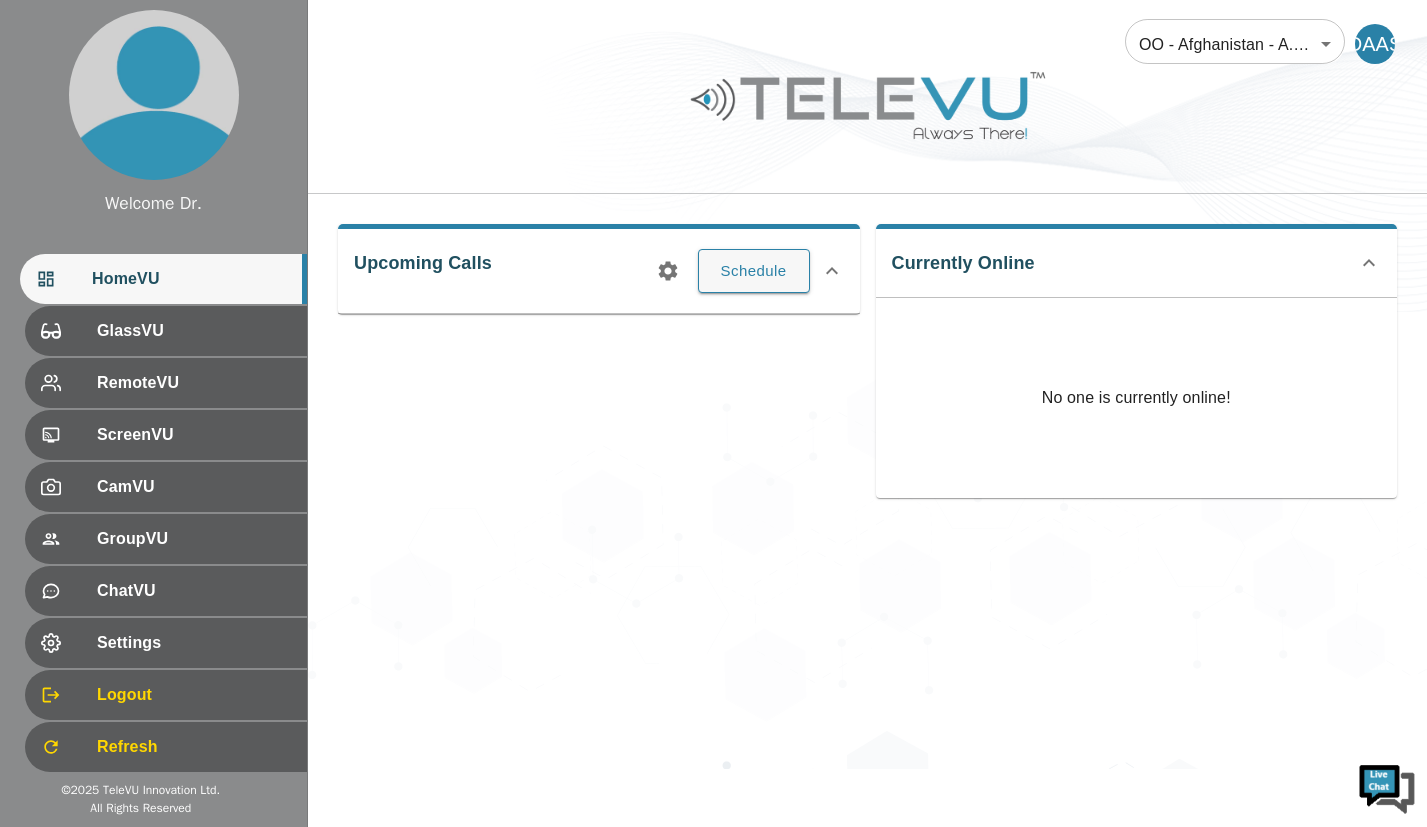click on "GlassVU" at bounding box center (194, 331) 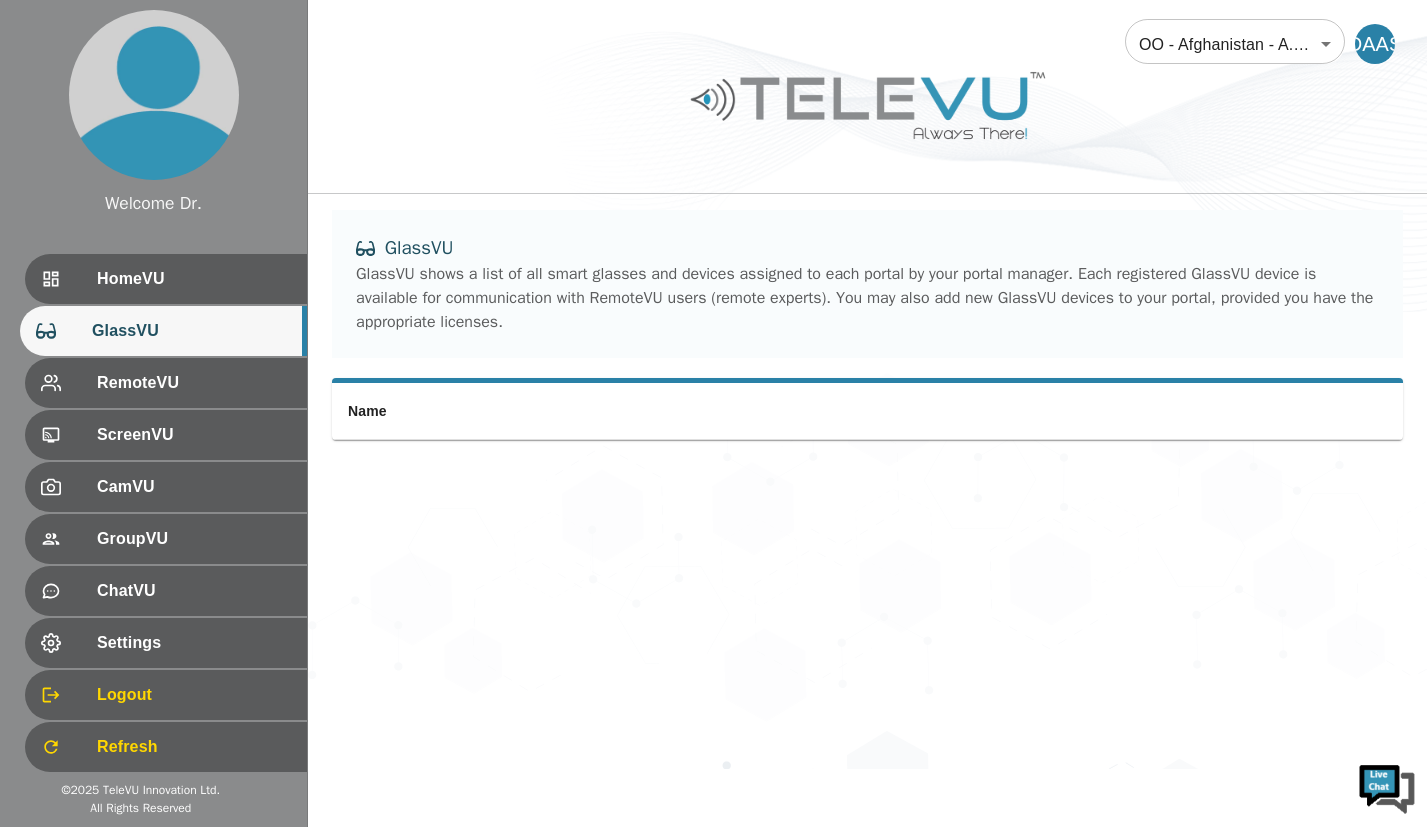 click on "HomeVU" at bounding box center [194, 279] 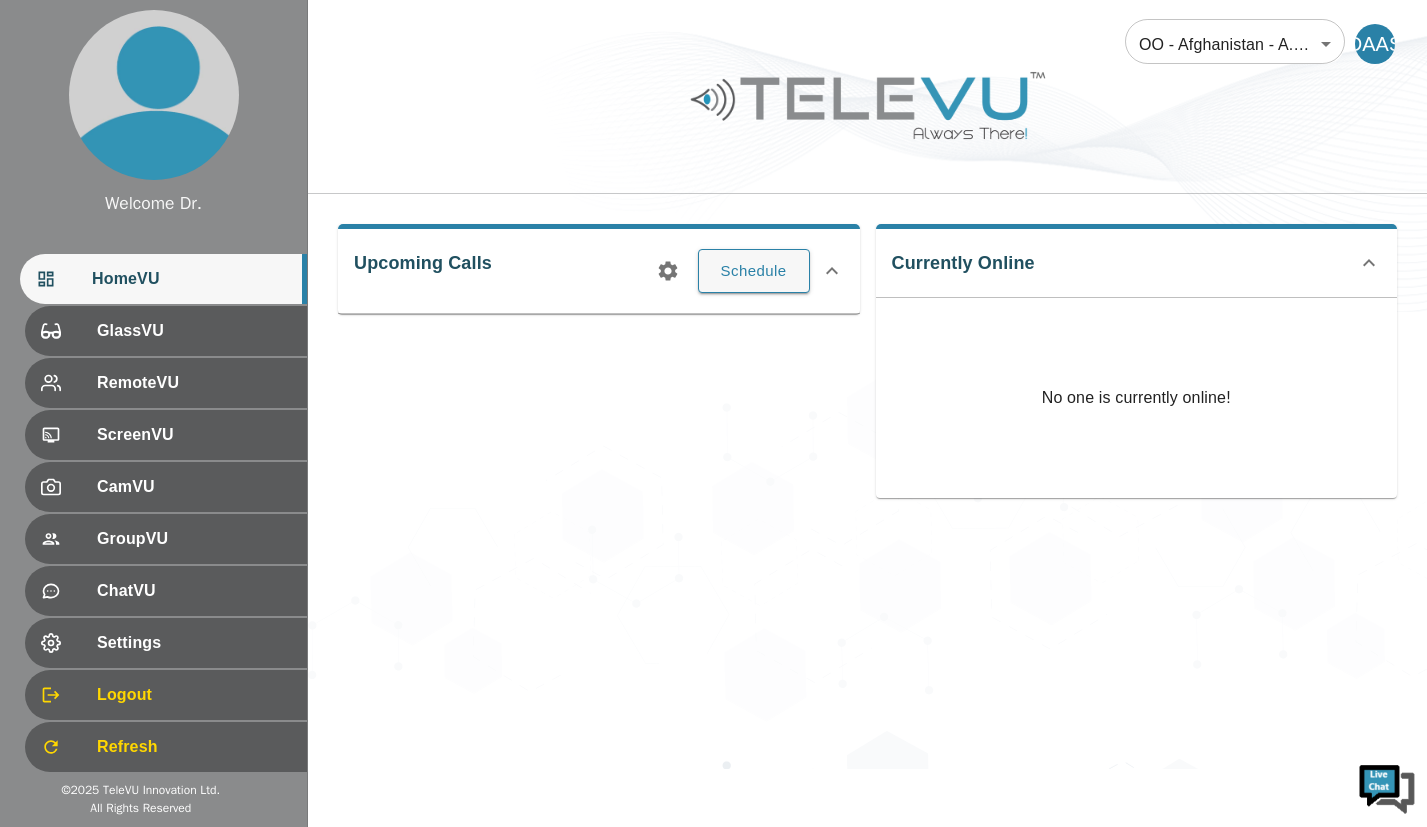 click on "GlassVU" at bounding box center [194, 331] 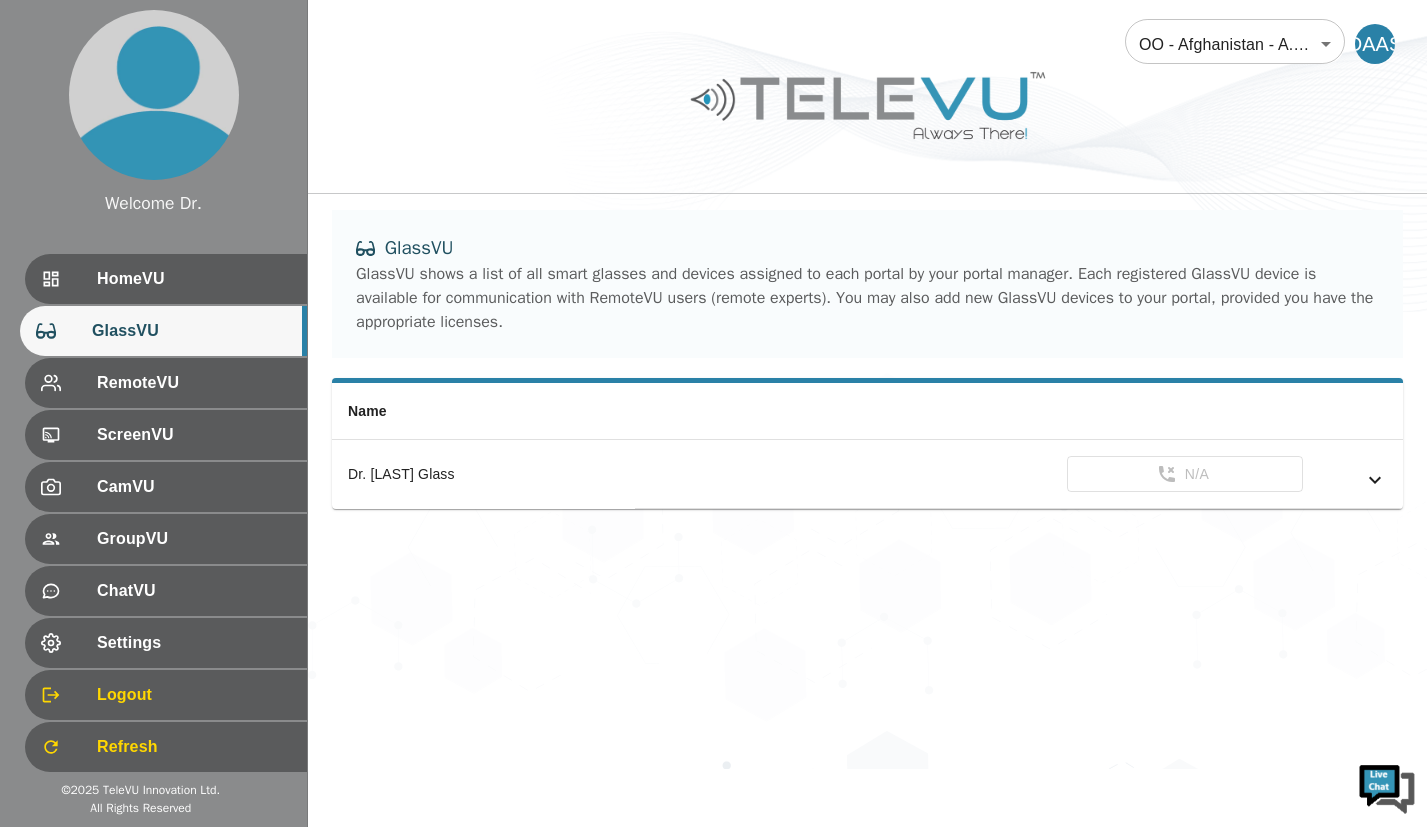 click on "Dr. [LAST] Glass" at bounding box center [483, 474] 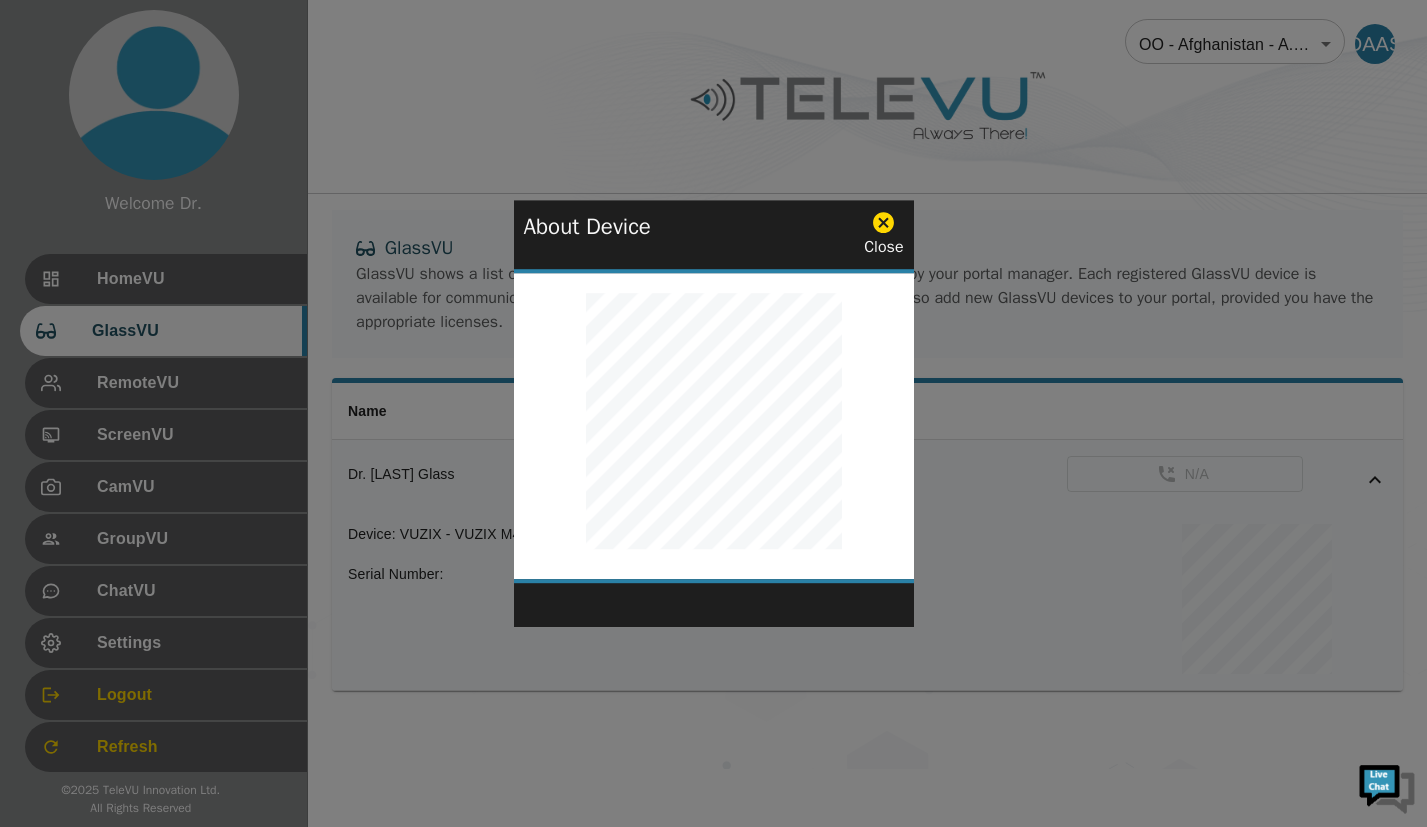 click on "Close" at bounding box center (883, 234) 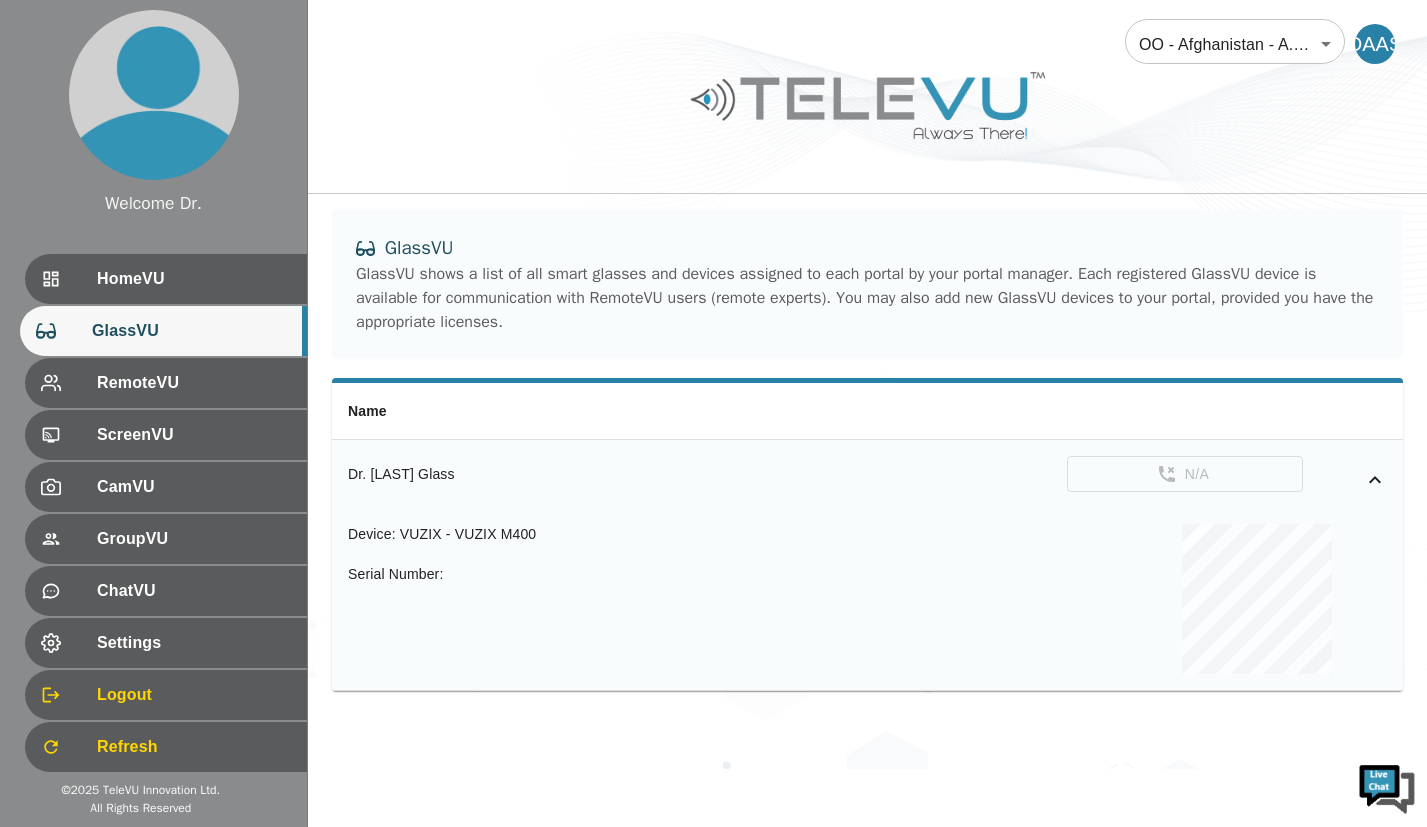 click 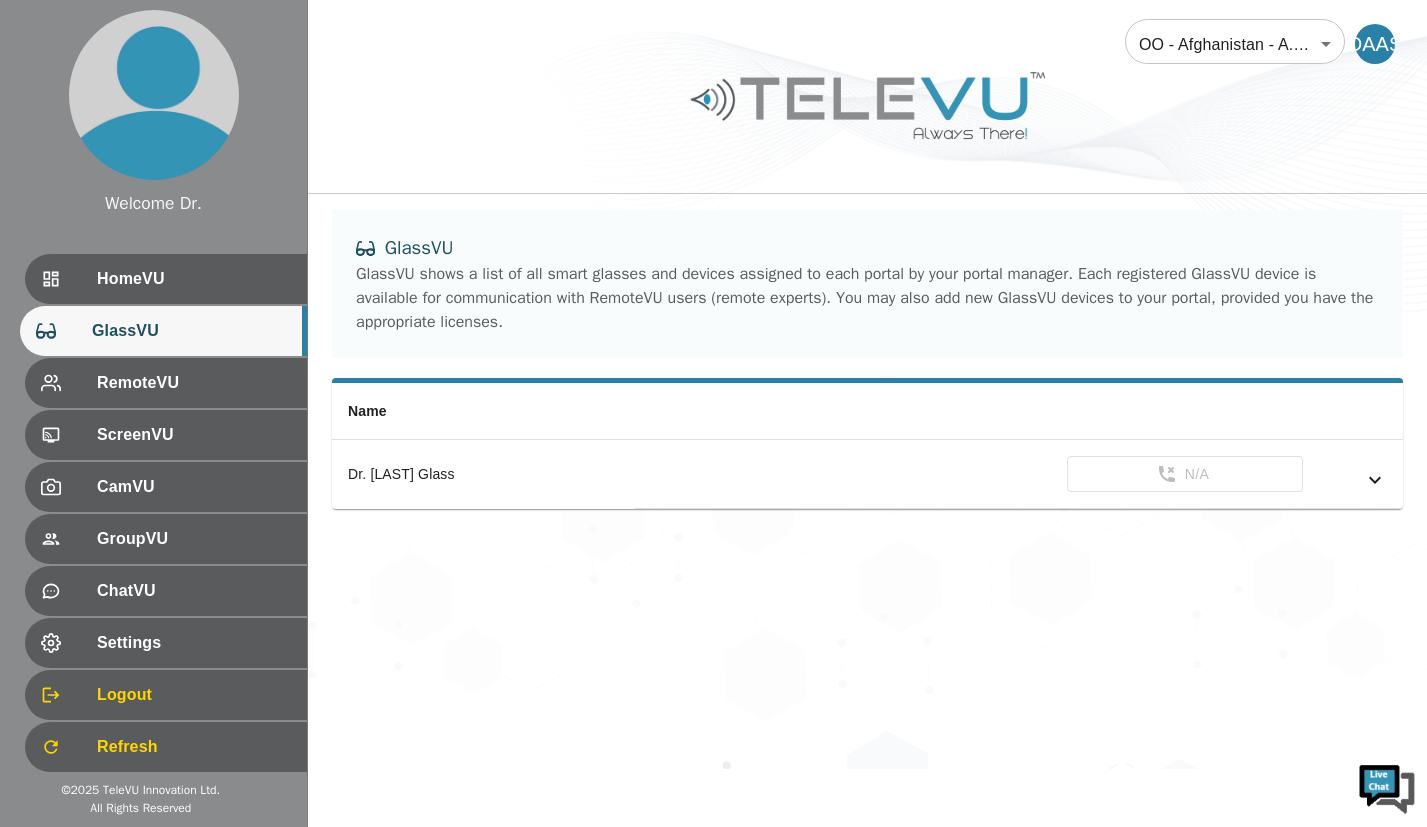 click at bounding box center (1345, 480) 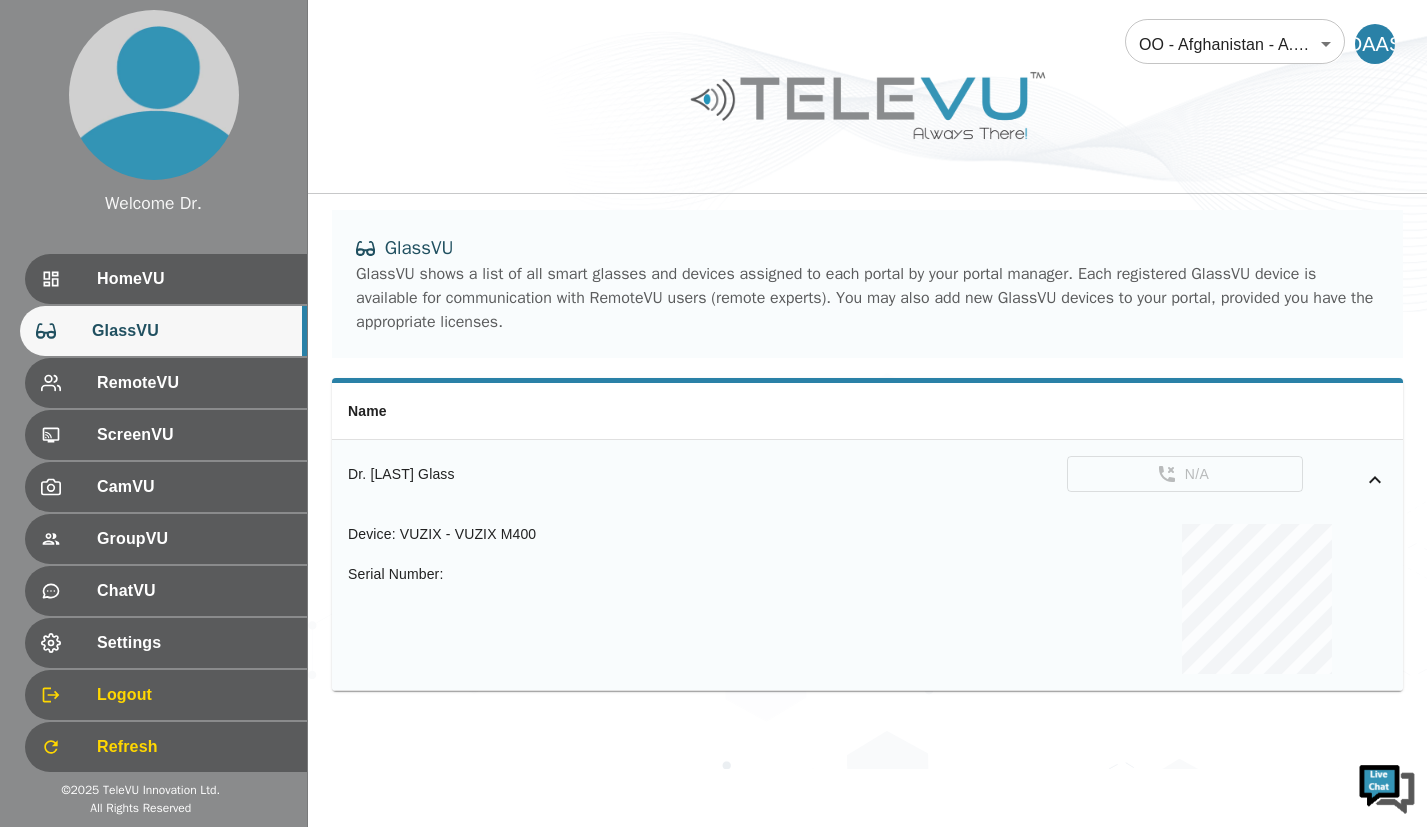 click 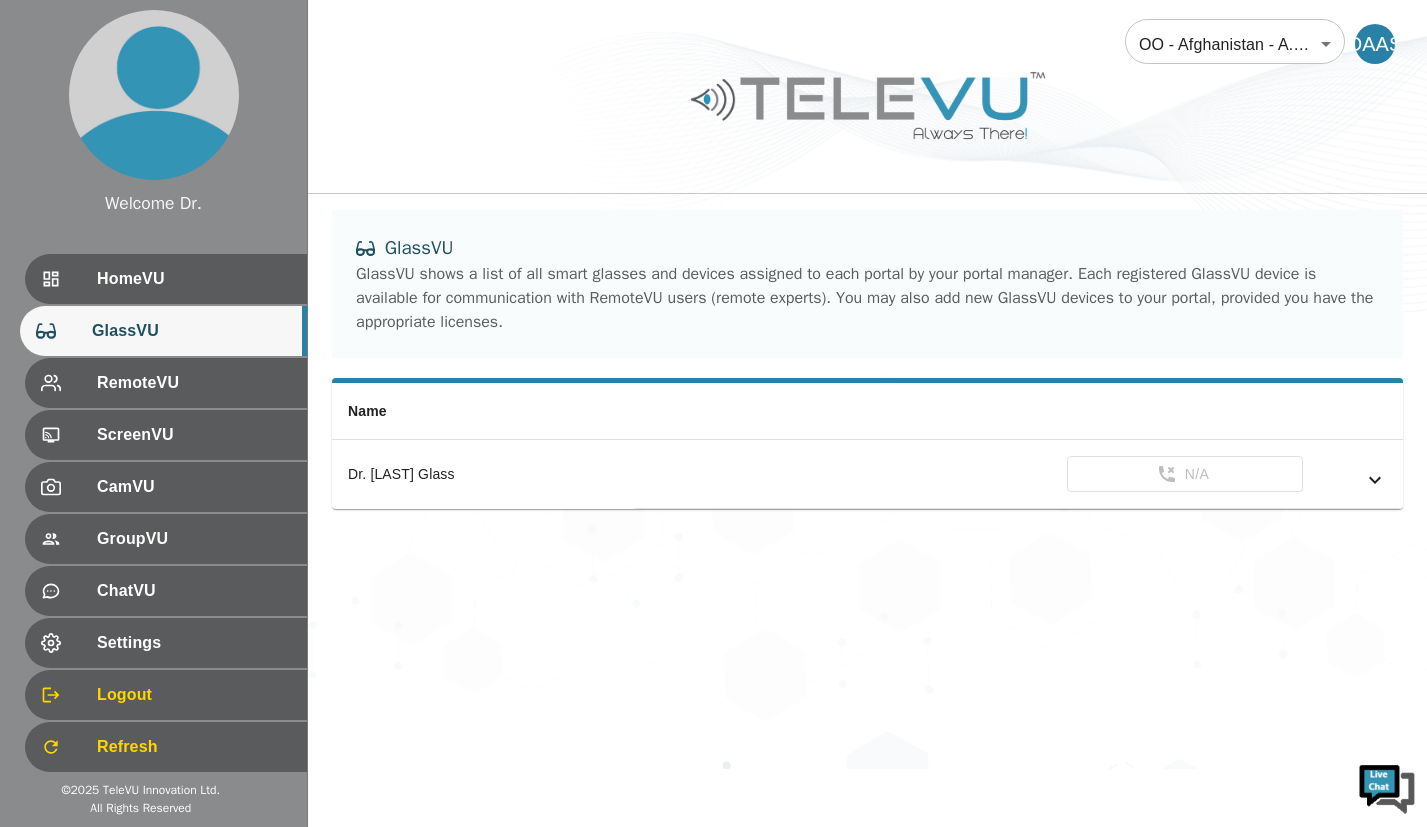 click on "RemoteVU" at bounding box center [194, 383] 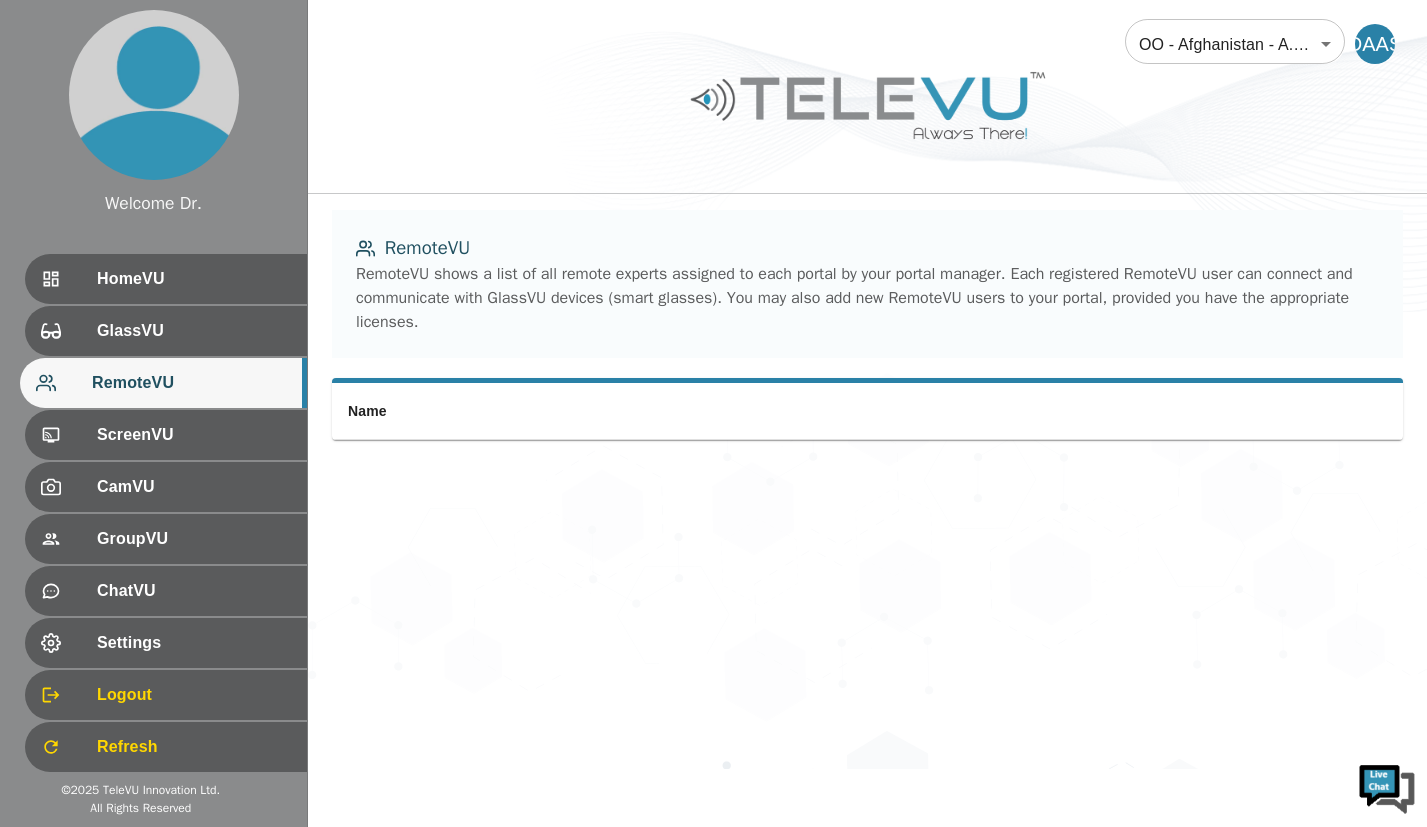click on "ScreenVU" at bounding box center [194, 435] 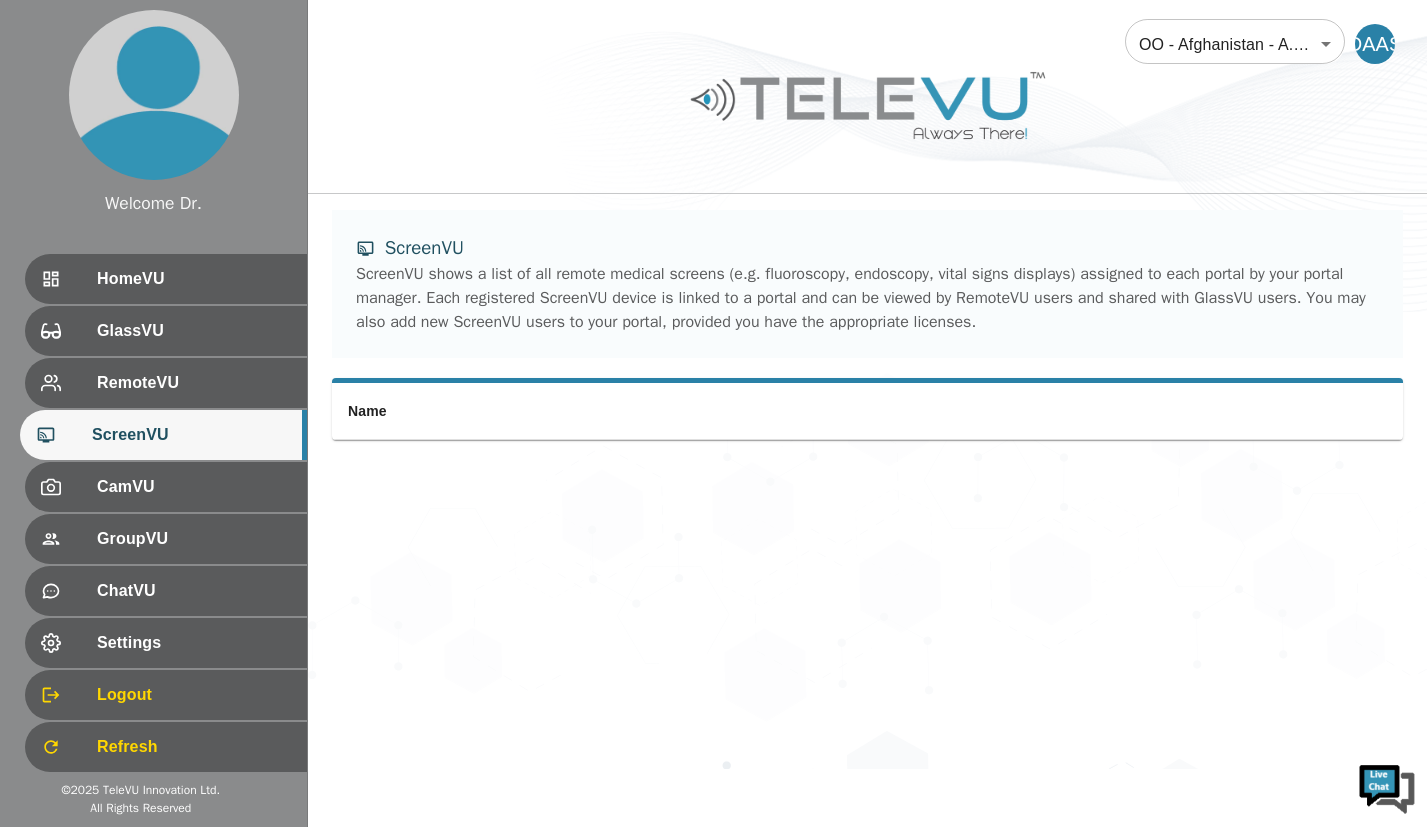 click on "ScreenVU" at bounding box center (191, 435) 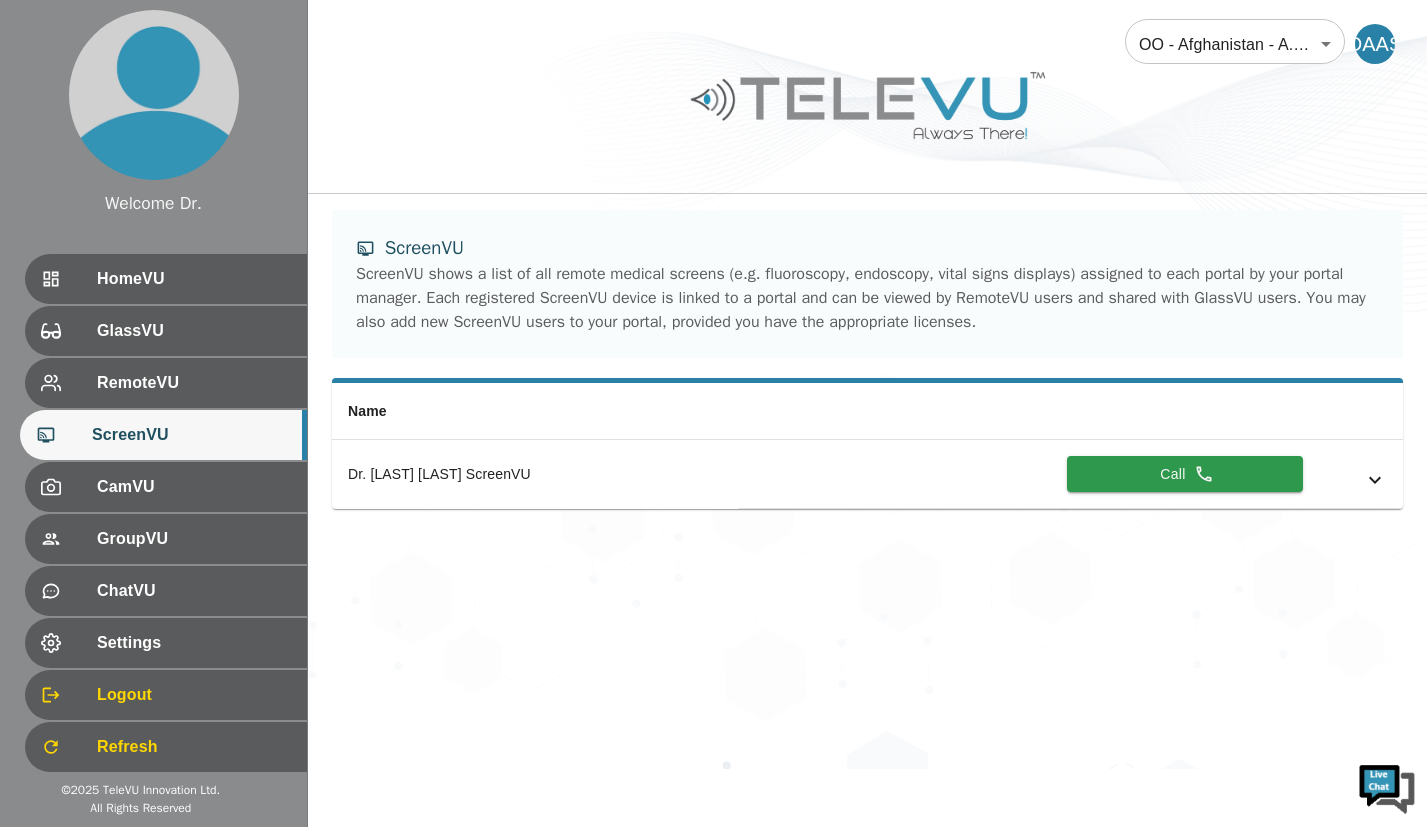 click 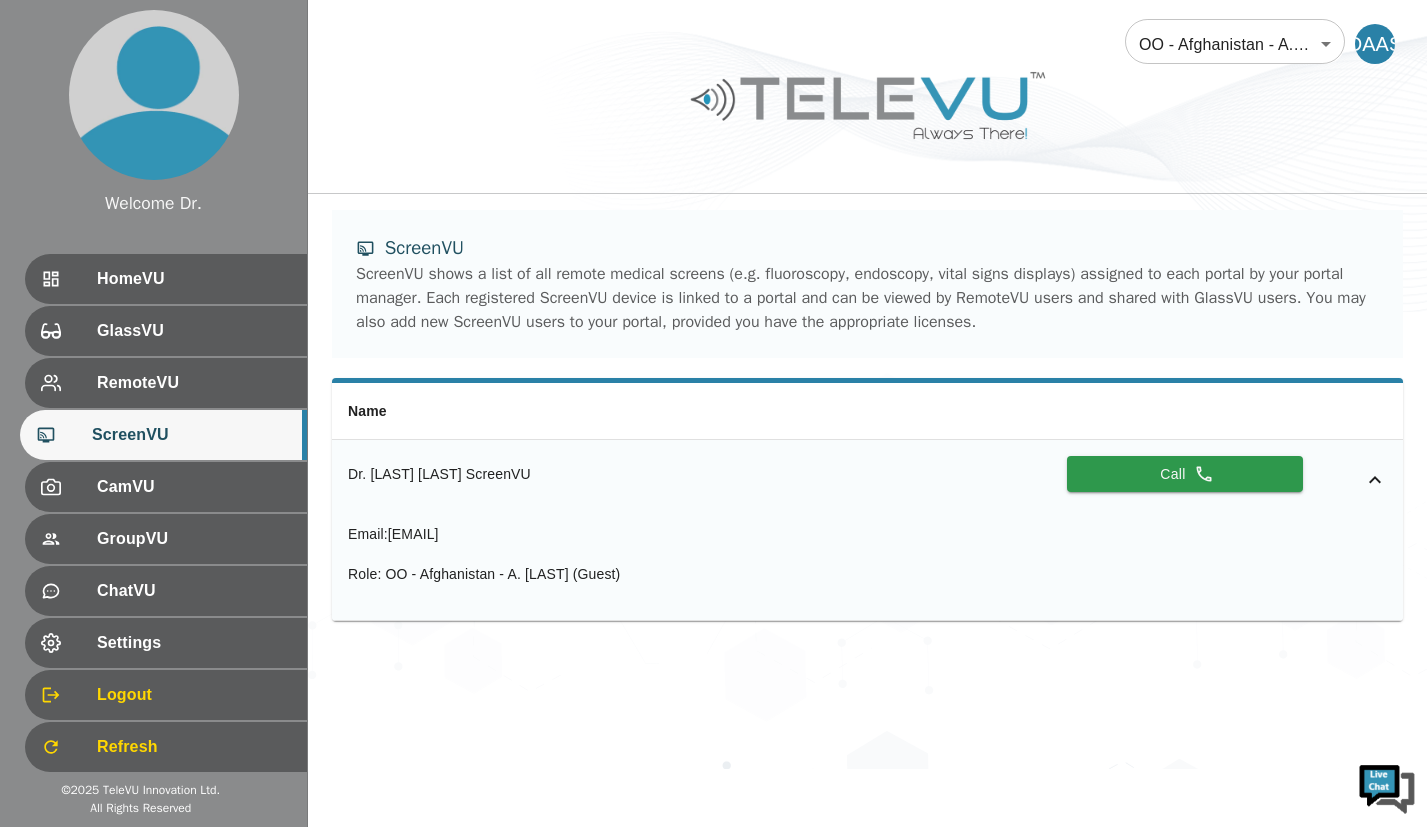 click on "OO - Afghanistan - A. [LAST] DAAS ScreenVU ScreenVU shows a list of all remote medical screens (e.g. fluoroscopy, endoscopy, vital signs displays) assigned to each portal by your portal manager. Each registered ScreenVU device is linked to a portal and can be viewed by RemoteVU users and shared with GlassVU users. You may also add new ScreenVU users to your portal, provided you have the appropriate licenses. Name Dr. [LAST] [LAST] ScreenVU   Call Email :  [EMAIL] Role :   OO - Afghanistan - A. [LAST] (Guest)" at bounding box center [867, 384] 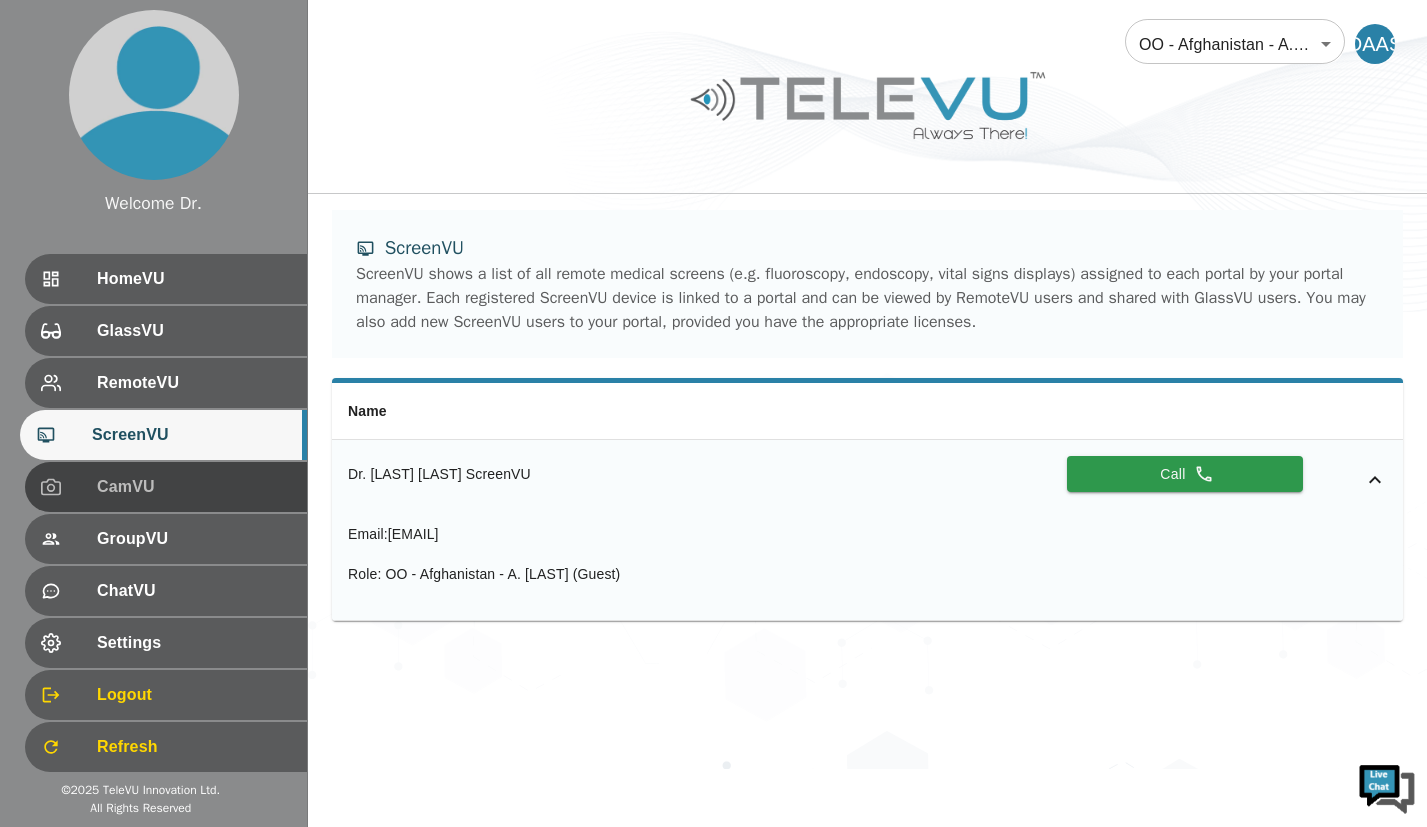 click on "CamVU" at bounding box center (194, 487) 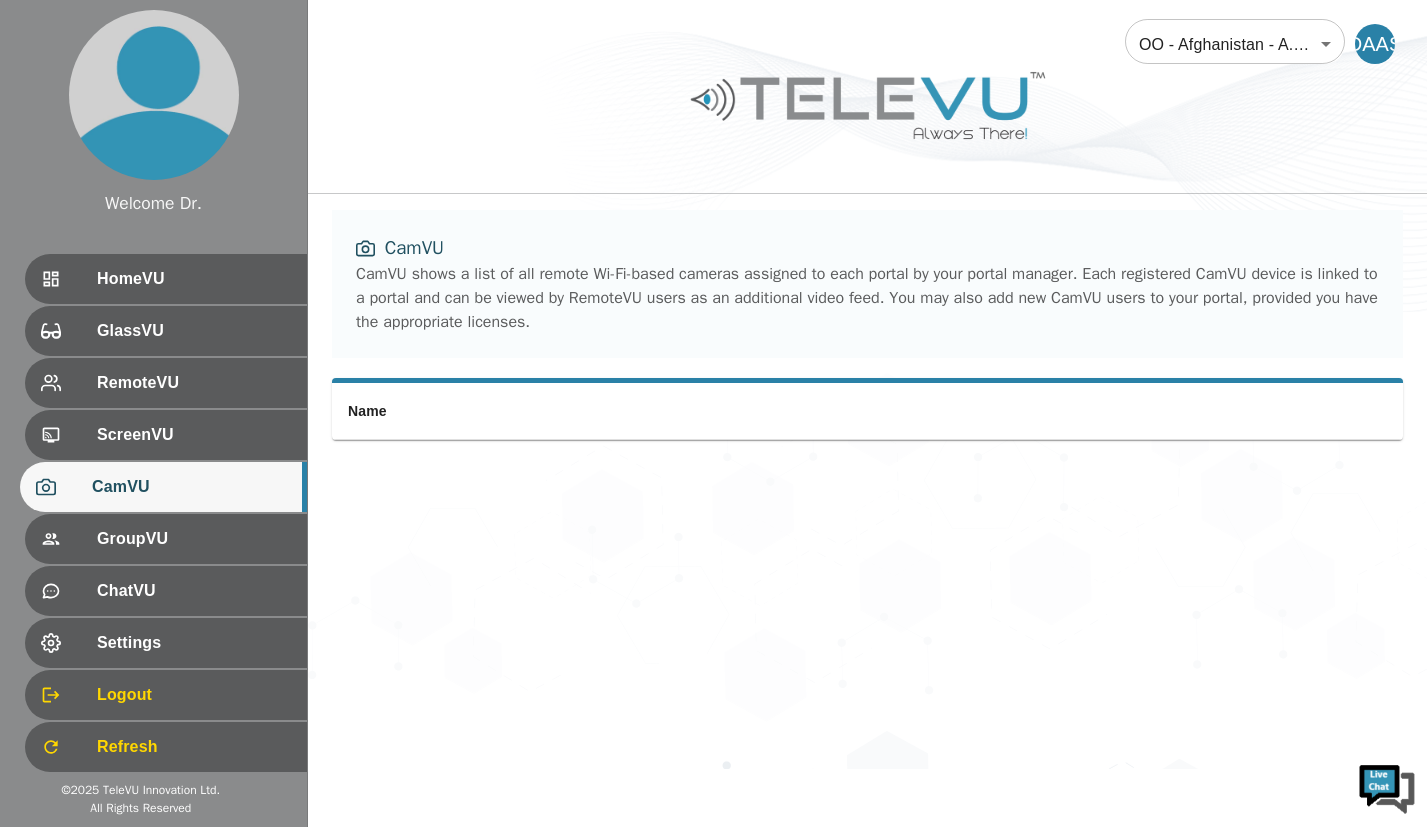 click on "Name" at bounding box center (700, 411) 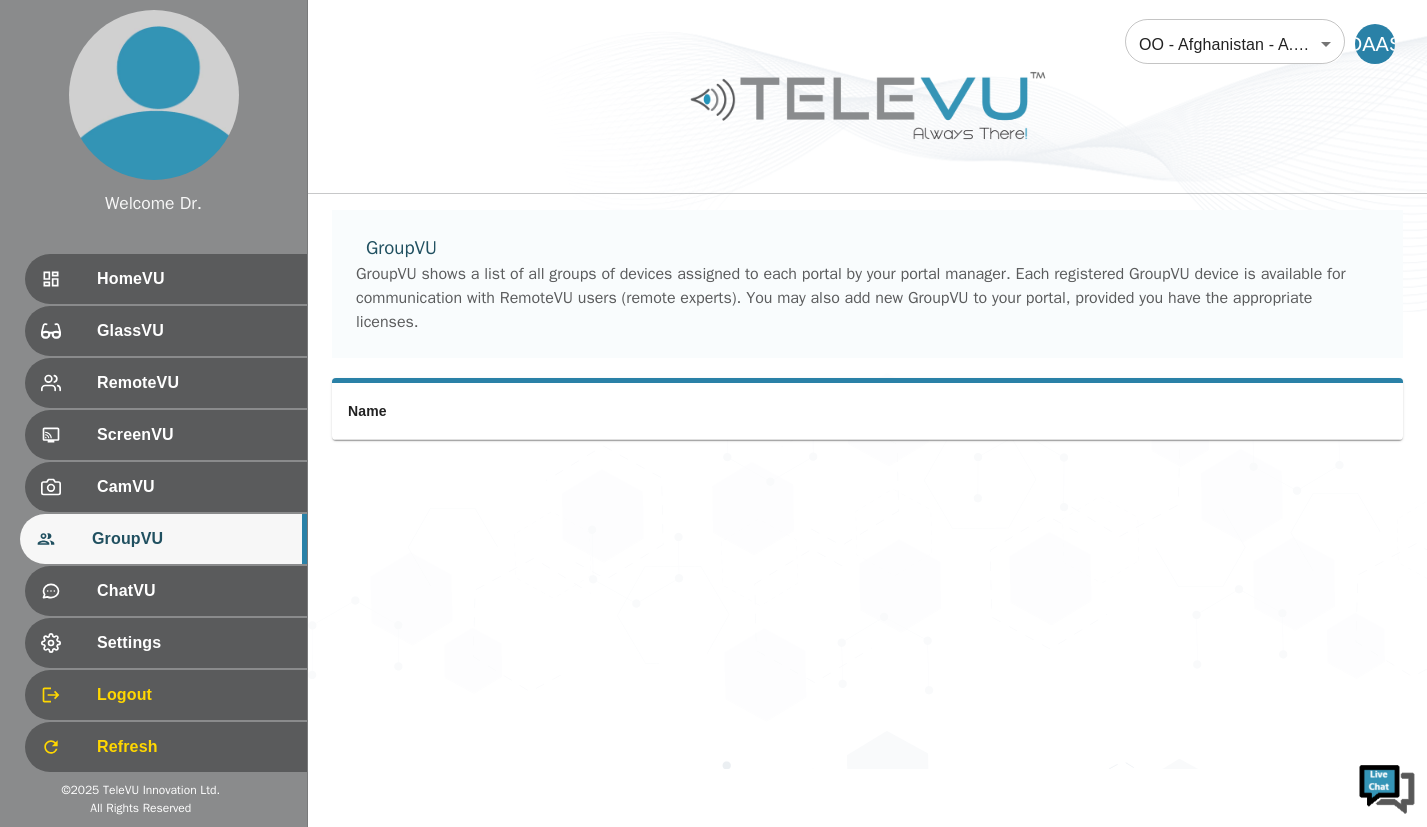 click on "ChatVU" at bounding box center [194, 591] 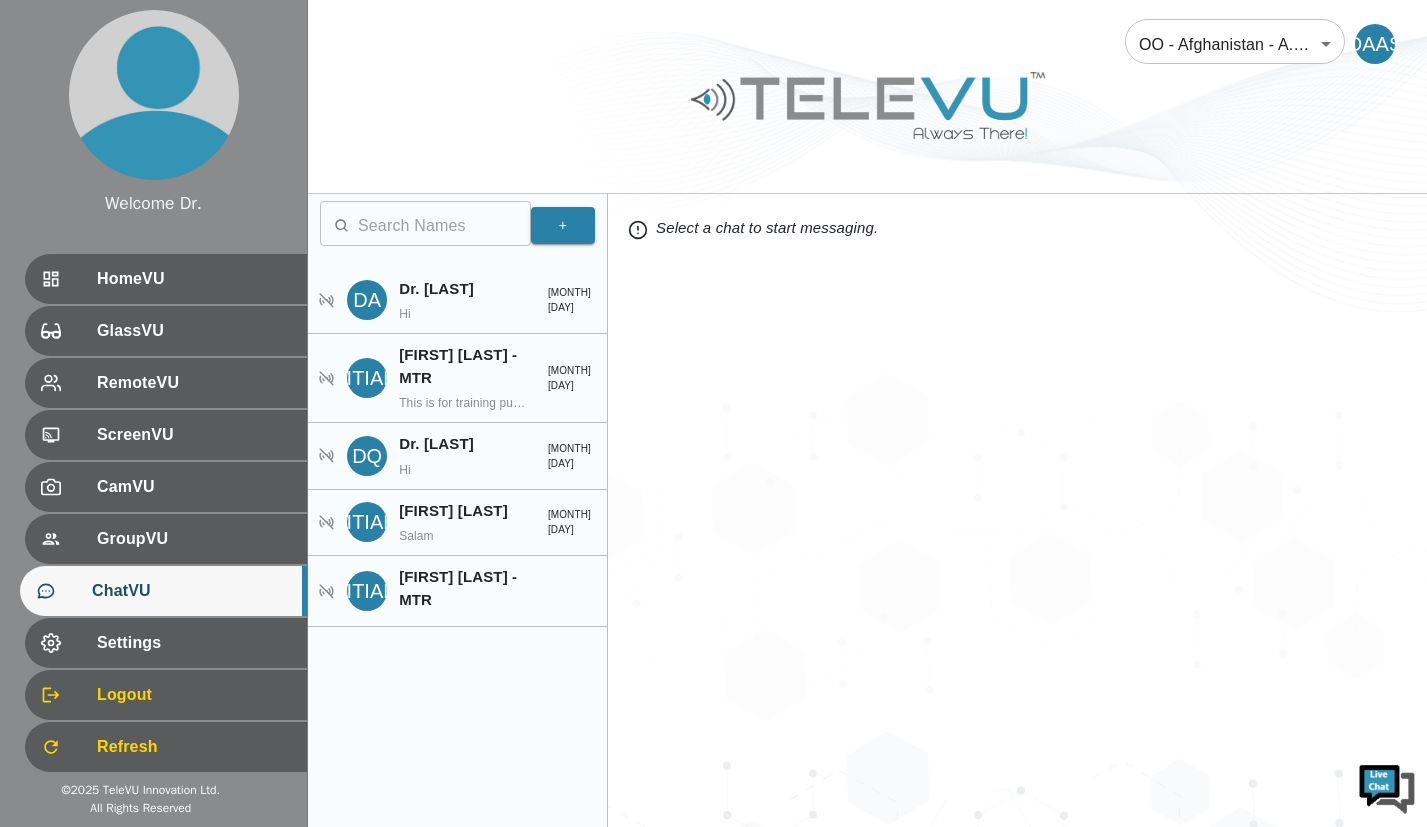 click on "Dr. [LAST]" at bounding box center (467, 289) 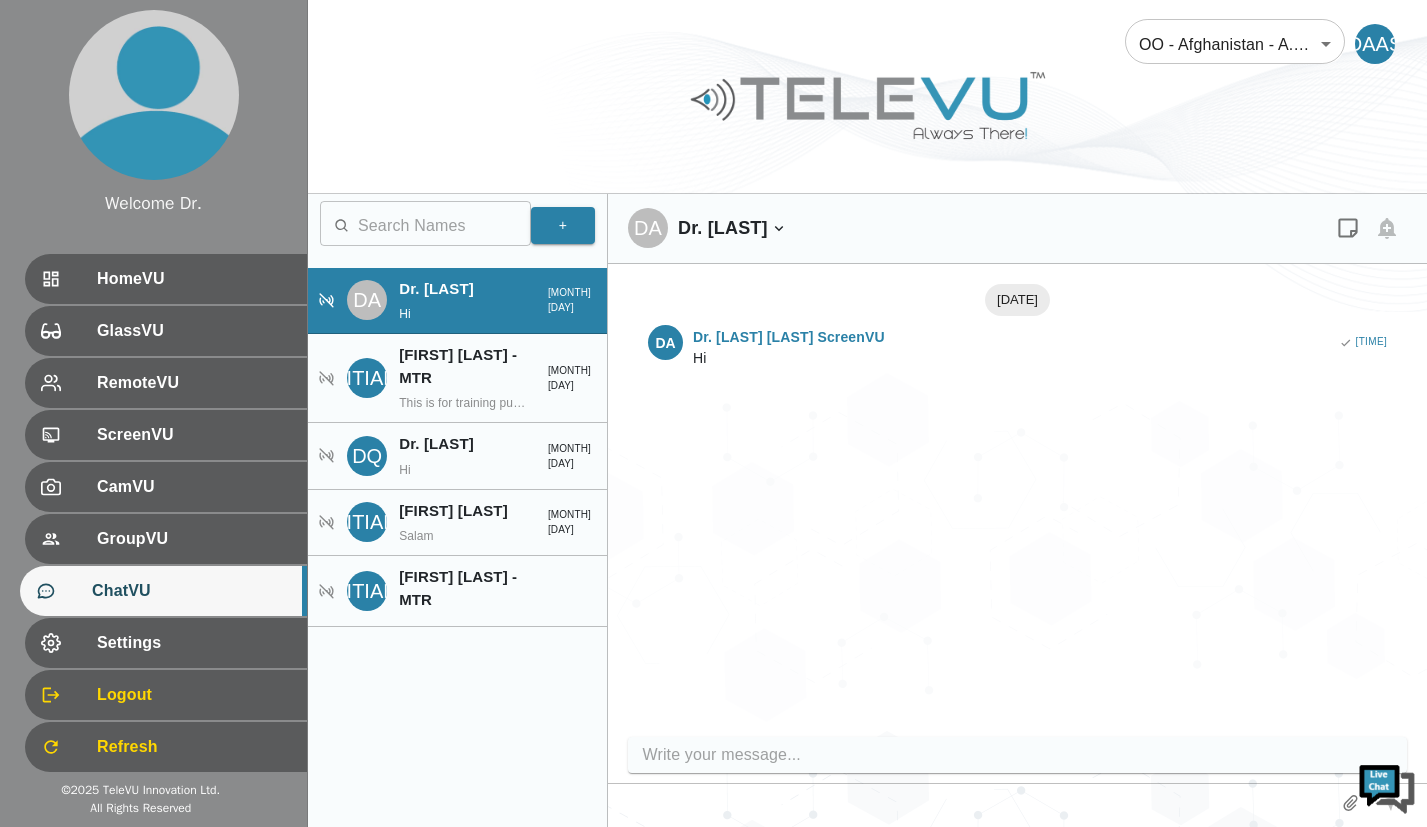 click at bounding box center (1022, 755) 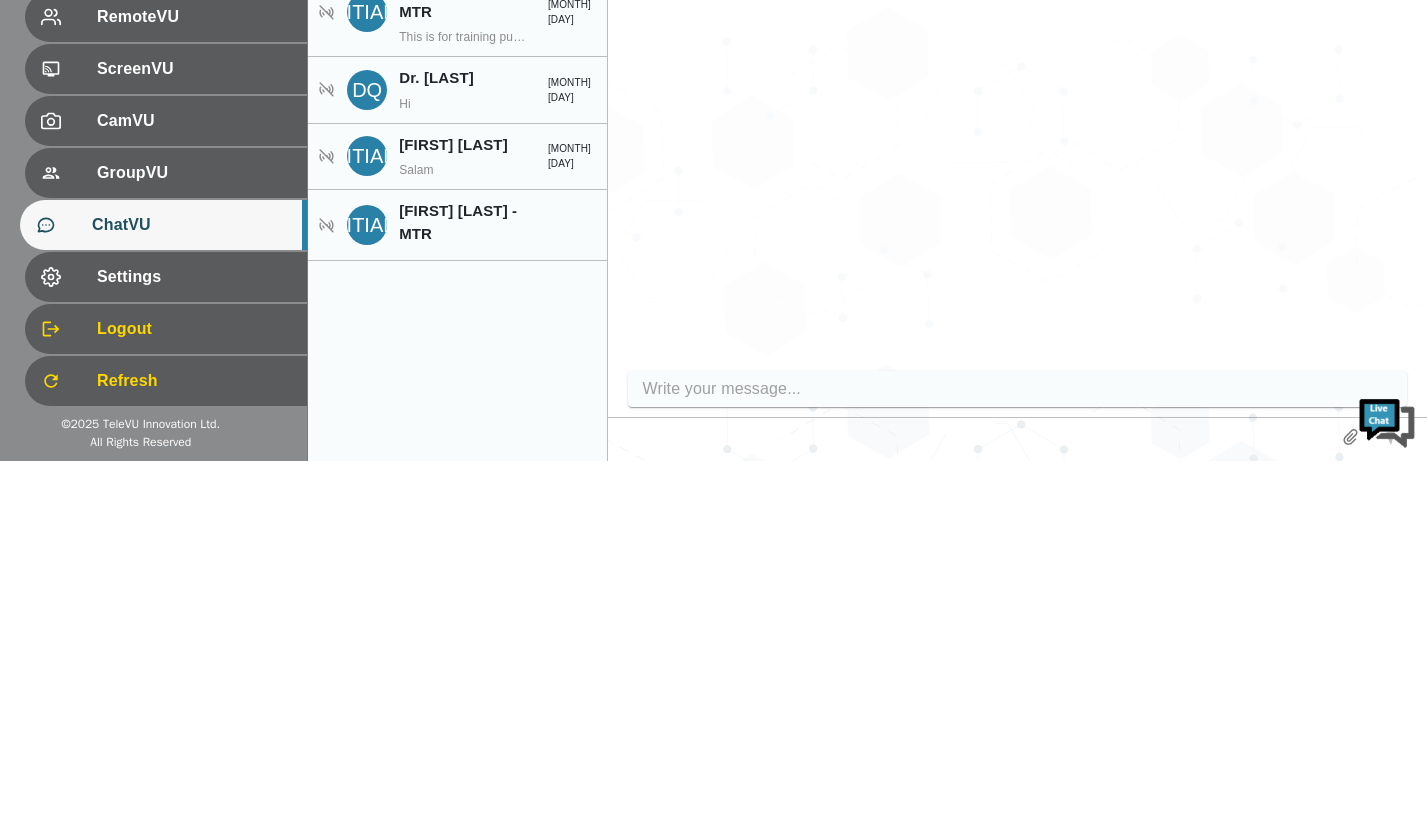 click on "+ ​ ​ DA Dr. [LAST] Hi [MONTH] [DAY] MJ [FIRST] [LAST] - MTR This is for training purpose  [MONTH] [DAY] DQ Dr. [LAST] Hi [MONTH] [DAY] RH [FIRST] [LAST] Salam [MONTH] [DAY] AS [FIRST] [LAST] - MTR" at bounding box center [458, 510] 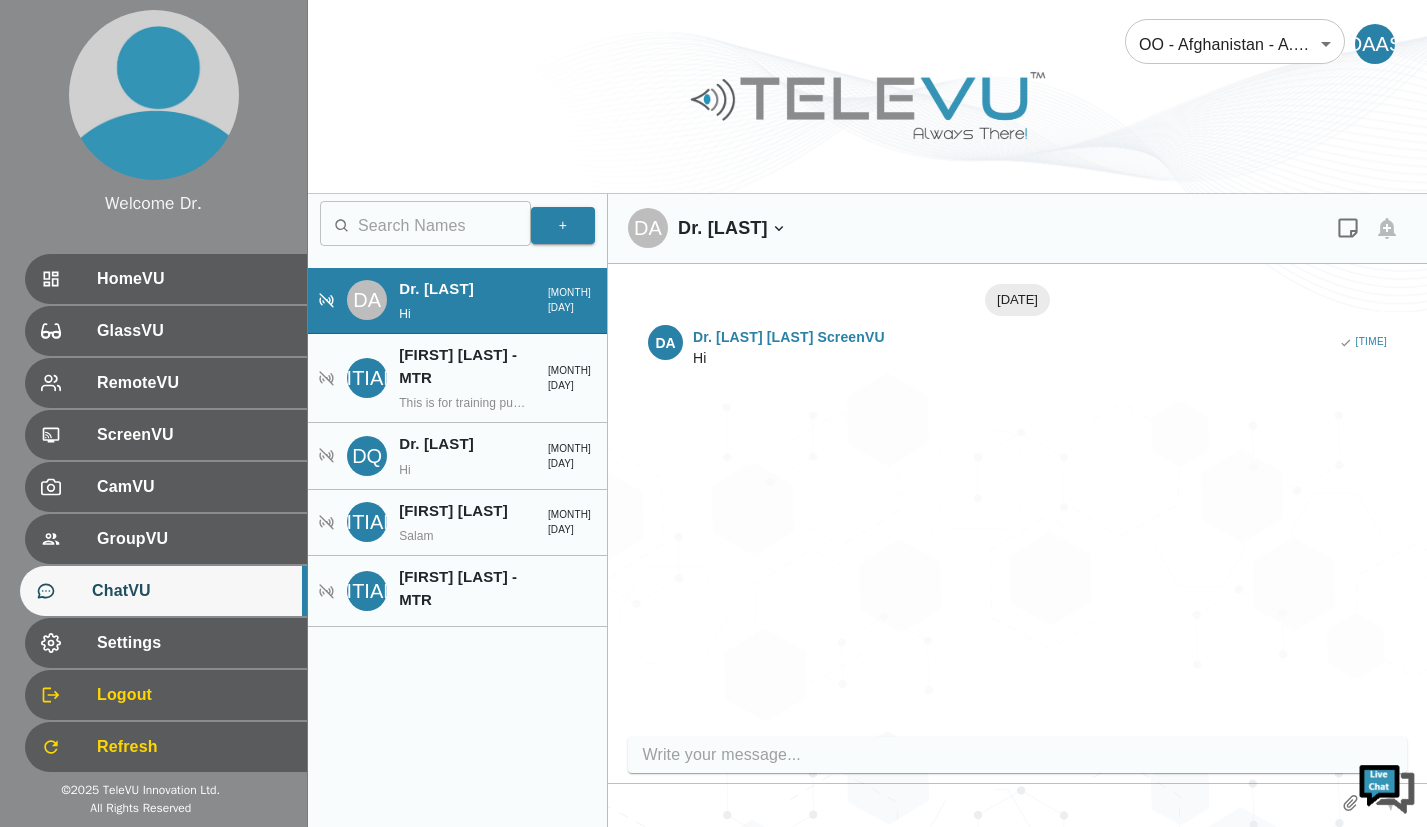 click on "[FIRST] [LAST] - MTR" at bounding box center (467, 366) 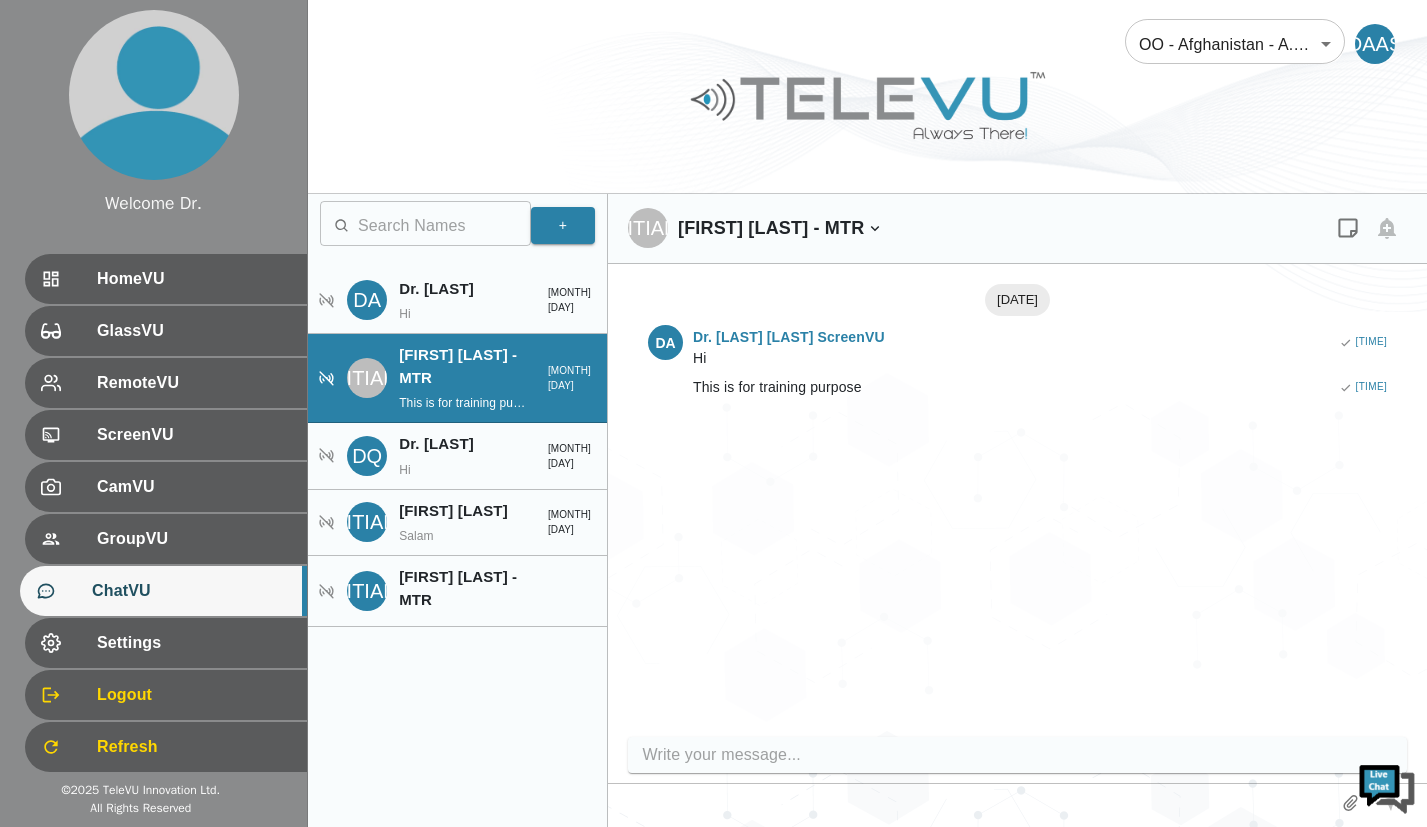 click on "Hi" at bounding box center [462, 470] 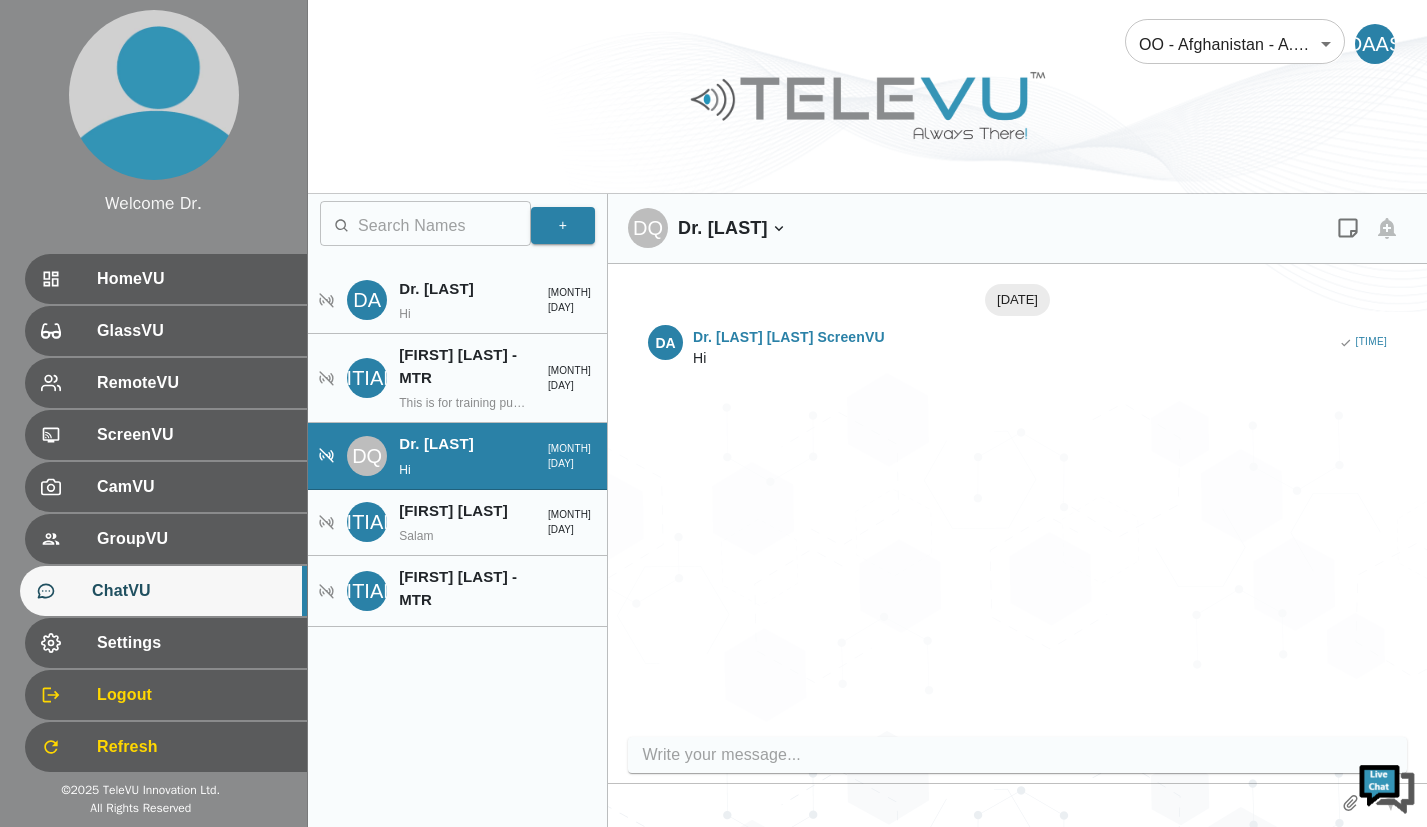click on "[FIRST] [LAST]" at bounding box center (467, 511) 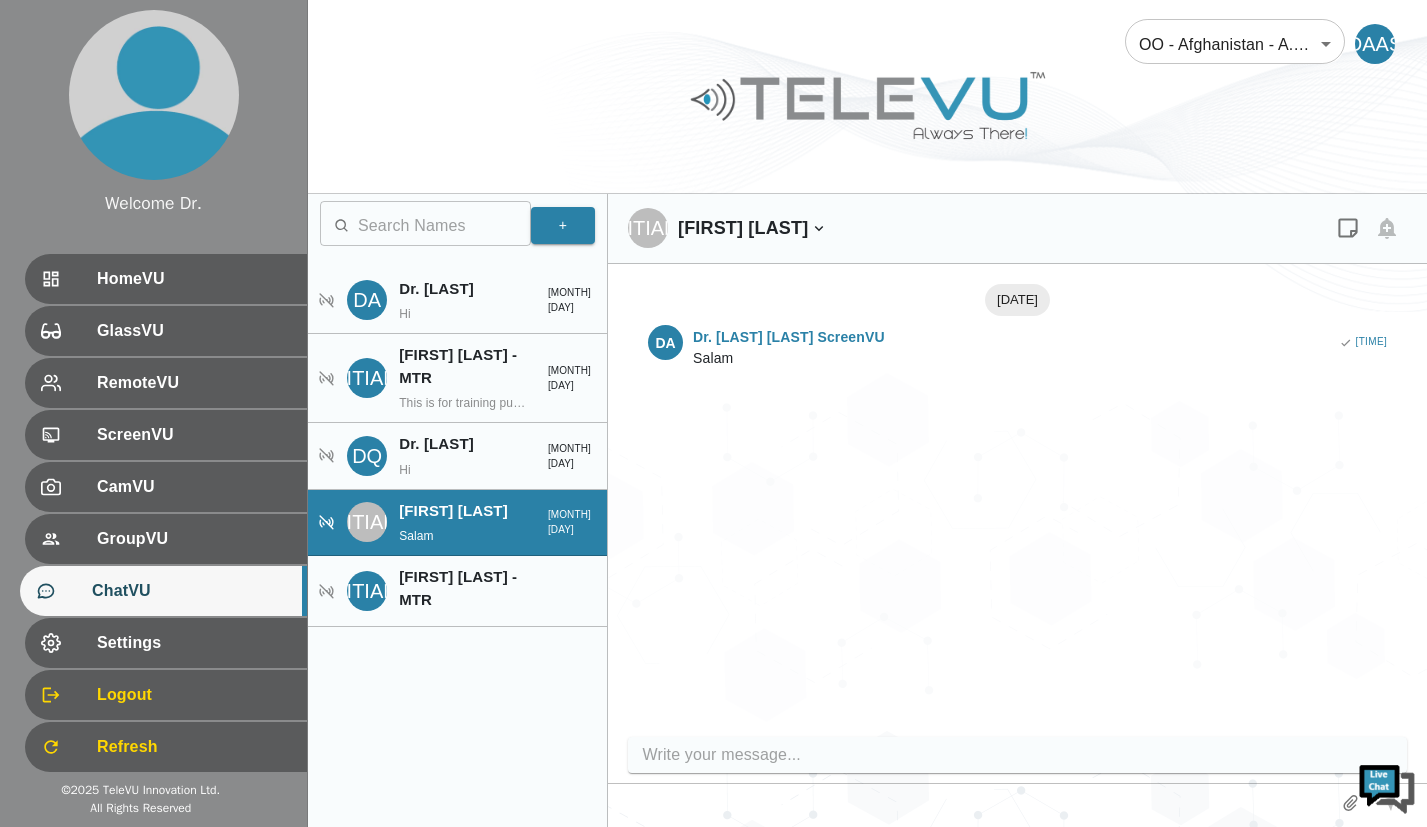 click on "[FIRST] [LAST] - MTR" at bounding box center (457, 591) 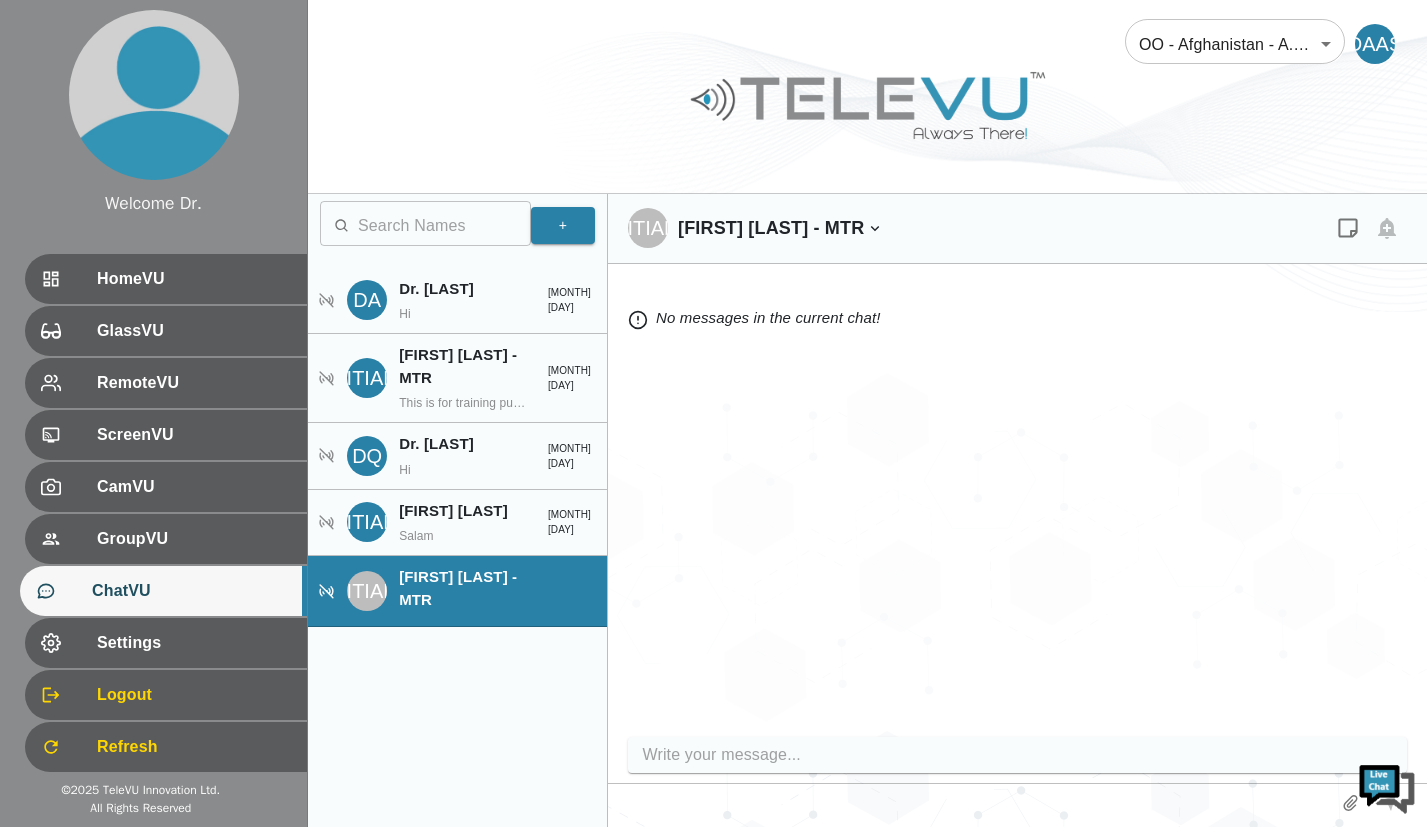 click on "Settings" at bounding box center [194, 643] 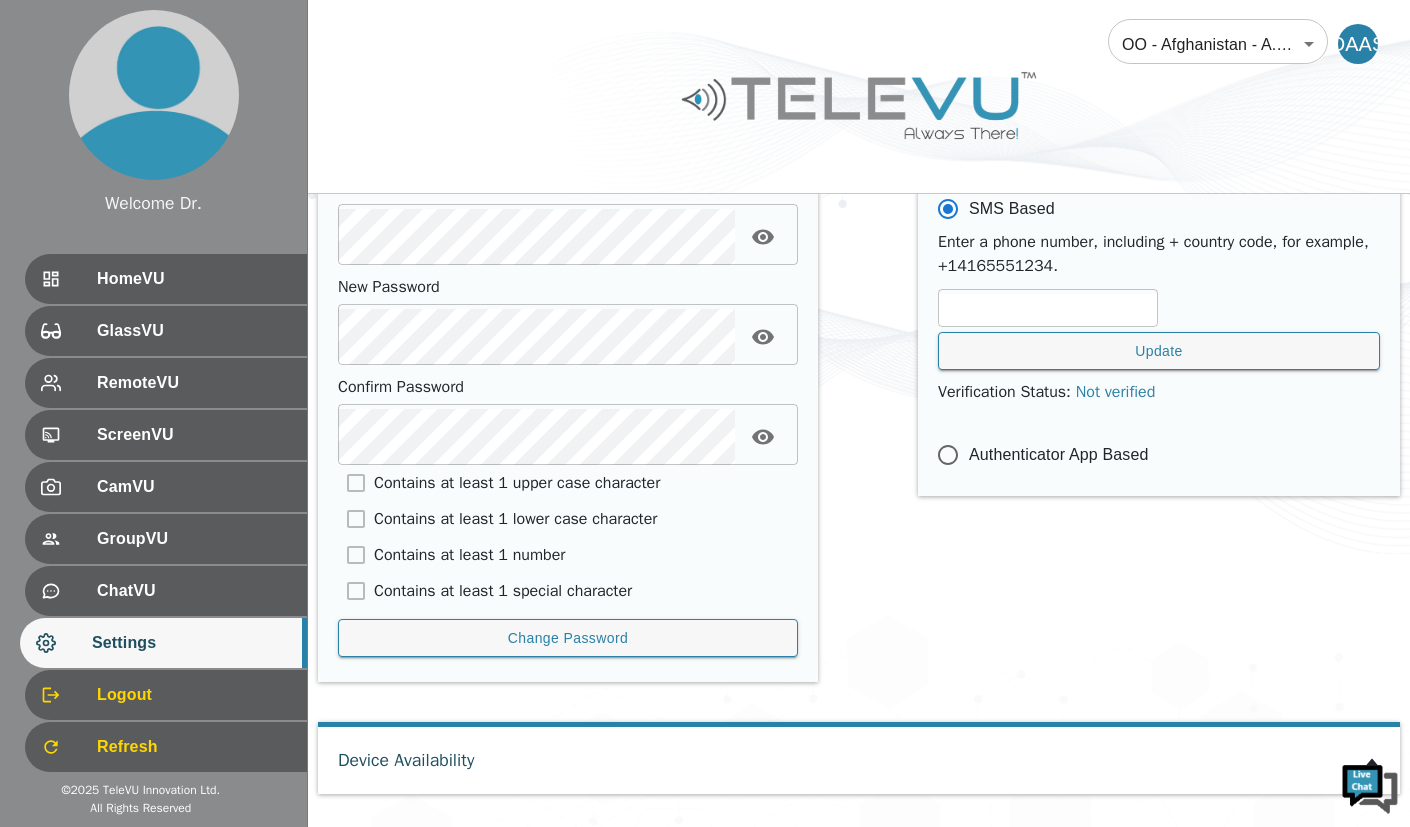 scroll, scrollTop: 946, scrollLeft: 0, axis: vertical 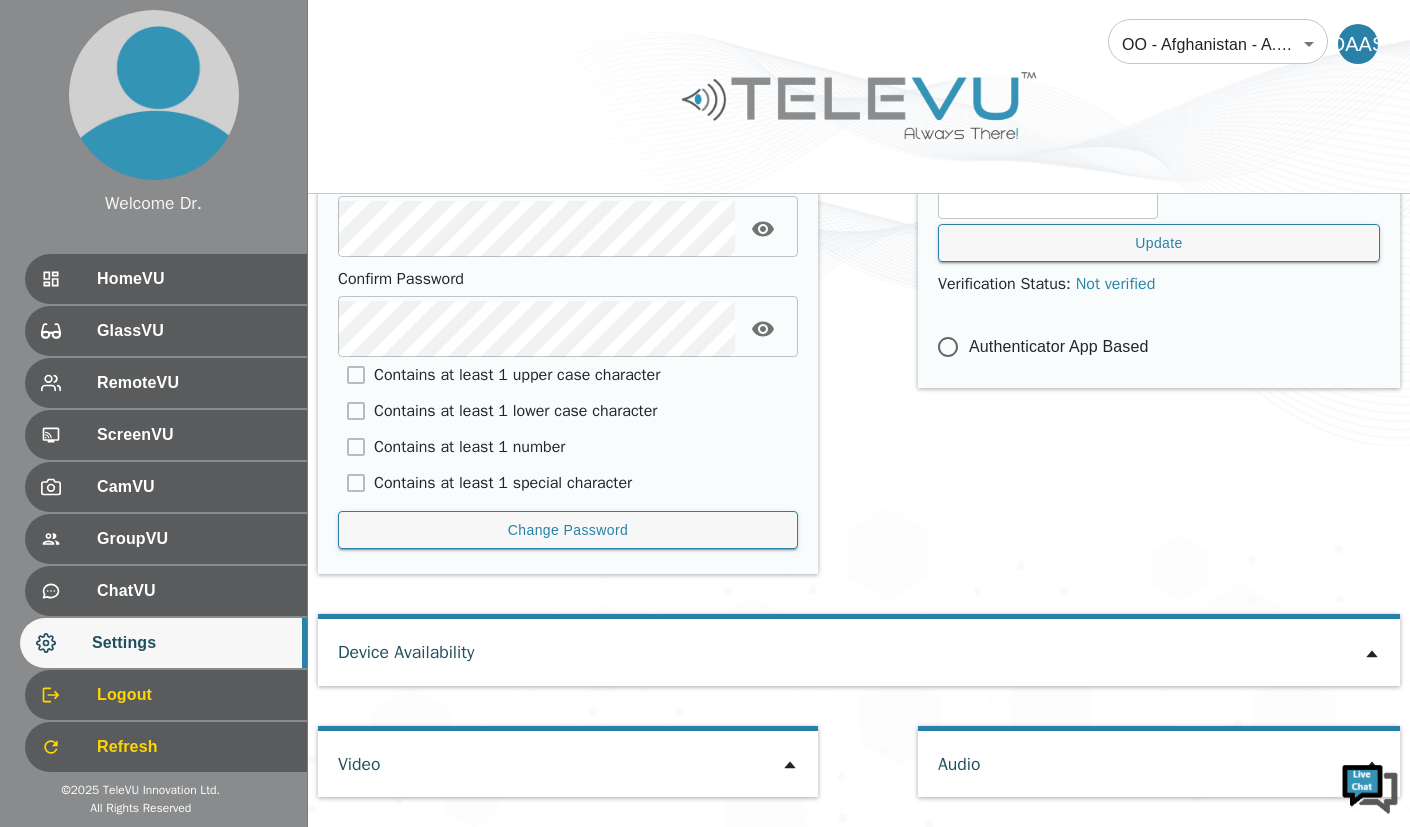 click 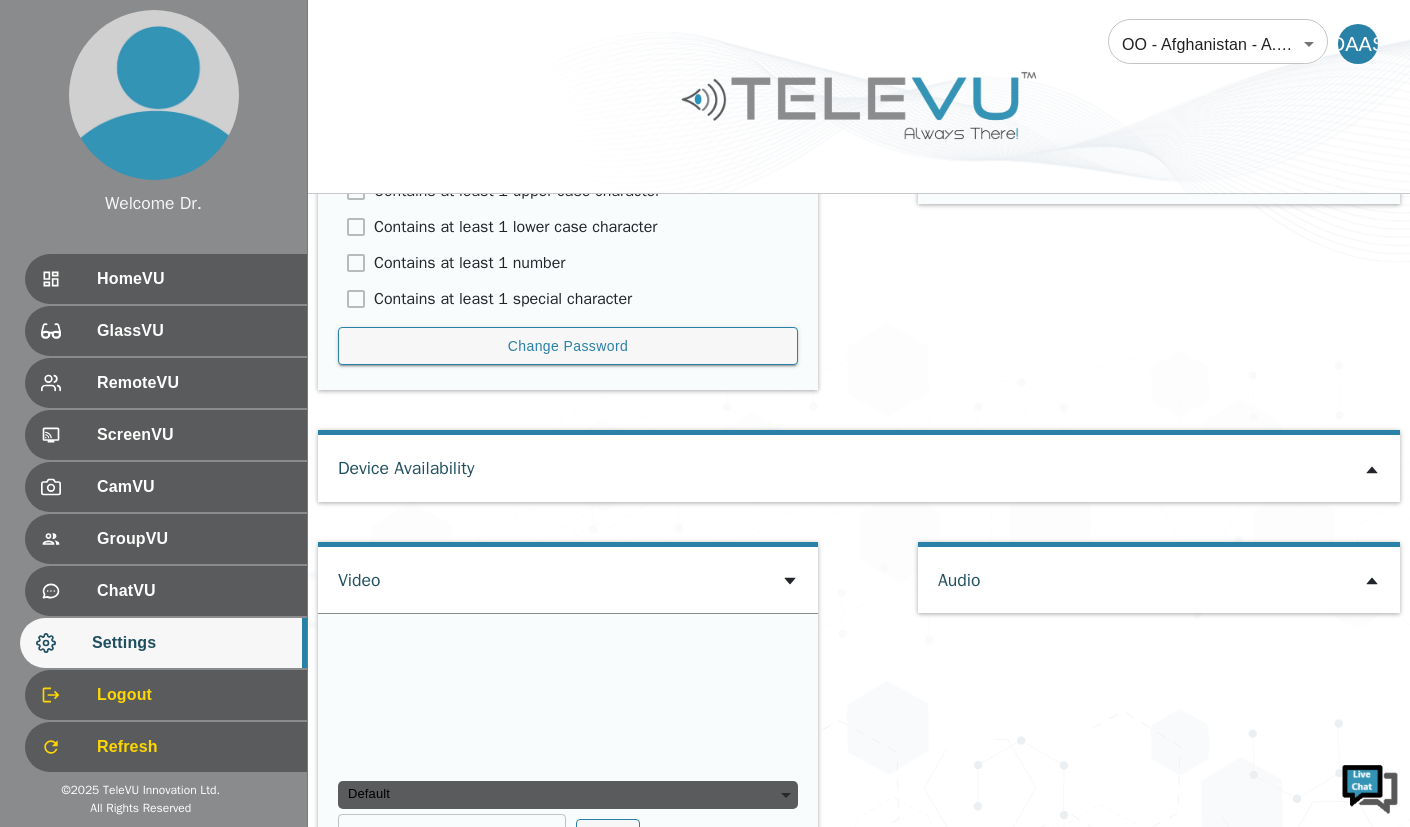 scroll, scrollTop: 1227, scrollLeft: 0, axis: vertical 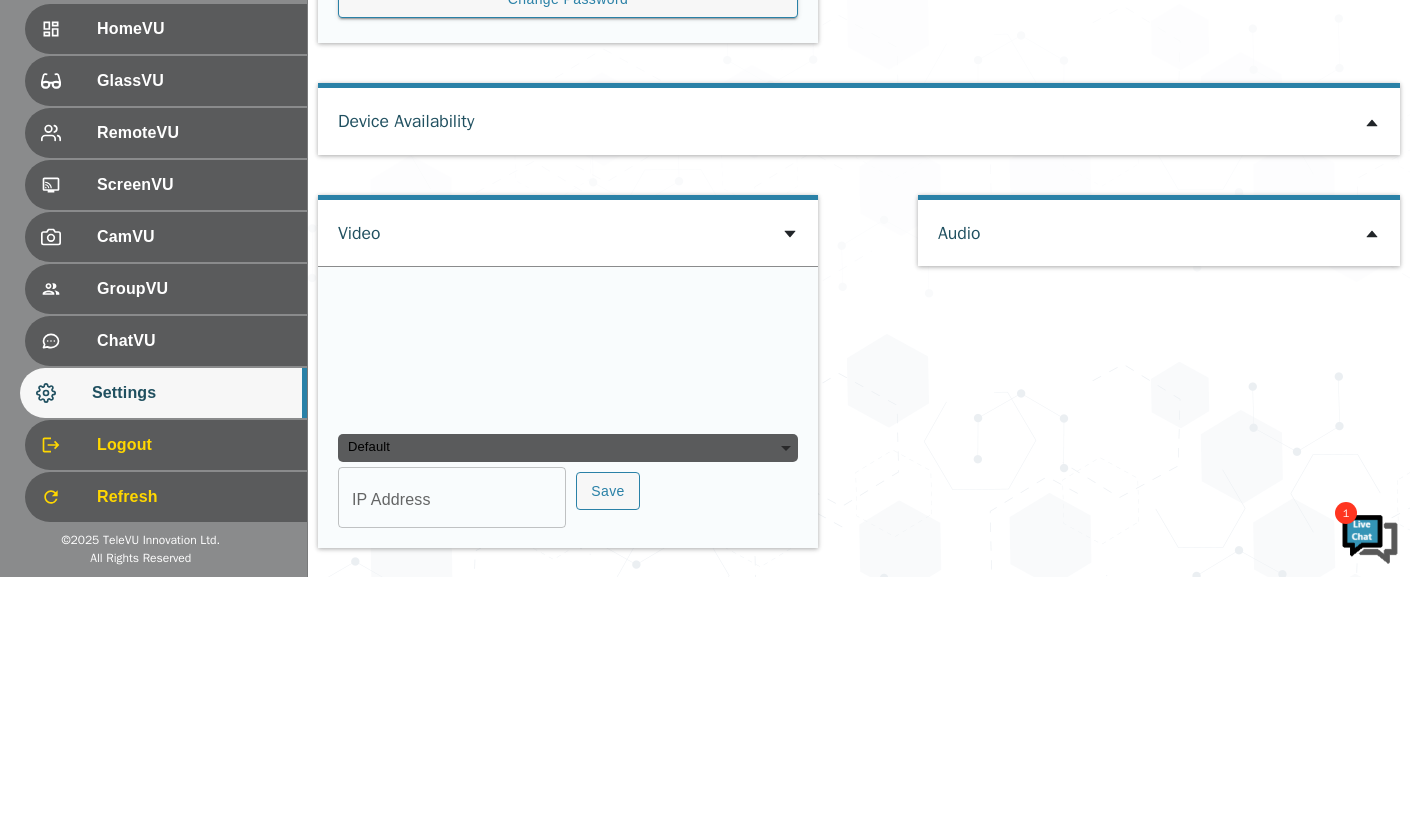 click on "User Settings Change Language English en ​   Personal Data Dr. [LAST] [LAST] ScreenVU ​ Phone Number +1 Auto-Accept Calls Mic On By Default Video On By Default Save Screenshots By Default VISCA Server http://localhost:9131 ​ Save Video Settings Default Resolution Full HD (1080p) Full HD ​ Video Codec Preference None none ​ Recording Properties Basic basic ​ Password Current Password ​ New Password ​ Confirm Password ​ Contains at least 1 upper case character Contains at least 1 lower case character Contains at least 1 number Contains at least 1 special character Change Password Multifactor Authentication Choose your preferred method SMS Based Enter a phone number, including + country code, for example, +14165551234. ​ Update Verification Status :   Not verified Authenticator App Based Device Availability Video Default IP Address IP Address Save Audio" at bounding box center [859, -103] 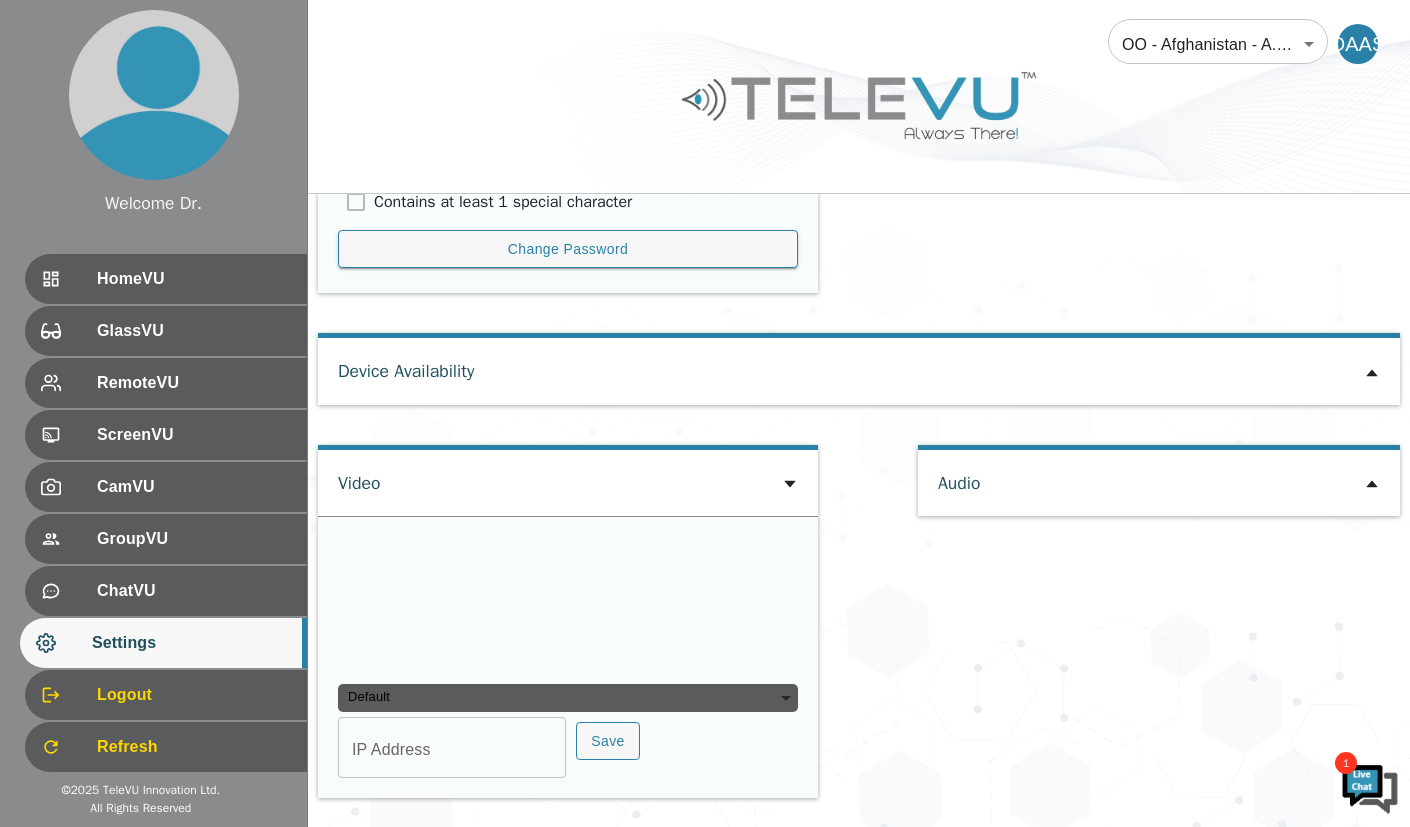 click 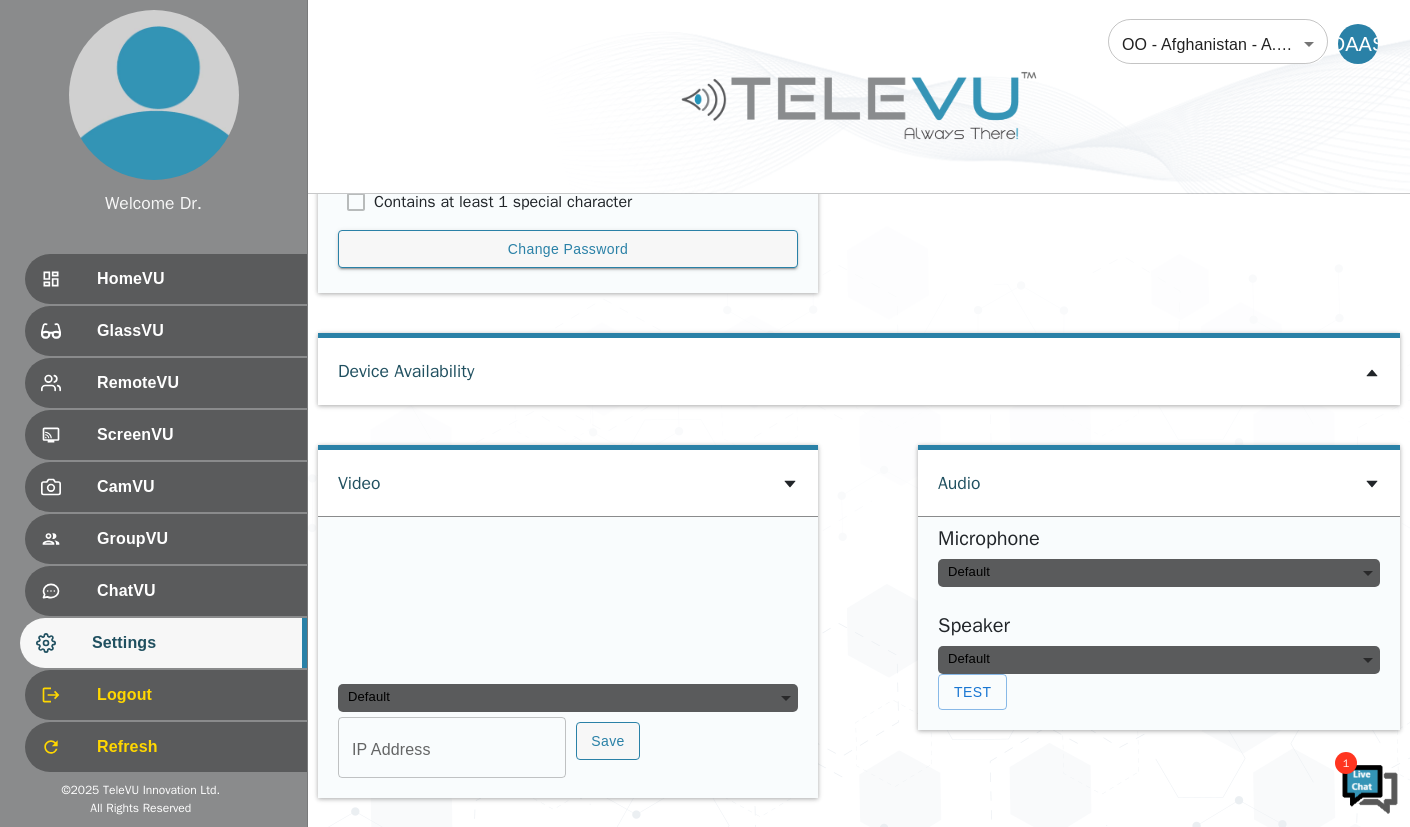 click at bounding box center [1370, 787] 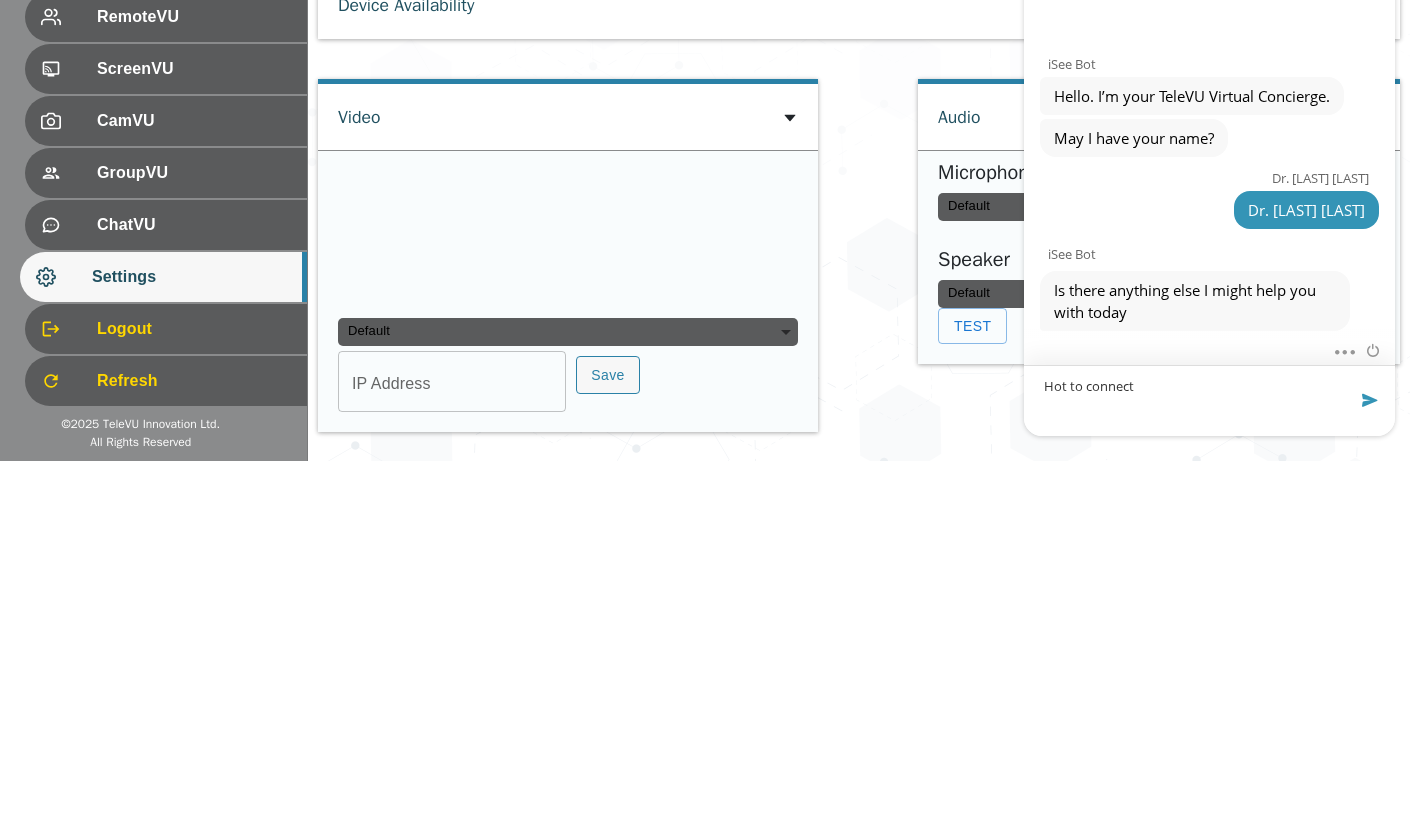 click on "Hot to connect" at bounding box center [1209, 400] 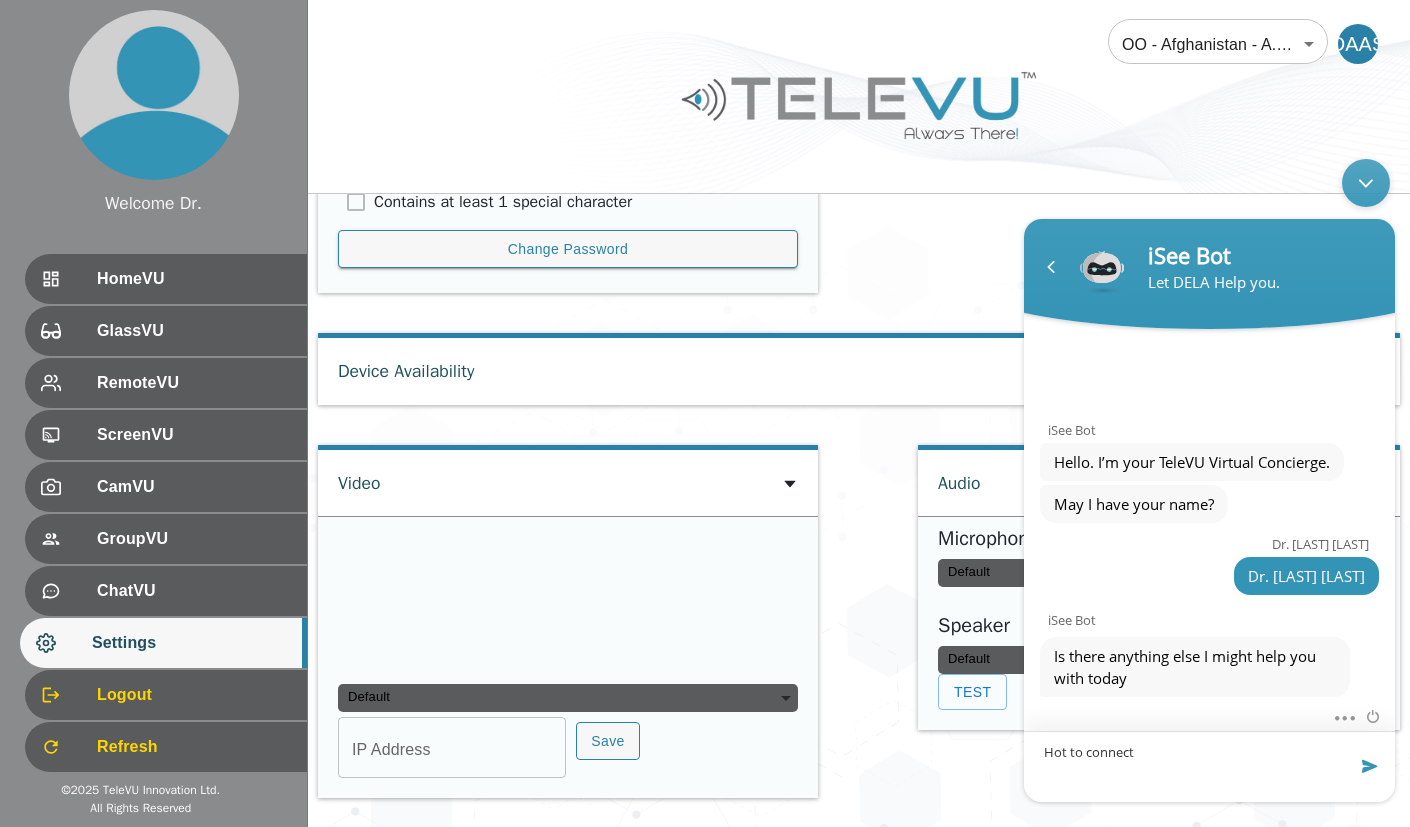click on "Hot to connect" at bounding box center [1209, 766] 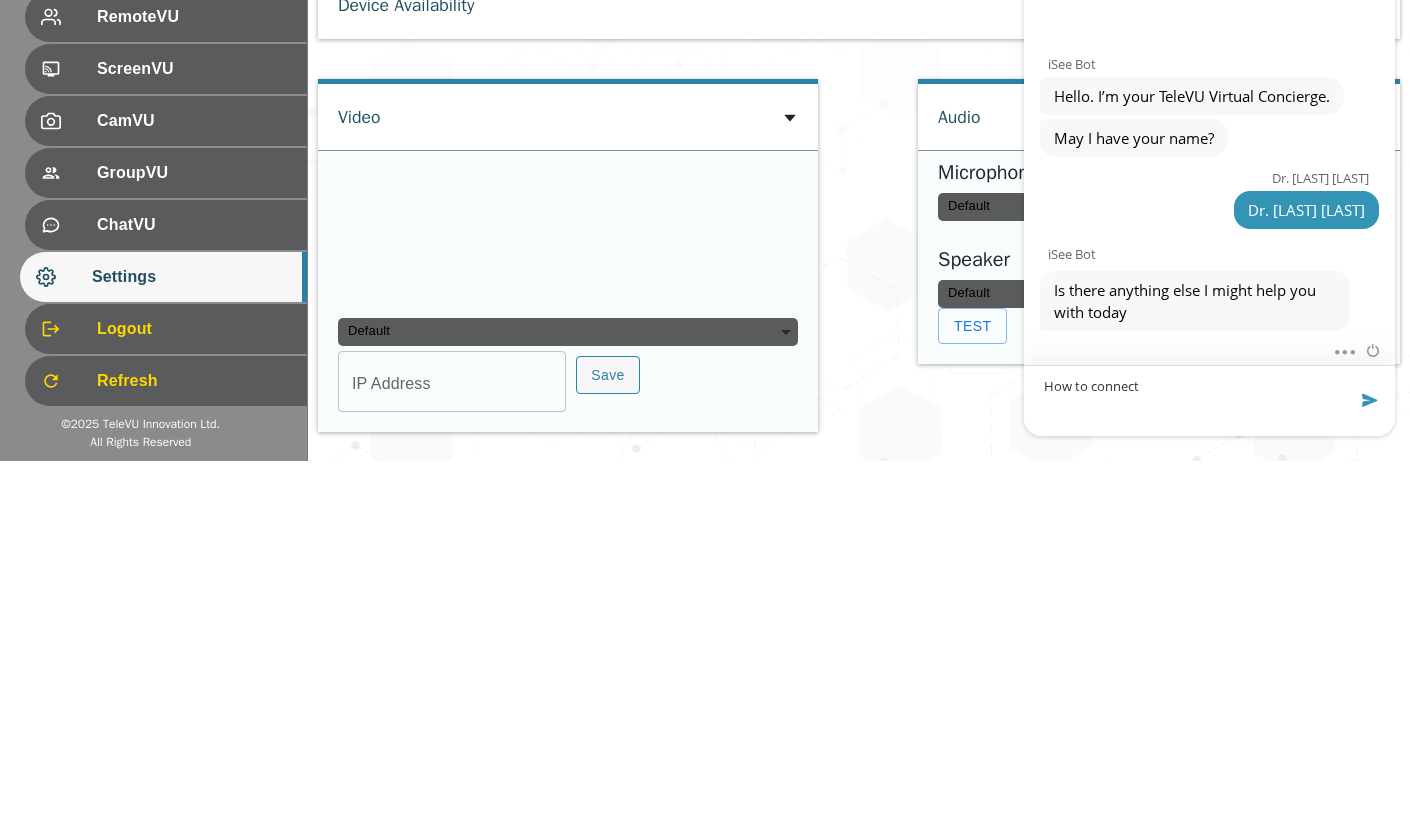click on "How to connect" at bounding box center [1209, 400] 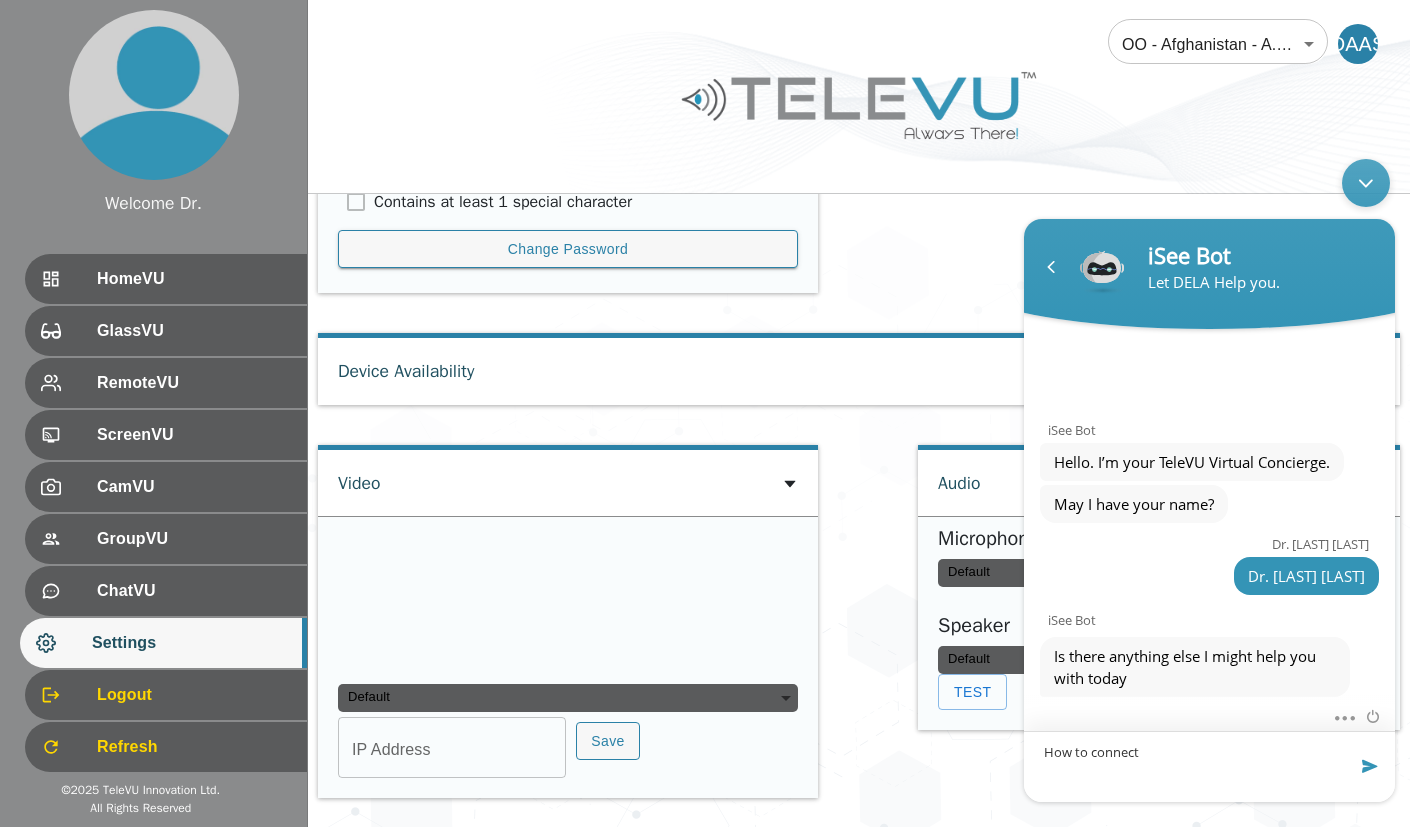 click on "How to connect" at bounding box center [1209, 766] 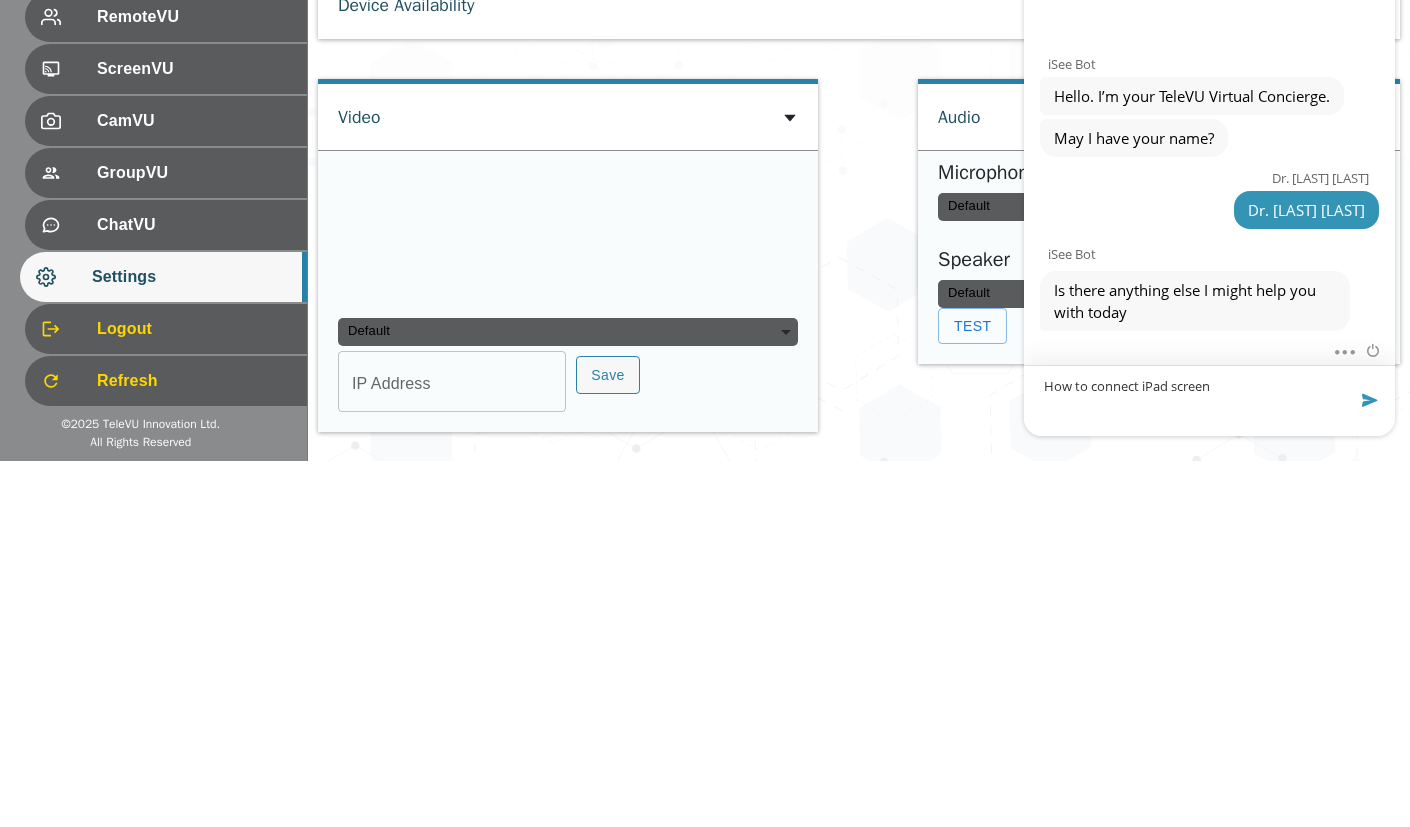 click on "How to connect iPad screen" at bounding box center (1209, 400) 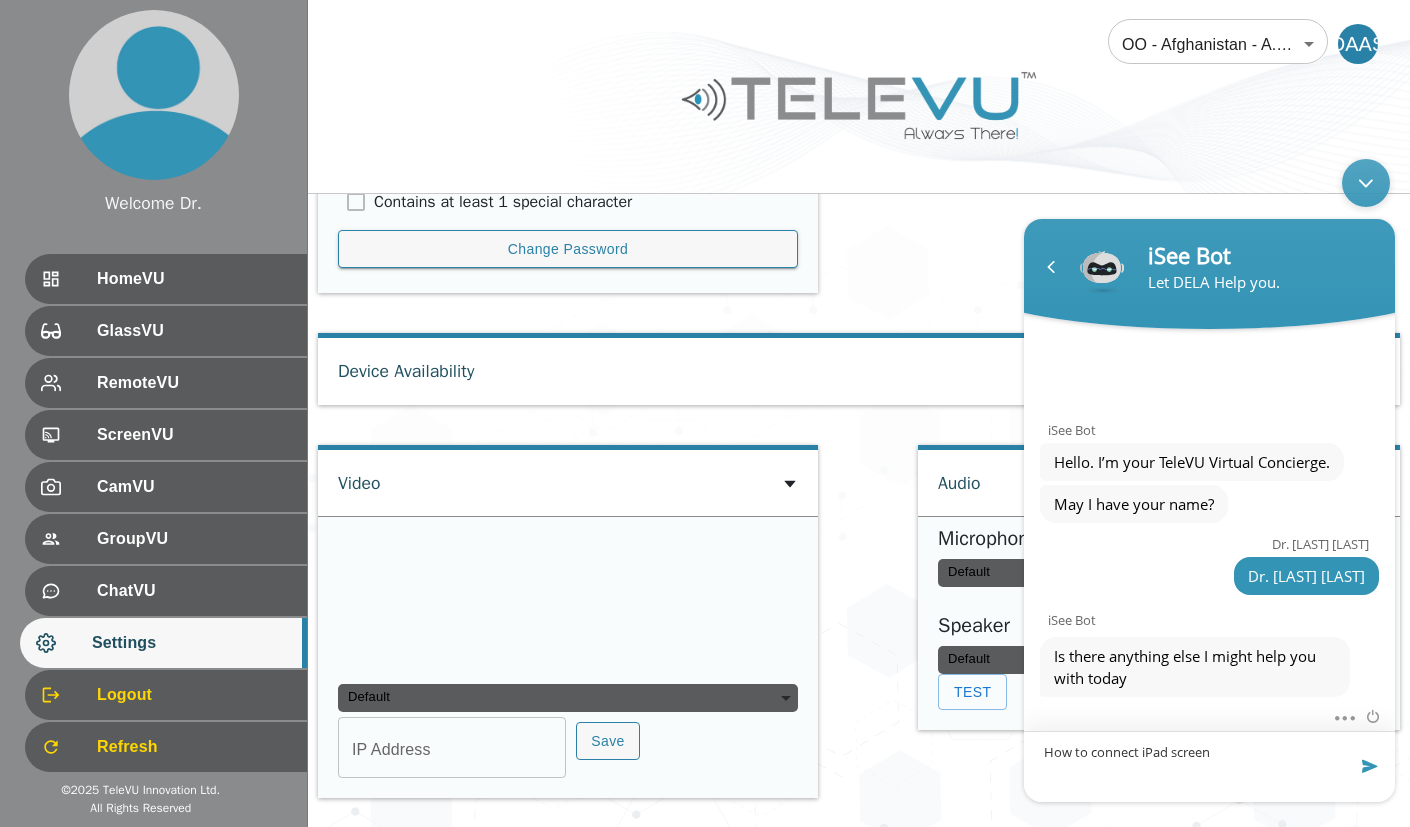 click on "How to connect iPad screen" at bounding box center (1209, 766) 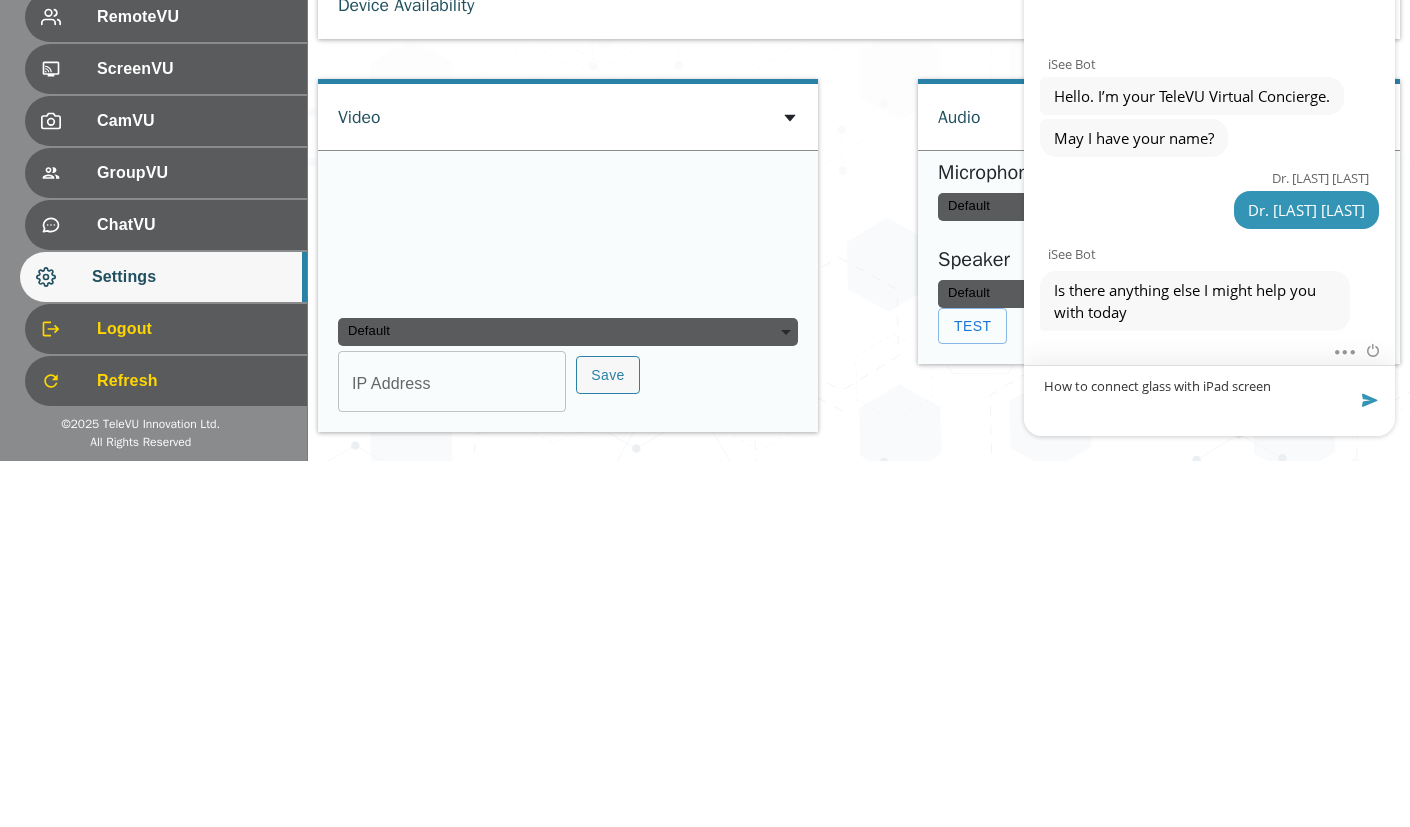 click on "How to connect glass with iPad screen" at bounding box center [1209, 400] 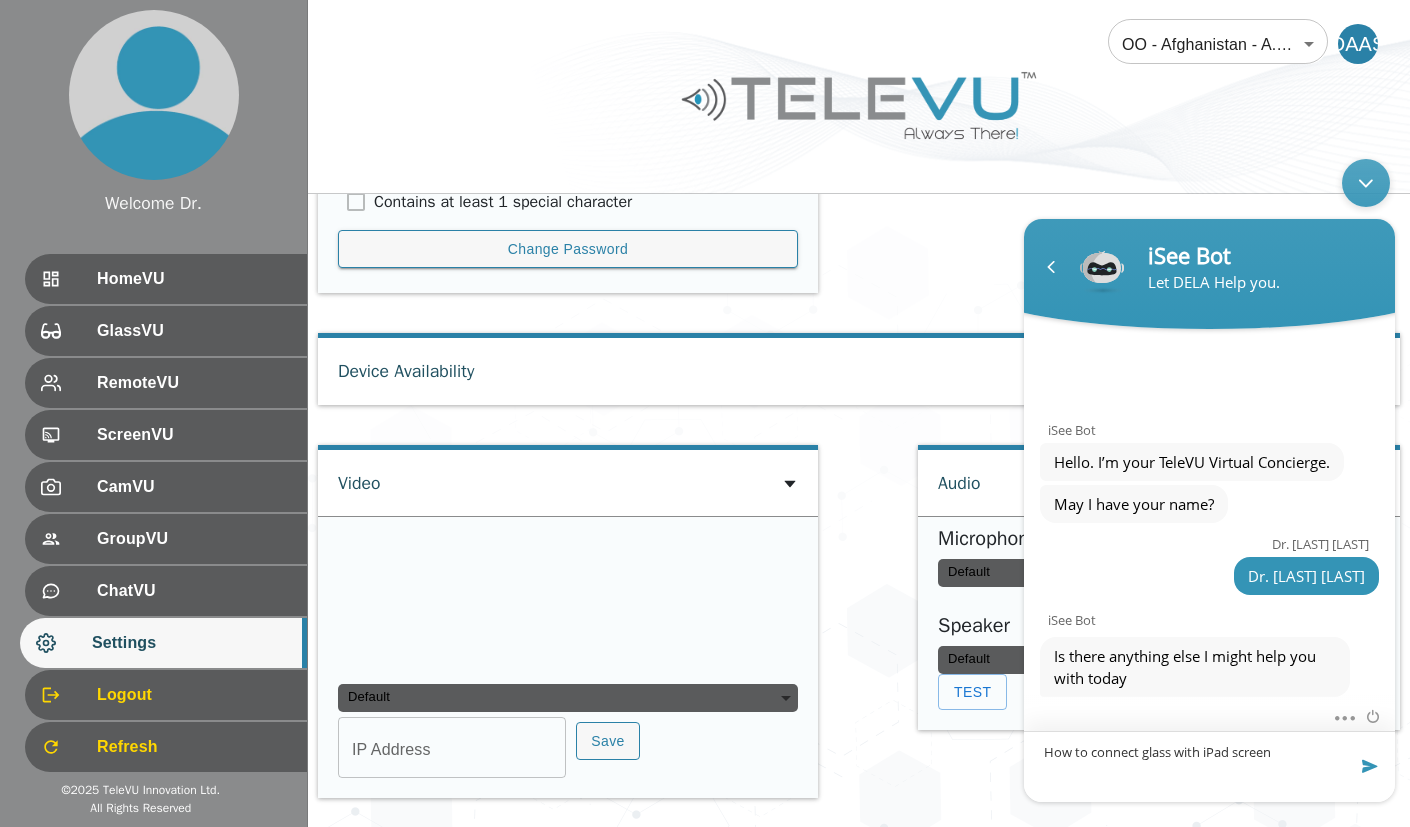 click on "How to connect glass with iPad screen" at bounding box center [1209, 766] 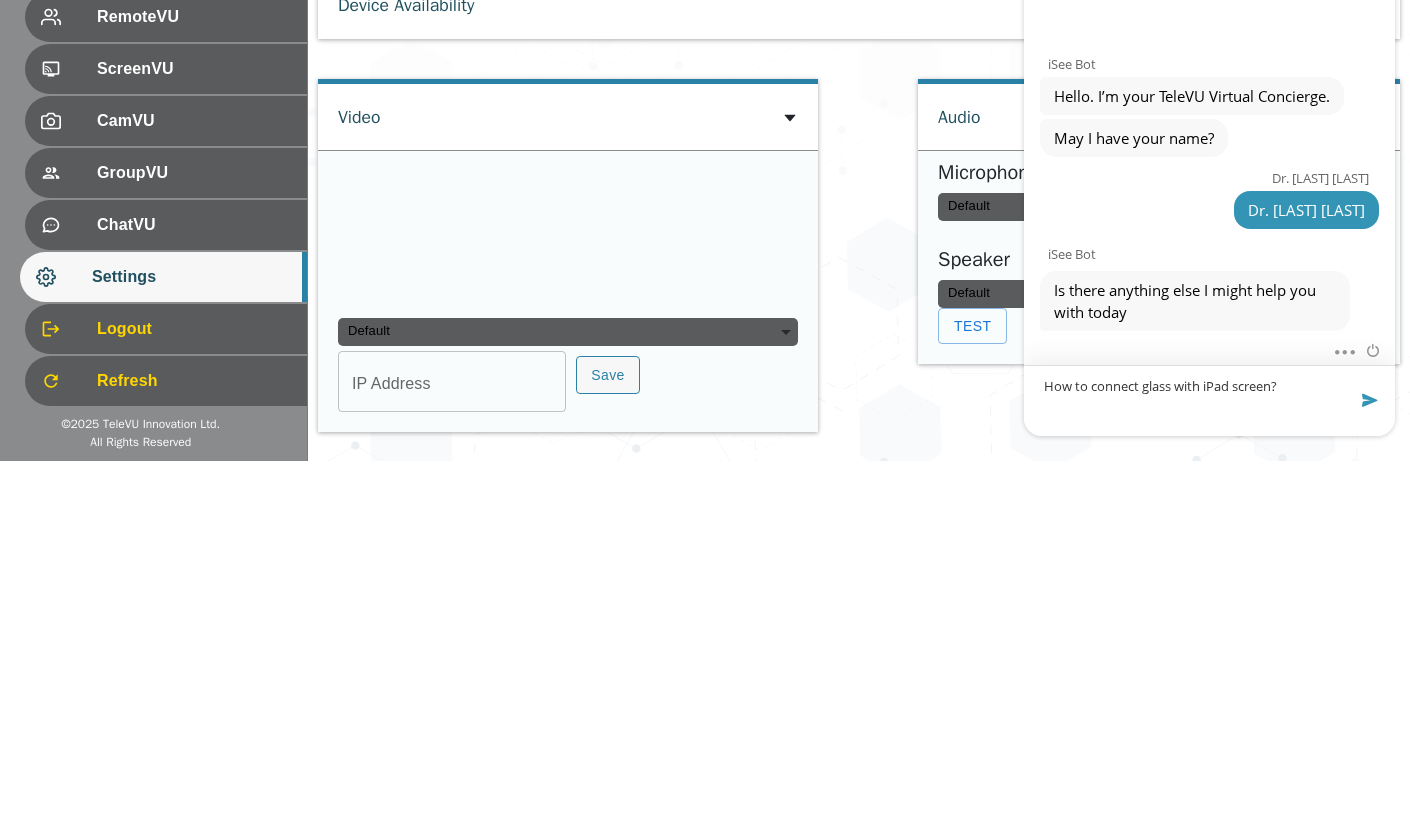 type on "How to connect glass with iPad screen?" 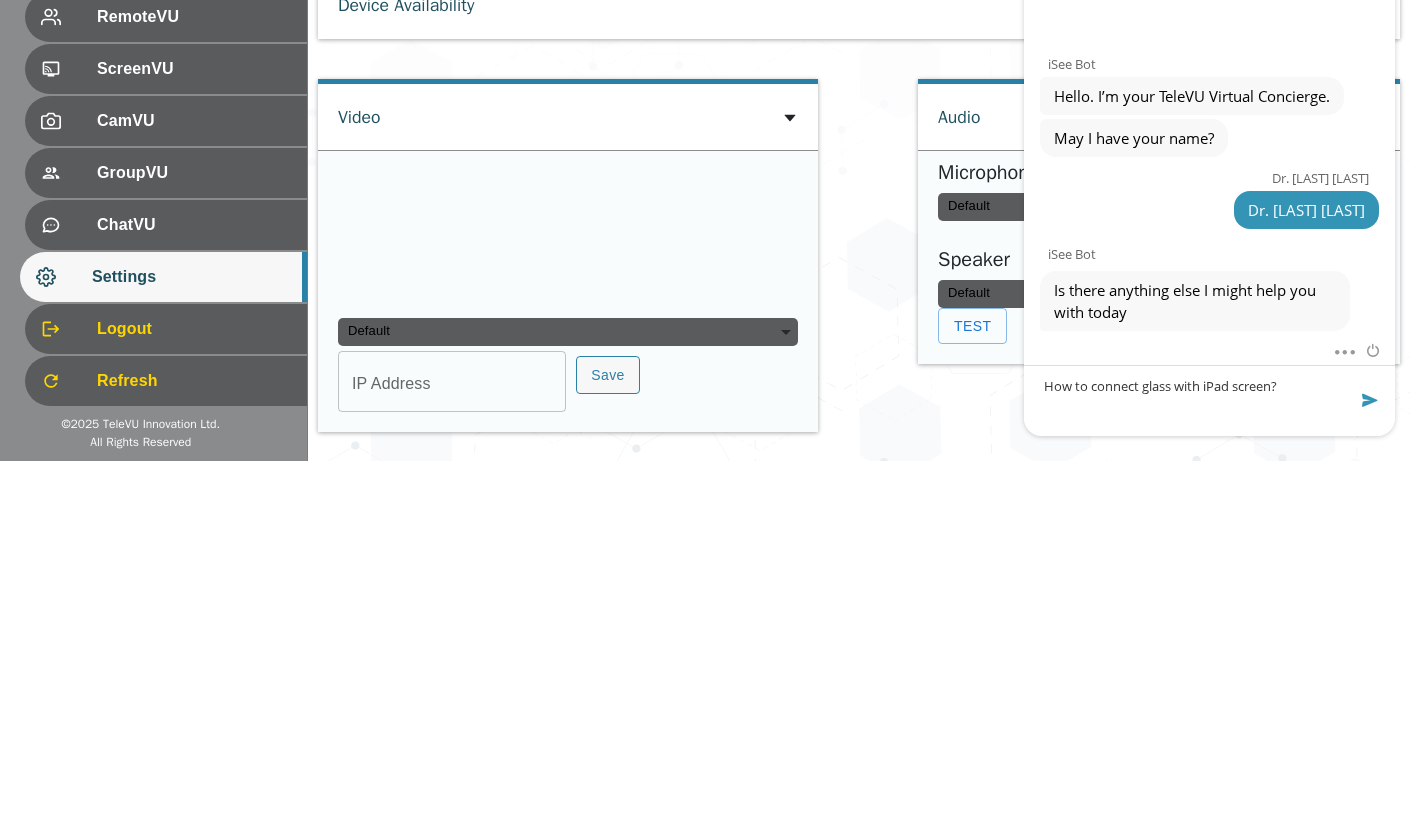 click at bounding box center [1359, 400] 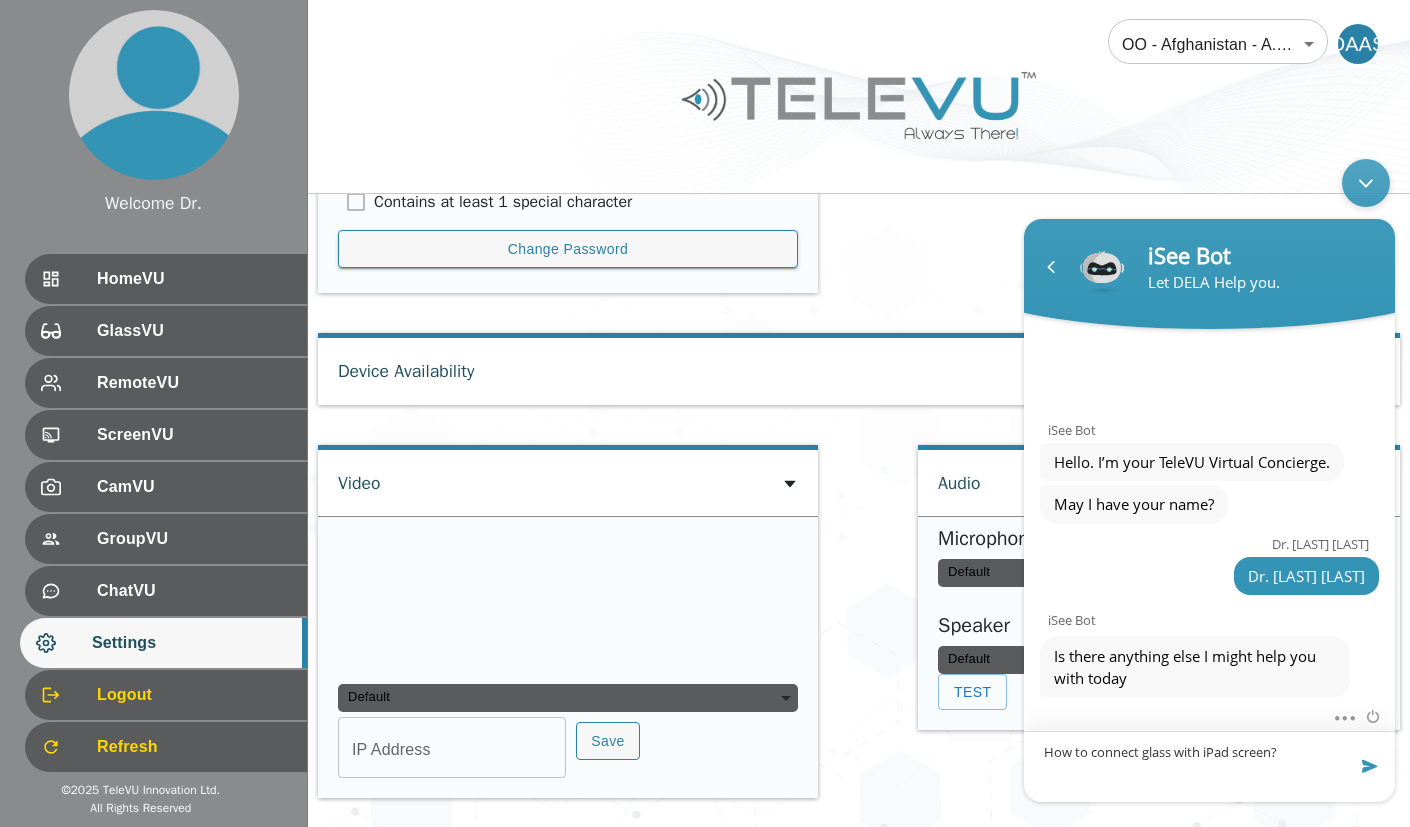 click on "How to connect glass with iPad screen?" at bounding box center [1209, 766] 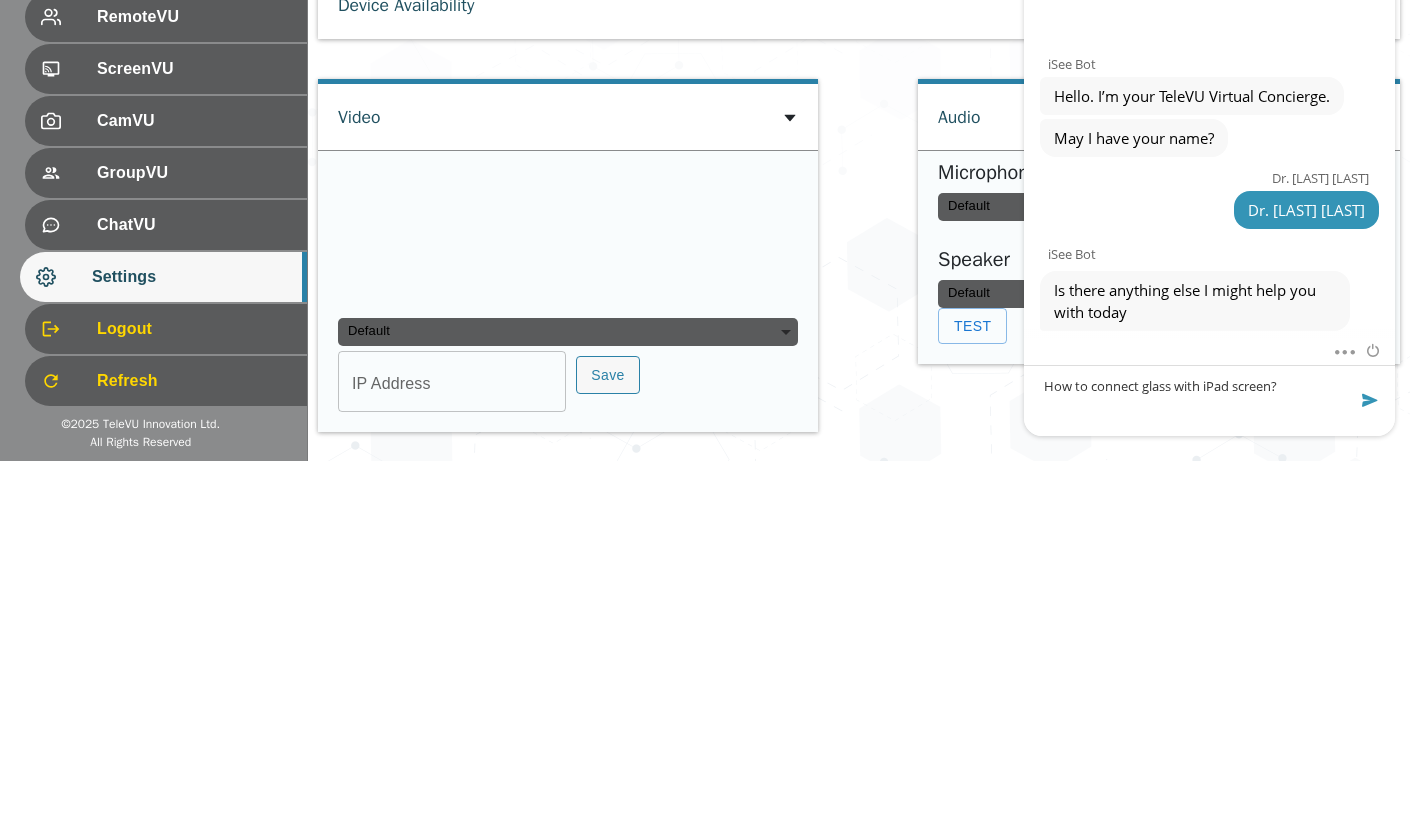 click at bounding box center [1359, 400] 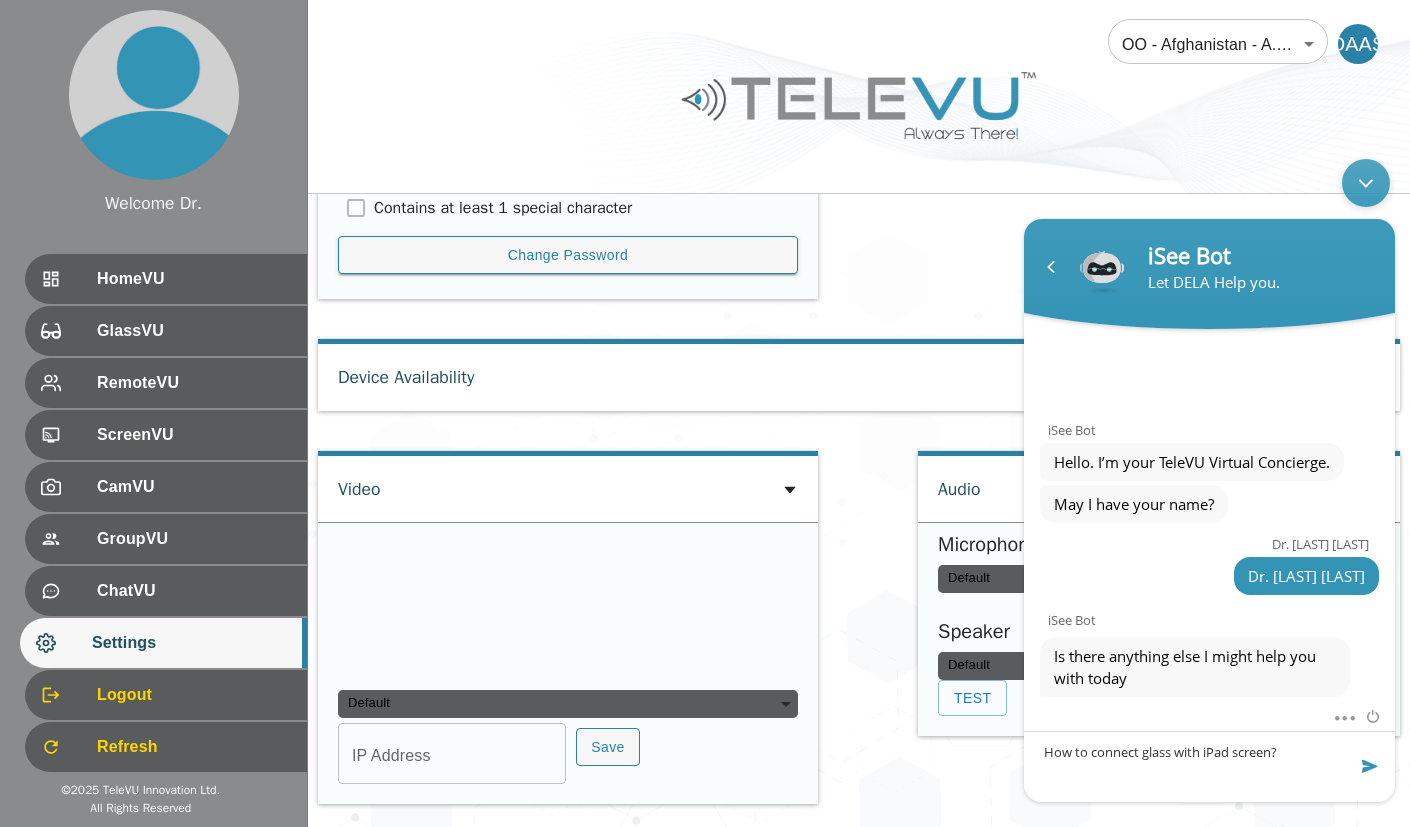 scroll, scrollTop: 1221, scrollLeft: 0, axis: vertical 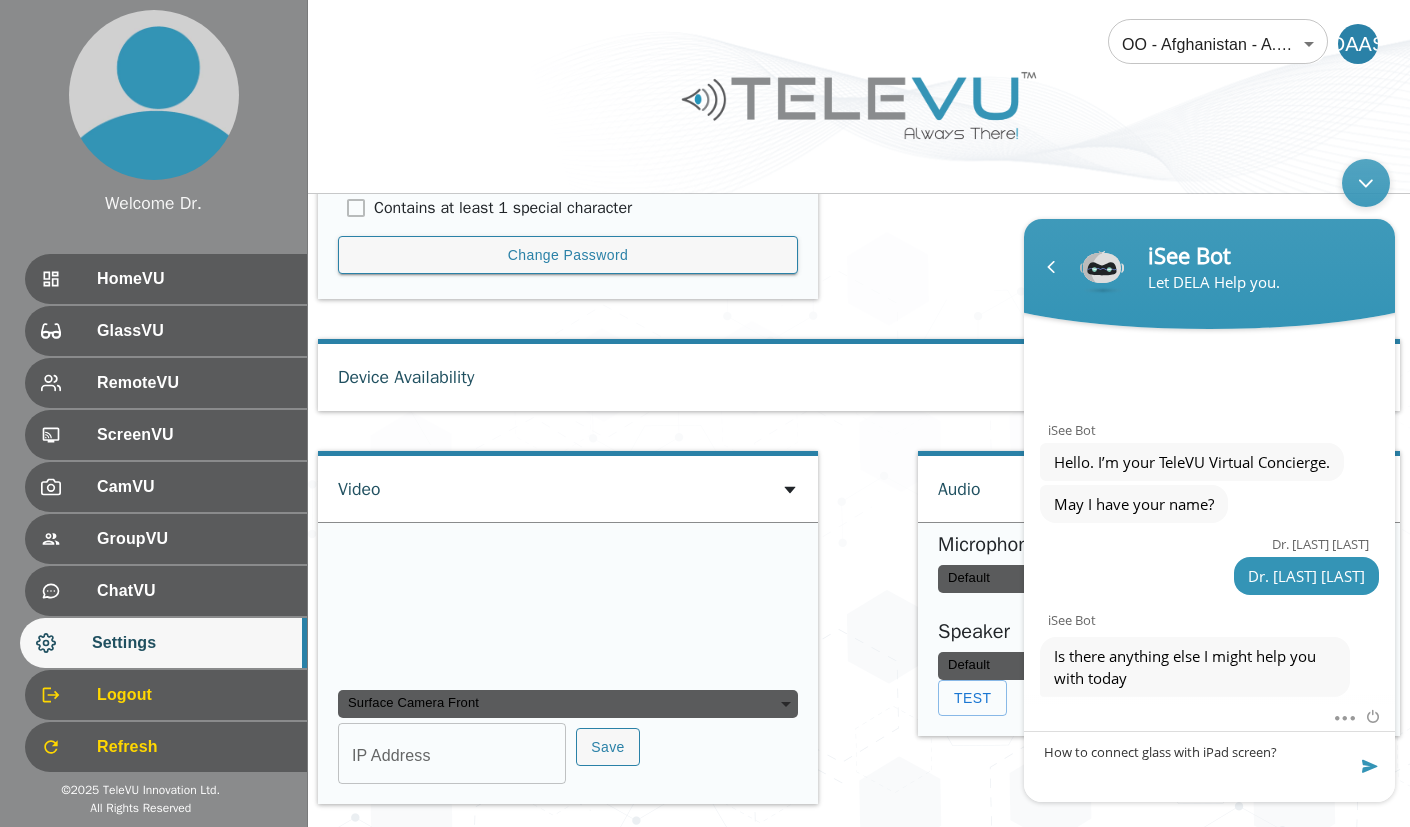 type on "default" 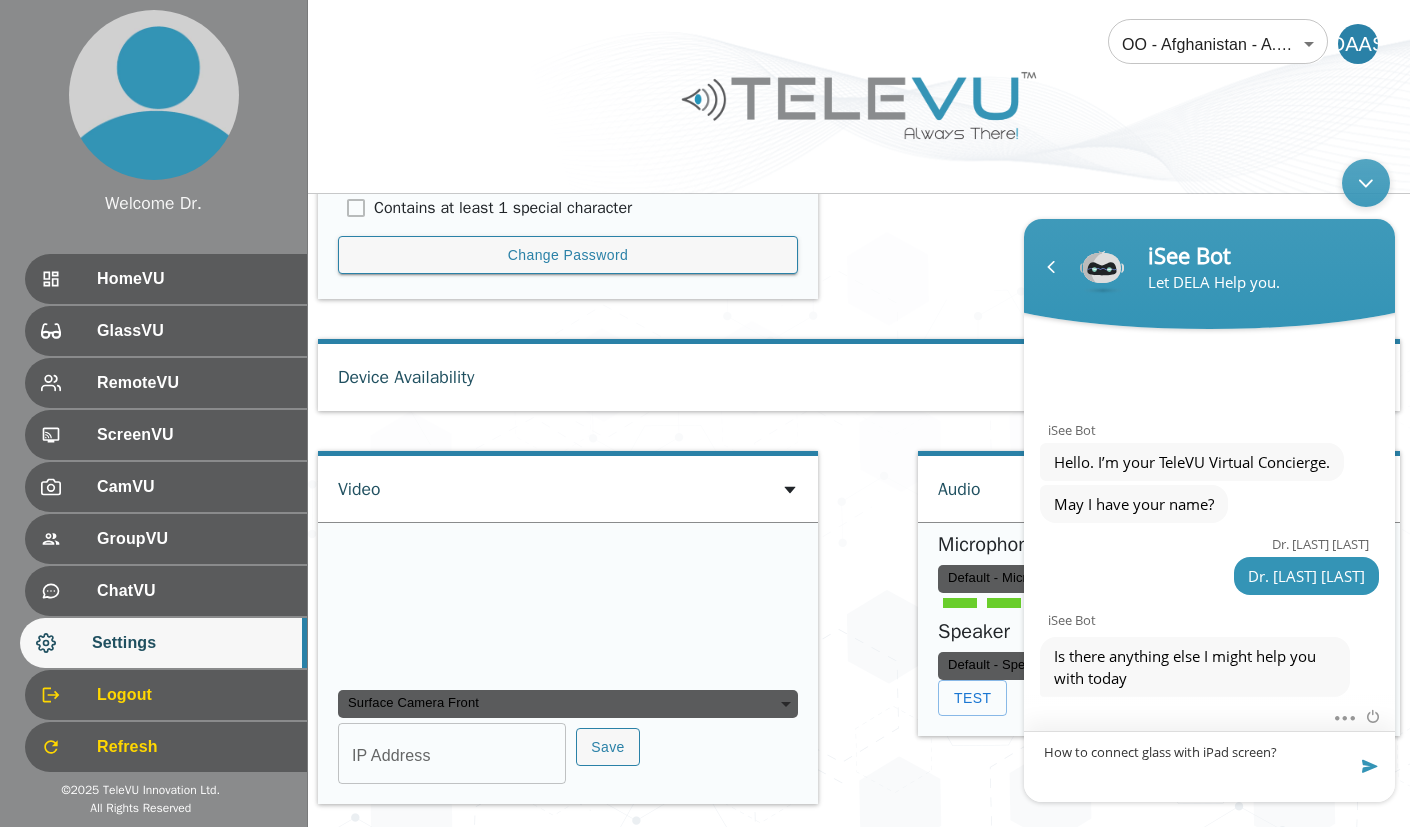 click on "How to connect glass with iPad screen?" at bounding box center [1209, 766] 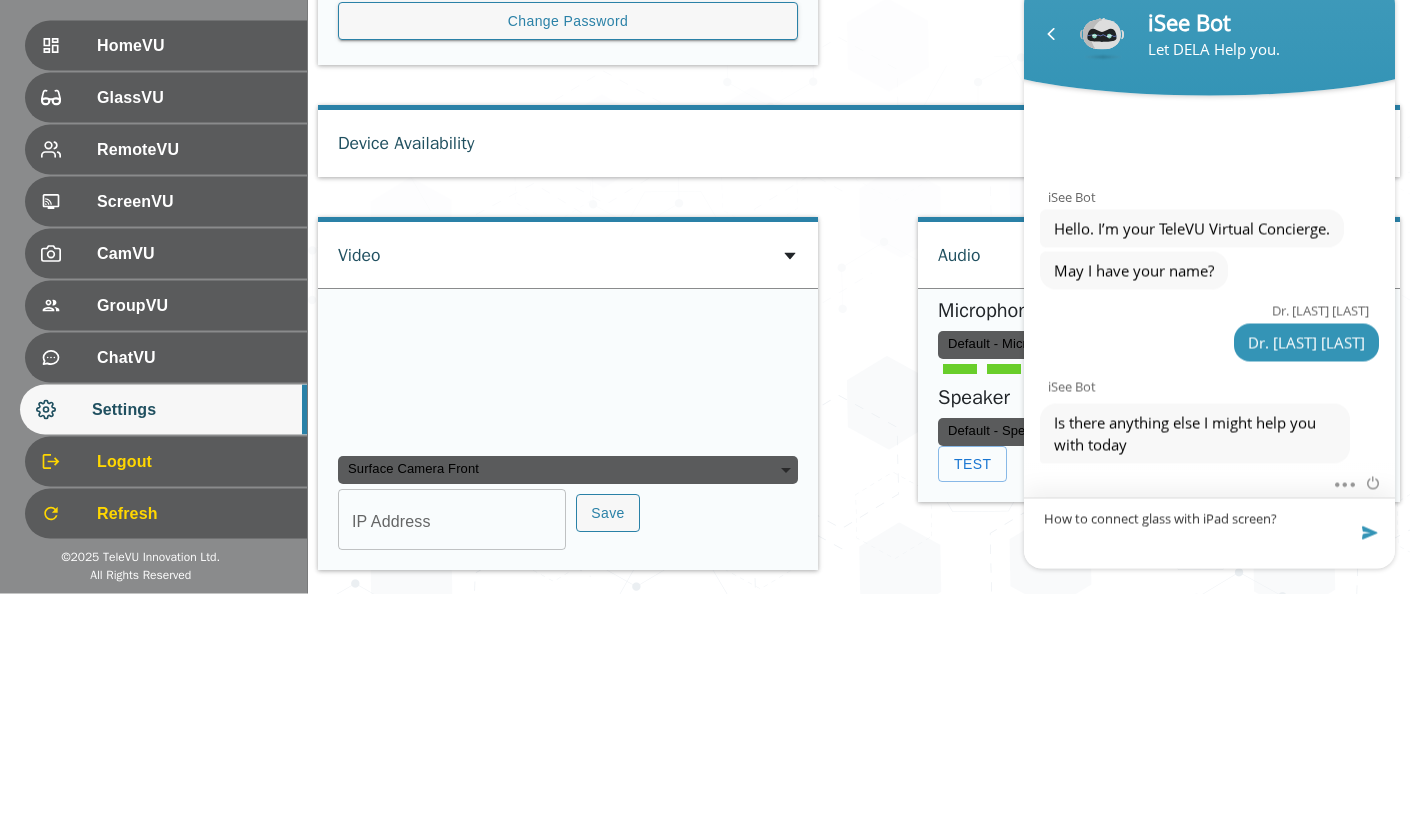 scroll, scrollTop: 1227, scrollLeft: 0, axis: vertical 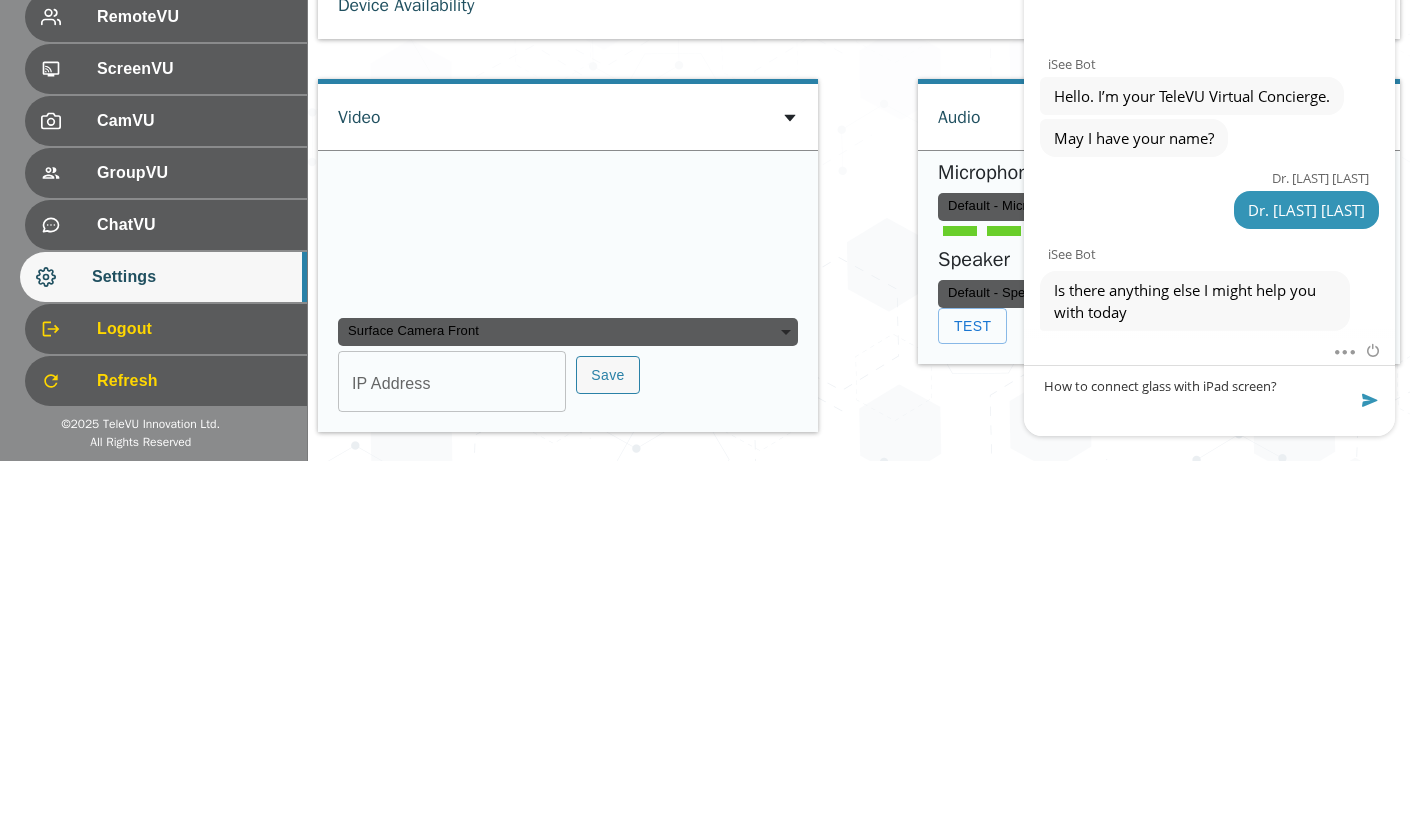 click at bounding box center (1370, 400) 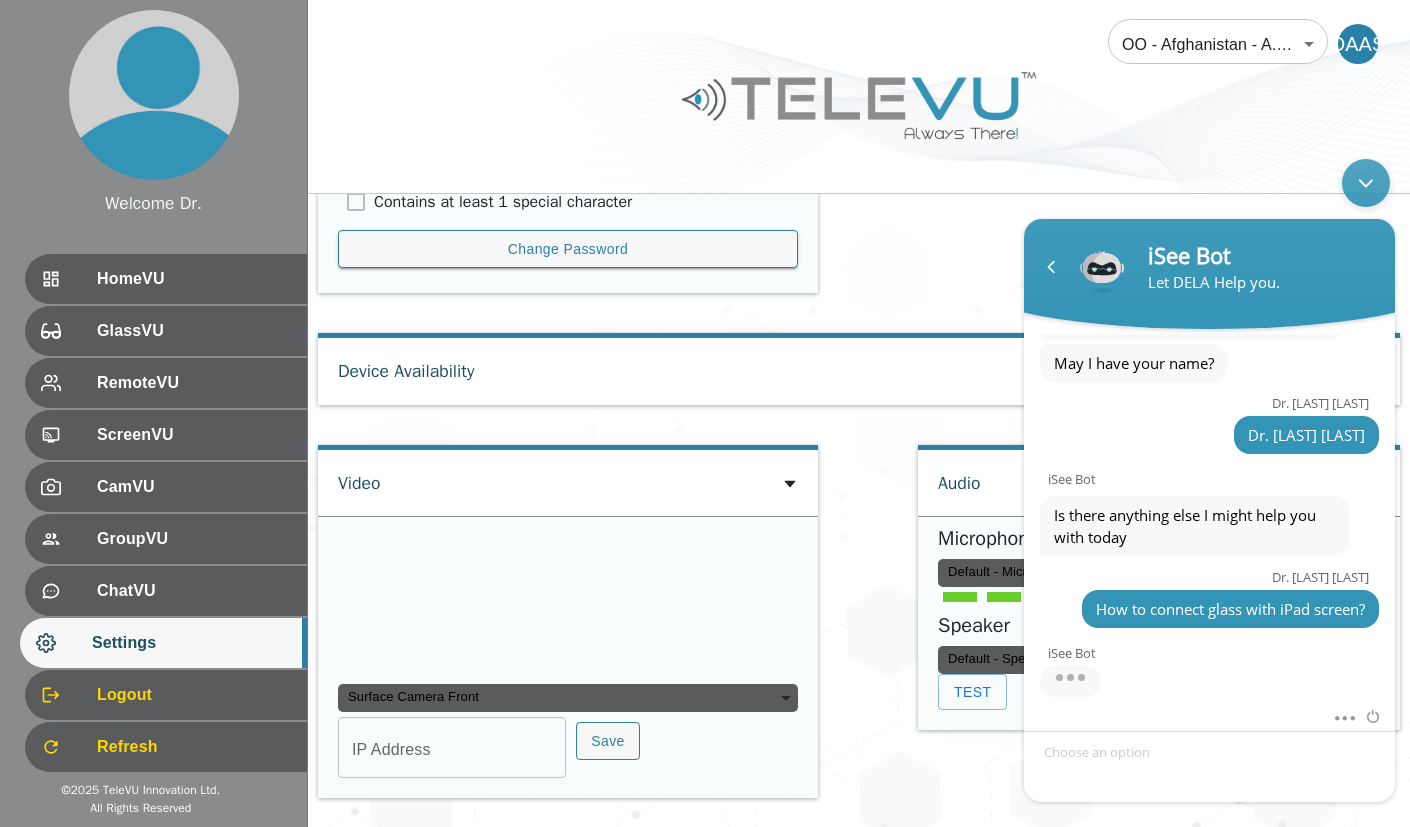 scroll, scrollTop: 226, scrollLeft: 0, axis: vertical 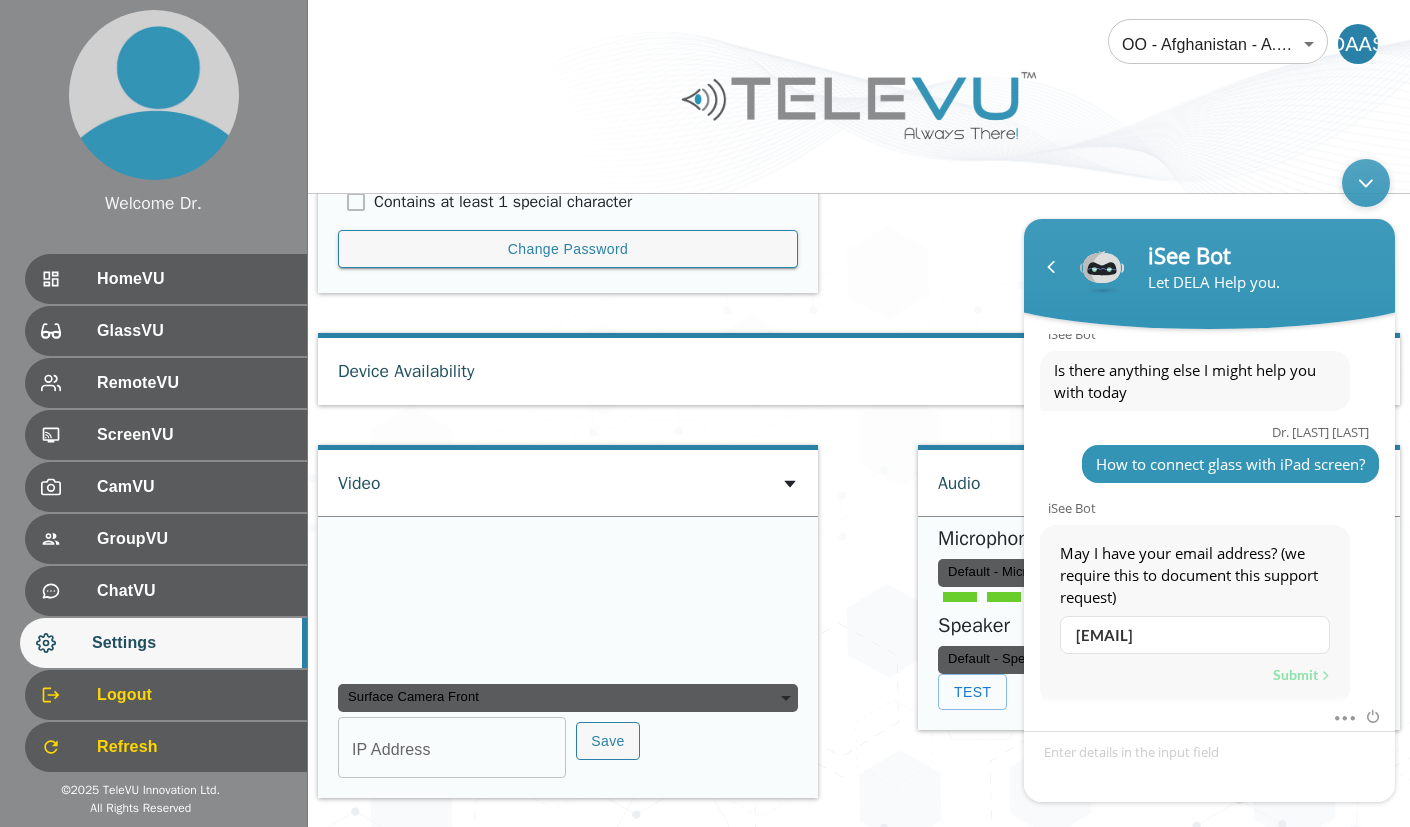 click on "Submit" at bounding box center (1301, 675) 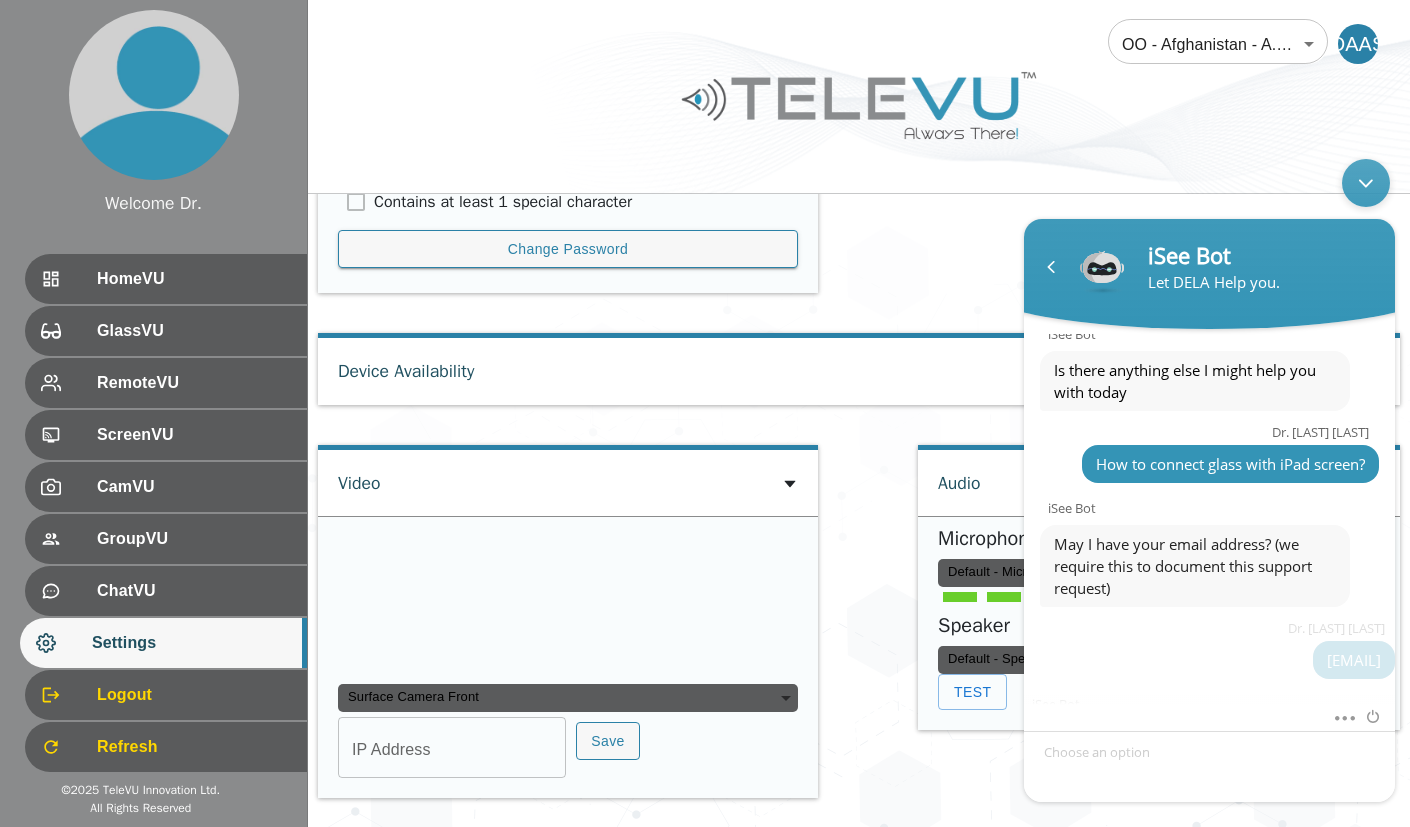 scroll, scrollTop: 277, scrollLeft: 0, axis: vertical 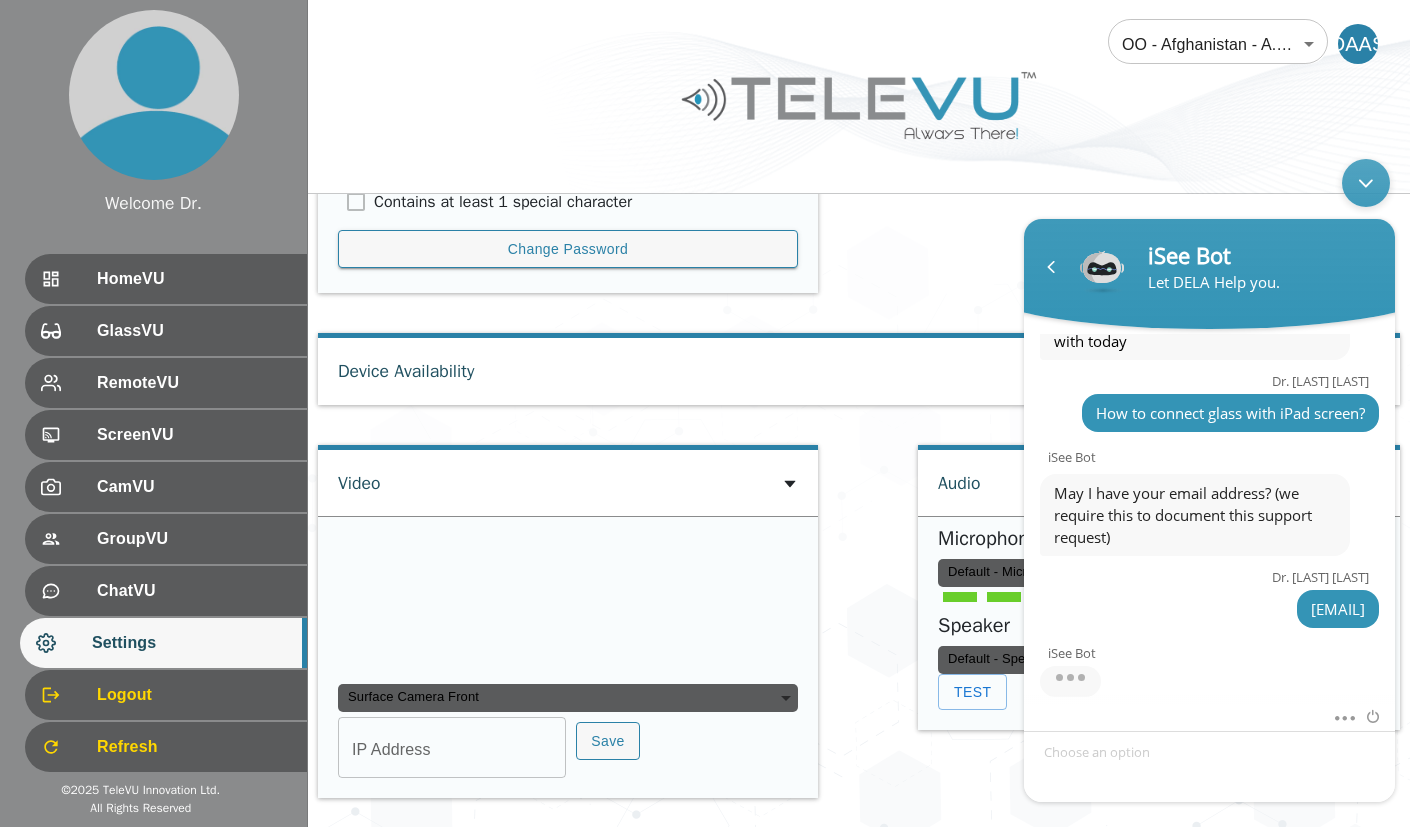 click on "User Settings Change Language English en ​   Personal Data Dr. [LAST] [LAST] ScreenVU ​ Phone Number +1 Auto-Accept Calls Mic On By Default Video On By Default Save Screenshots By Default VISCA Server http://localhost:9131 ​ Save Video Settings Default Resolution Full HD (1080p) Full HD ​ Video Codec Preference None none ​ Recording Properties Basic basic ​ Password Current Password ​ New Password ​ Confirm Password ​ Contains at least 1 upper case character Contains at least 1 lower case character Contains at least 1 number Contains at least 1 special character Change Password Multifactor Authentication Choose your preferred method SMS Based Enter a phone number, including + country code, for example, +14165551234. ​ Update Verification Status :   Not verified Authenticator App Based Device Availability Video Surface Camera Front 531b29718597f01b37922d6d1dc44ba98d66eab17bf70771bd2b932d7c52ab55 IP Address IP Address Save Audio Microphone default Speaker default Test" at bounding box center [859, -103] 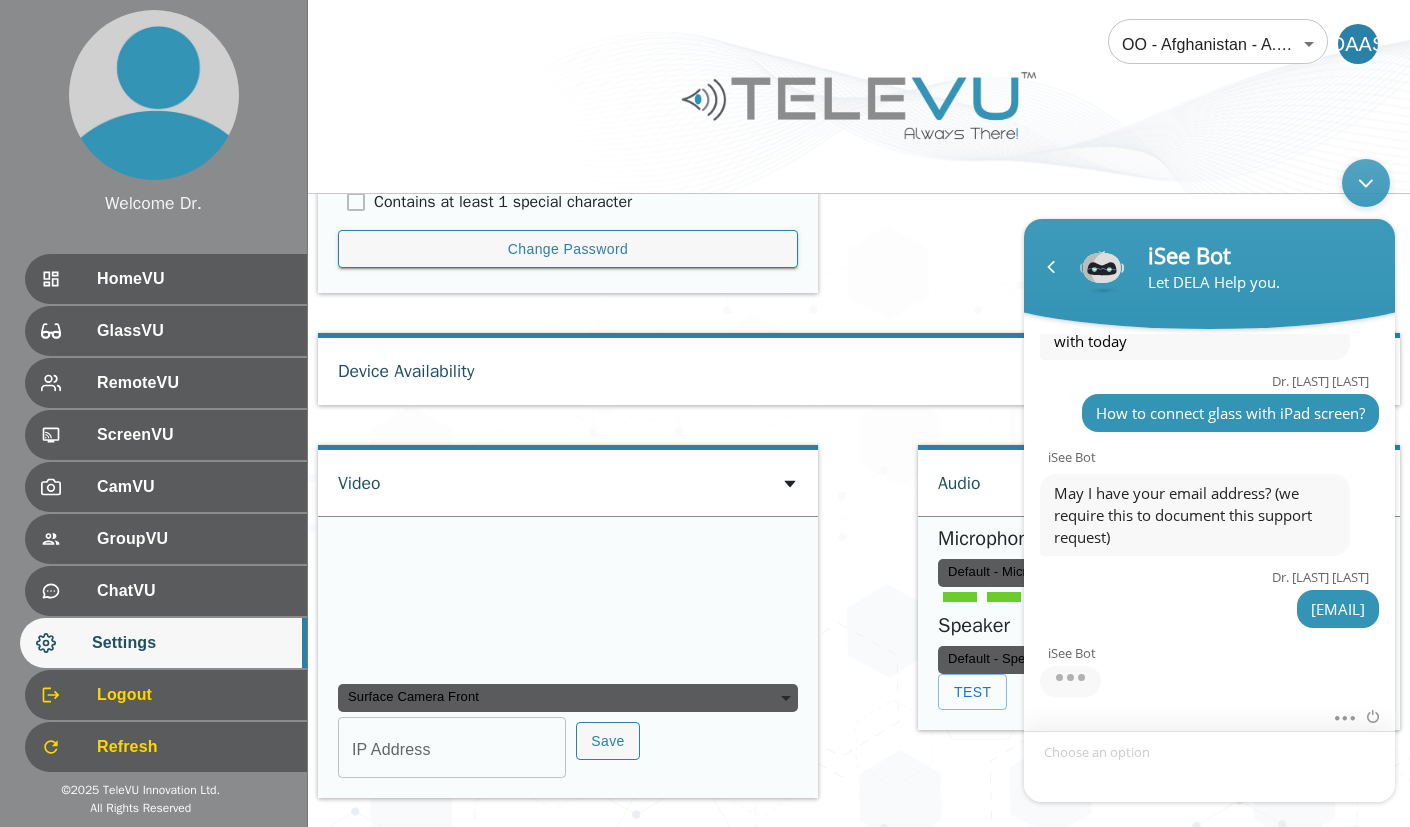 scroll, scrollTop: 310, scrollLeft: 0, axis: vertical 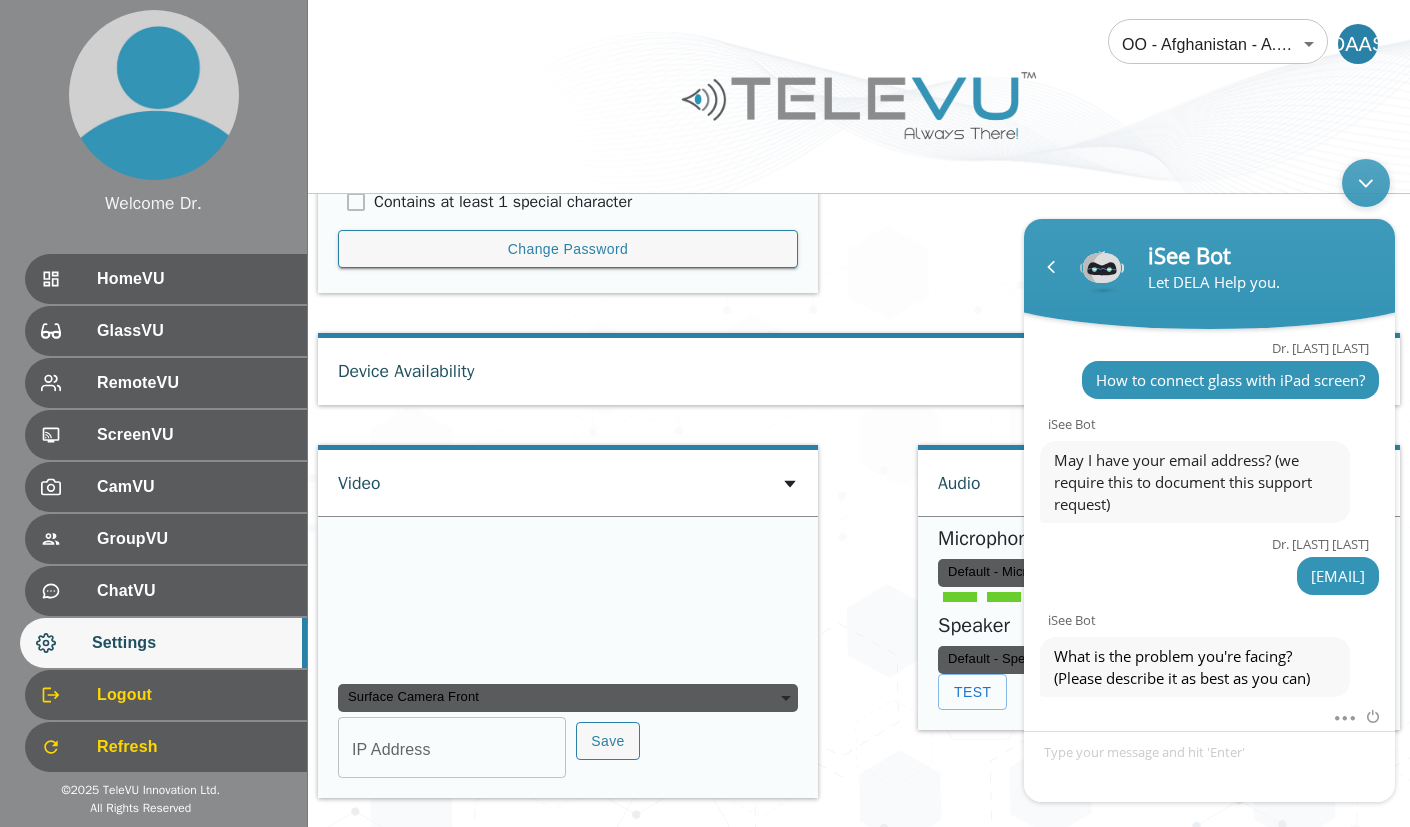 click at bounding box center (1366, 183) 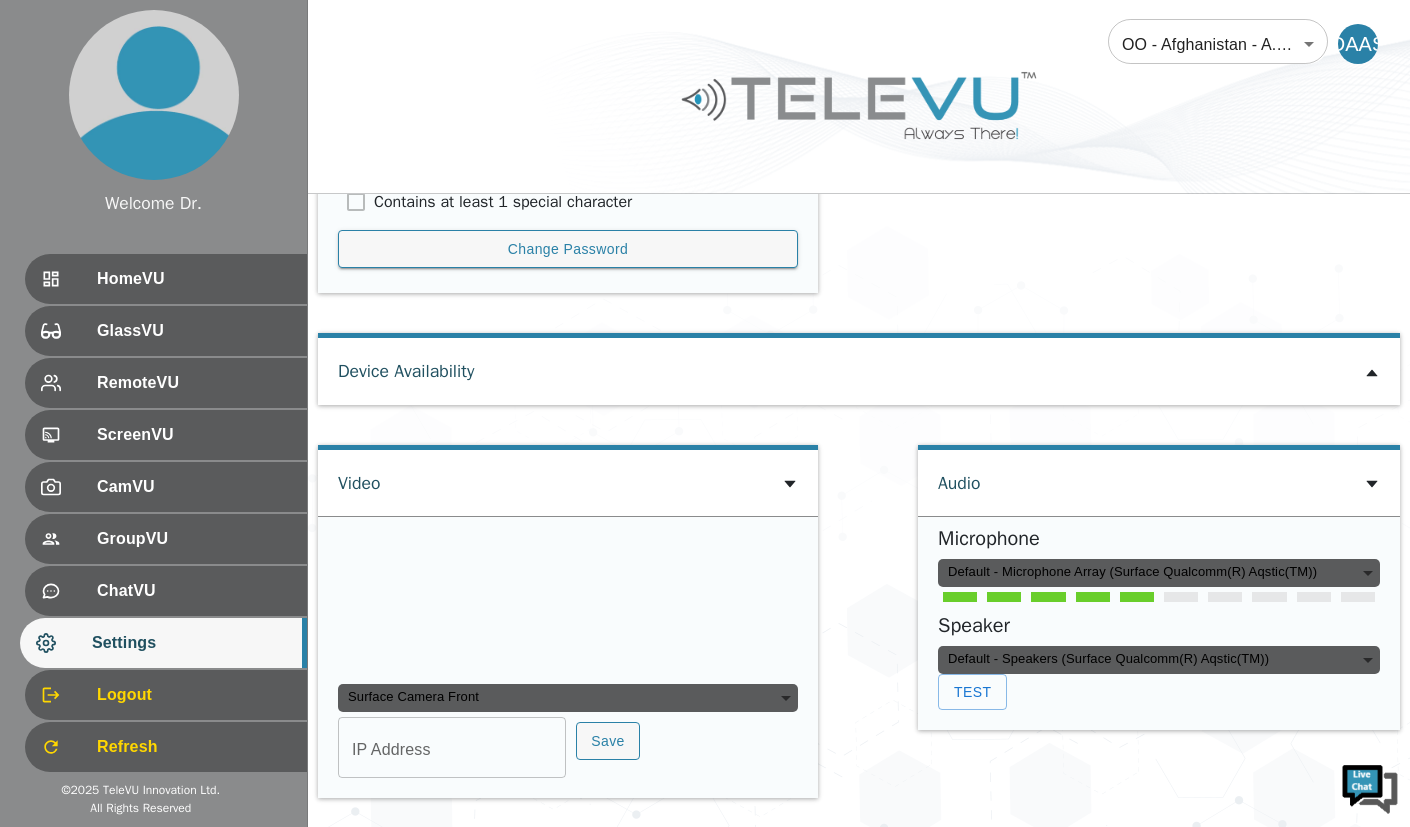 click 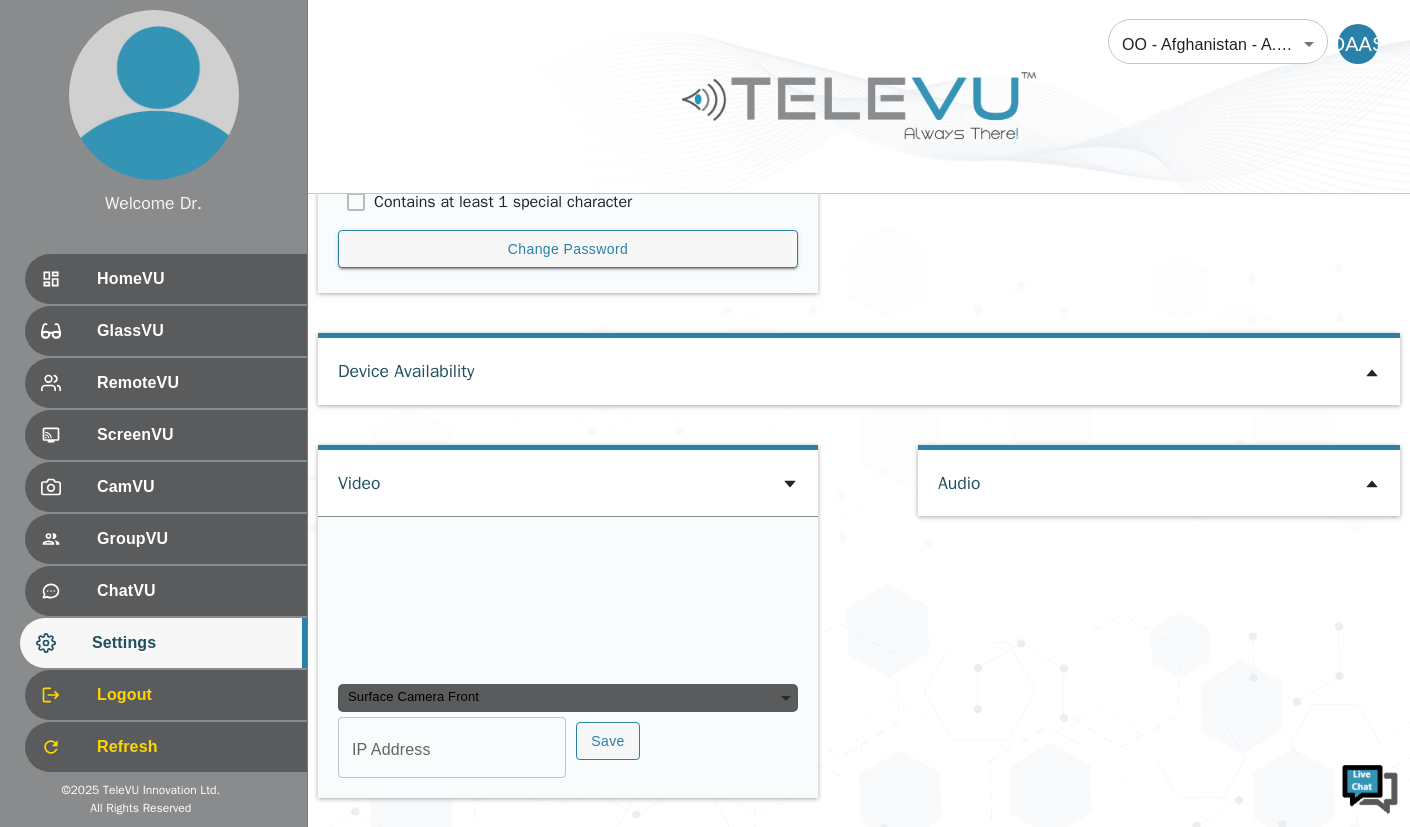 click 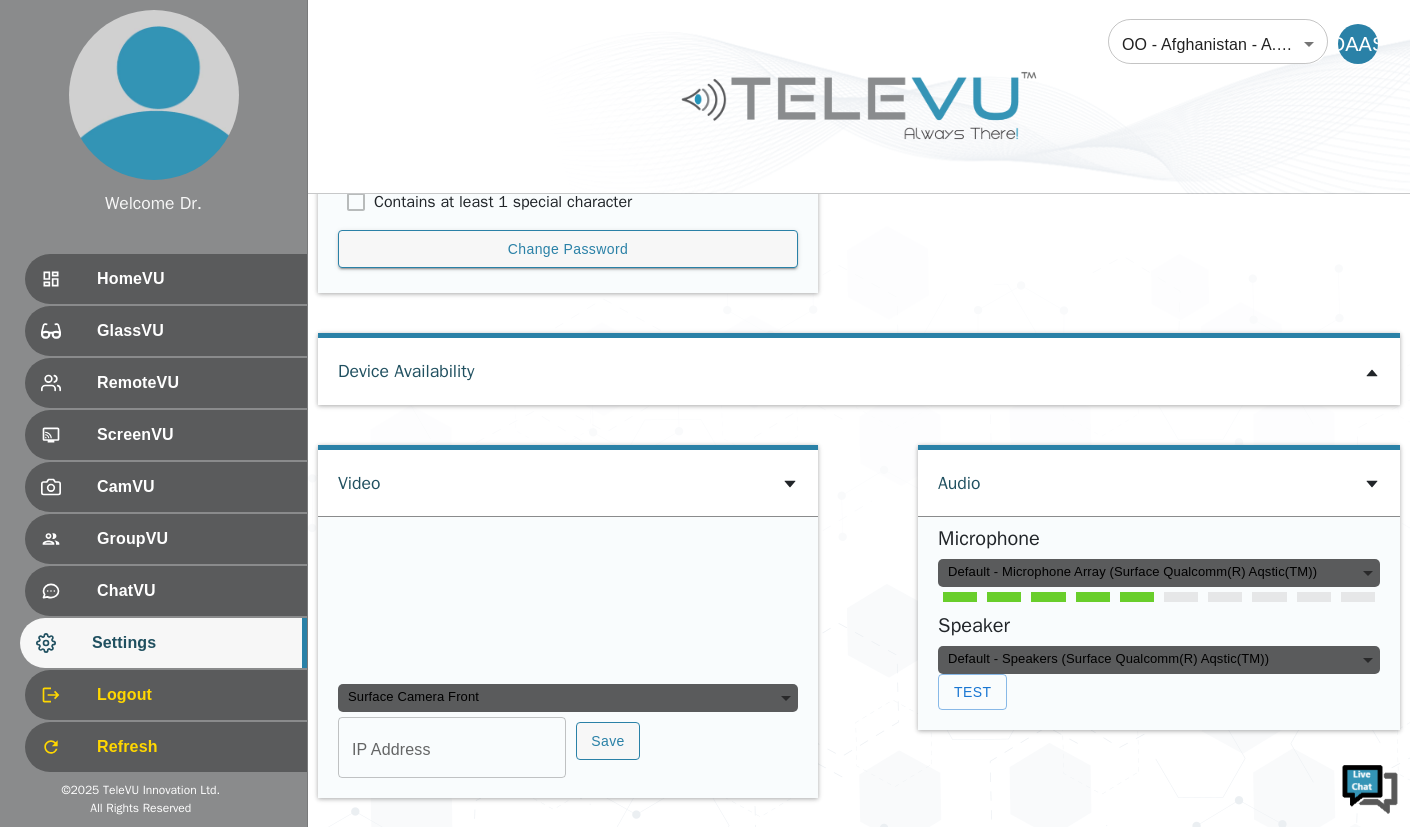 click on "Test" at bounding box center [972, 692] 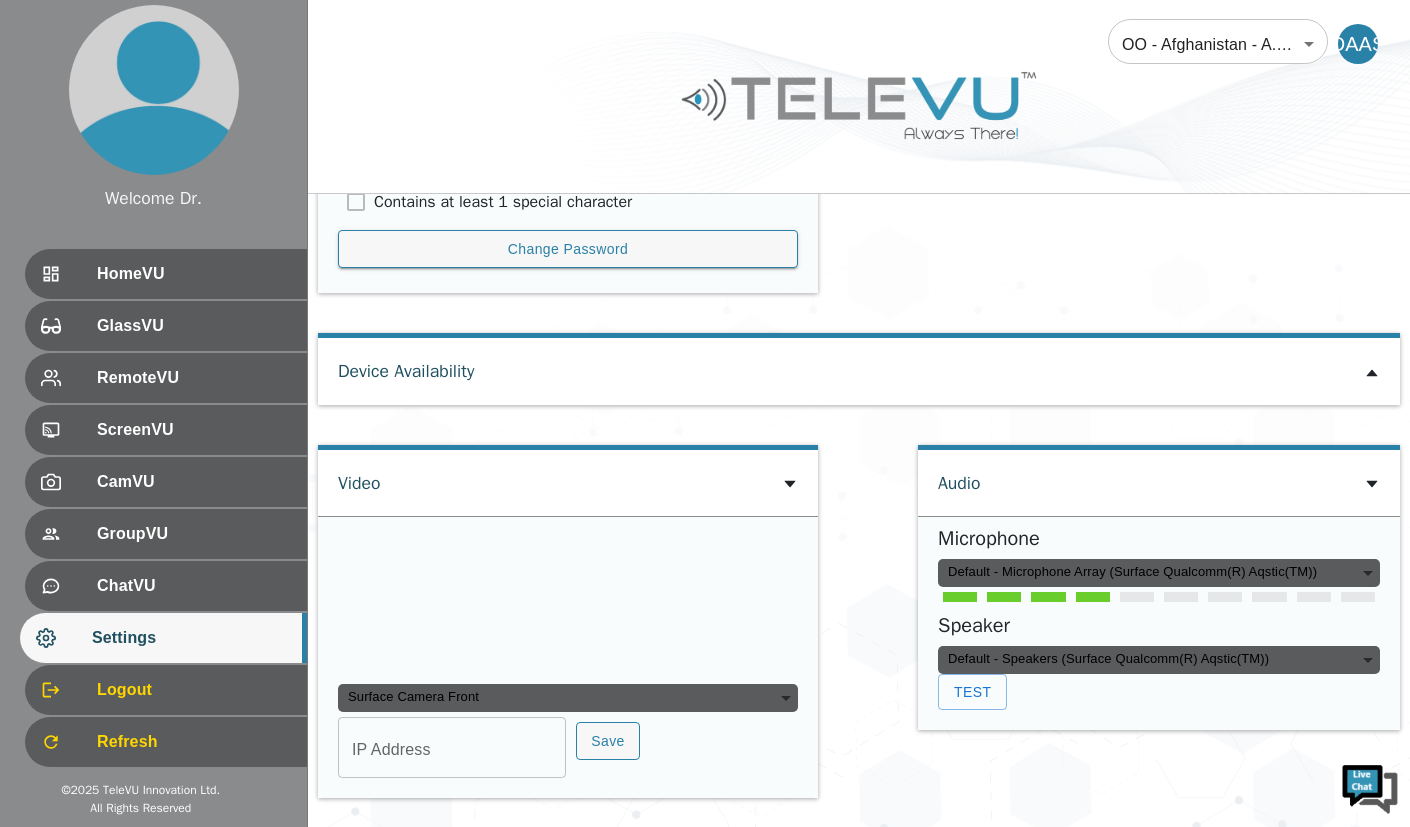 scroll, scrollTop: 0, scrollLeft: 0, axis: both 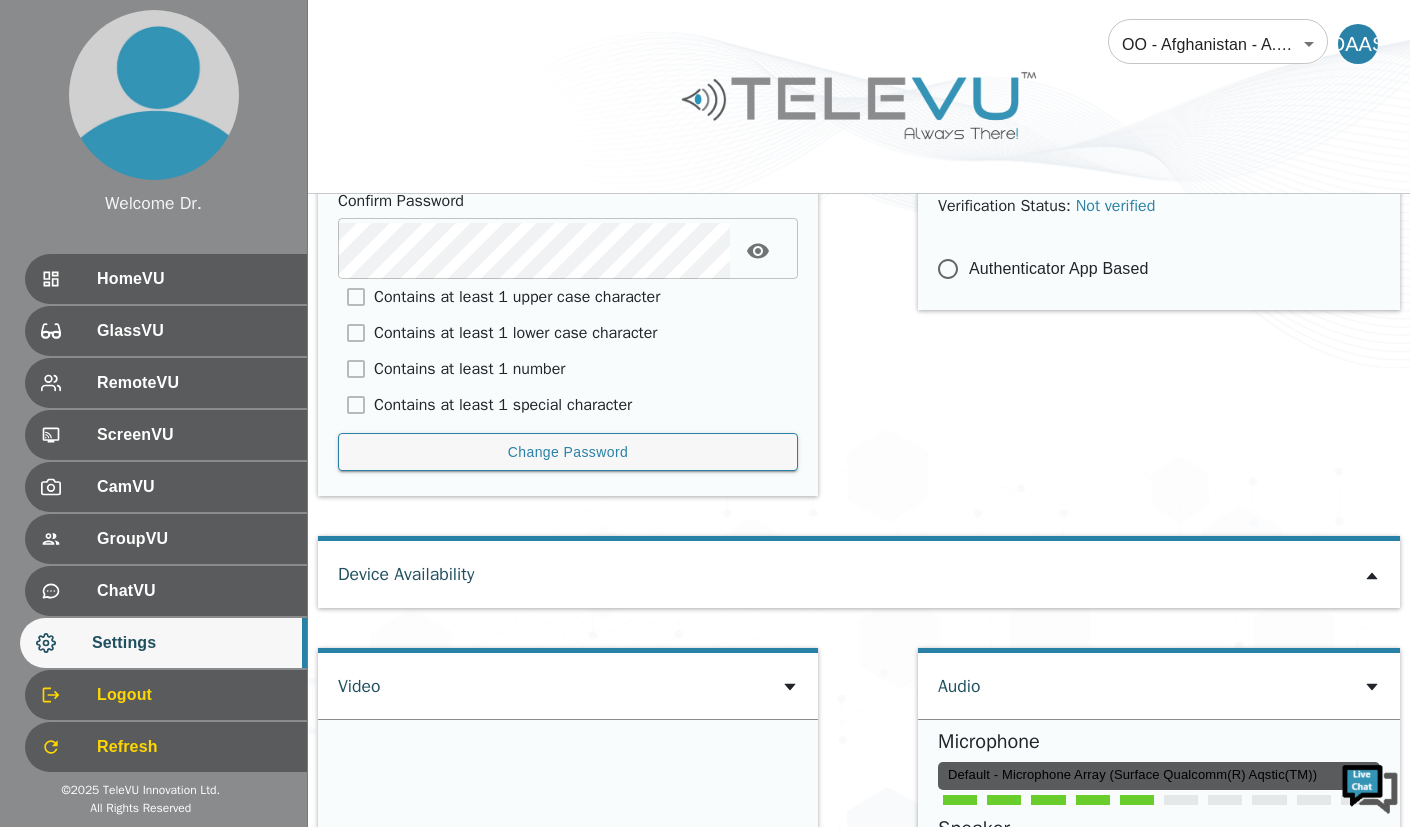 click 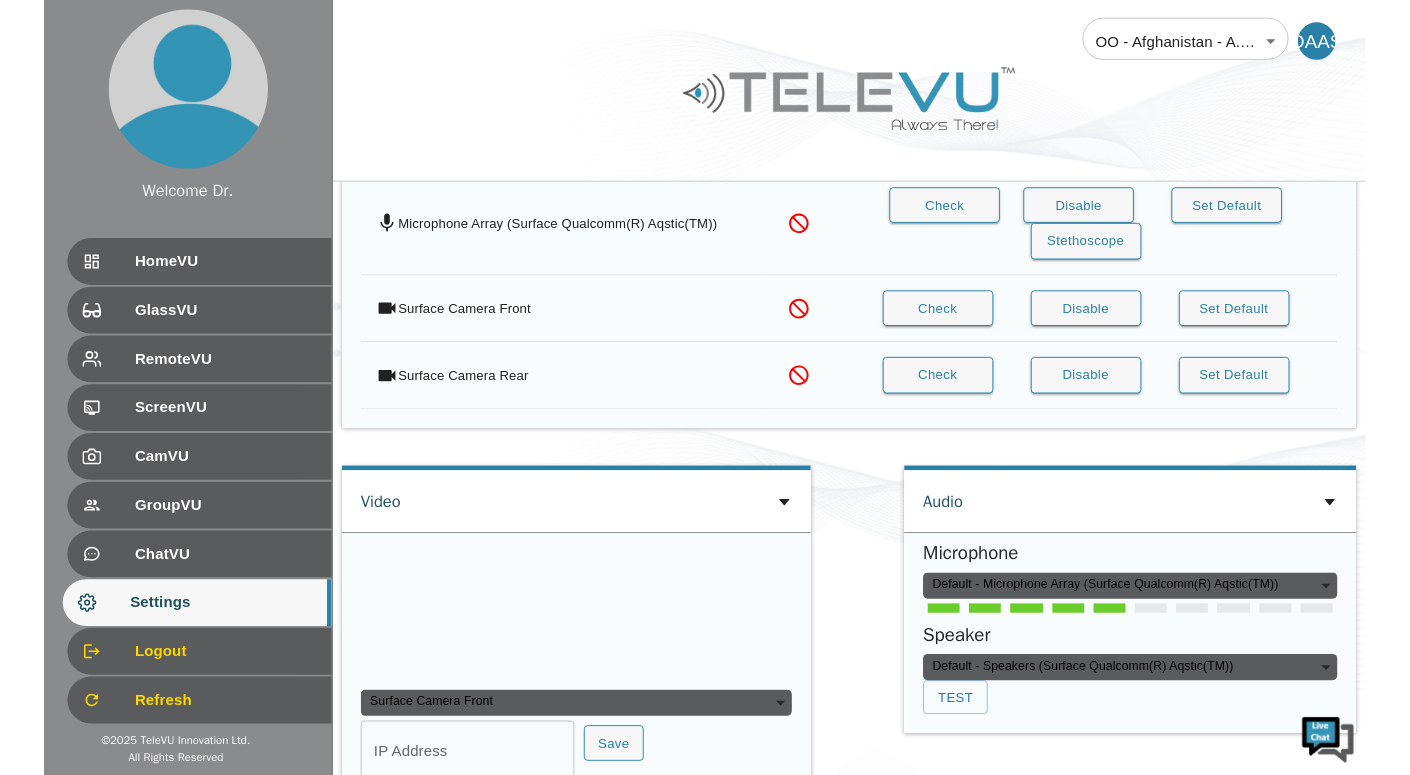 scroll, scrollTop: 1788, scrollLeft: 0, axis: vertical 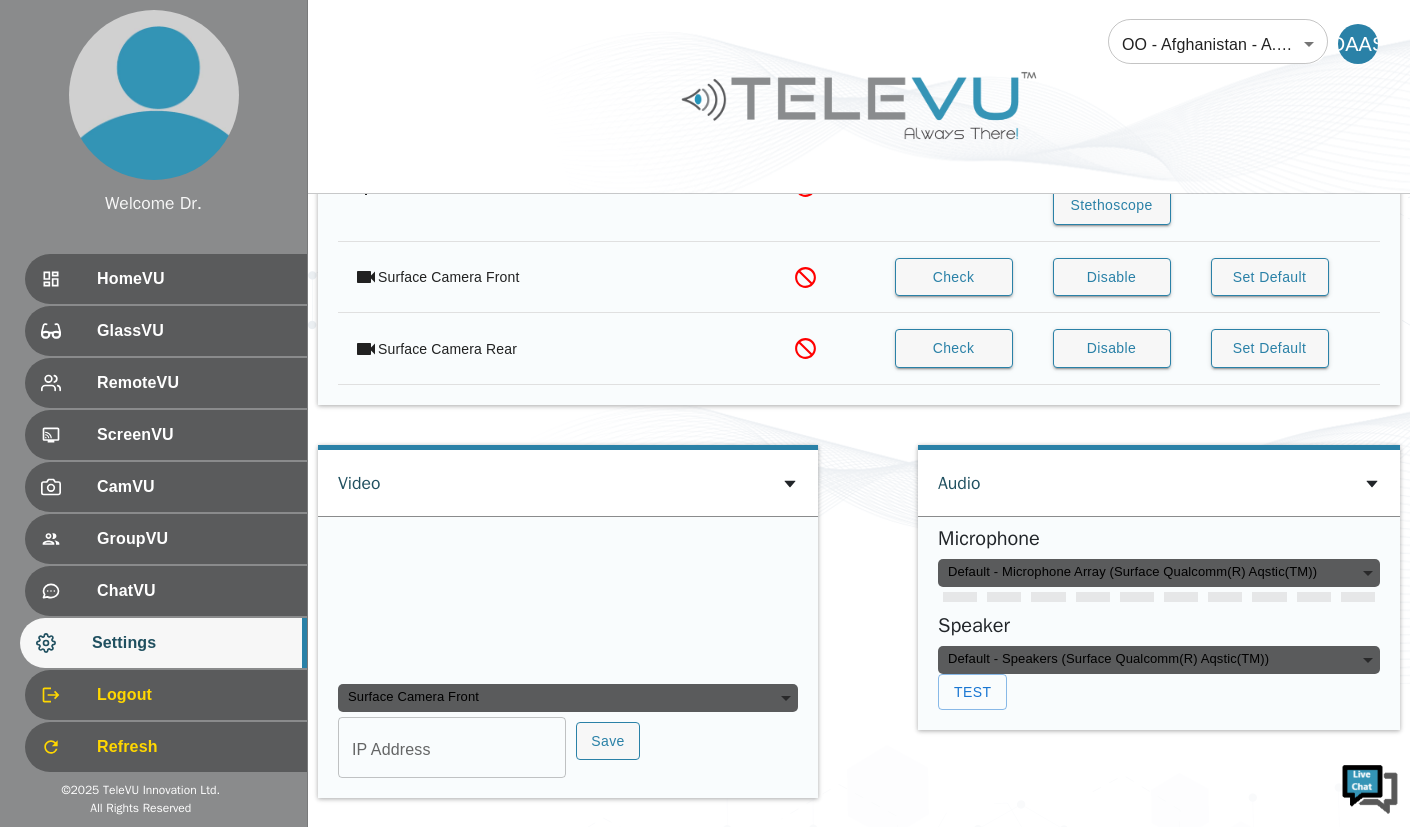 click on "User Settings Change Language English en ​   Personal Data Dr. [LAST] [LAST] ScreenVU ​ Phone Number +1 Auto-Accept Calls Mic On By Default Video On By Default Save Screenshots By Default VISCA Server http://localhost:9131 ​ Save Video Settings Default Resolution Full HD (1080p) Full HD ​ Video Codec Preference None none ​ Recording Properties Basic basic ​ Password Current Password ​ New Password ​ Confirm Password ​ Contains at least 1 upper case character Contains at least 1 lower case character Contains at least 1 number Contains at least 1 special character Change Password Multifactor Authentication Choose your preferred method SMS Based Enter a phone number, including + country code, for example, +14165551234. ​ Update Verification Status :   Not verified Authenticator App Based Device Availability Device Status Actions Default - Microphone Array (Surface Qualcomm(R) Aqstic(TM)) Check Disable Set Default Stethoscope Communications - Microphone Array (Surface Qualcomm(R) Aqstic(TM))" at bounding box center (859, -383) 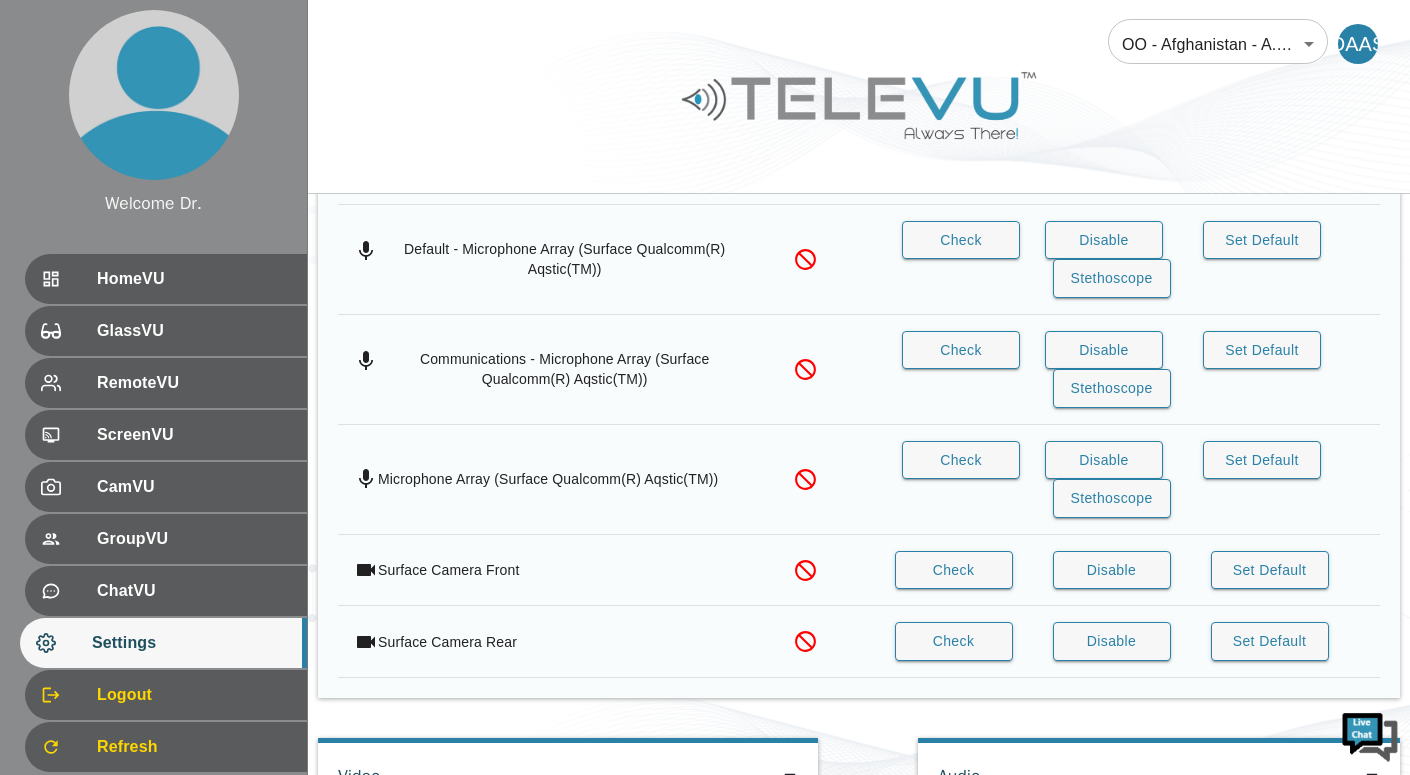 scroll, scrollTop: 1495, scrollLeft: 0, axis: vertical 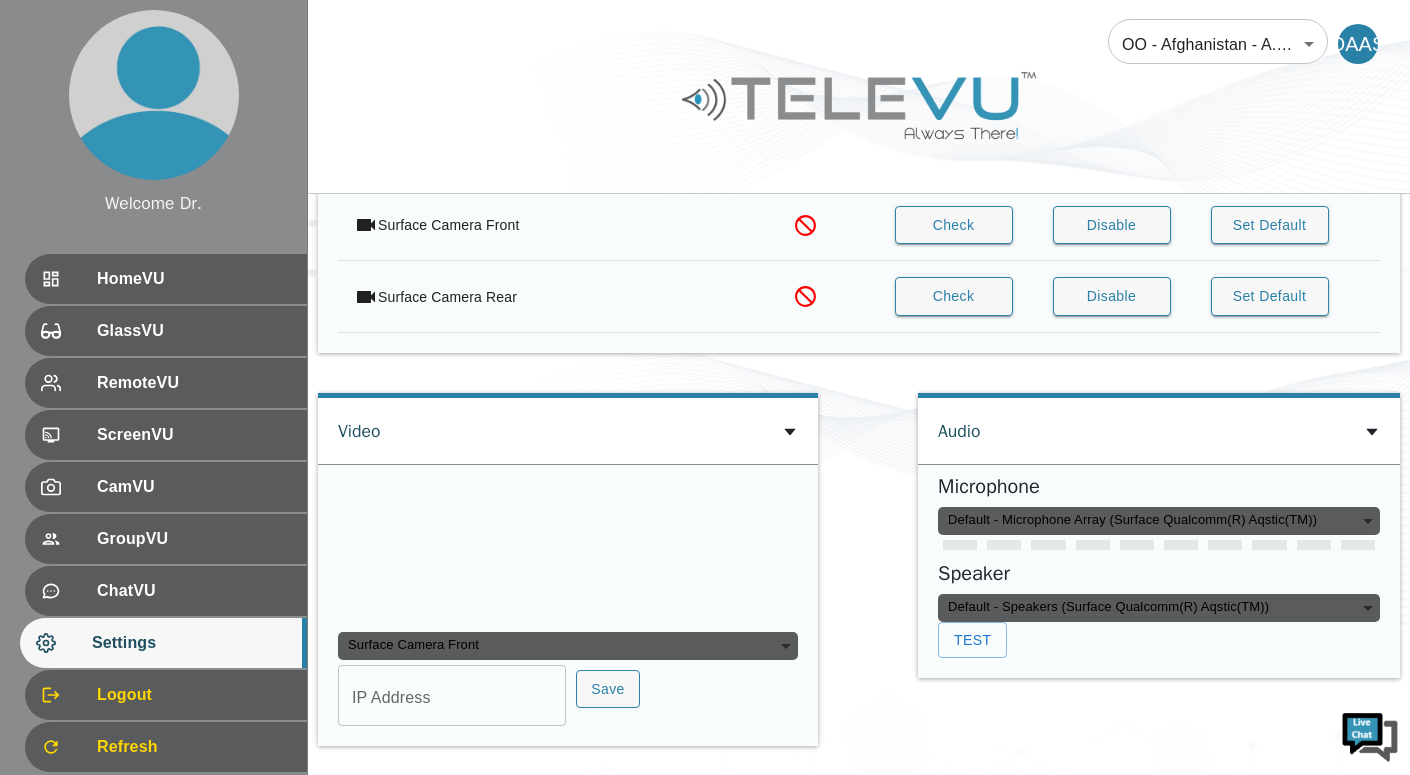 click on "ChatVU" at bounding box center (194, 591) 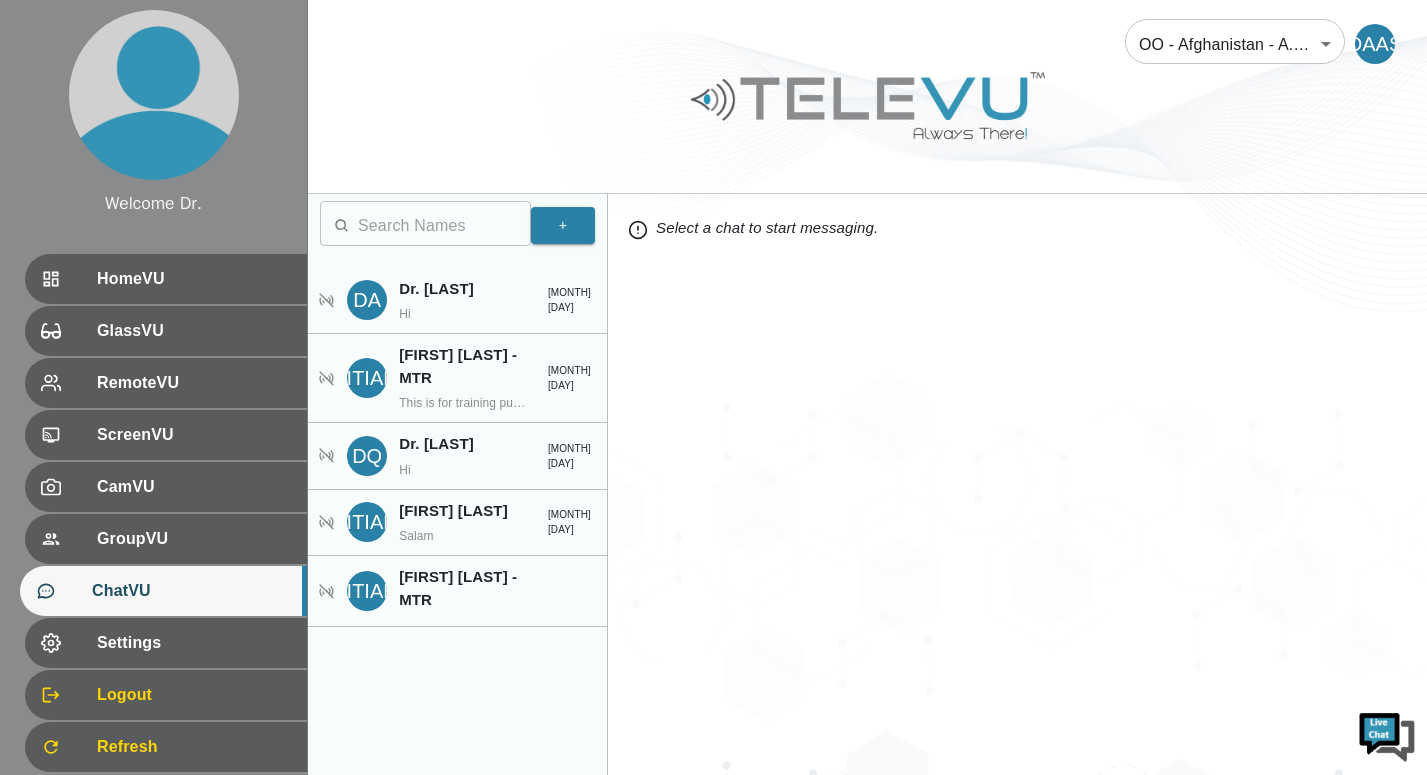 click on "GroupVU" at bounding box center (194, 539) 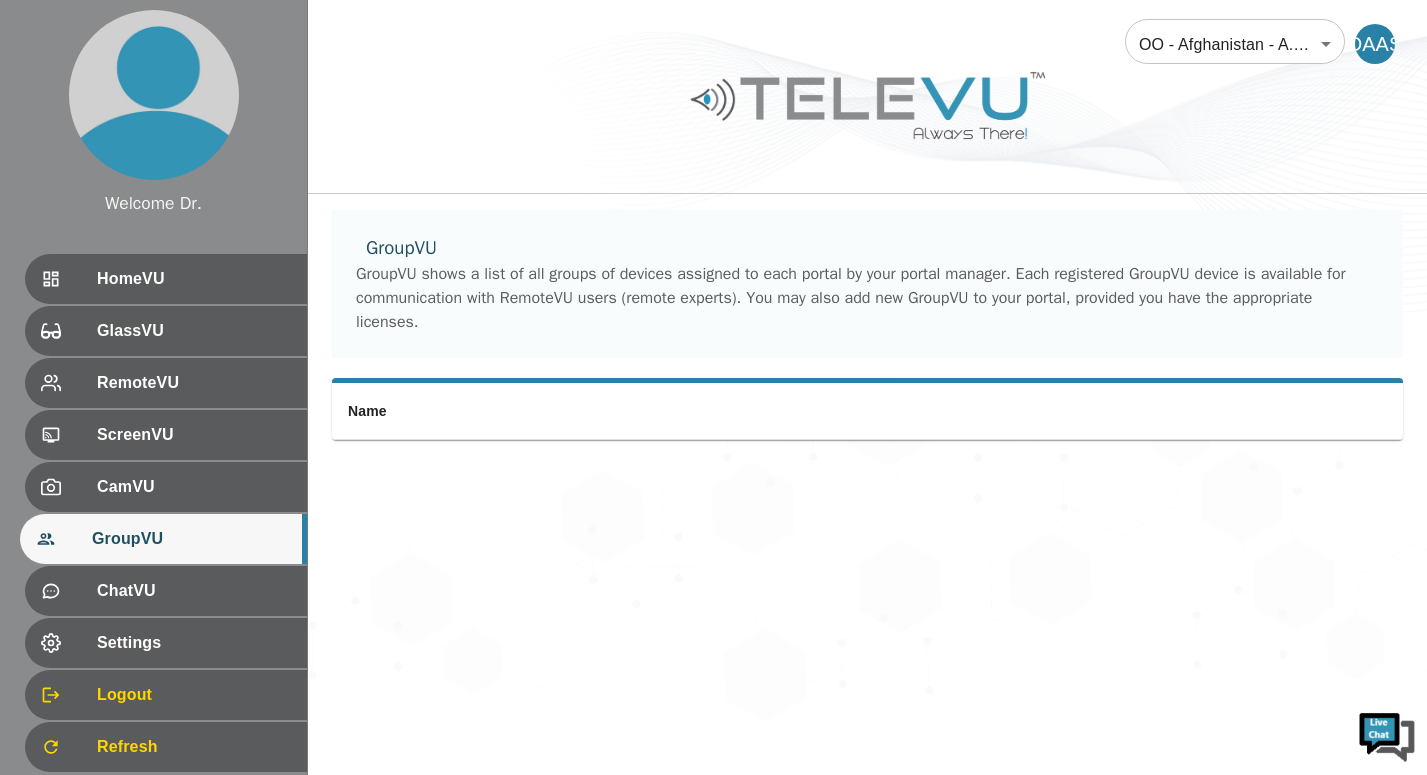 click on "CamVU" at bounding box center (194, 487) 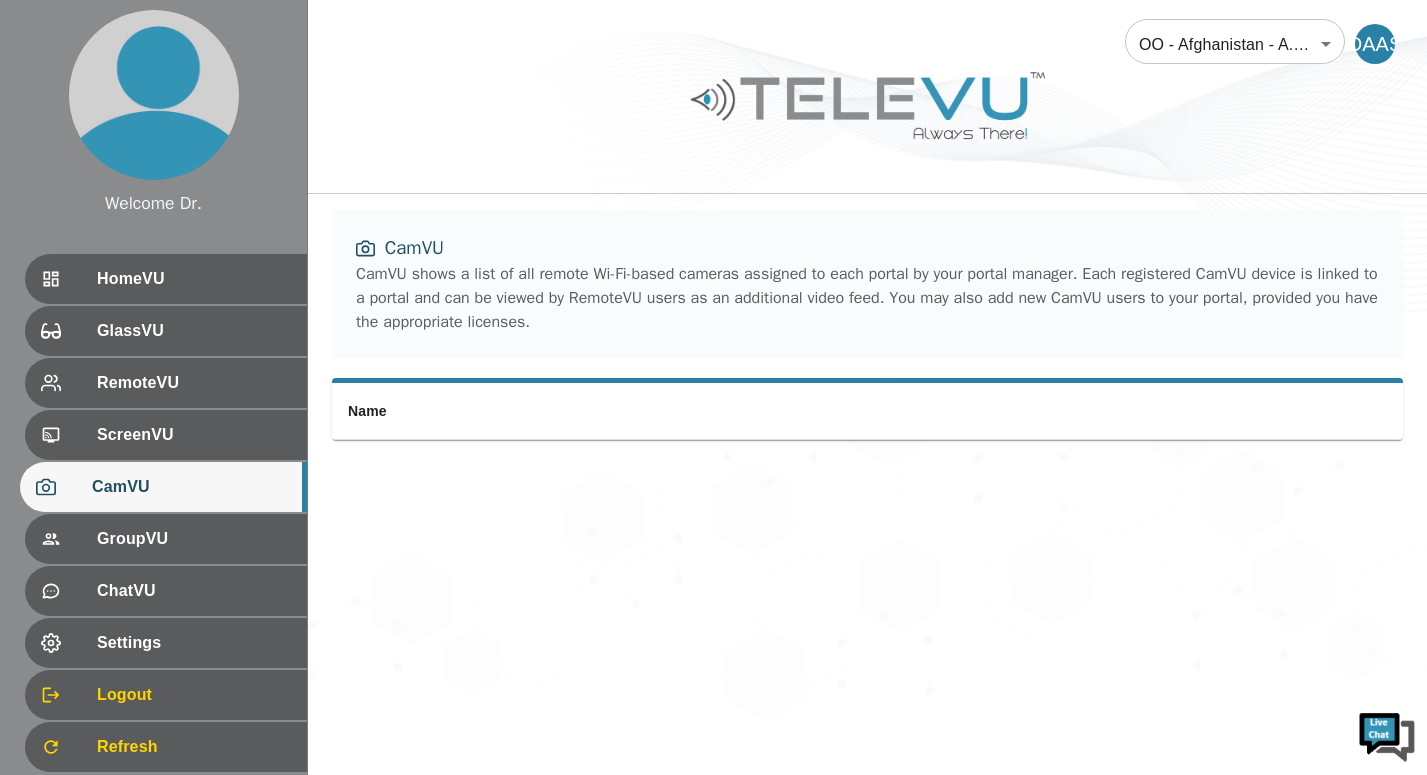 click on "ScreenVU" at bounding box center (194, 435) 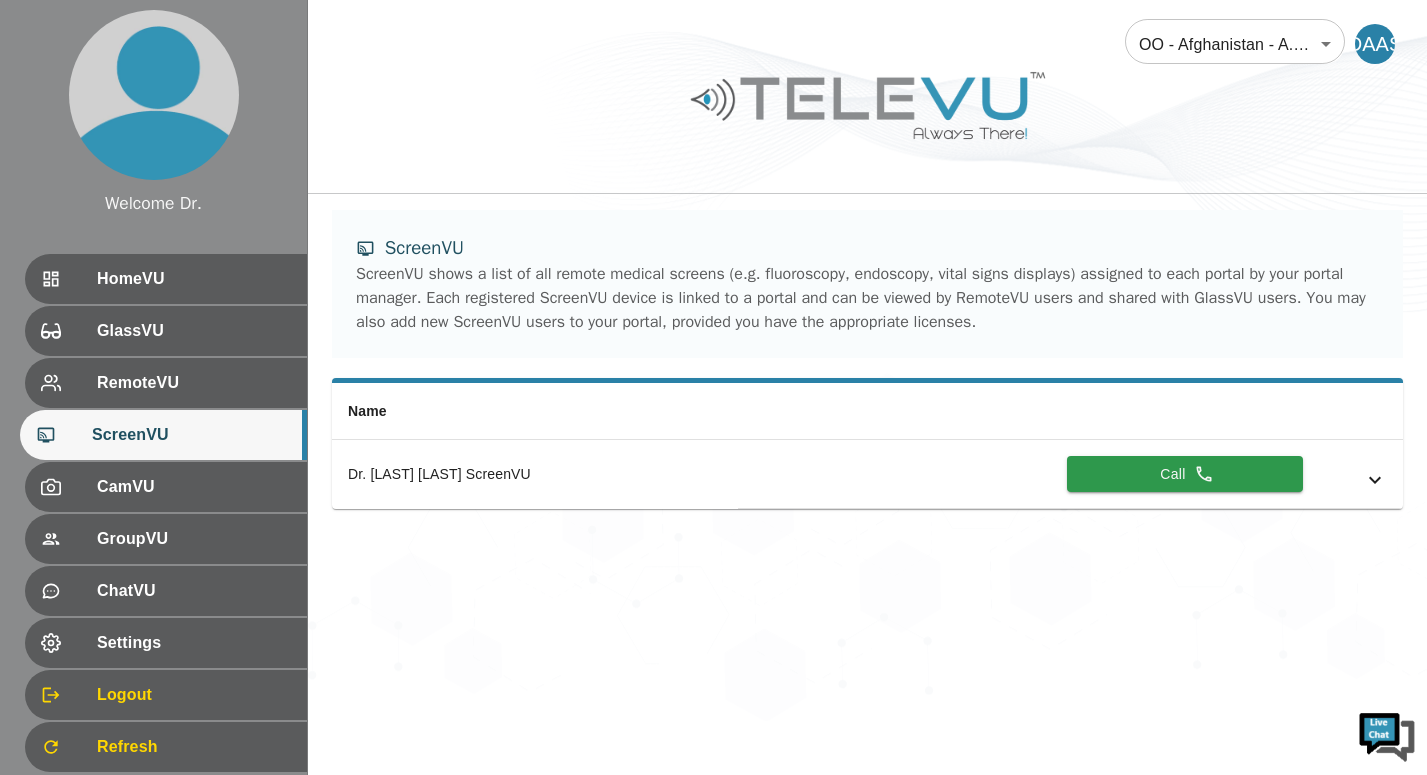 click on "RemoteVU" at bounding box center [166, 383] 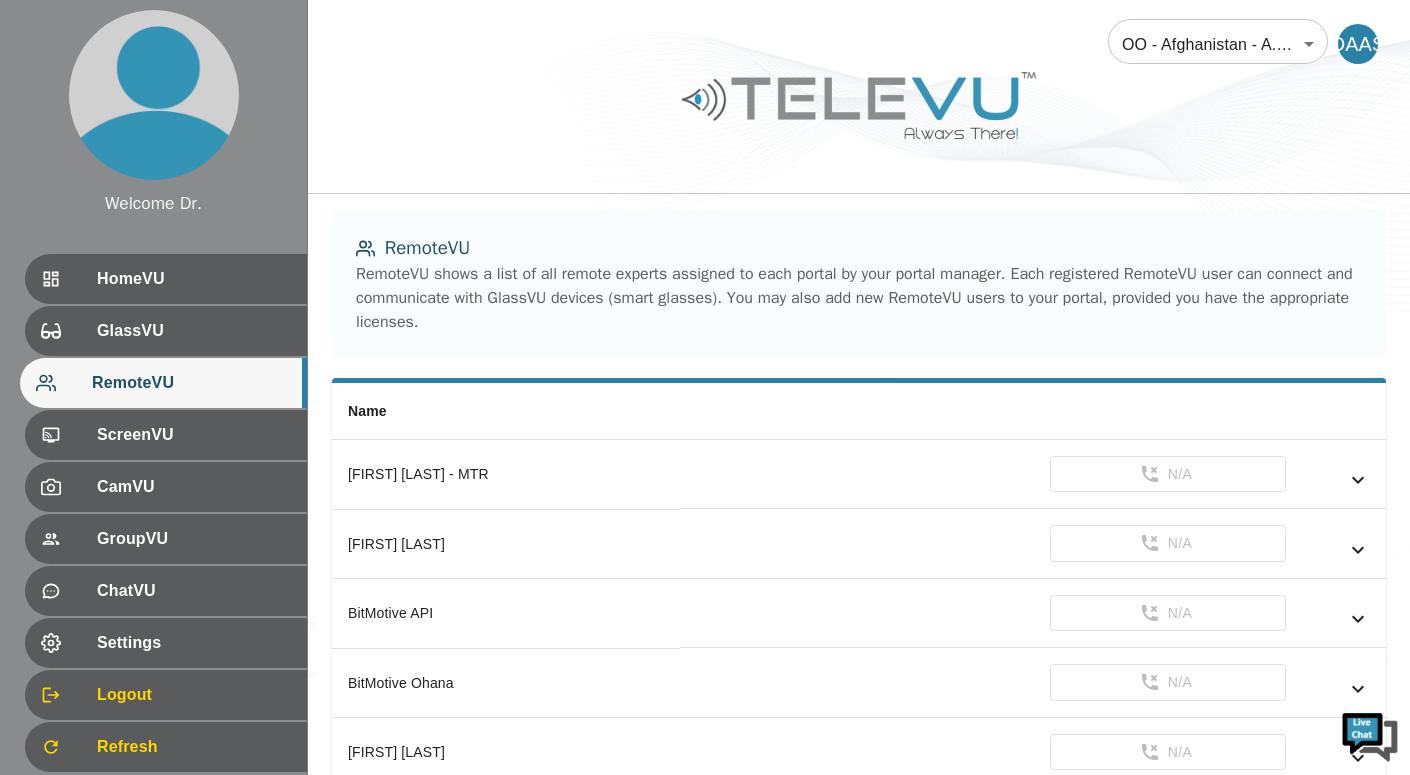 click on "ScreenVU" at bounding box center [166, 435] 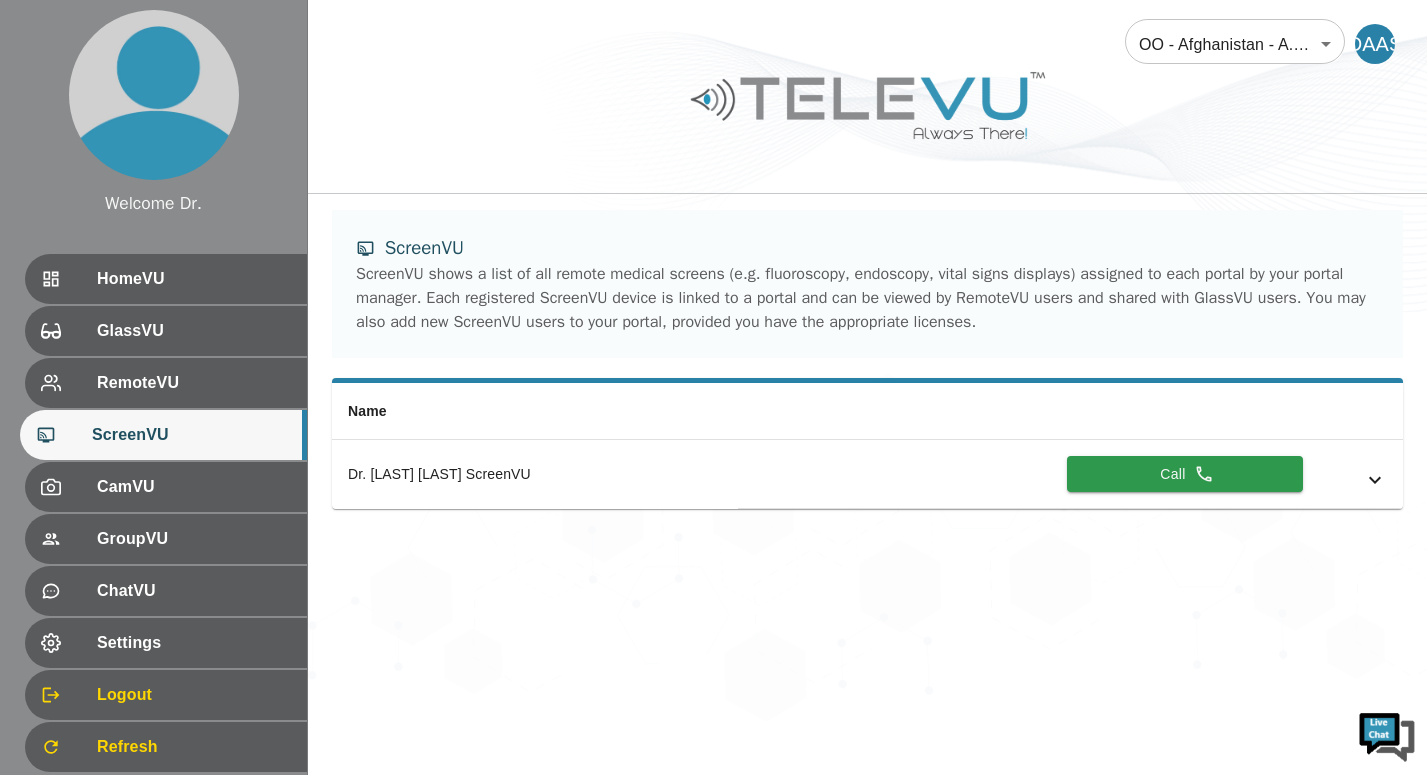 click on "RemoteVU" at bounding box center (194, 383) 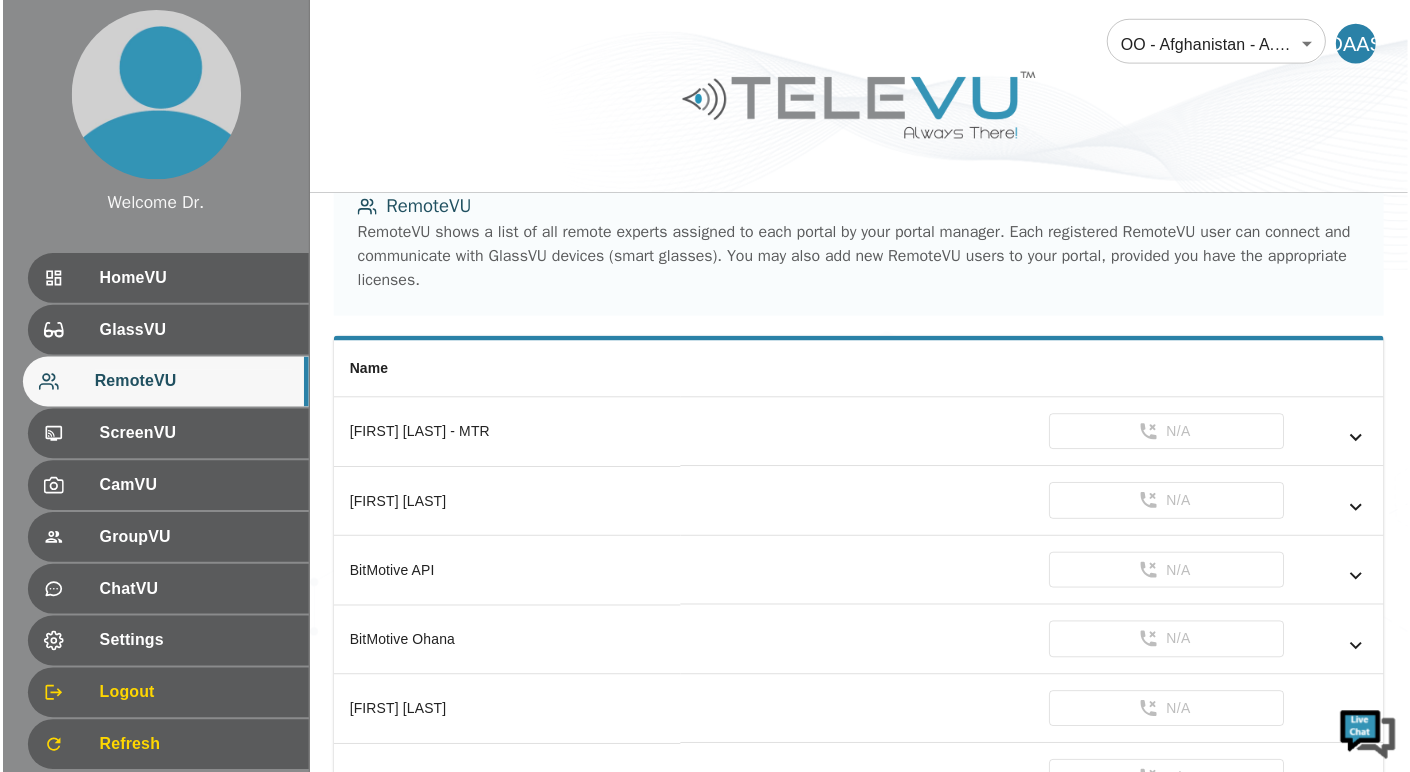 scroll, scrollTop: 0, scrollLeft: 0, axis: both 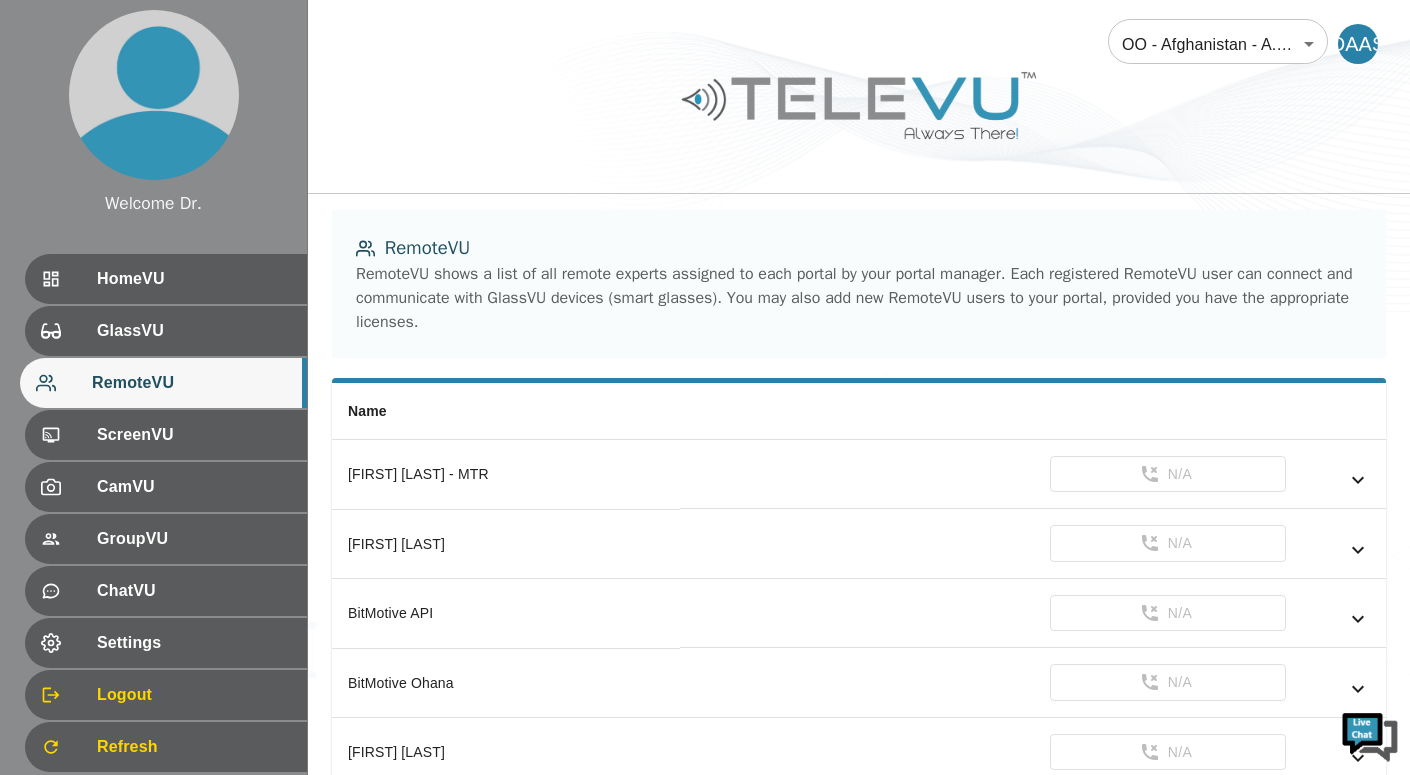 click on "GlassVU" at bounding box center (194, 331) 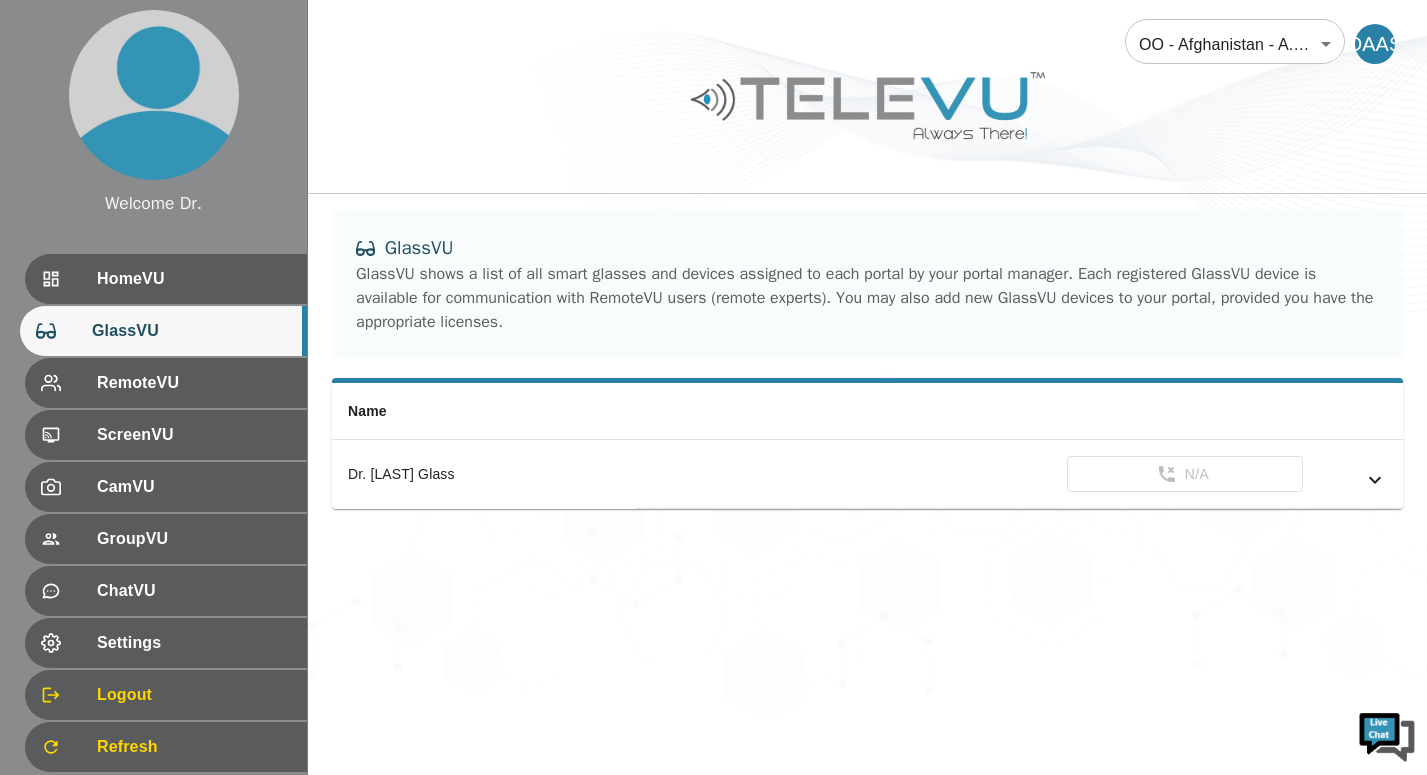 click on "HomeVU" at bounding box center (166, 279) 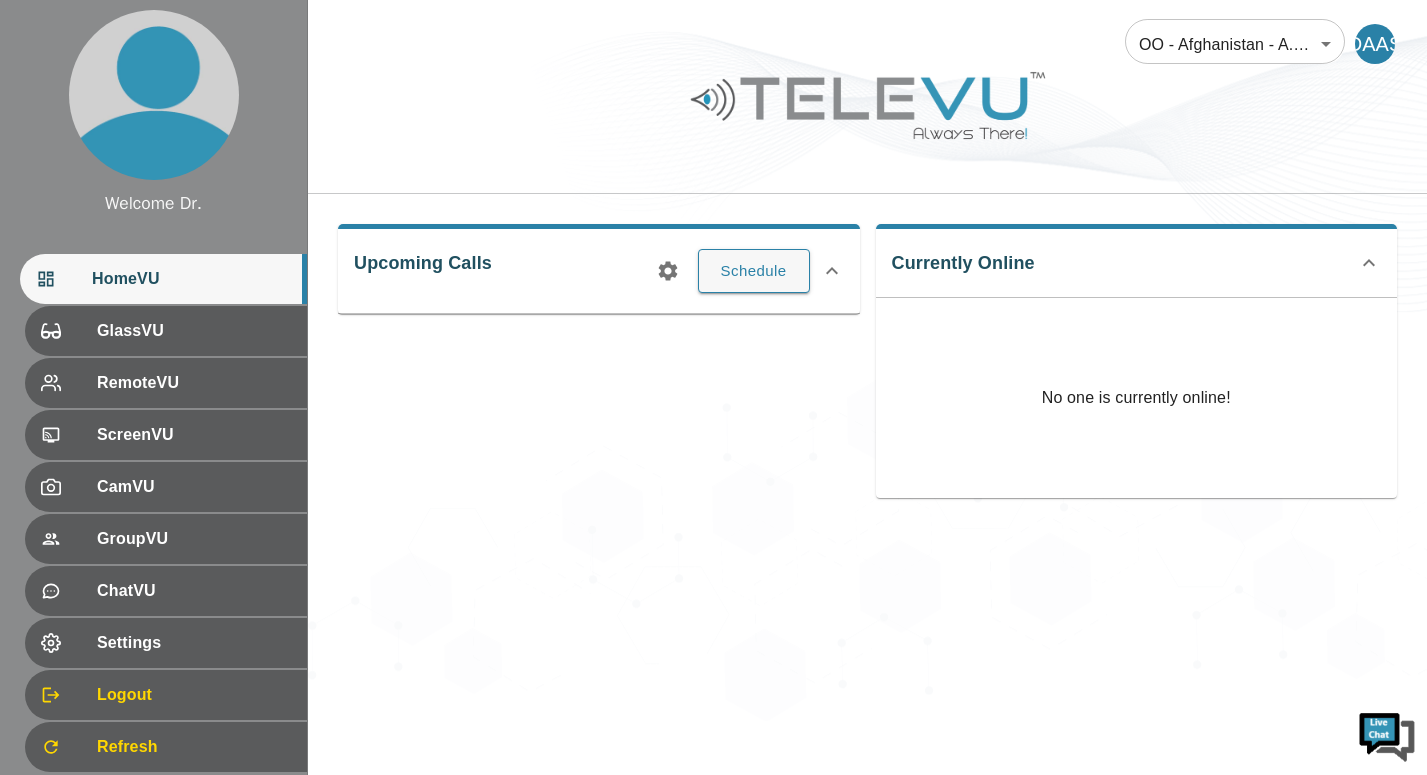 click at bounding box center [1387, 735] 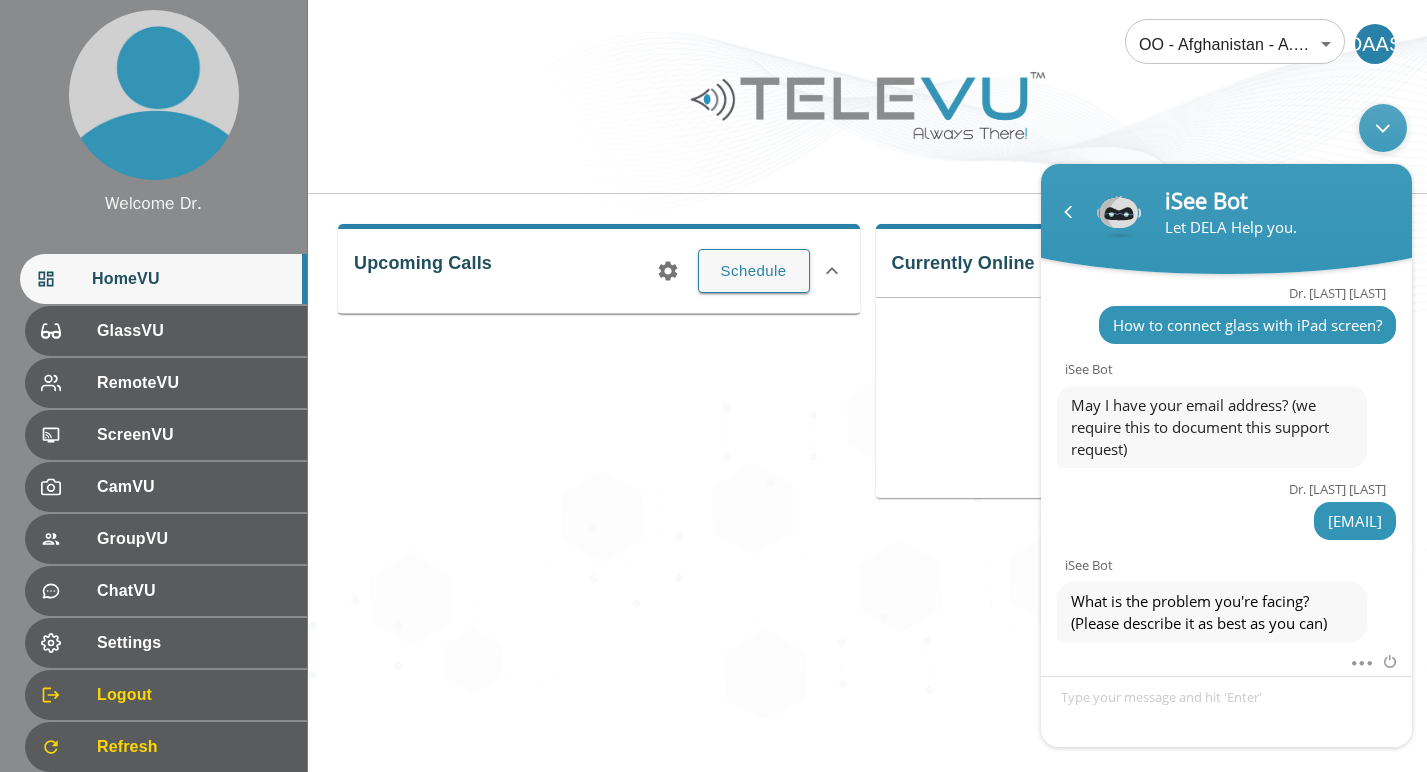 click on "How to connect glass with iPad screen?" at bounding box center (1247, 325) 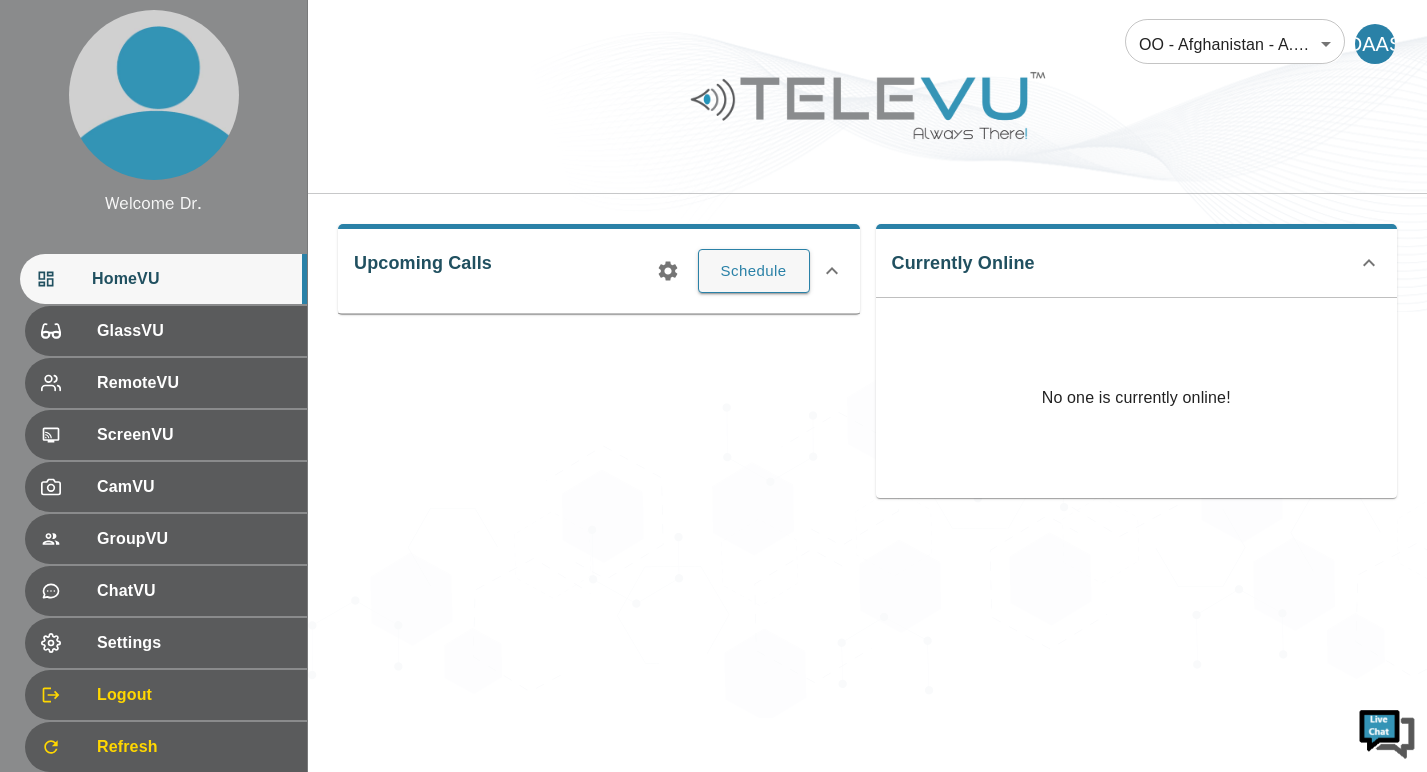 click on "DAAS" at bounding box center (1375, 44) 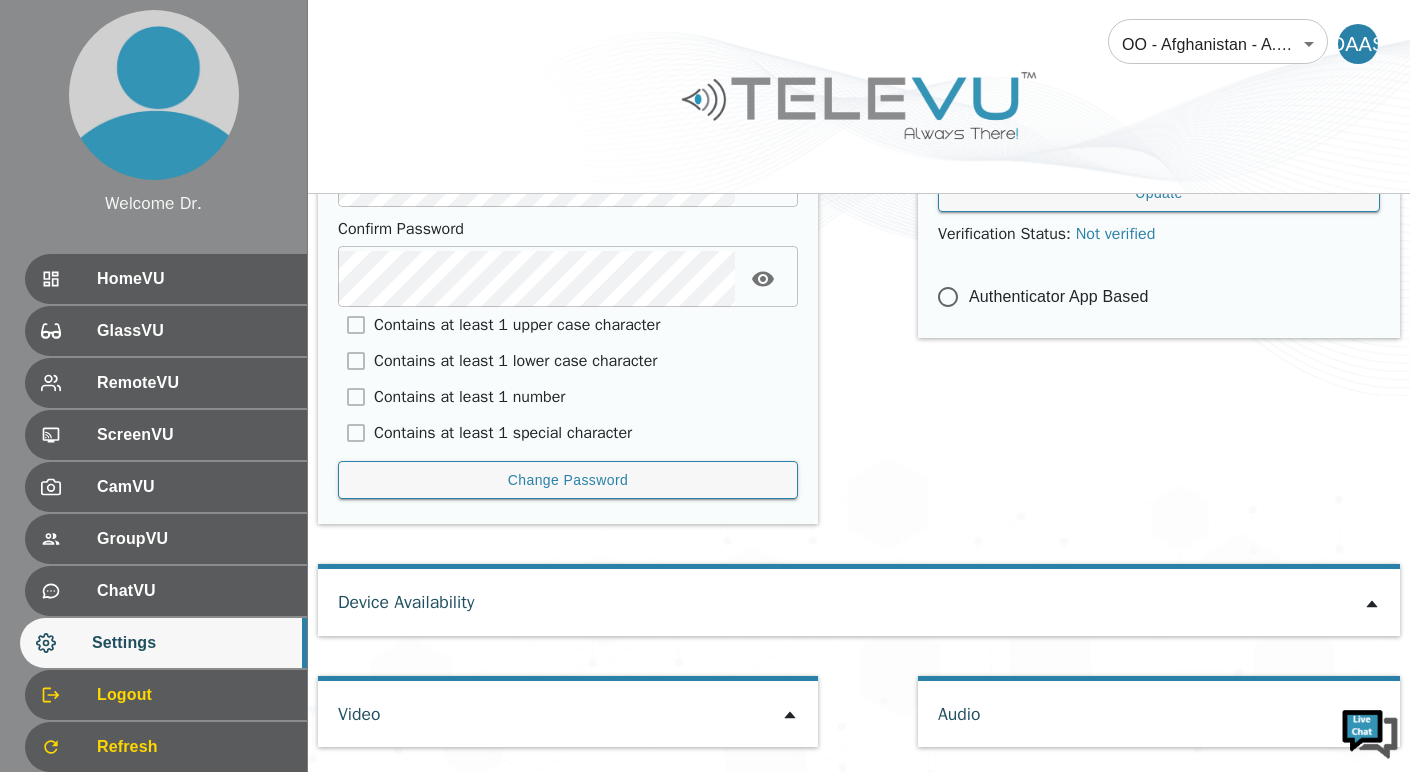 scroll, scrollTop: 1001, scrollLeft: 0, axis: vertical 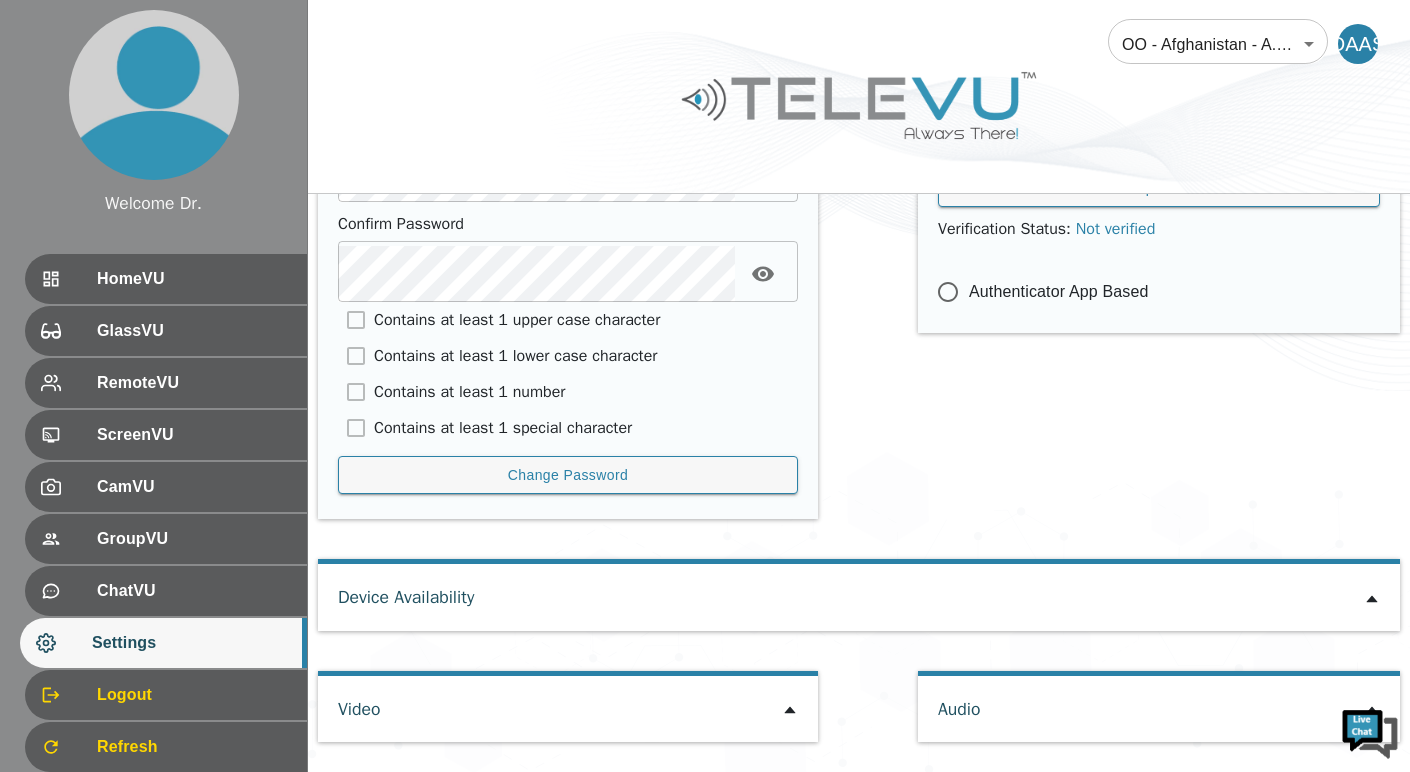 click on "Video" at bounding box center [568, 709] 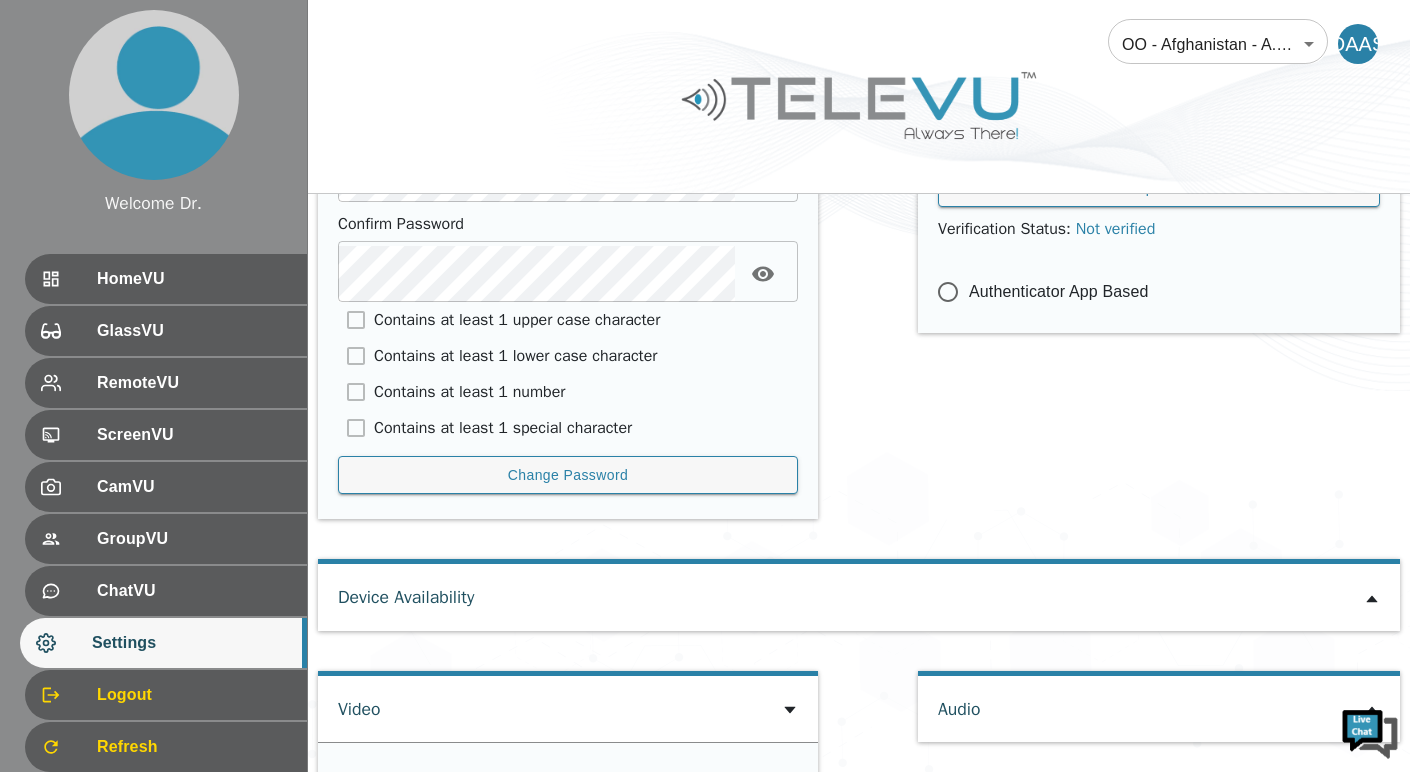type on "531b29718597f01b37922d6d1dc44ba98d66eab17bf70771bd2b932d7c52ab55" 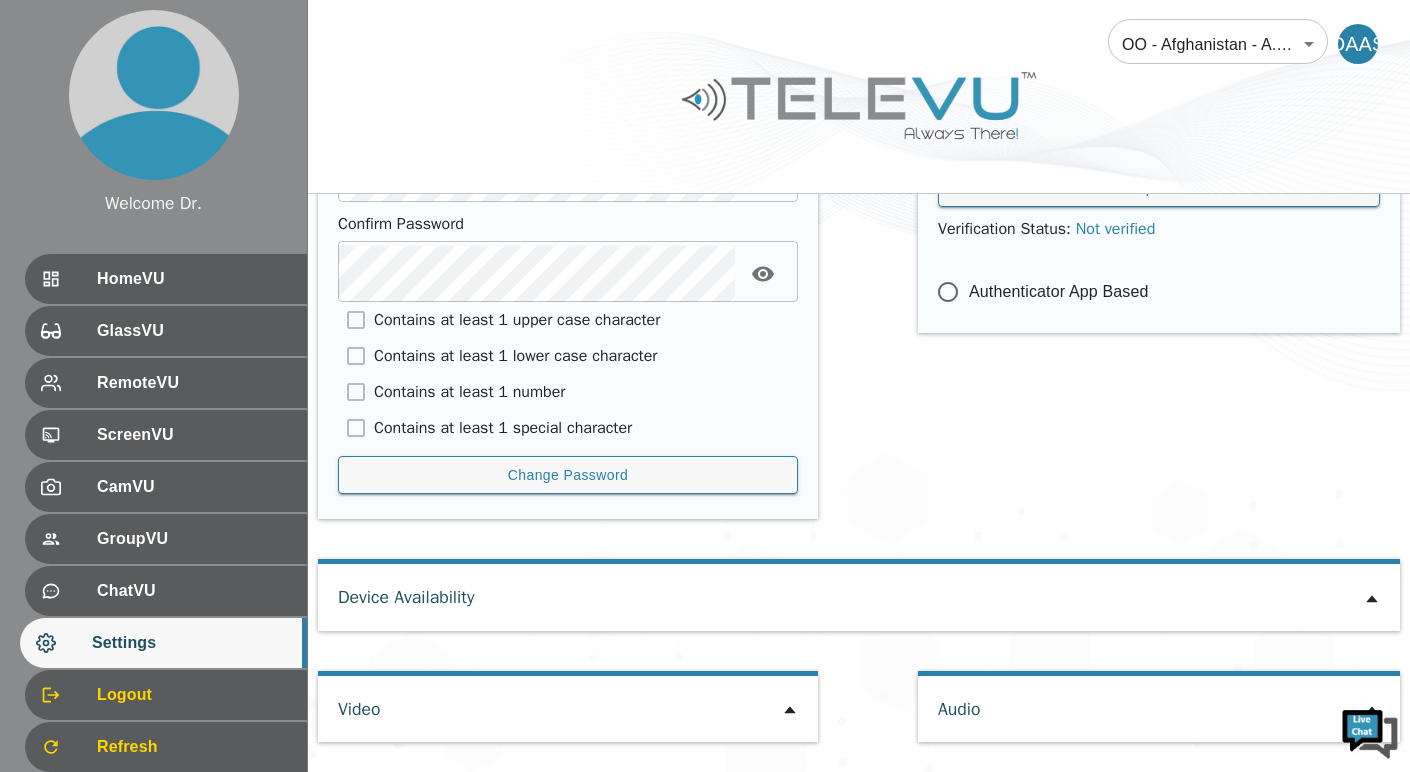 click 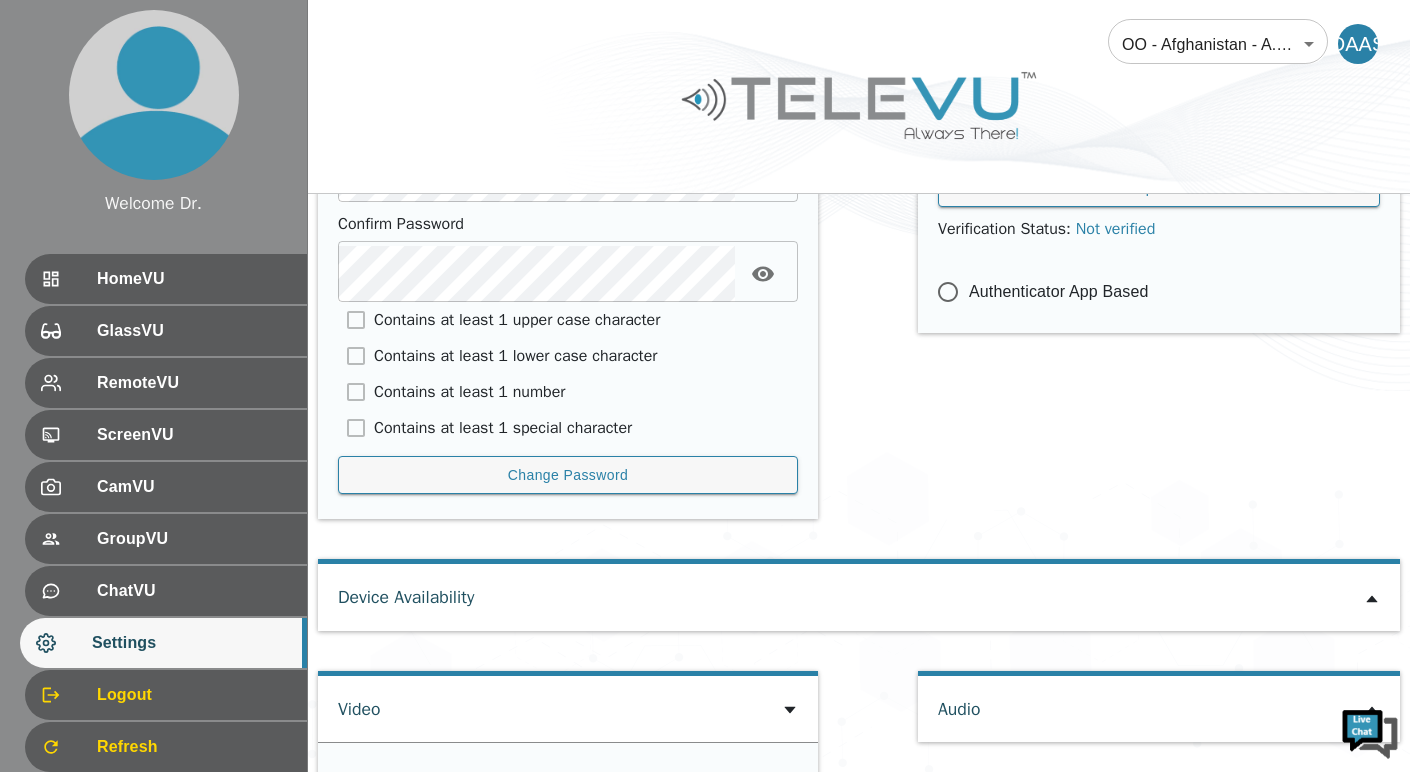type on "531b29718597f01b37922d6d1dc44ba98d66eab17bf70771bd2b932d7c52ab55" 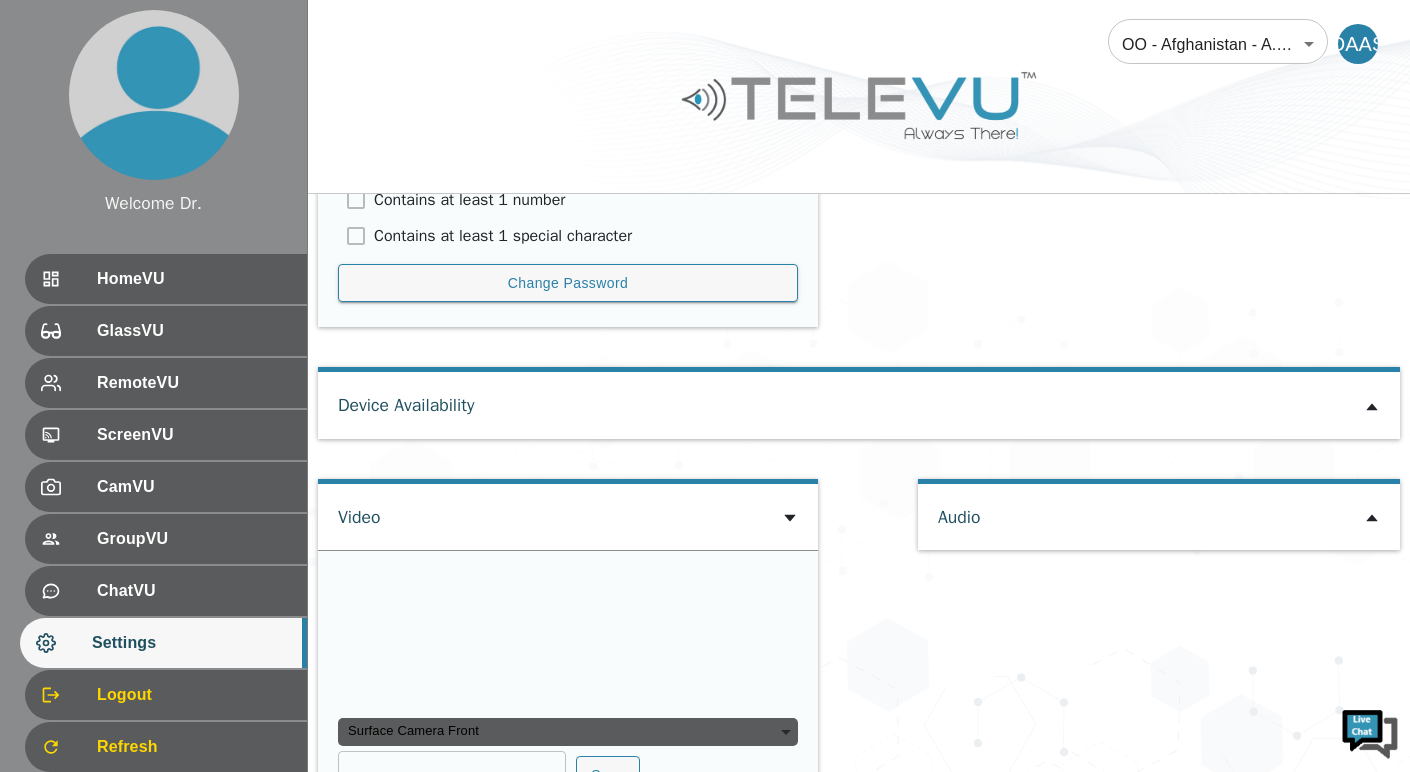 scroll, scrollTop: 1199, scrollLeft: 0, axis: vertical 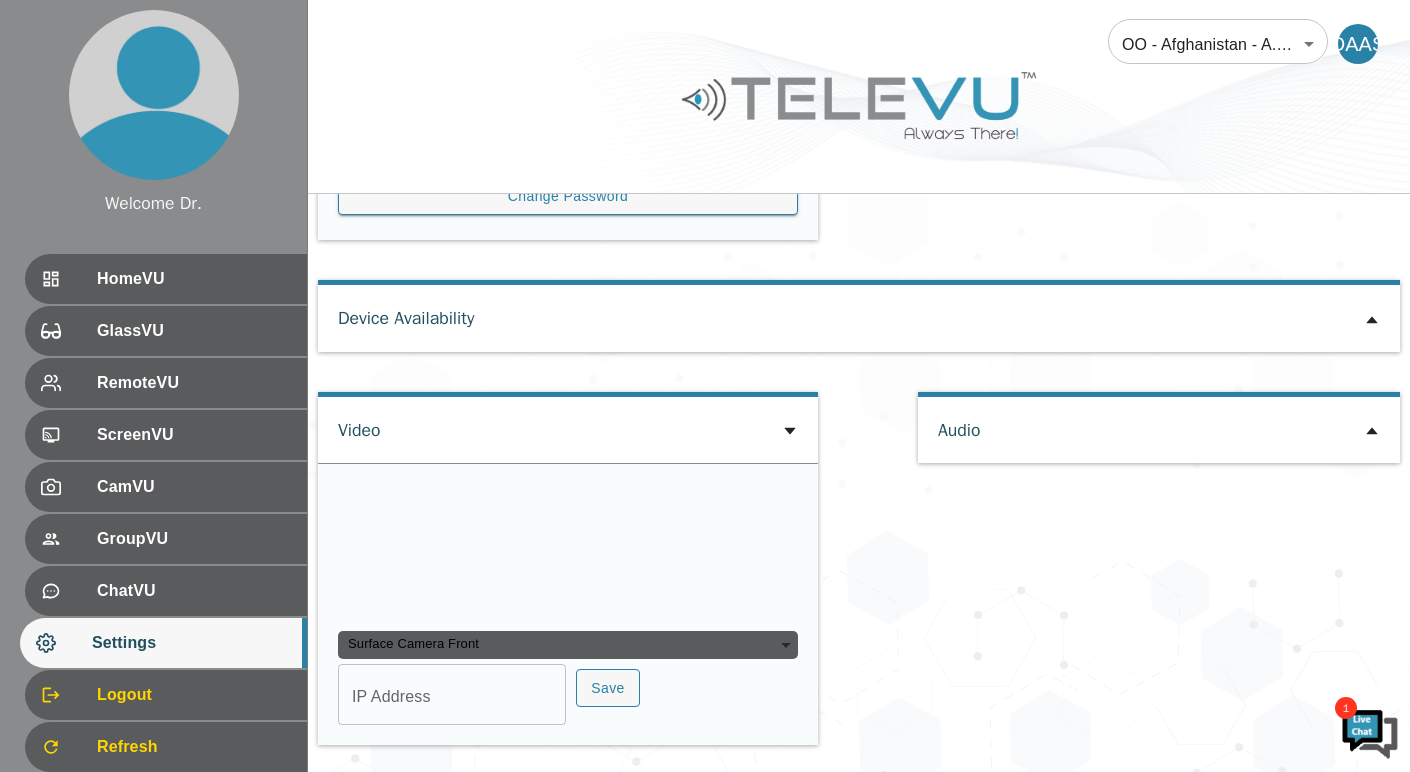 click 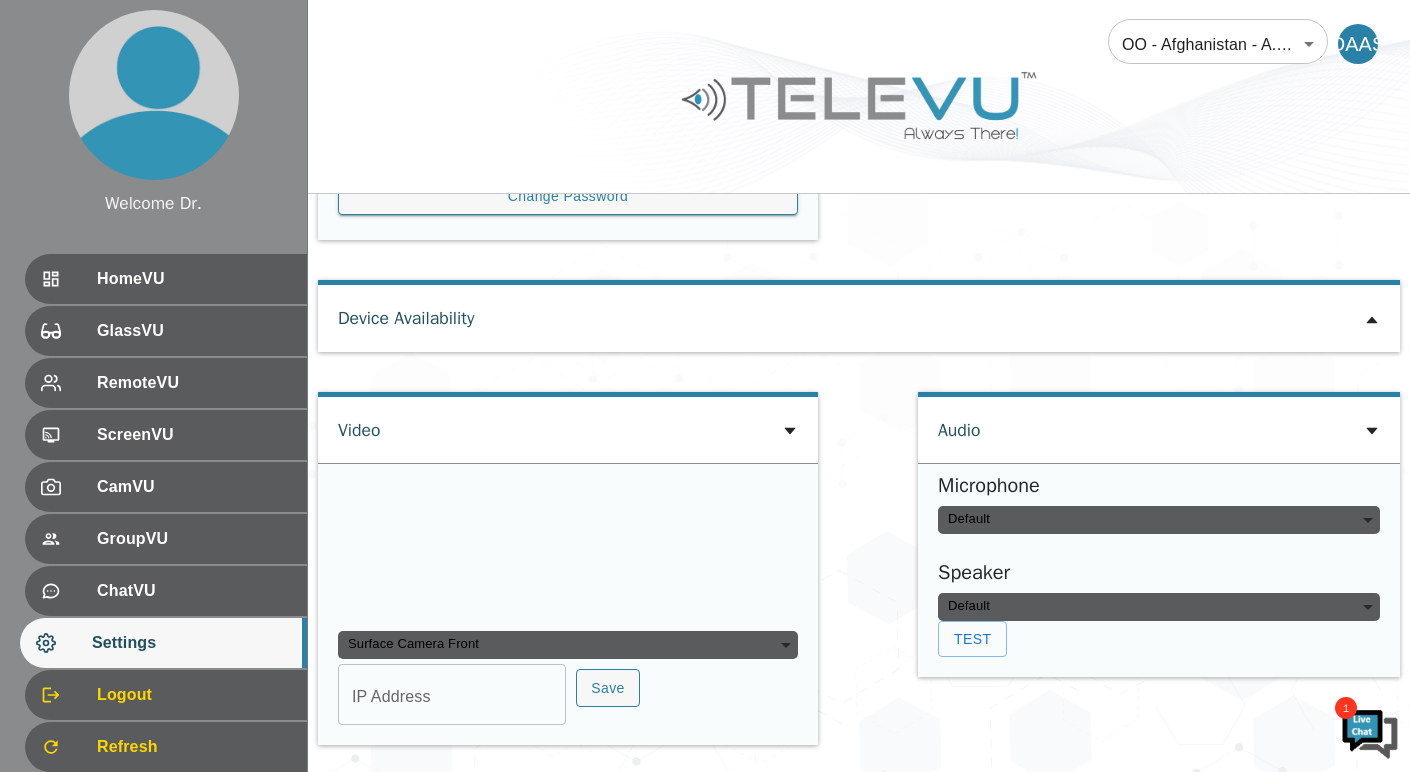 type on "default" 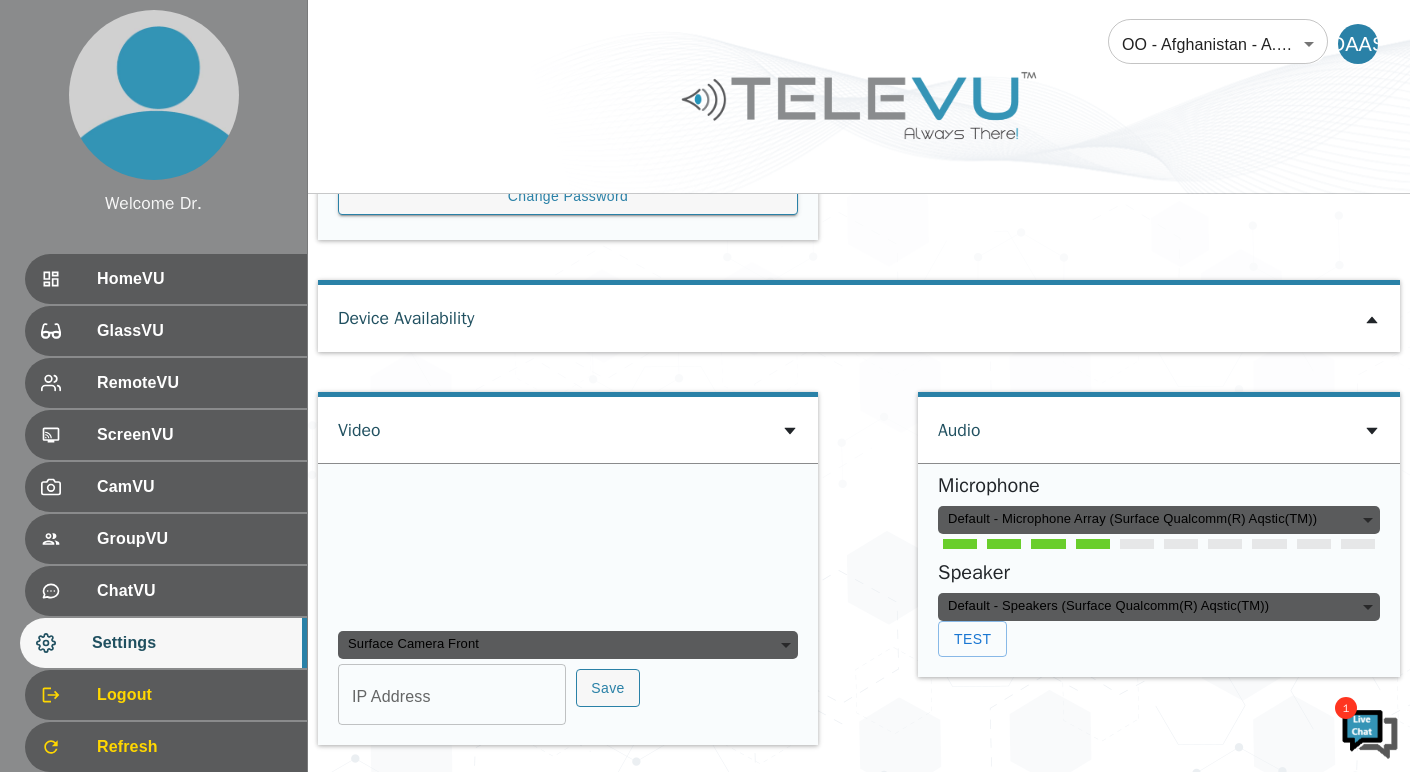 click 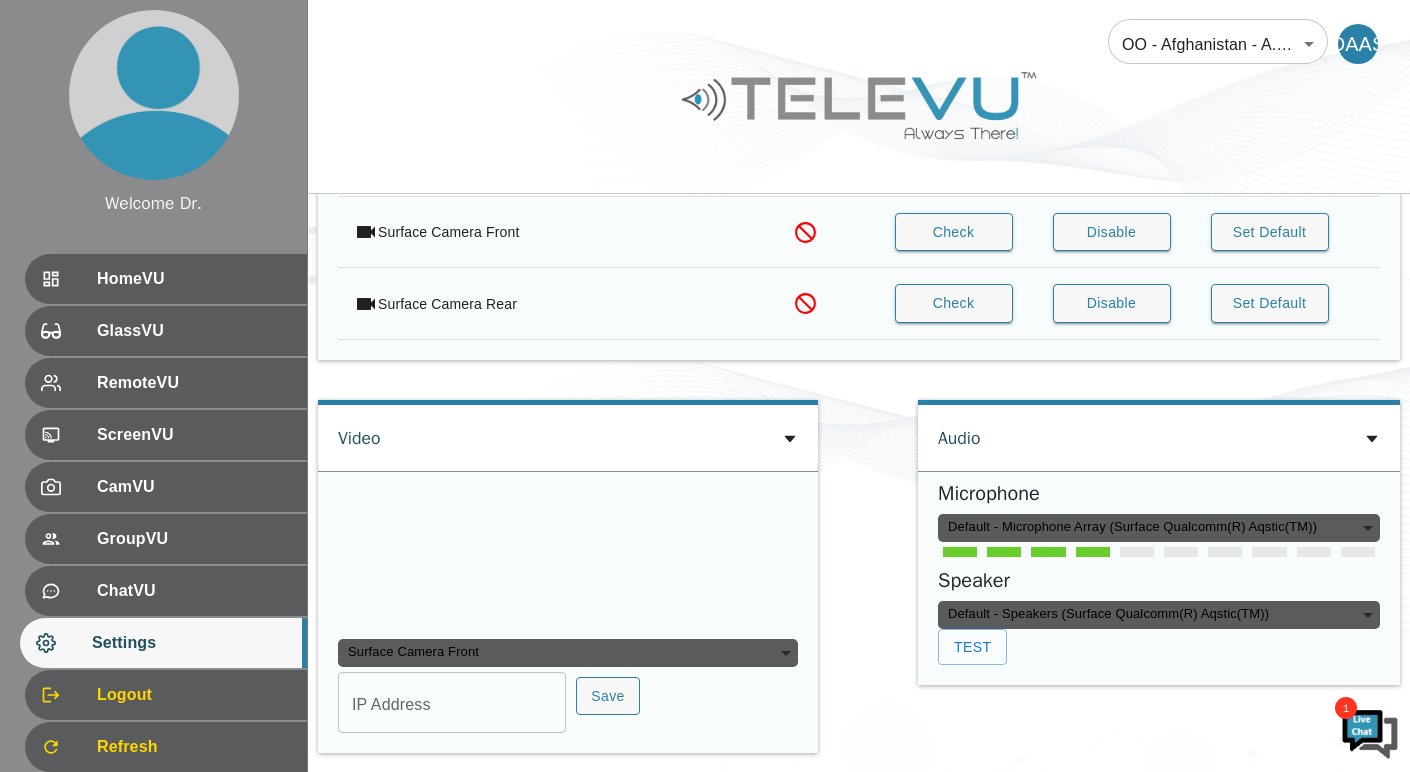 scroll, scrollTop: 1843, scrollLeft: 0, axis: vertical 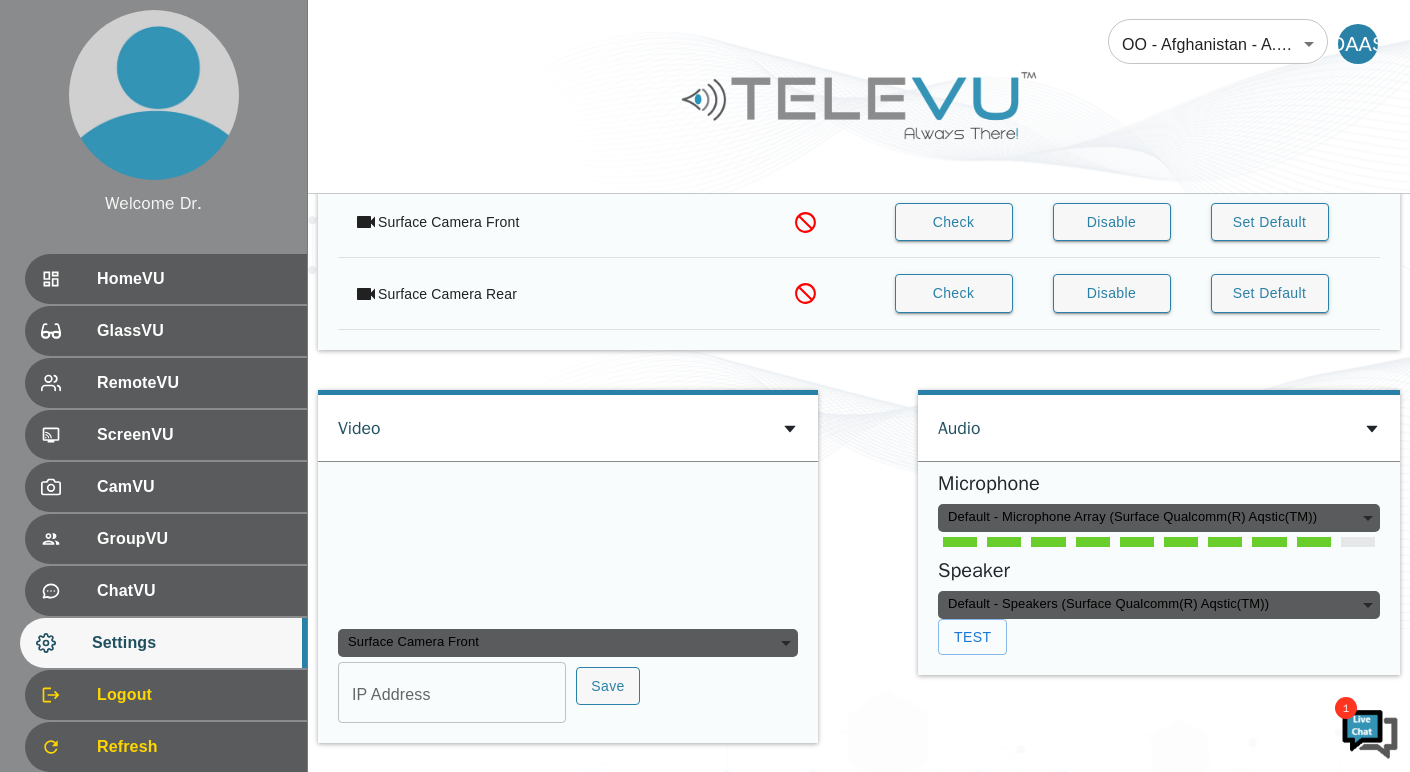 click on "Test" at bounding box center (972, 637) 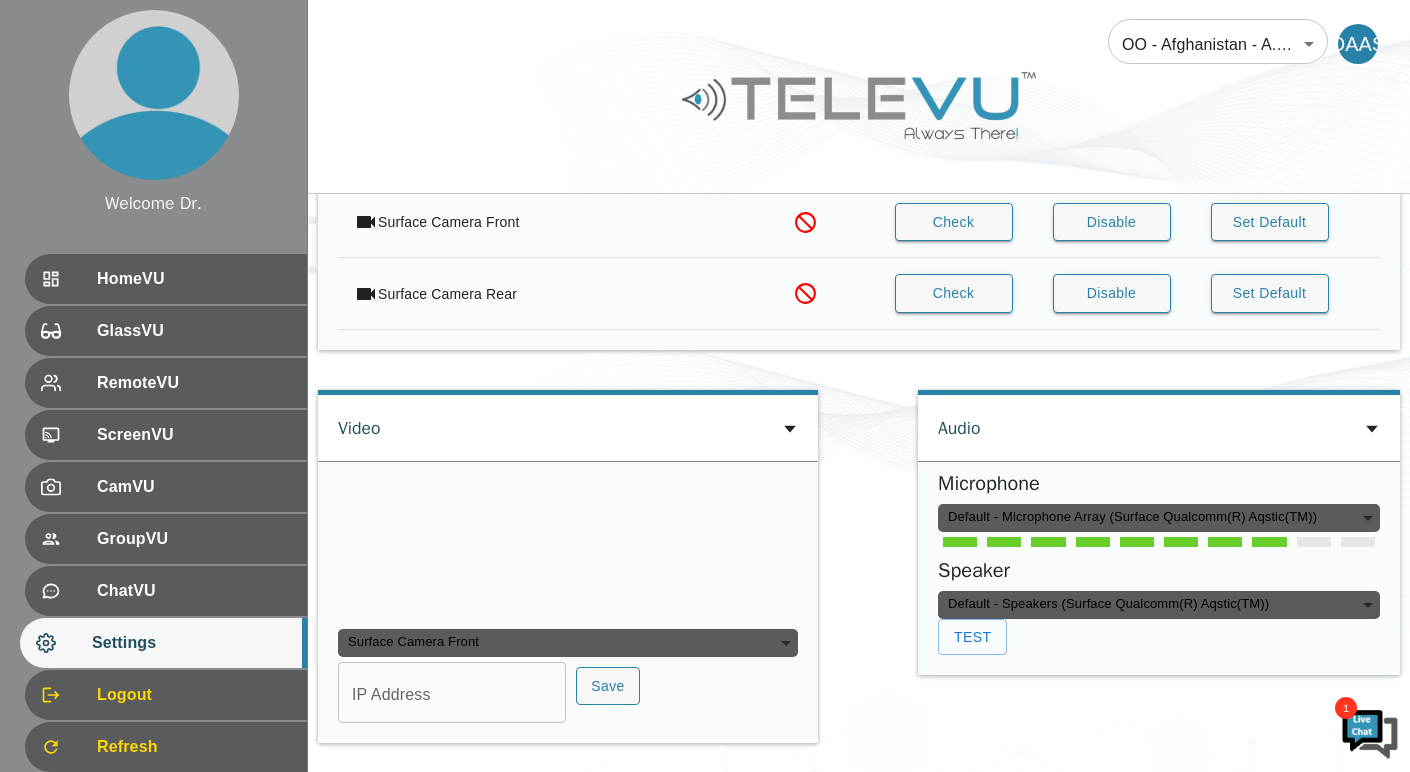 click on "Test" at bounding box center [972, 637] 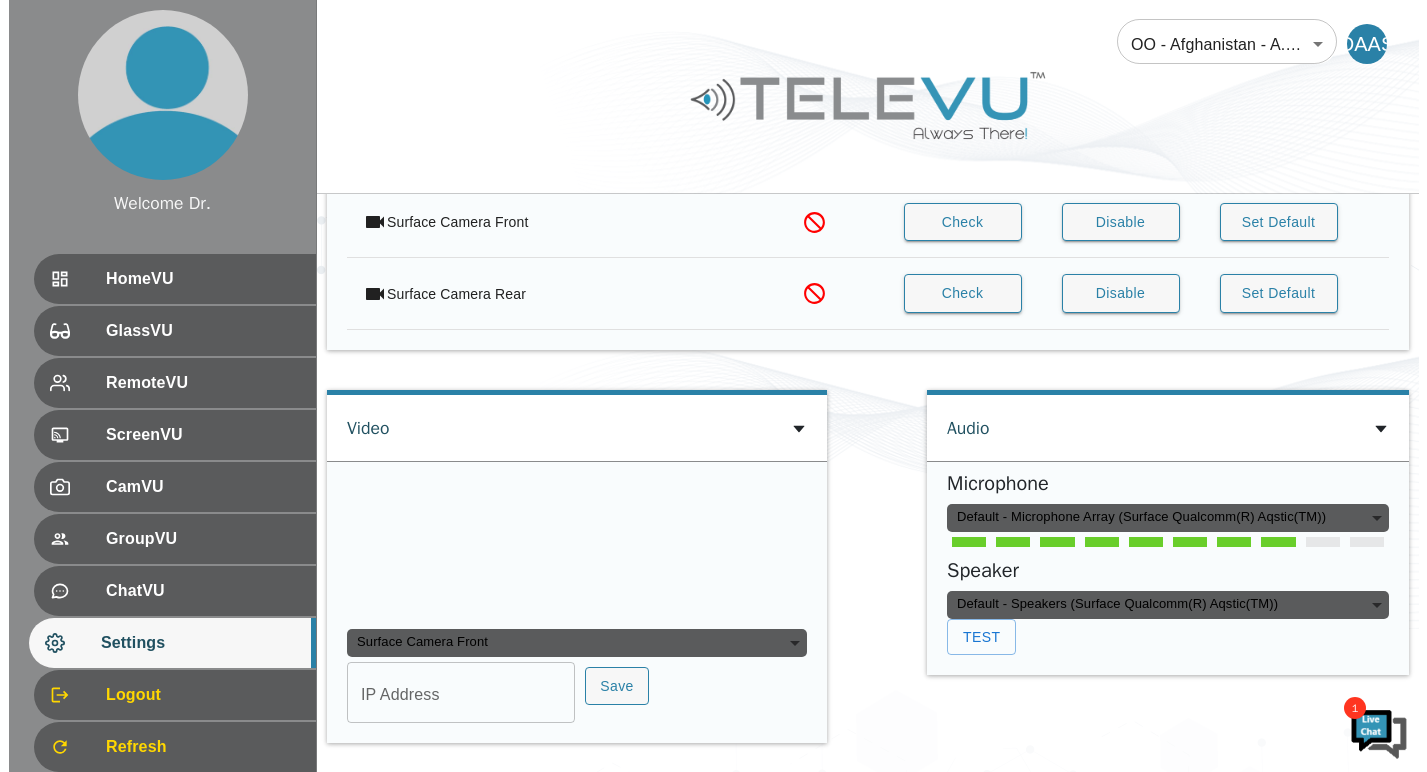 scroll, scrollTop: 0, scrollLeft: 0, axis: both 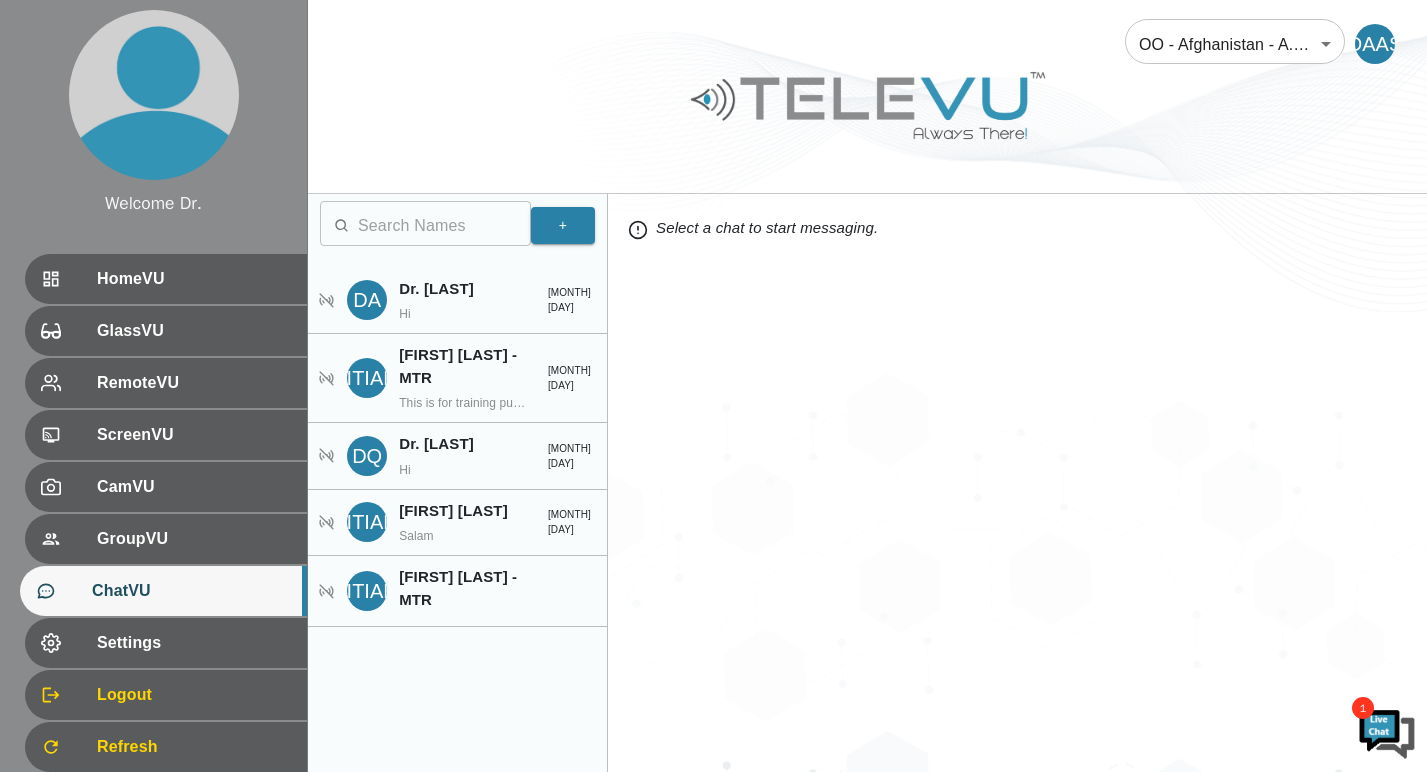 click on "GroupVU" at bounding box center [194, 539] 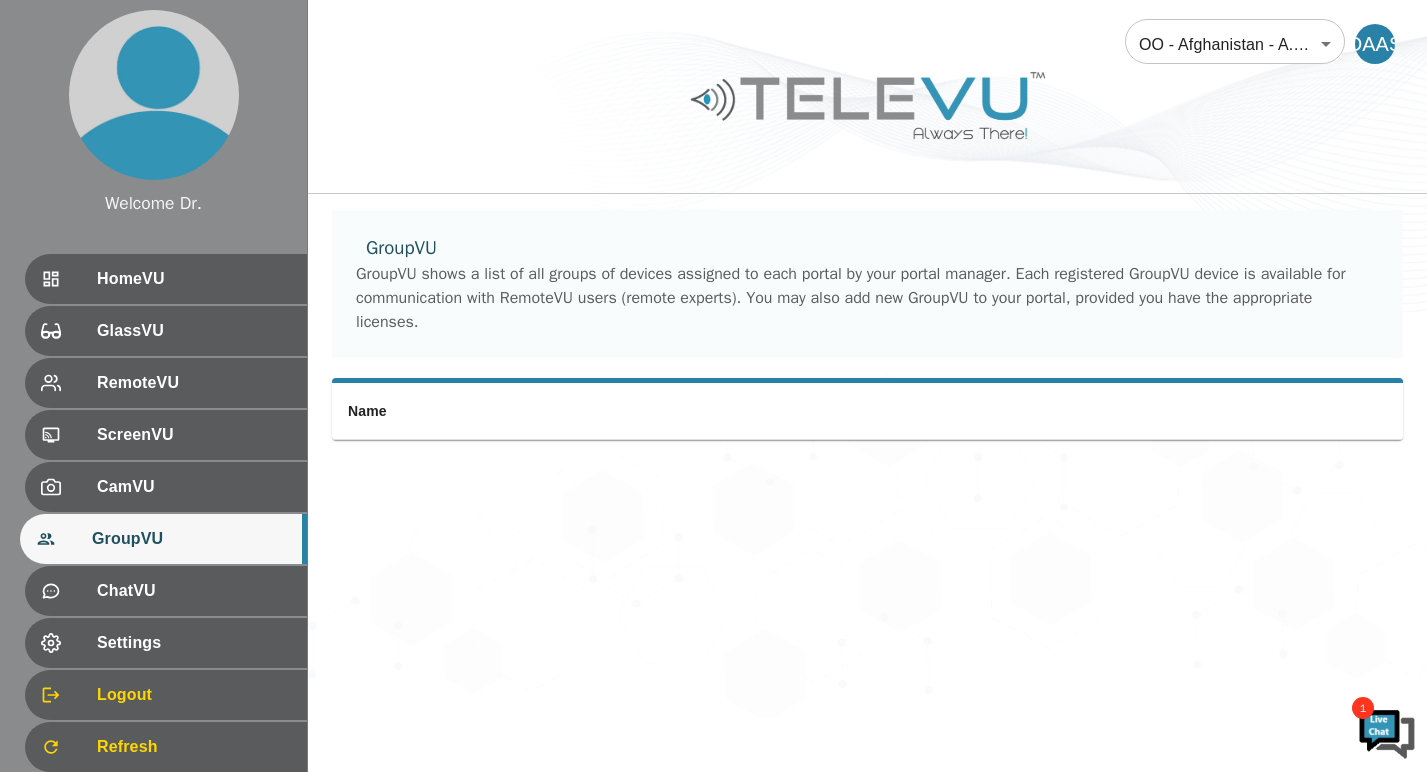 click on "CamVU" at bounding box center (166, 487) 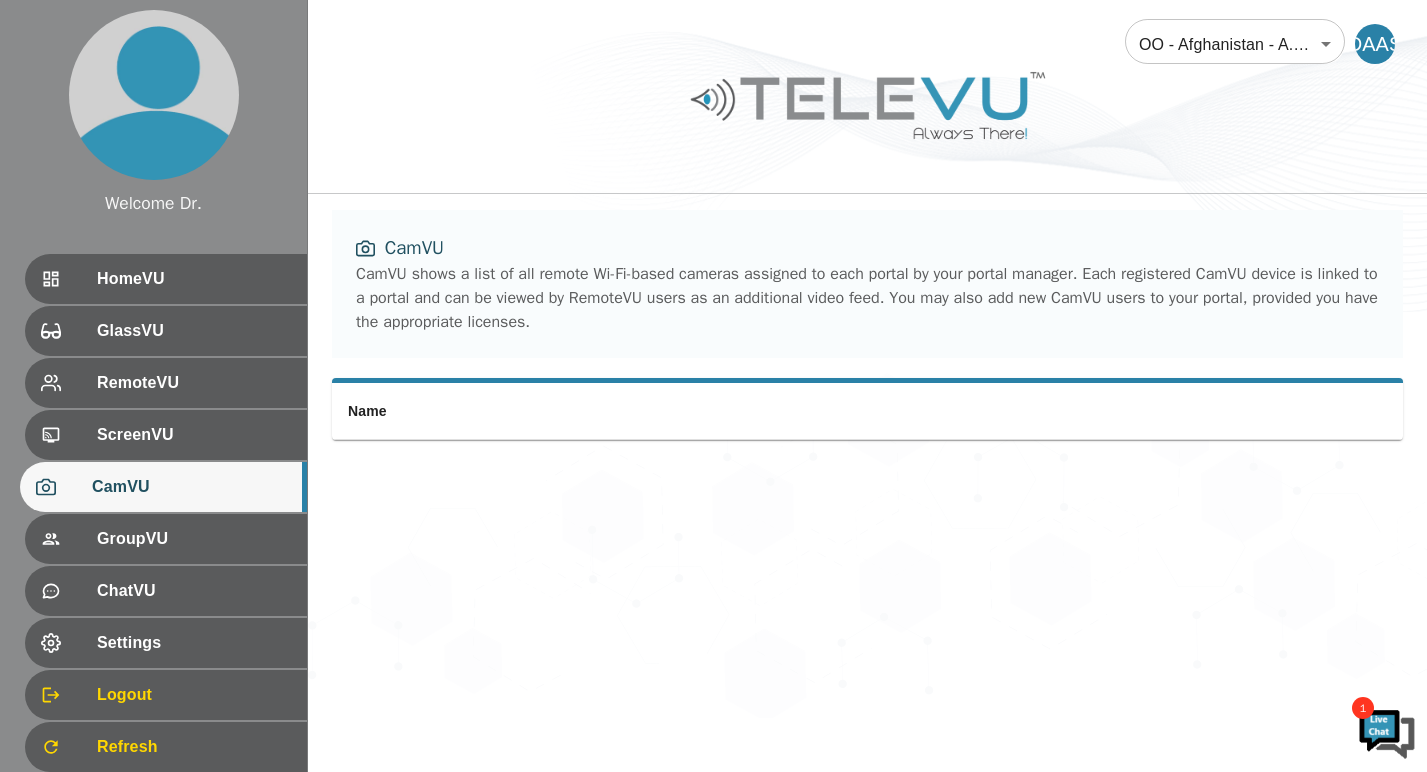 click on "ScreenVU" at bounding box center [194, 435] 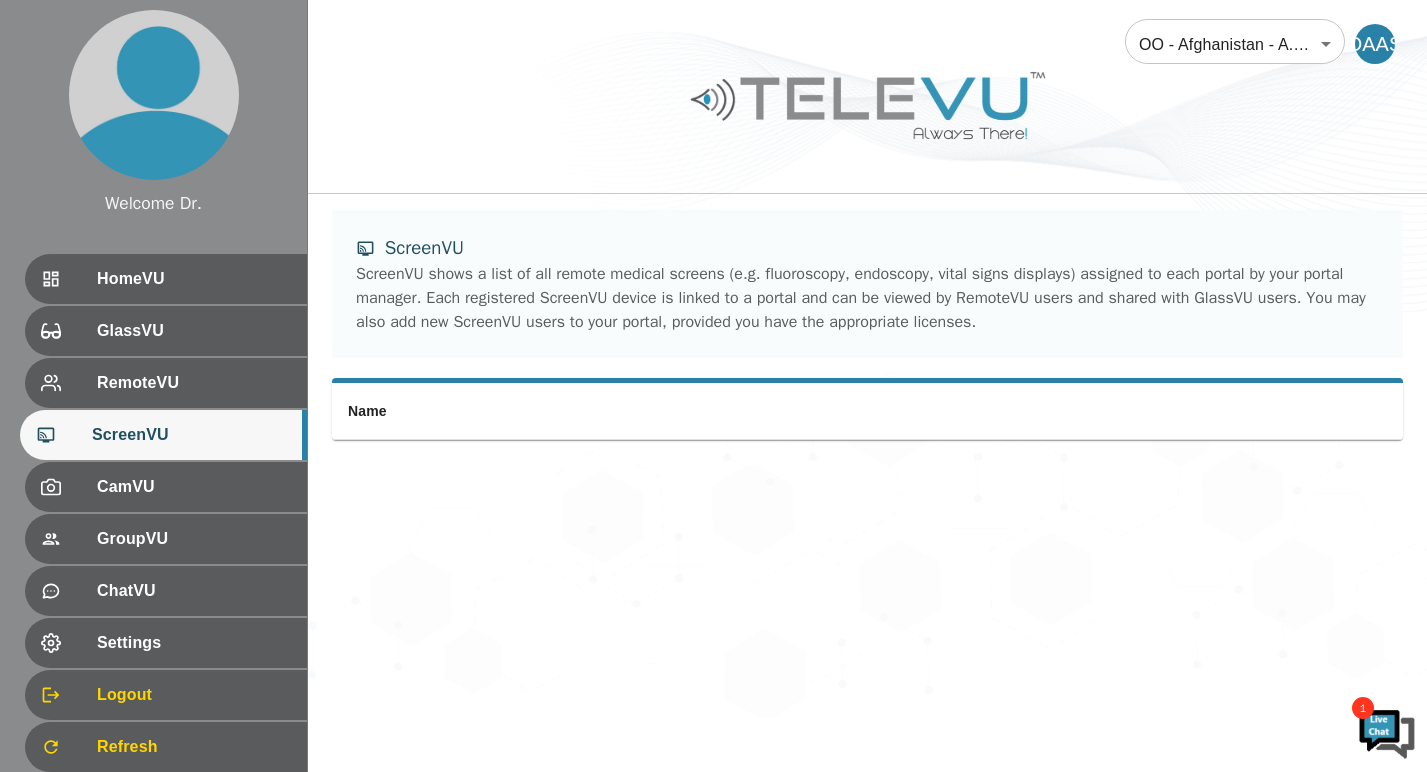 click on "RemoteVU" at bounding box center [166, 383] 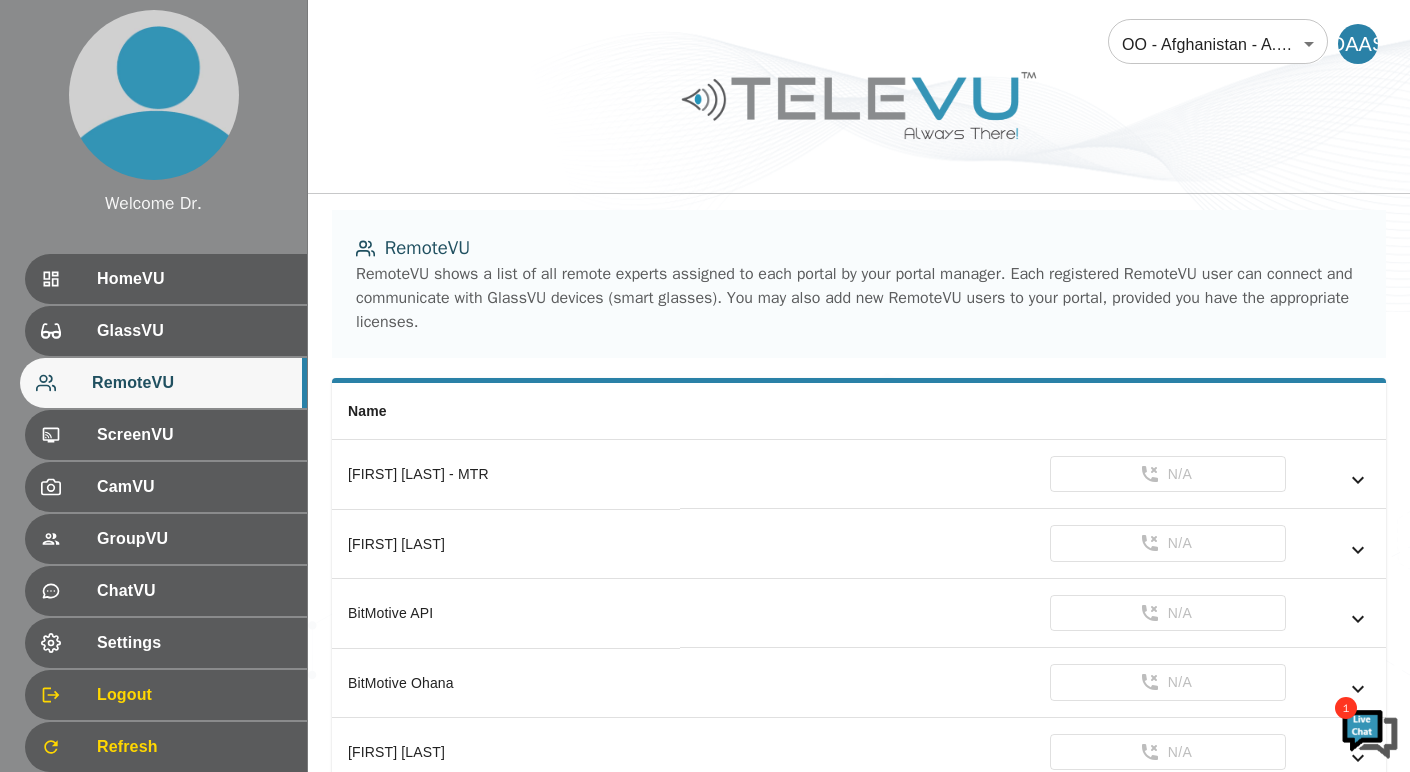 click on "ScreenVU" at bounding box center (194, 435) 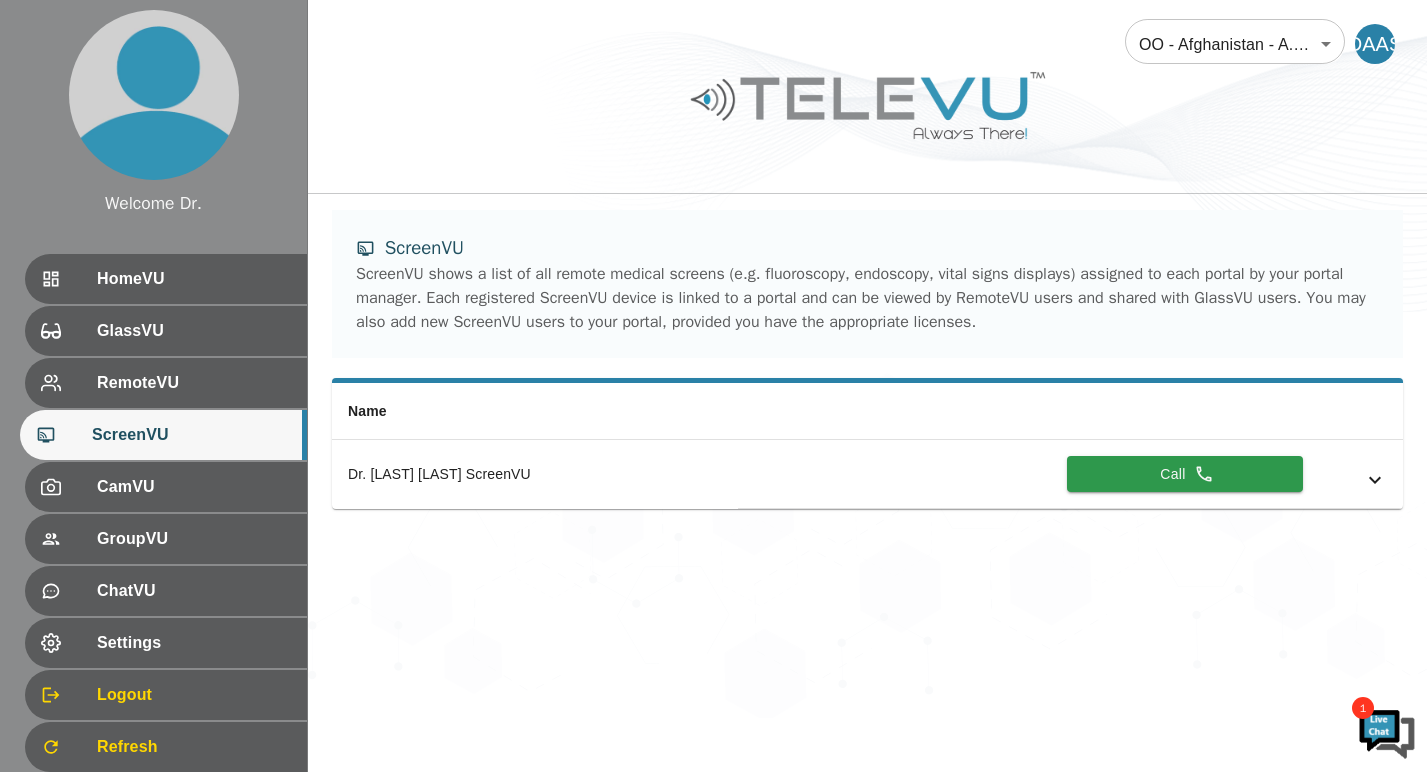 click on "RemoteVU" at bounding box center [194, 383] 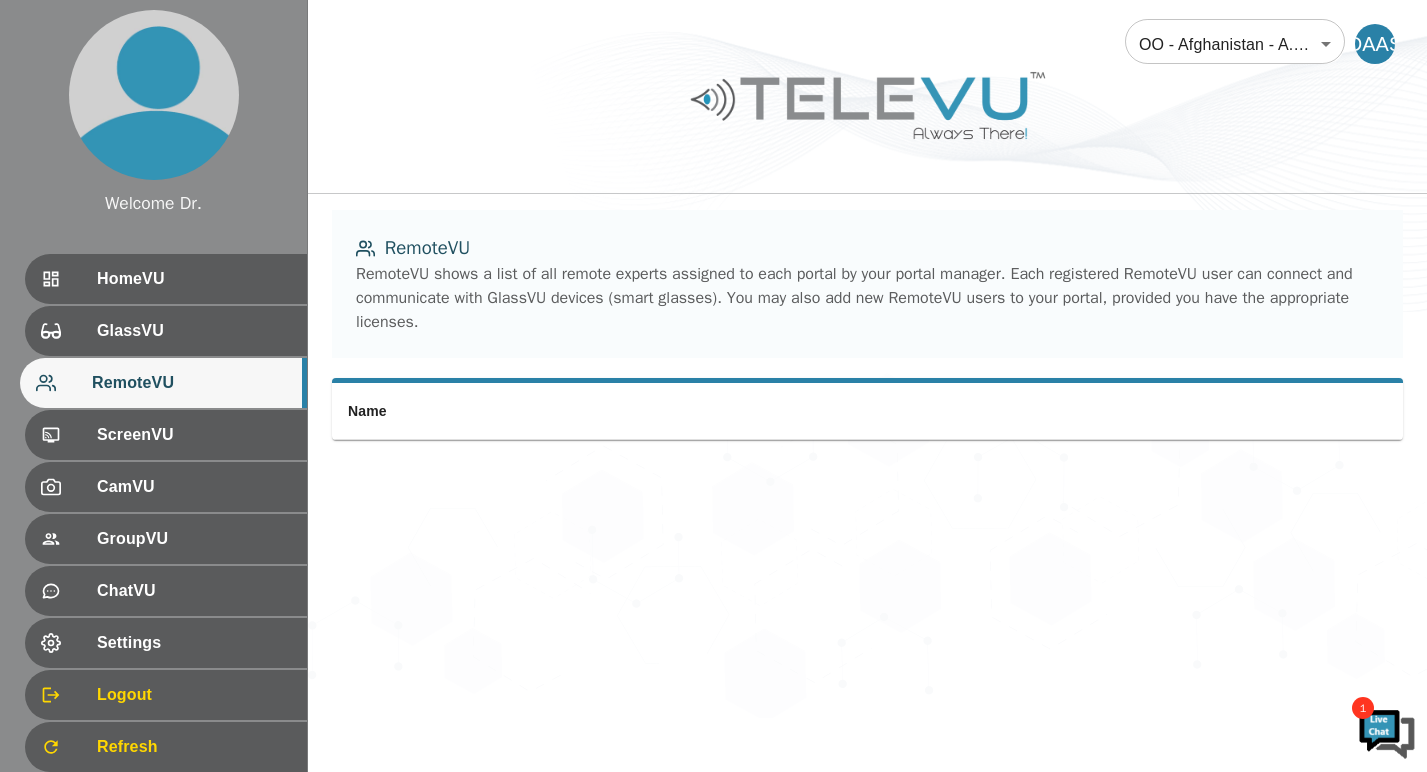 click on "GlassVU" at bounding box center (166, 331) 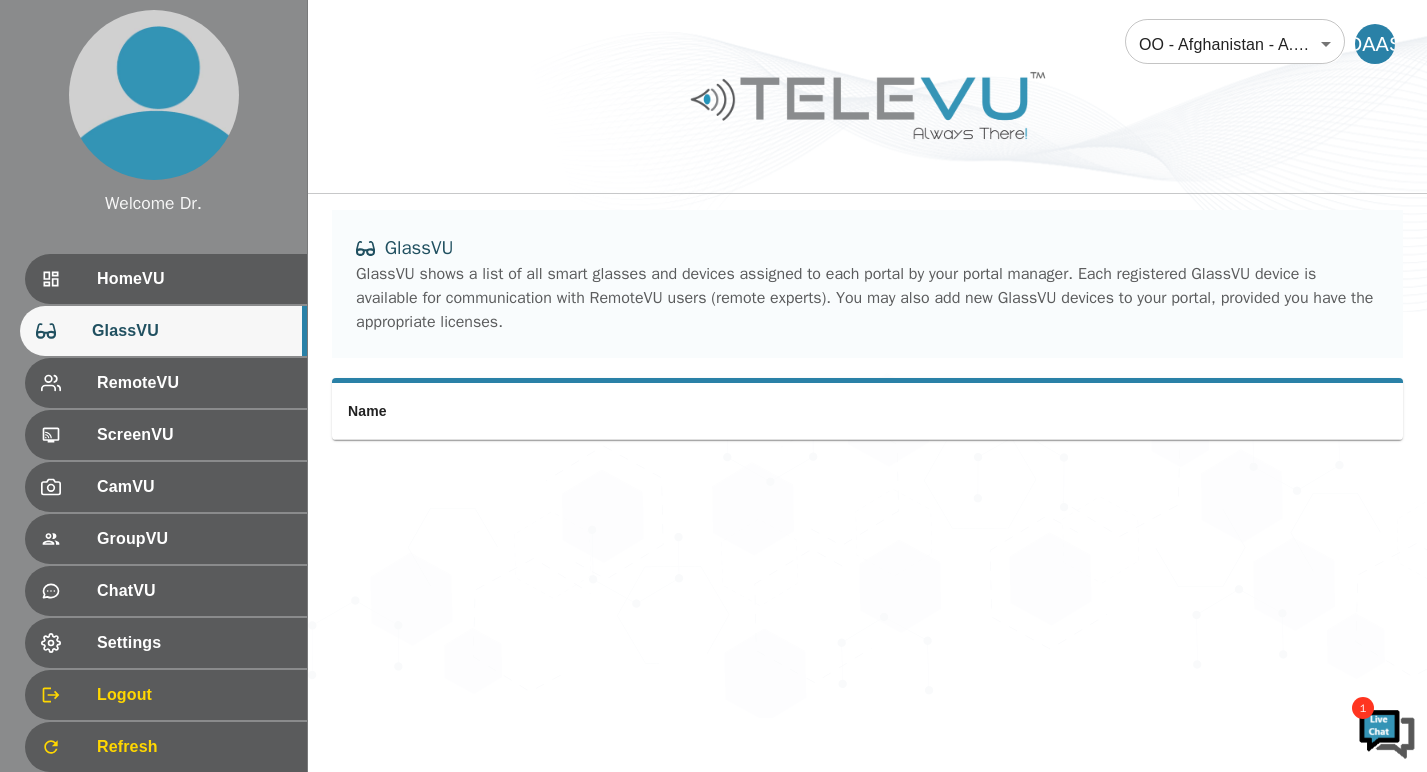 click on "HomeVU" at bounding box center [166, 279] 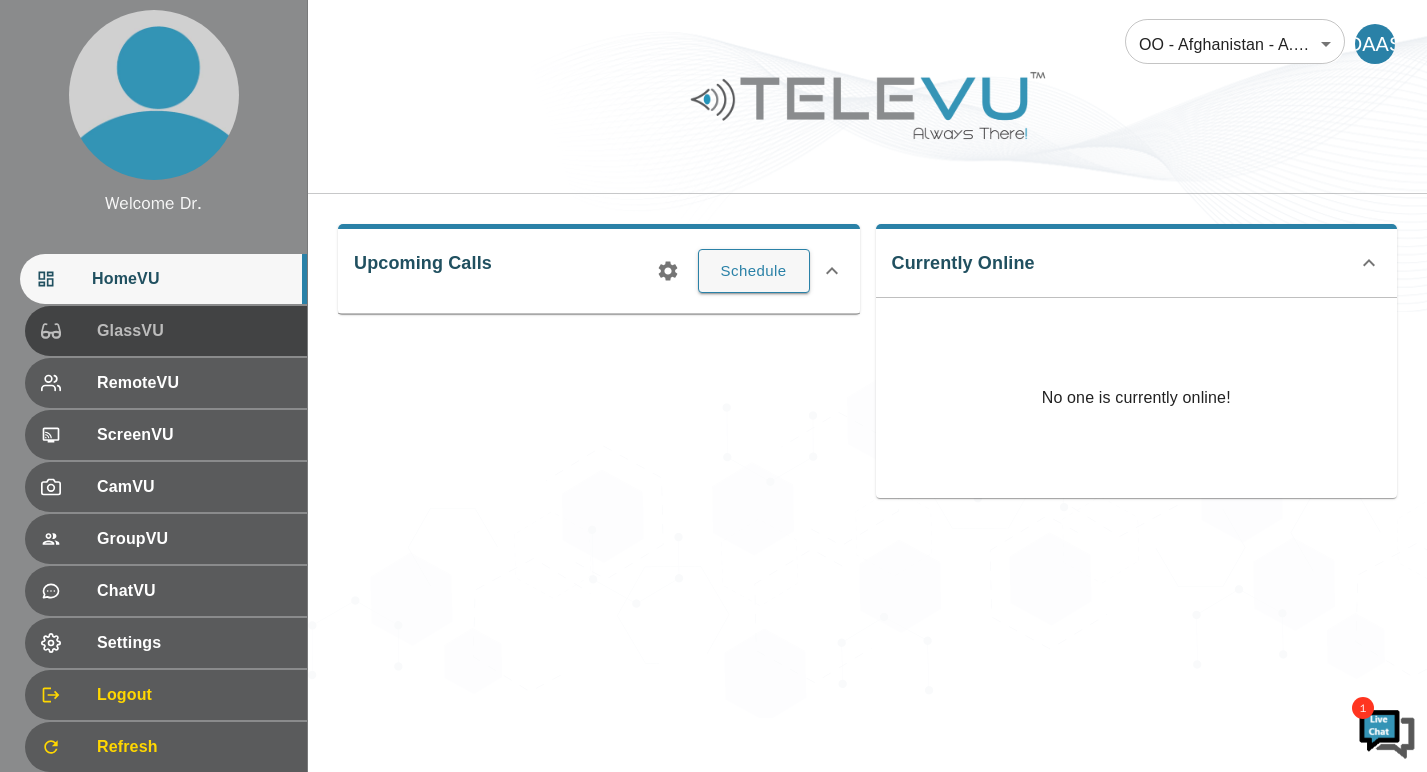 click at bounding box center (69, 331) 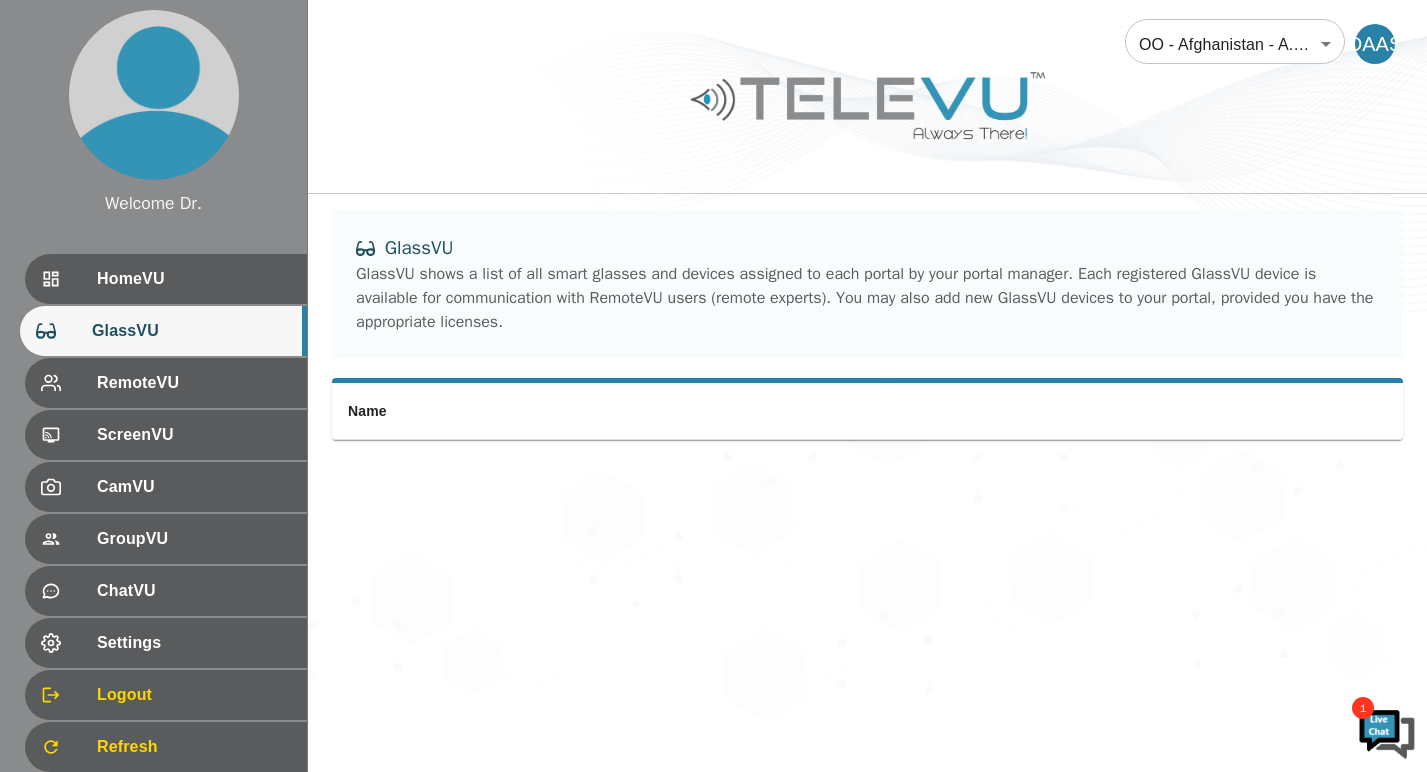 click at bounding box center [69, 383] 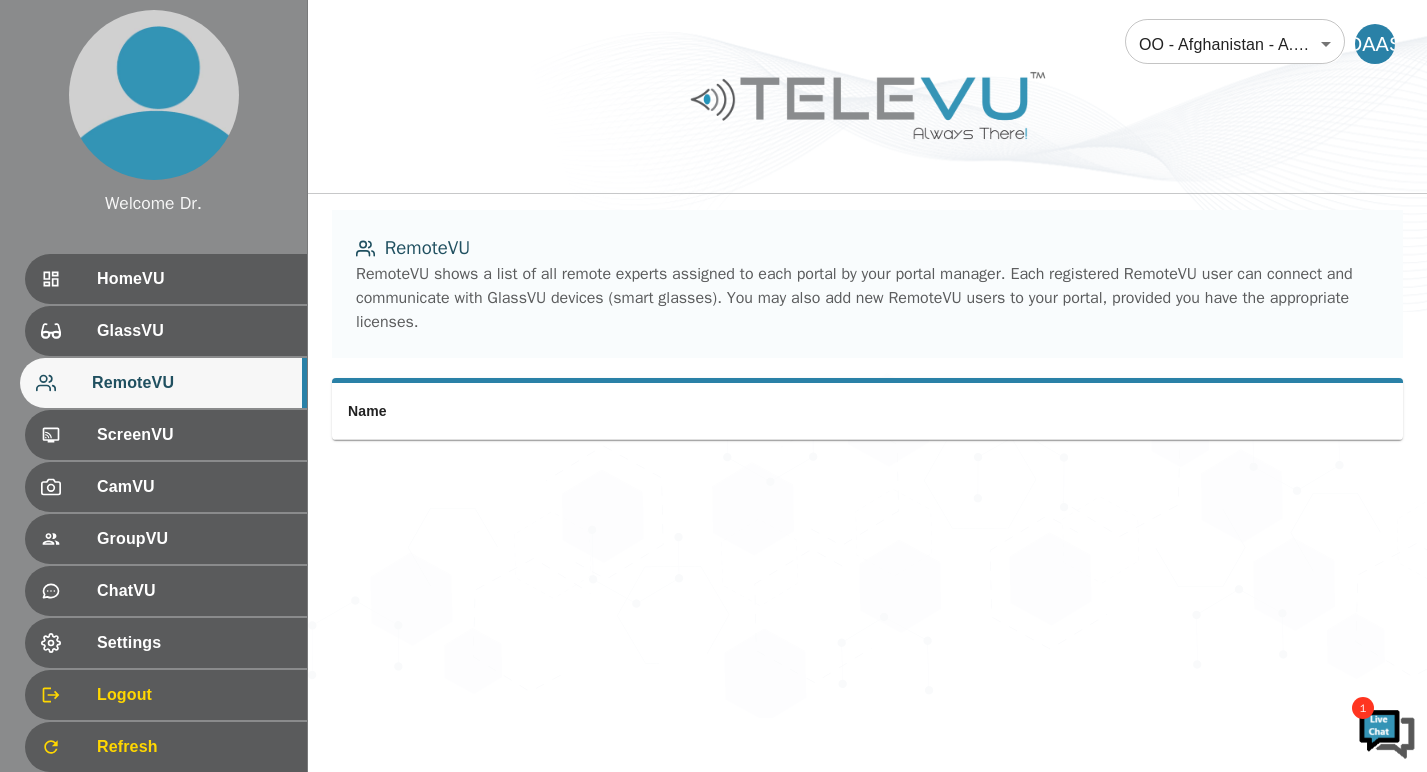 click on "GlassVU" at bounding box center (194, 331) 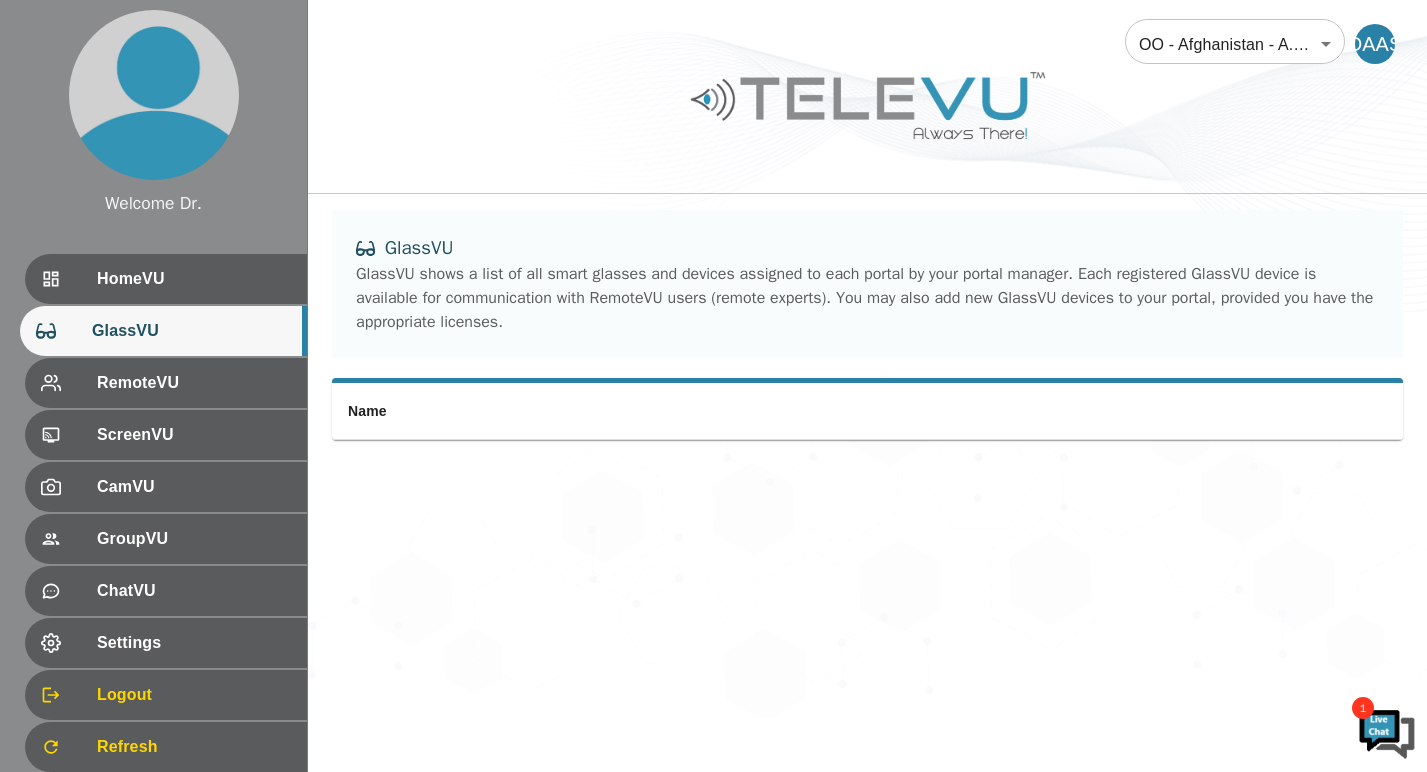 click on "HomeVU" at bounding box center [194, 279] 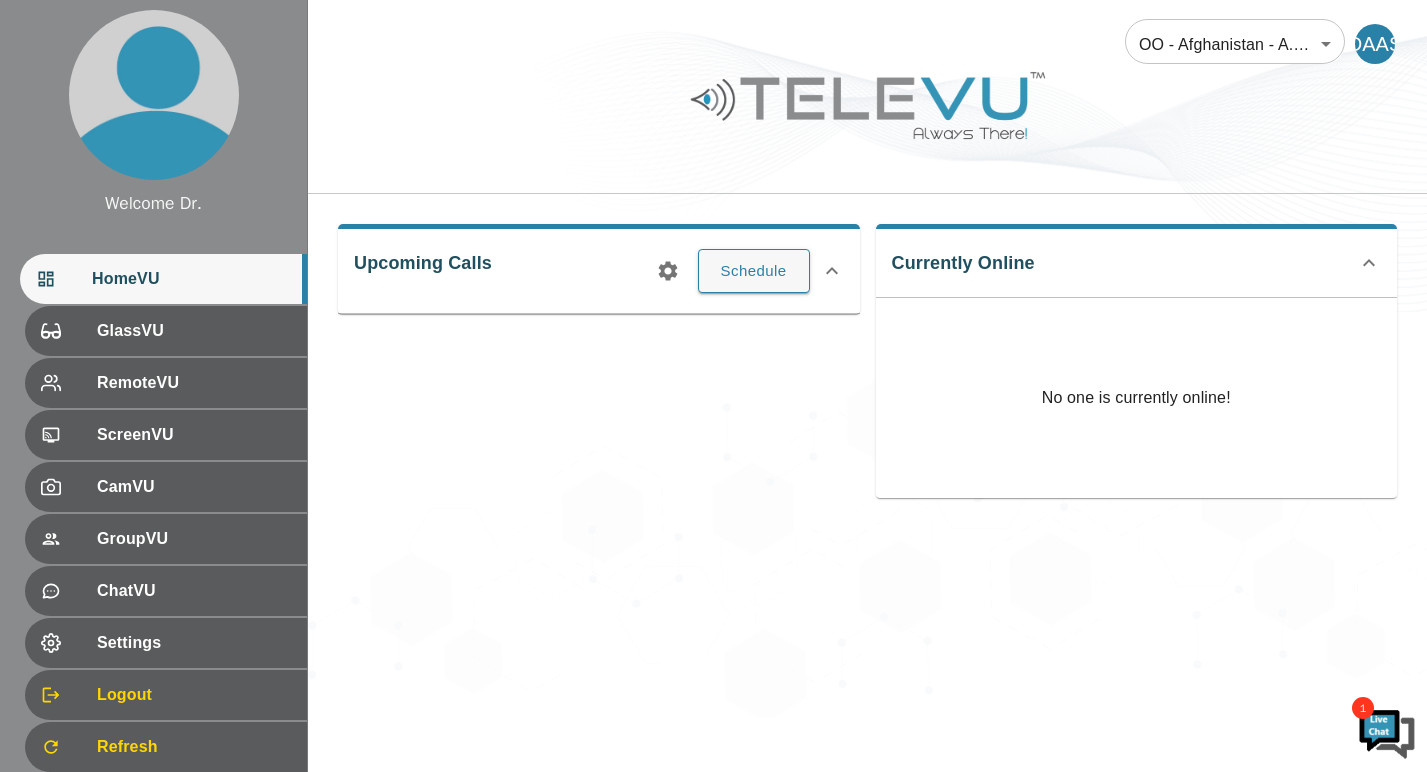 click at bounding box center (1387, 732) 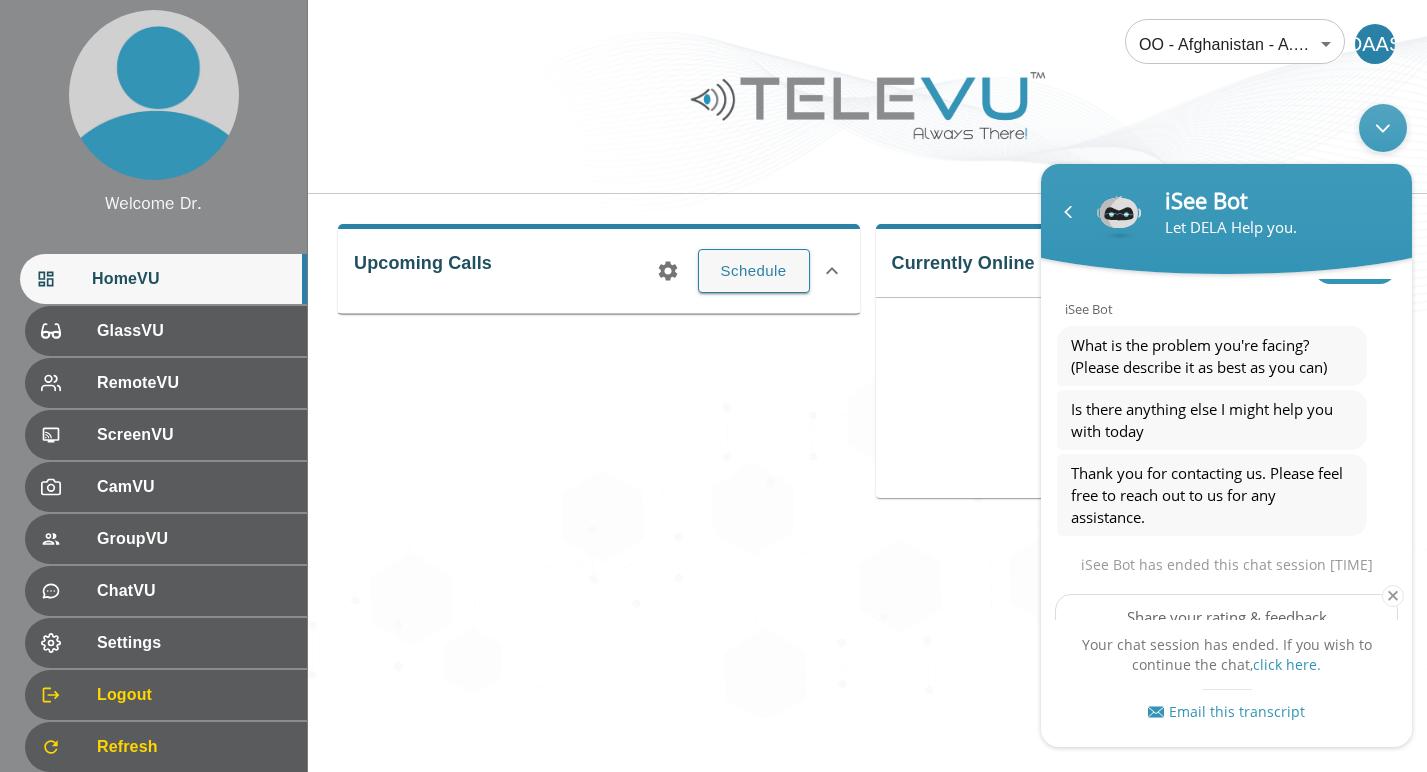 scroll, scrollTop: 549, scrollLeft: 0, axis: vertical 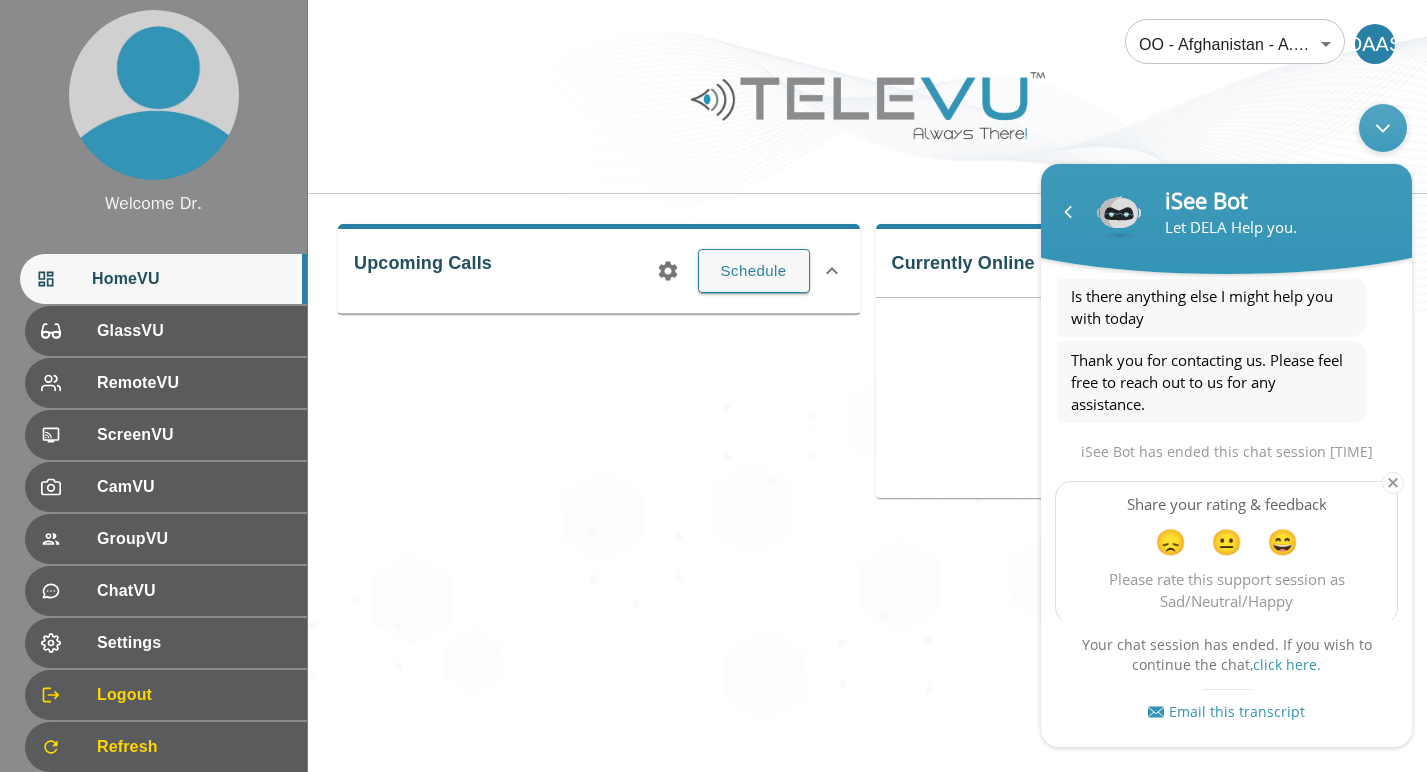 click at bounding box center (1393, 483) 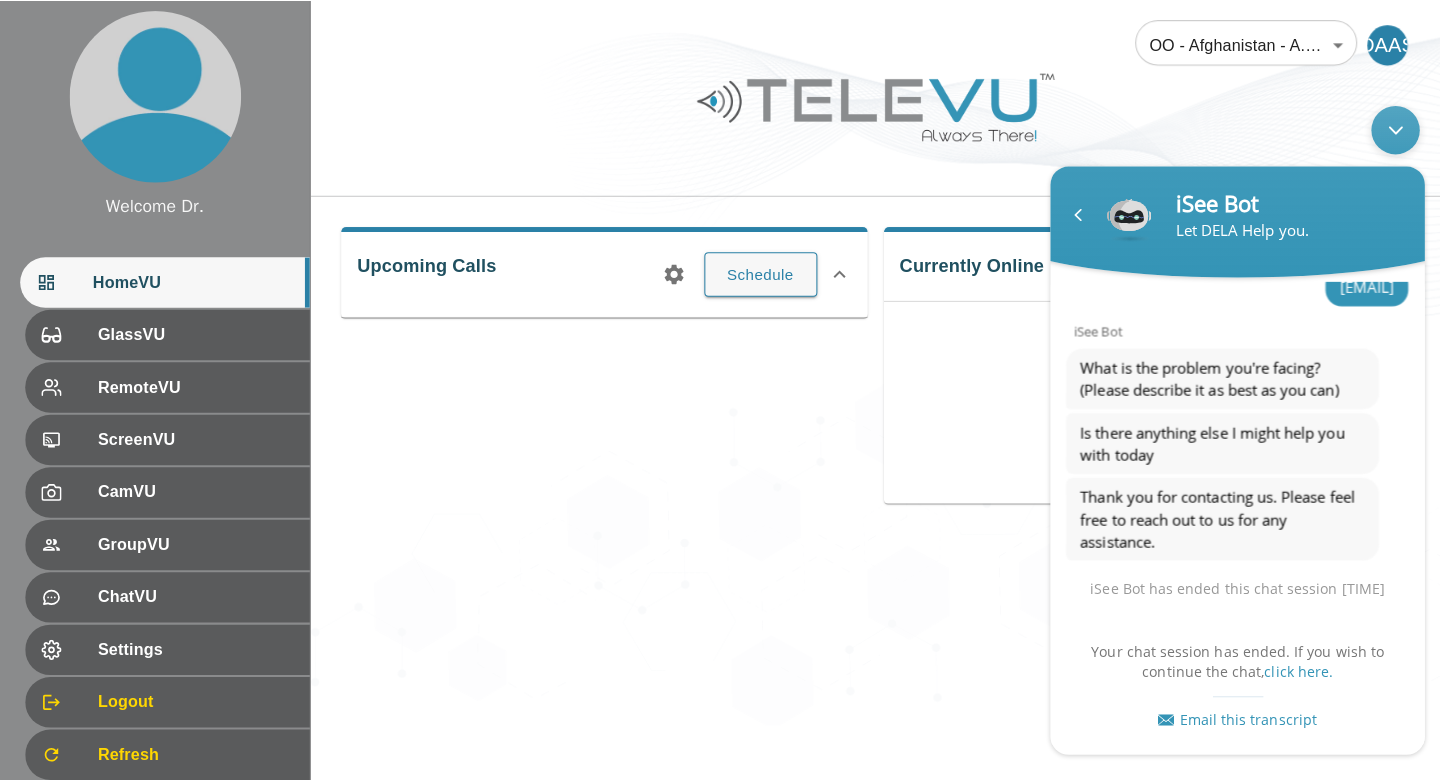scroll, scrollTop: 548, scrollLeft: 0, axis: vertical 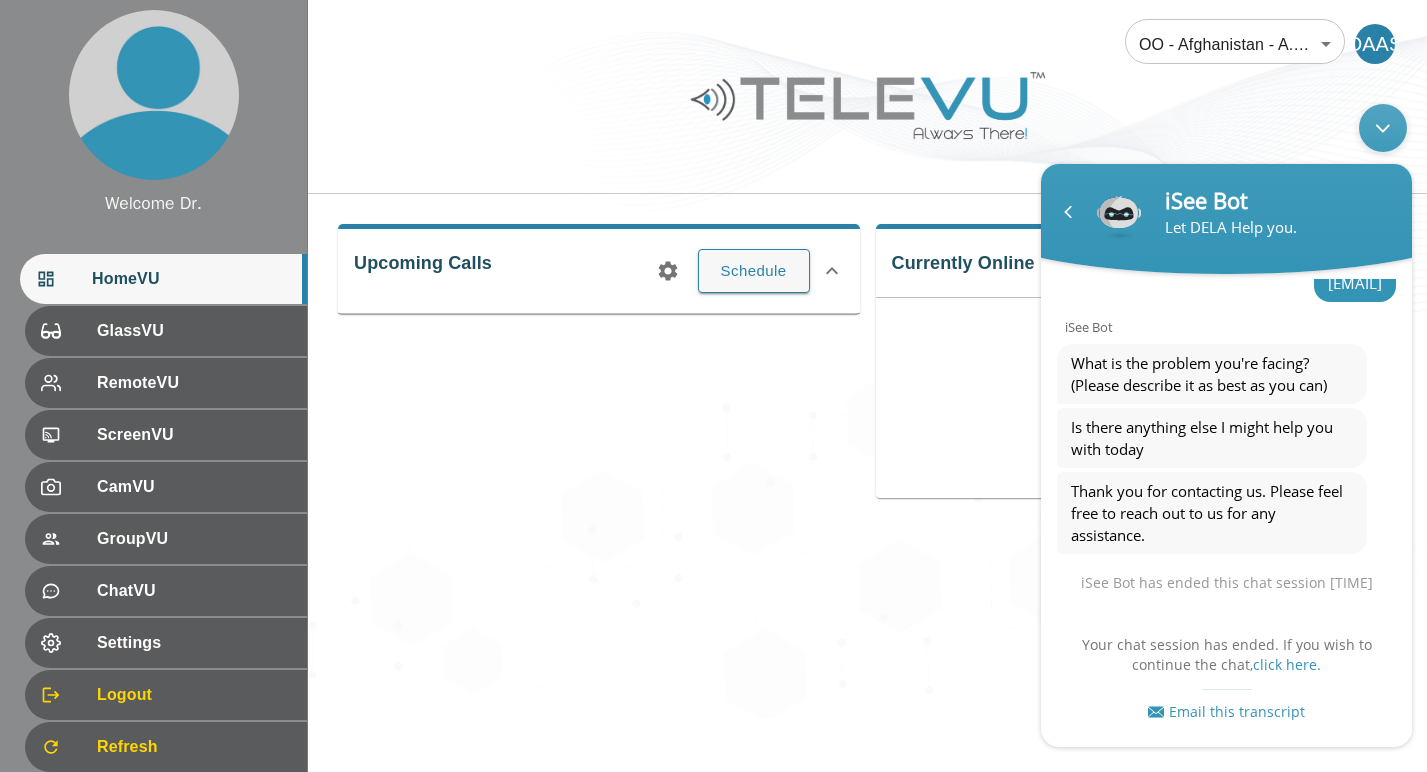 click at bounding box center (1383, 128) 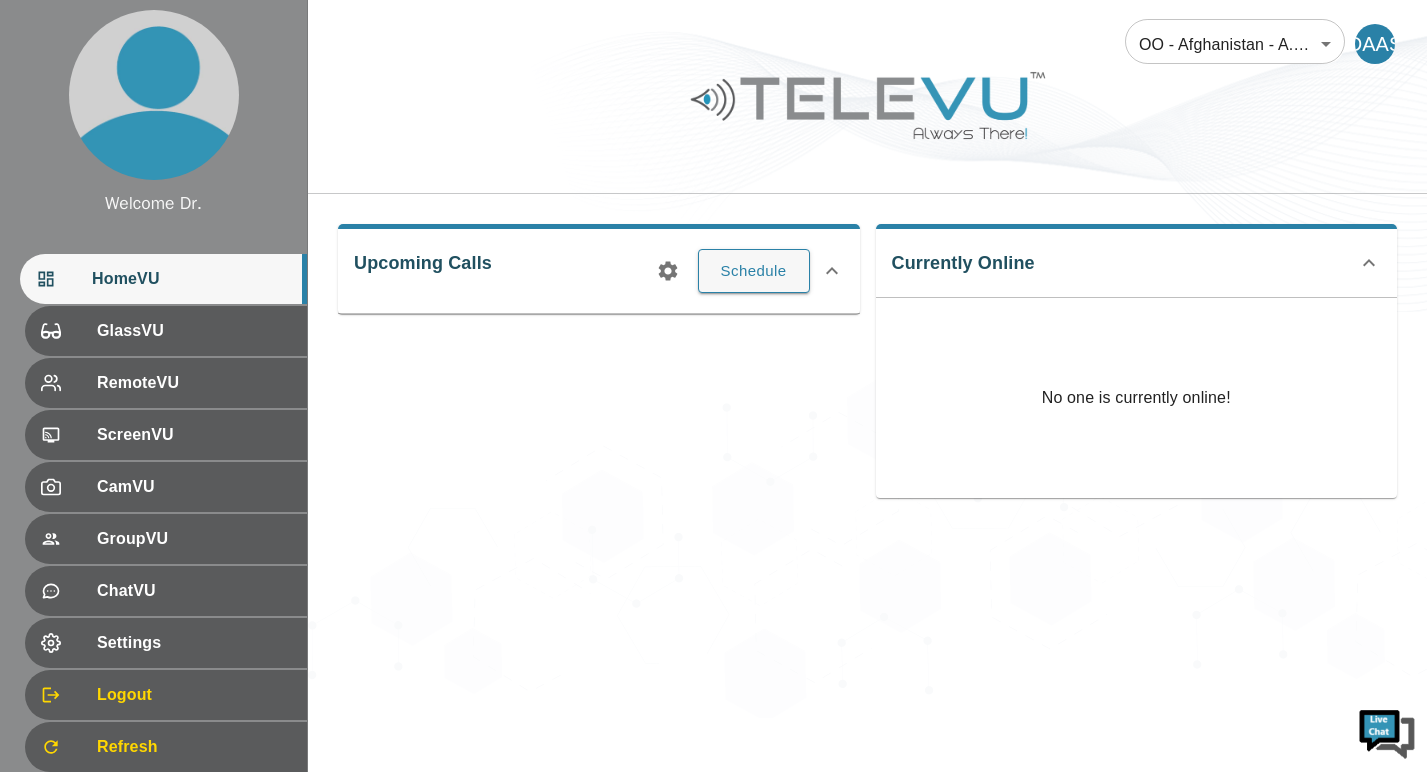 click on "OO - Afghanistan - A. [LAST] 159 ​ DAAS Upcoming Calls Schedule Currently Online No one is currently online!" at bounding box center [867, 359] 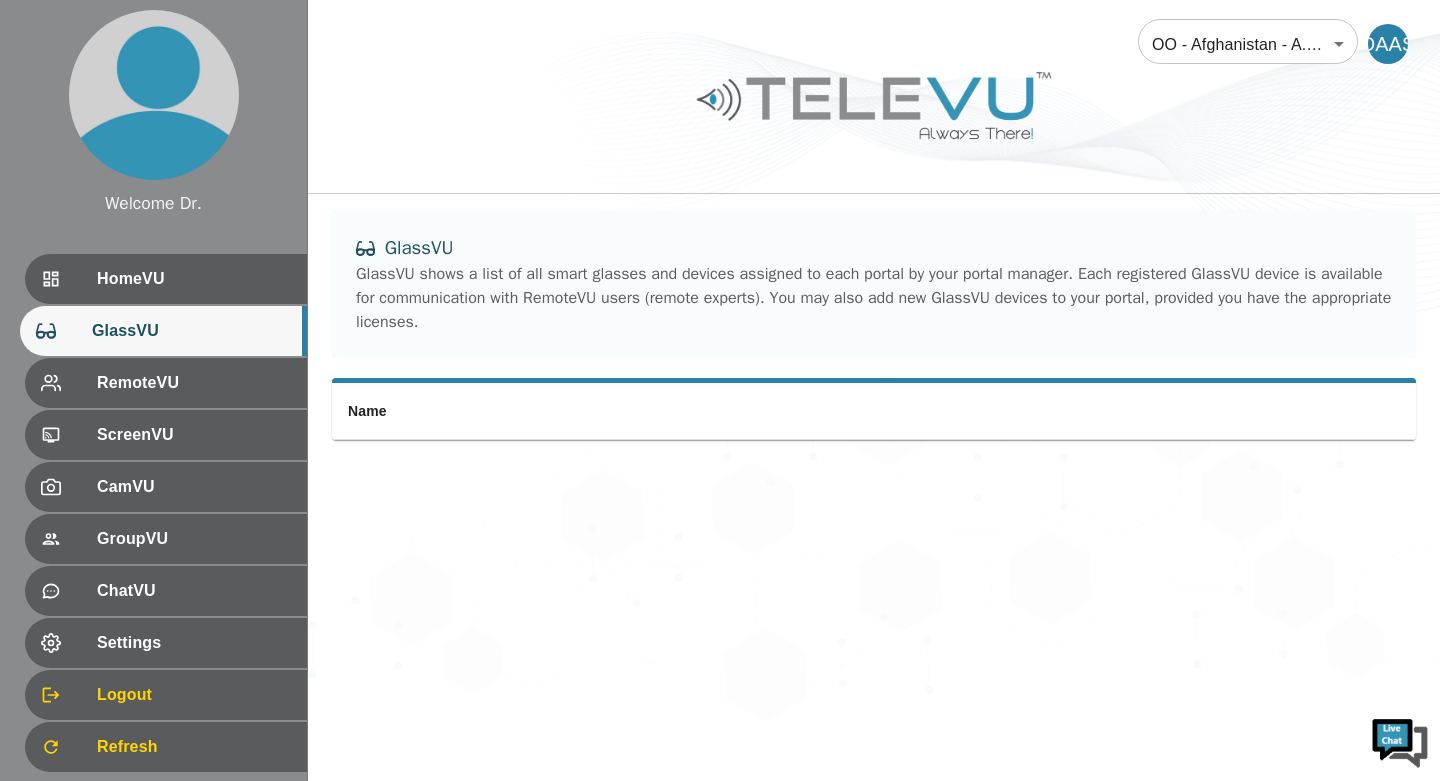 click on "RemoteVU" at bounding box center [194, 383] 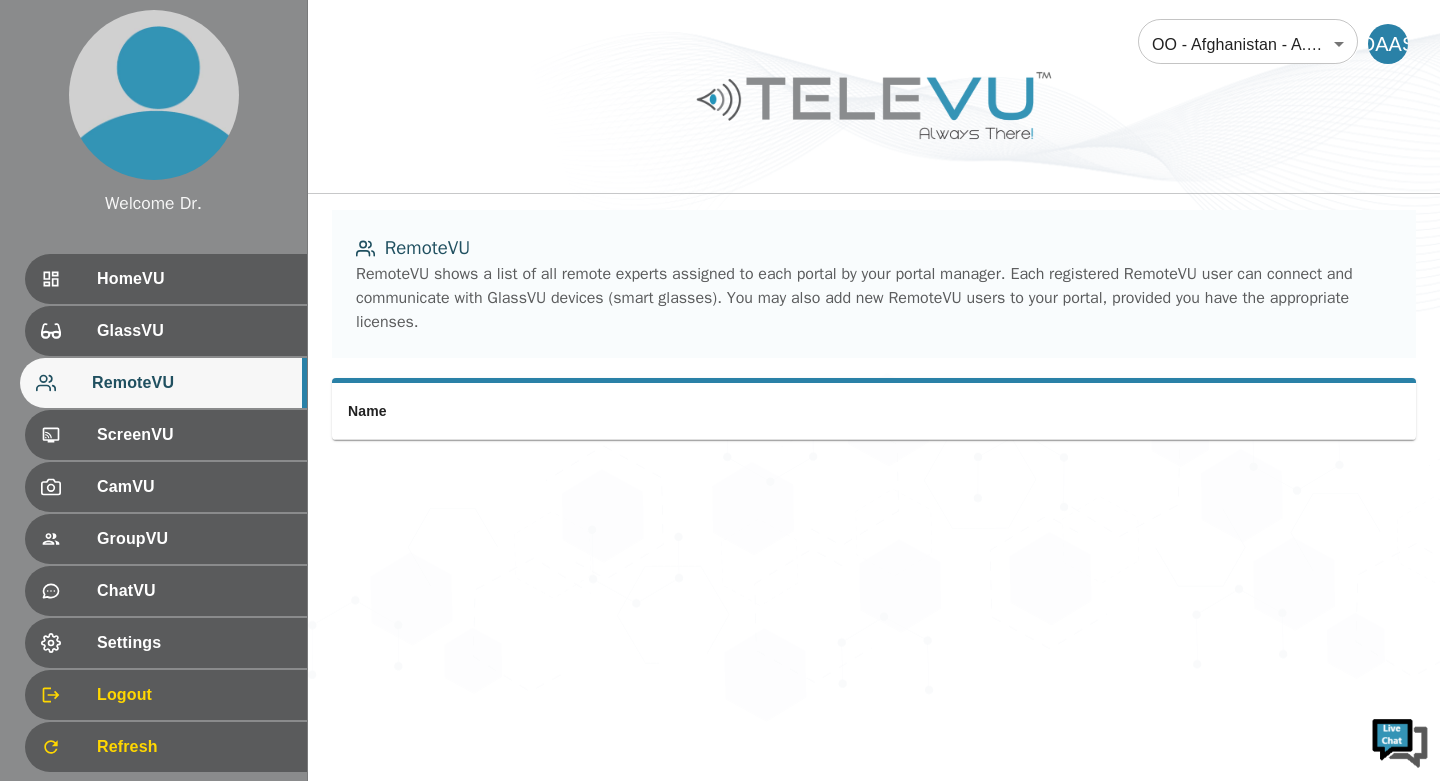 click on "ScreenVU" at bounding box center (166, 435) 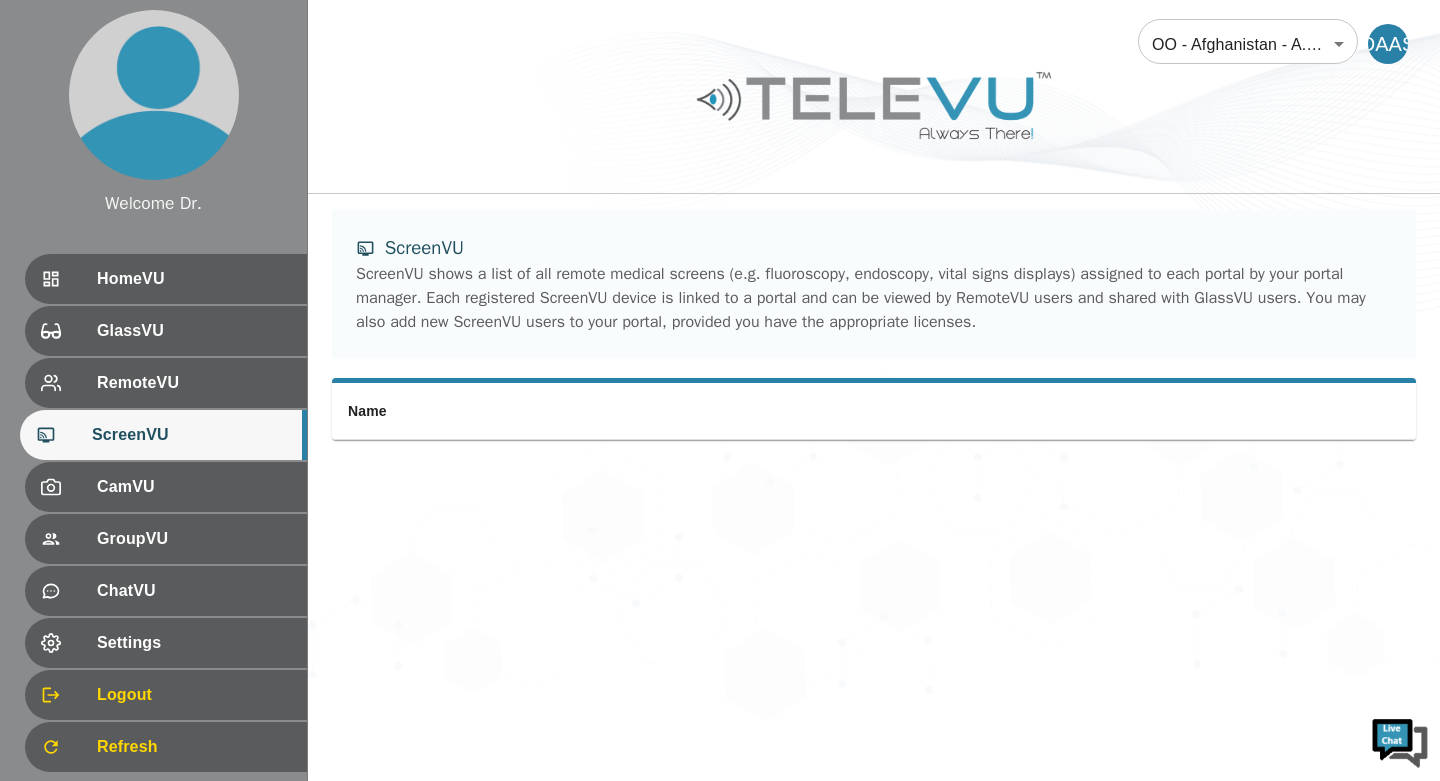 click on "GlassVU" at bounding box center [194, 331] 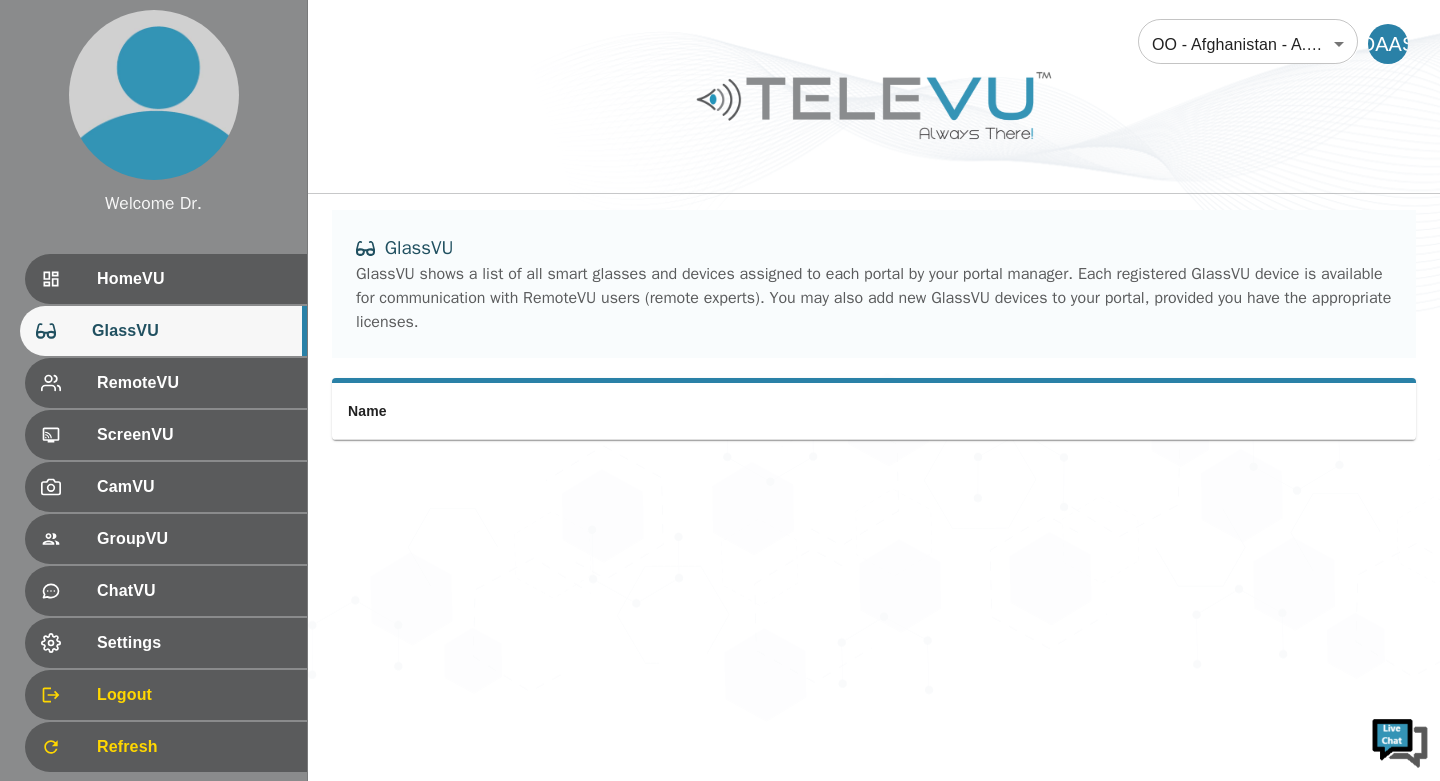 click on "RemoteVU" at bounding box center (194, 383) 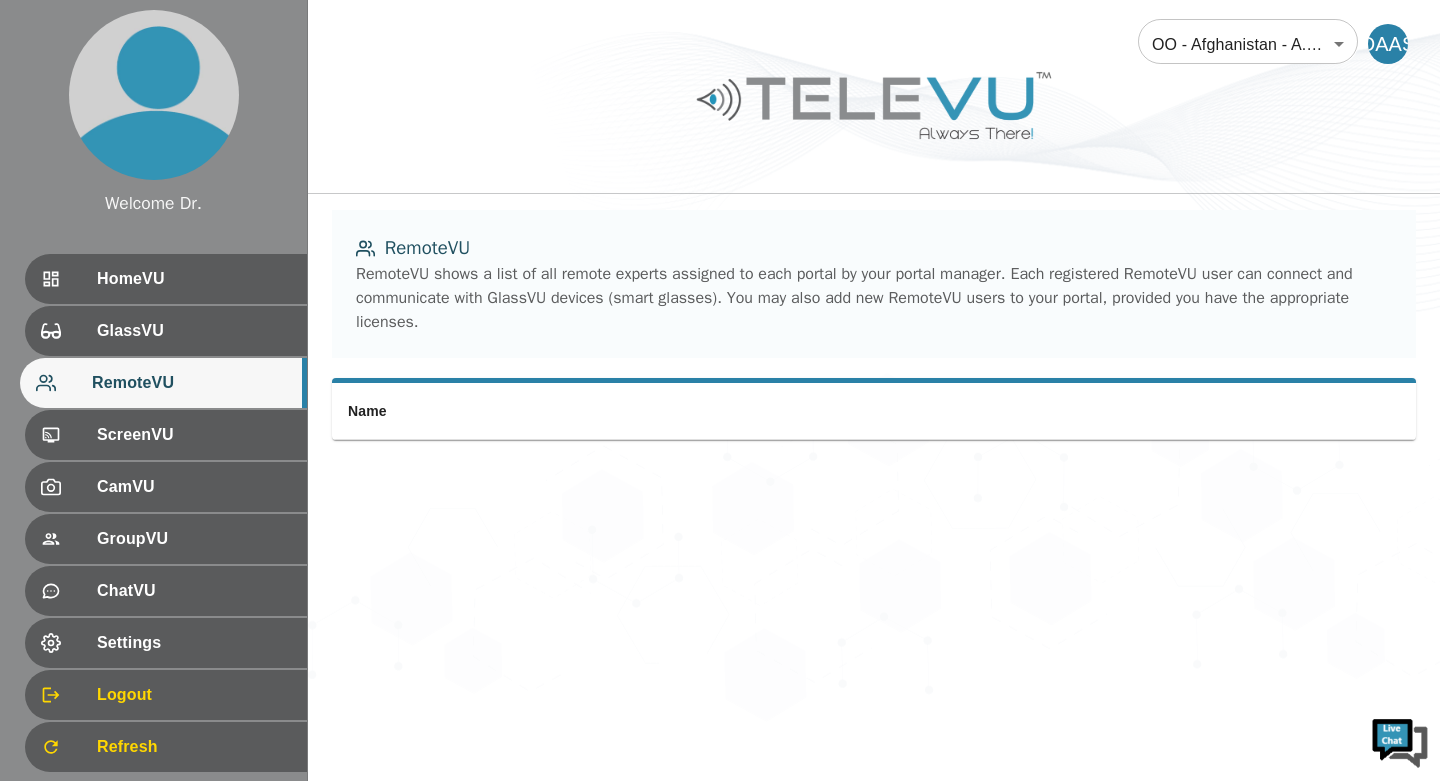 click on "HomeVU" at bounding box center (166, 279) 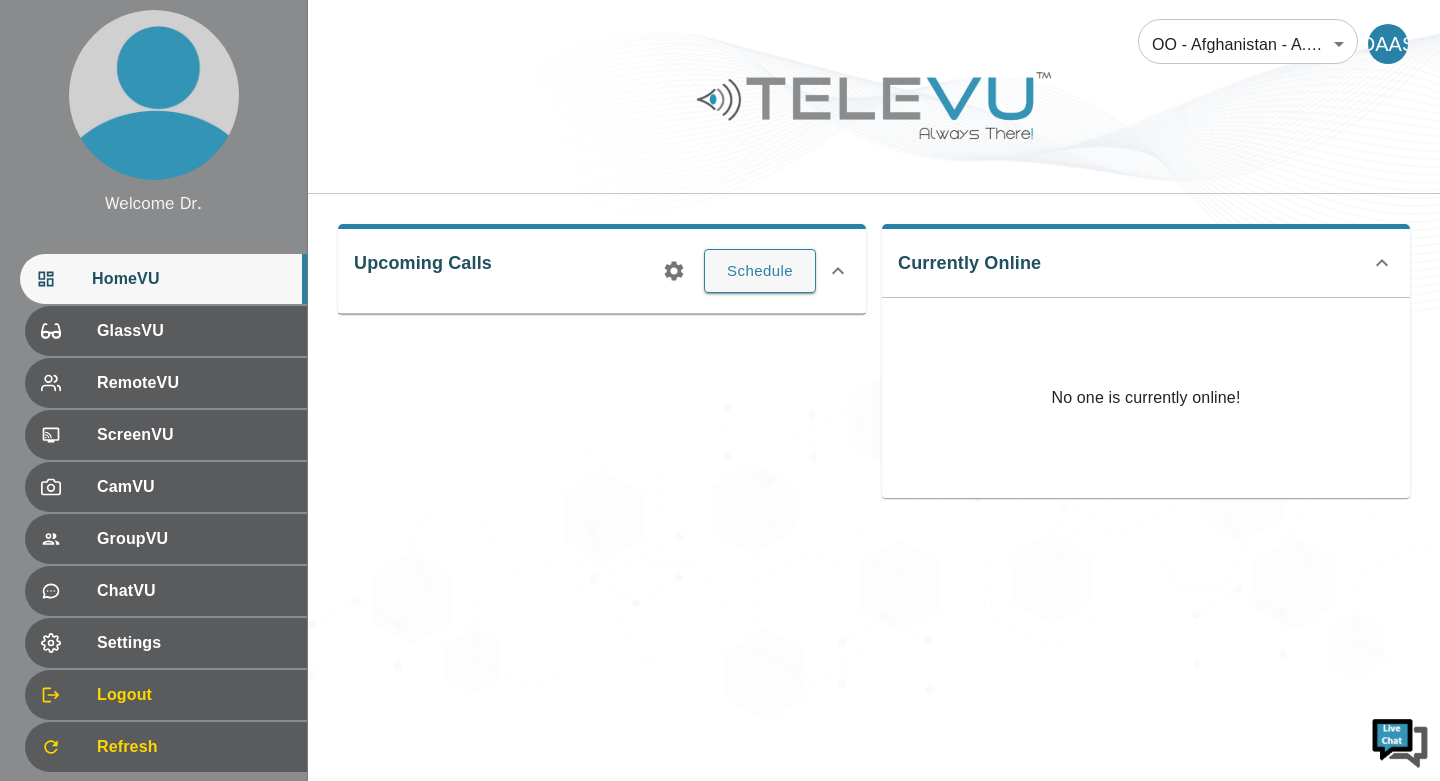 click at bounding box center [154, 95] 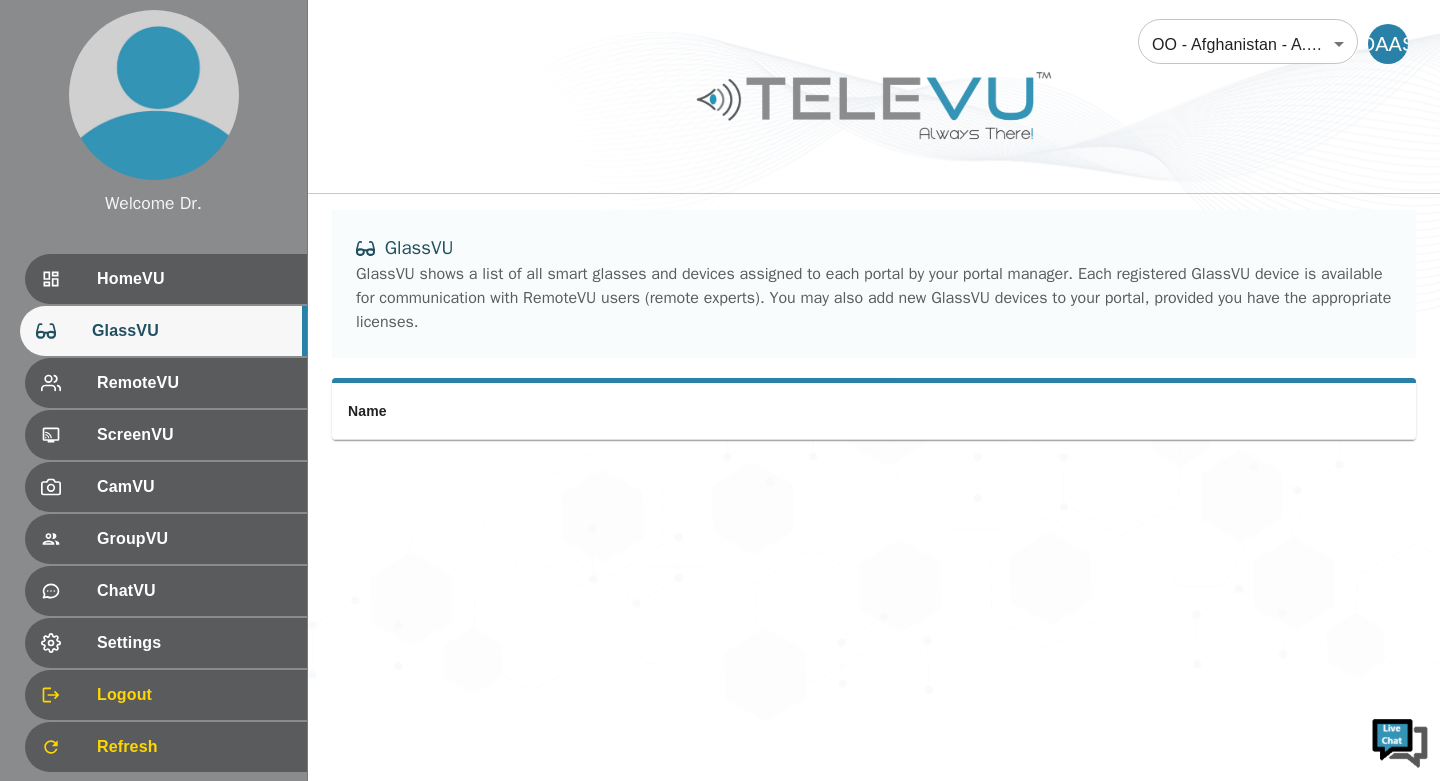 click on "RemoteVU" at bounding box center [194, 383] 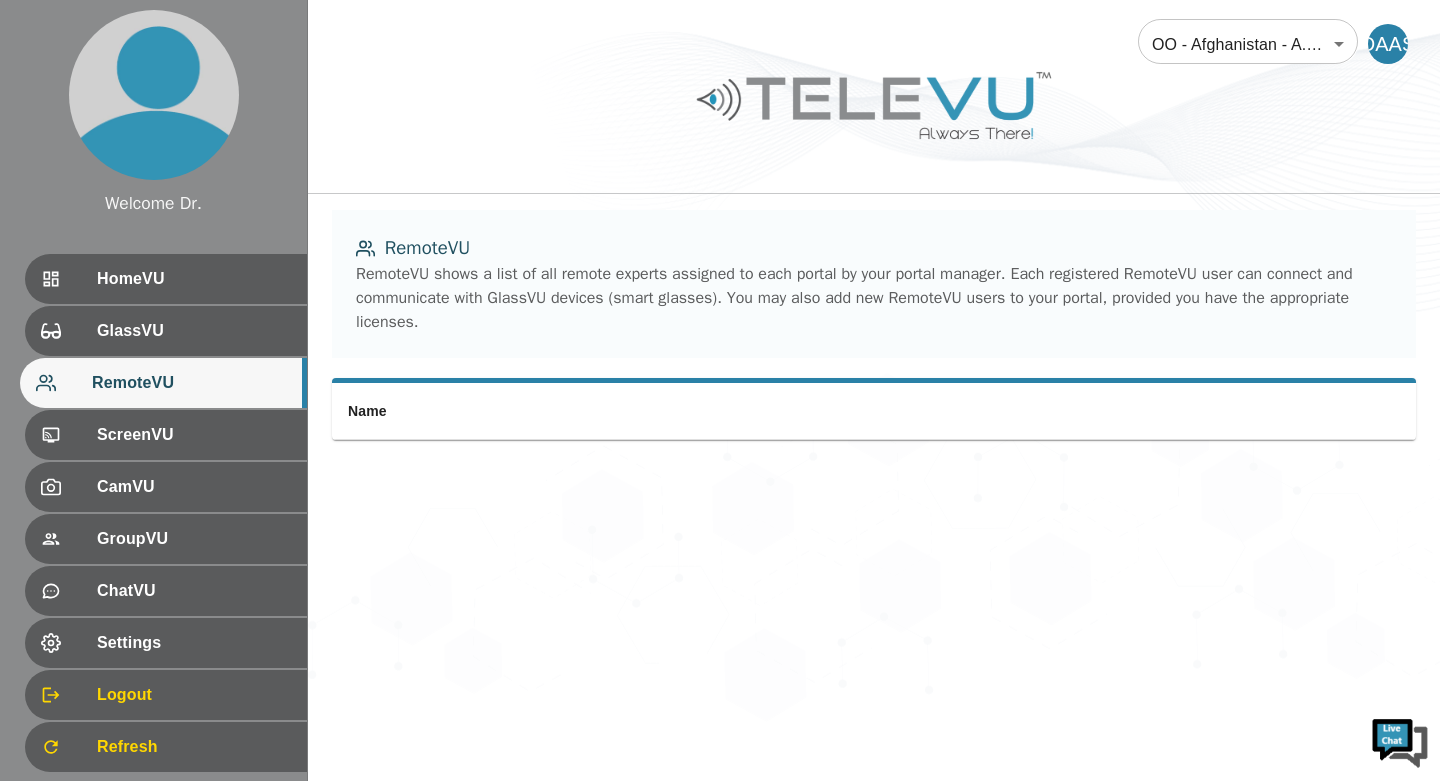 click on "ScreenVU" at bounding box center (194, 435) 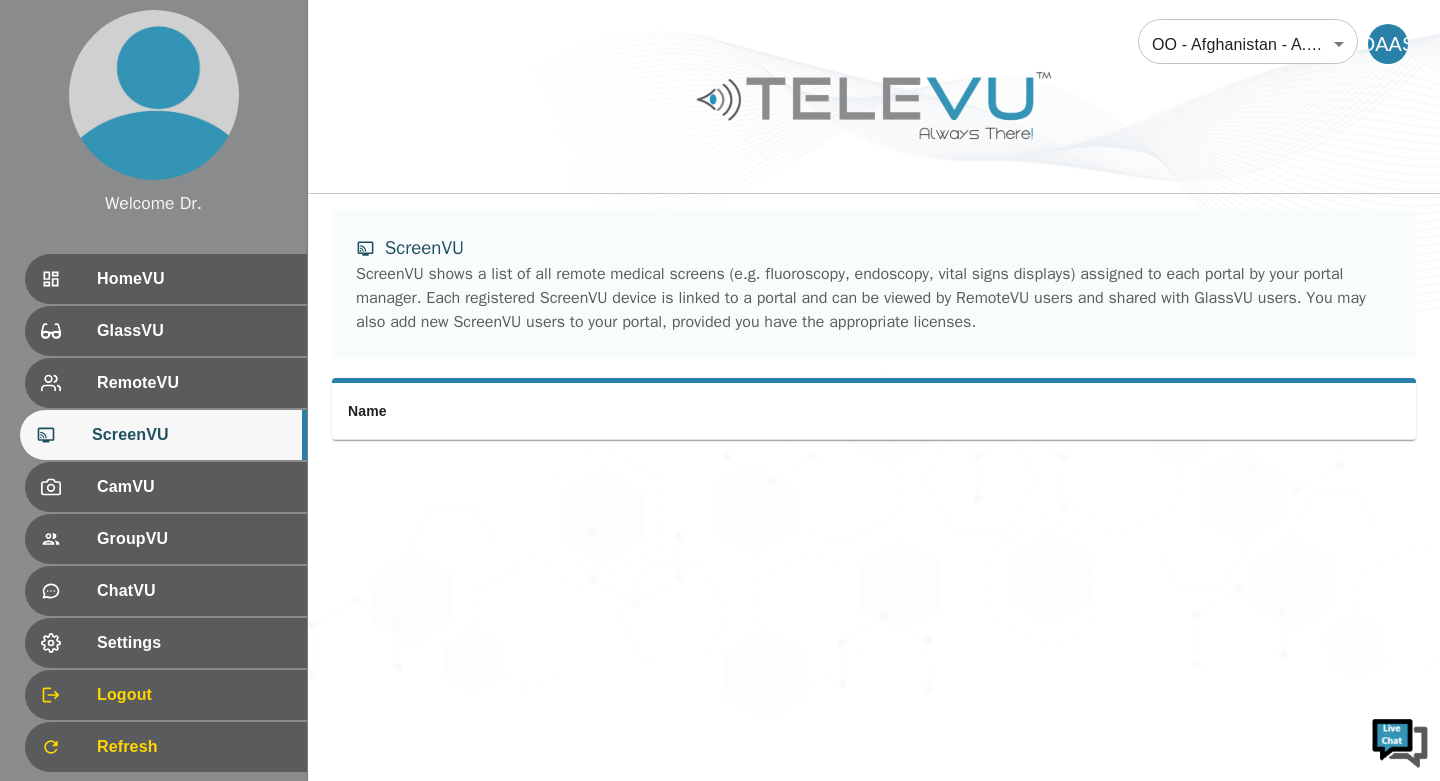 click on "CamVU" at bounding box center [194, 487] 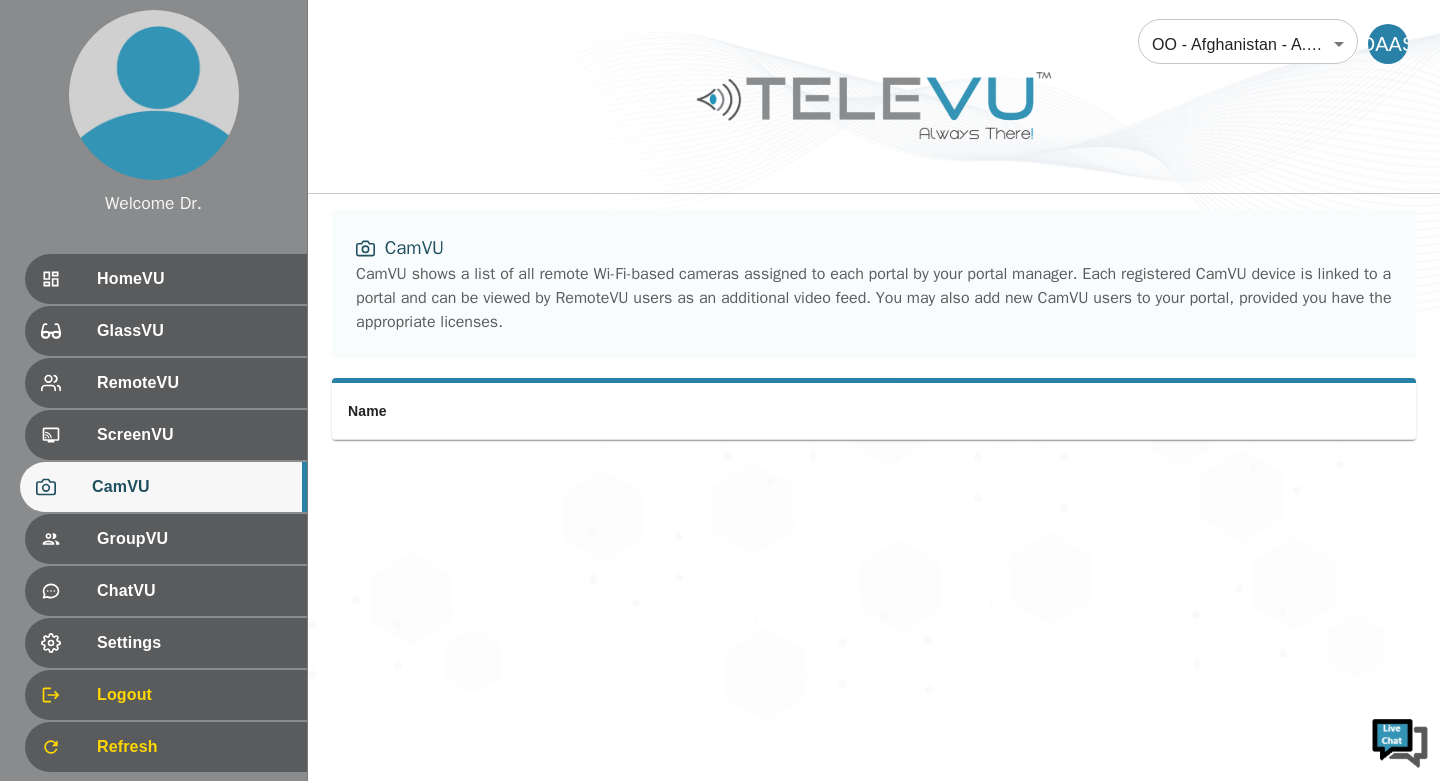 click on "GroupVU" at bounding box center [194, 539] 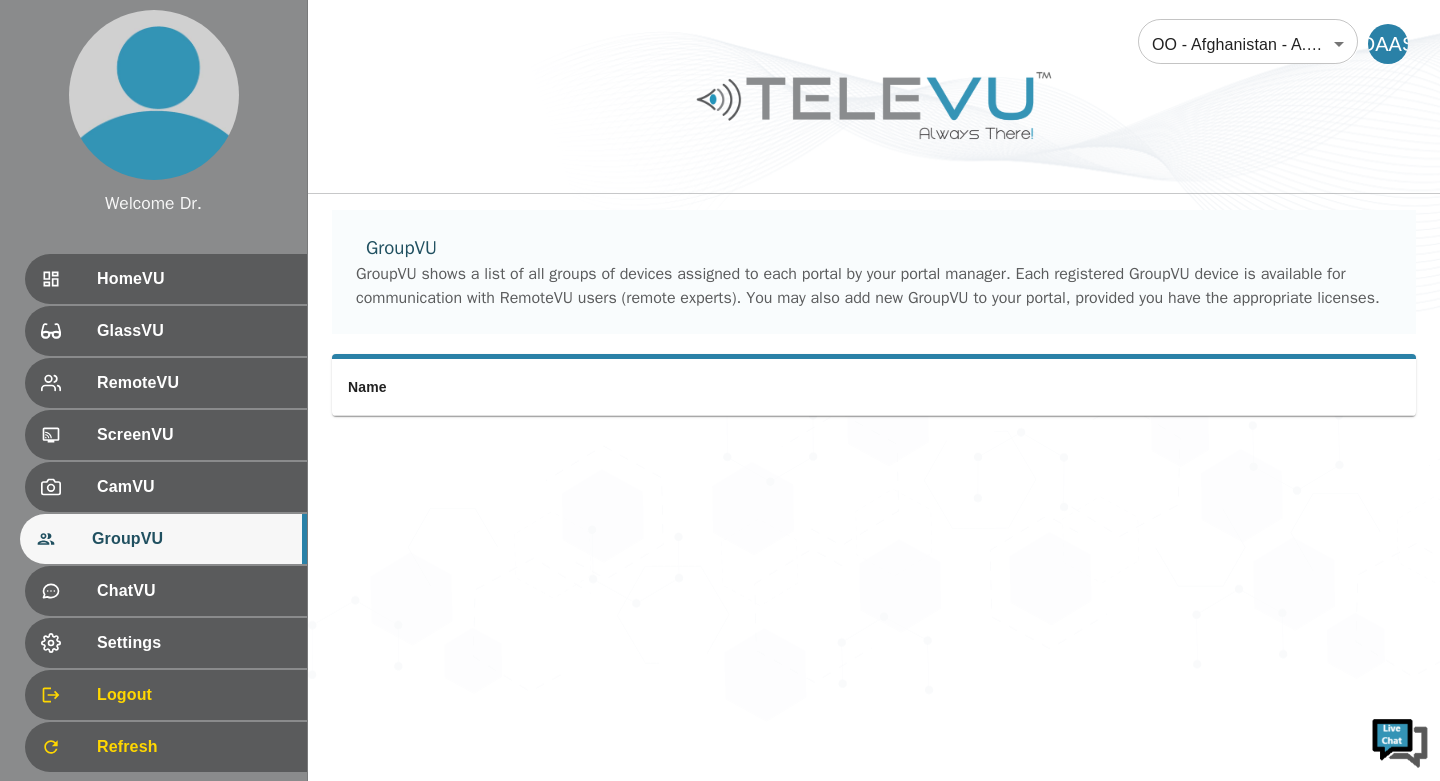 click on "HomeVU" at bounding box center (194, 279) 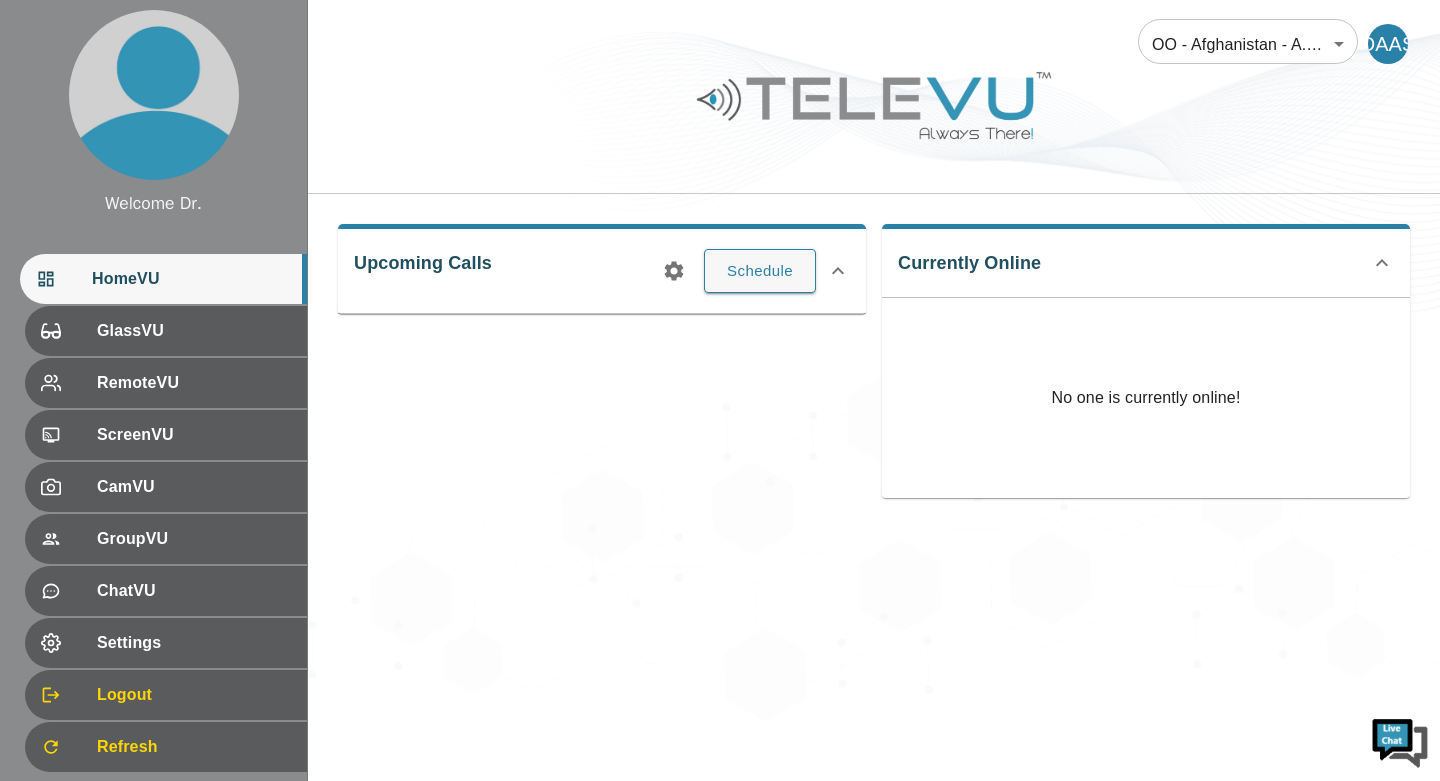 click on "Upcoming Calls Schedule Currently Online No one is currently online!" at bounding box center [874, 361] 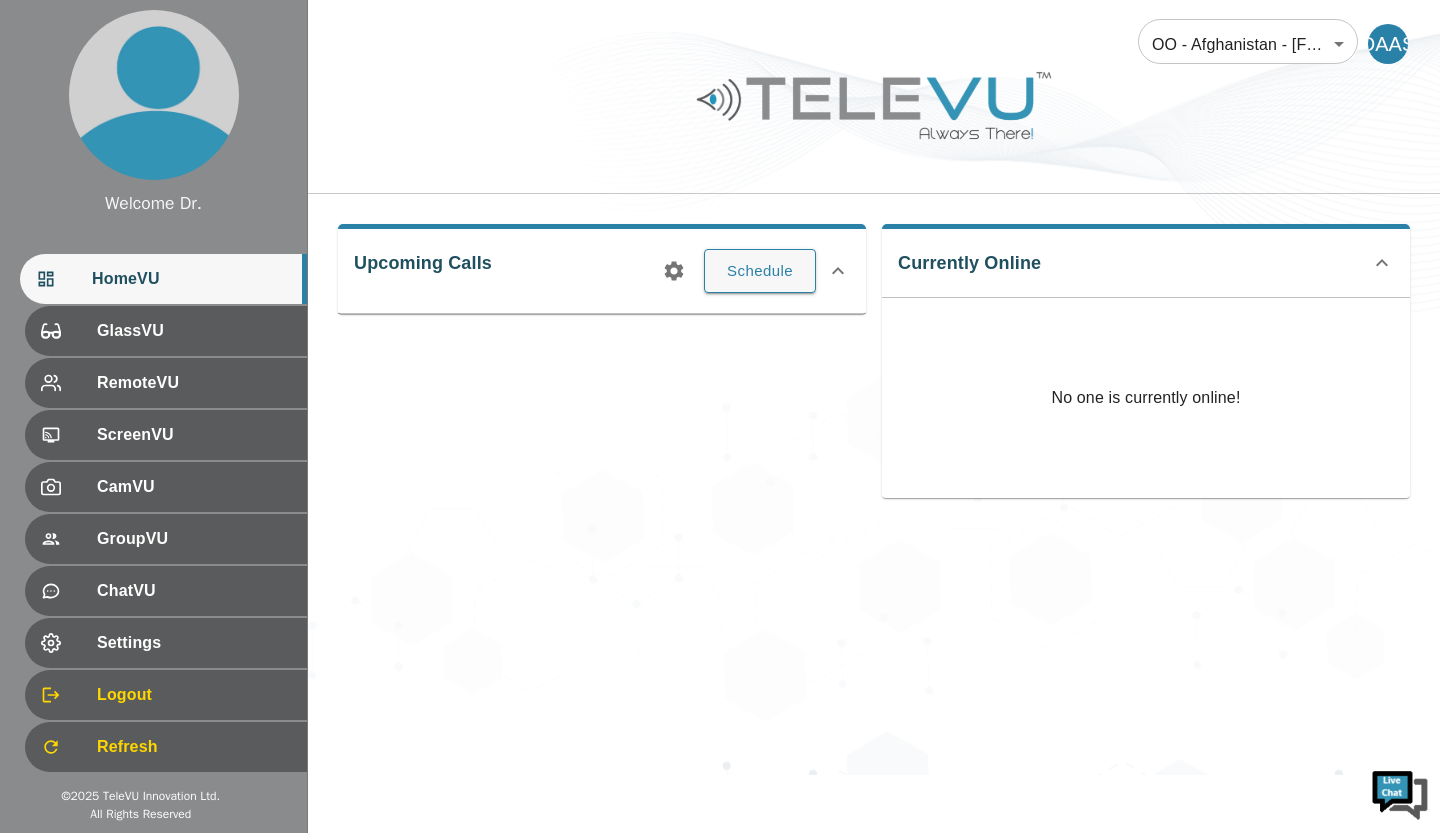 scroll, scrollTop: 0, scrollLeft: 0, axis: both 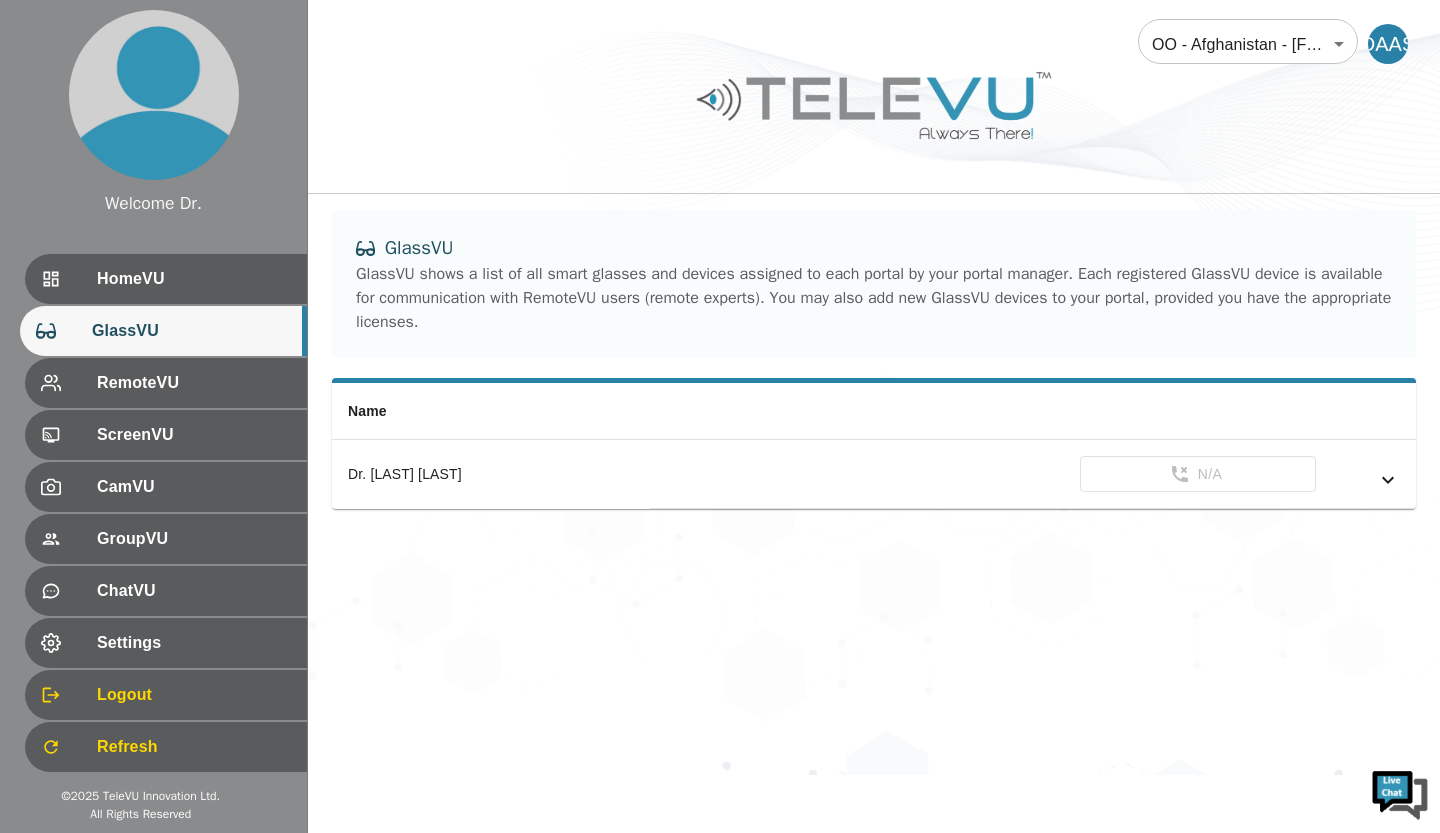 click at bounding box center [69, 383] 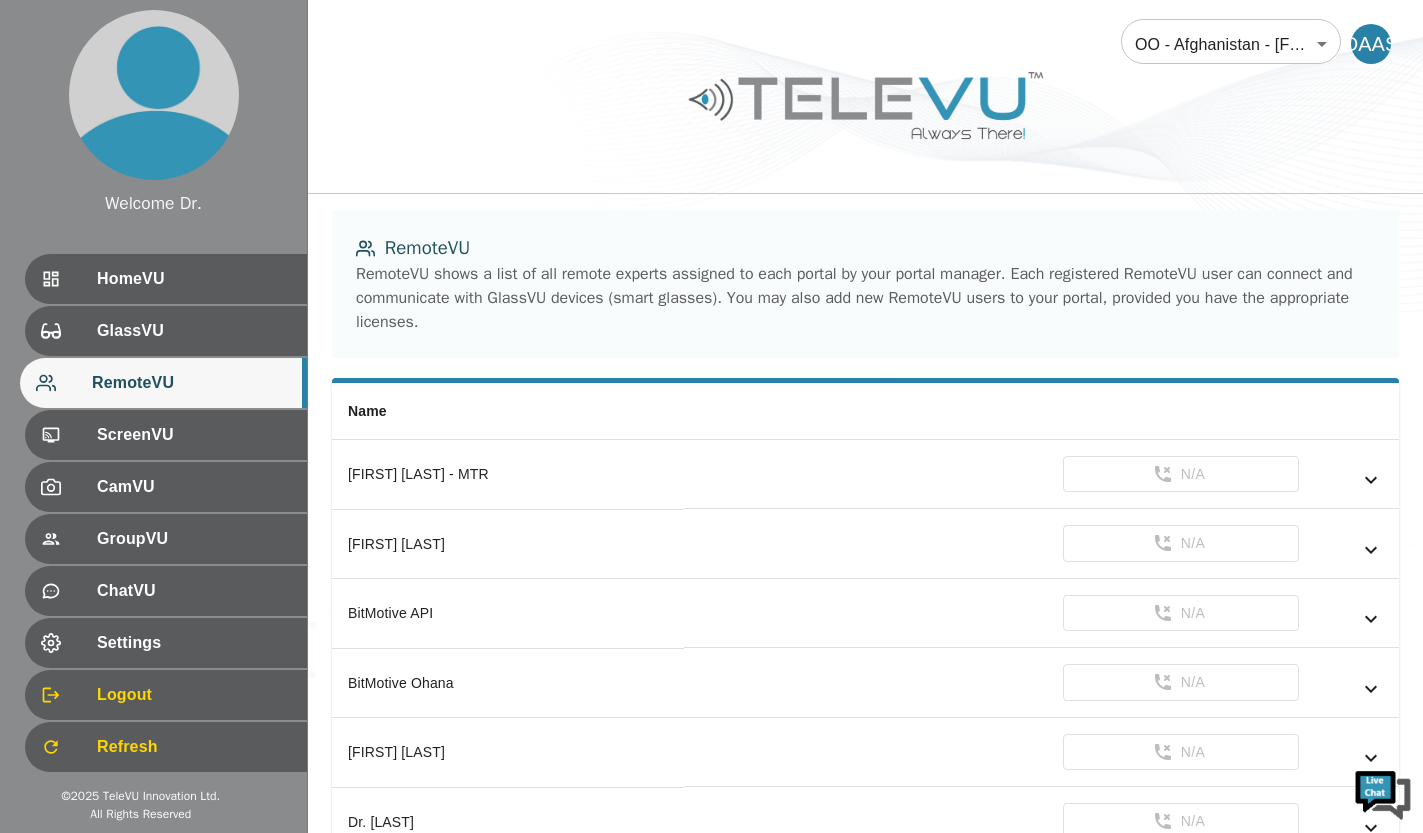click on "GlassVU" at bounding box center (194, 331) 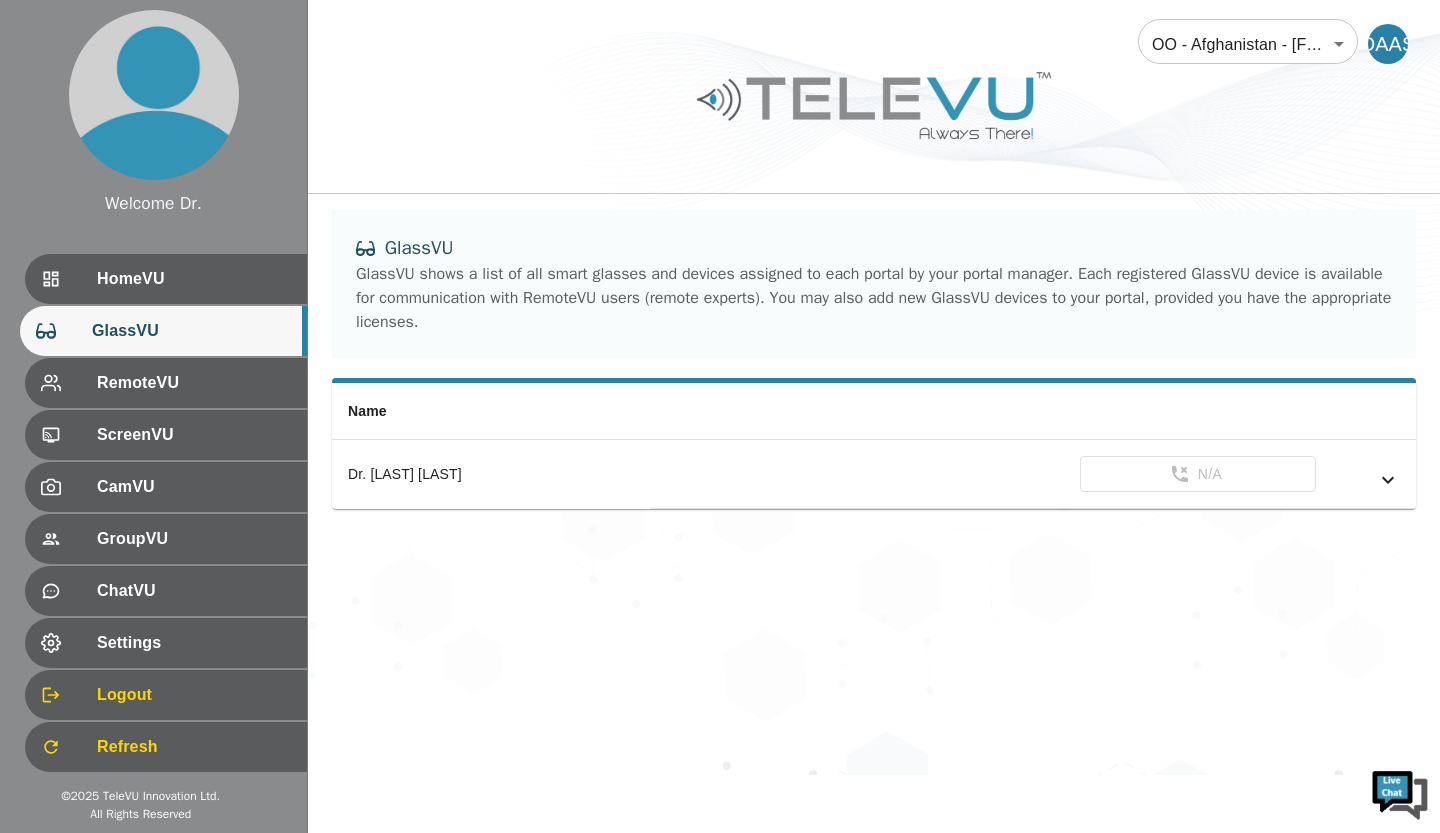 click at bounding box center [69, 279] 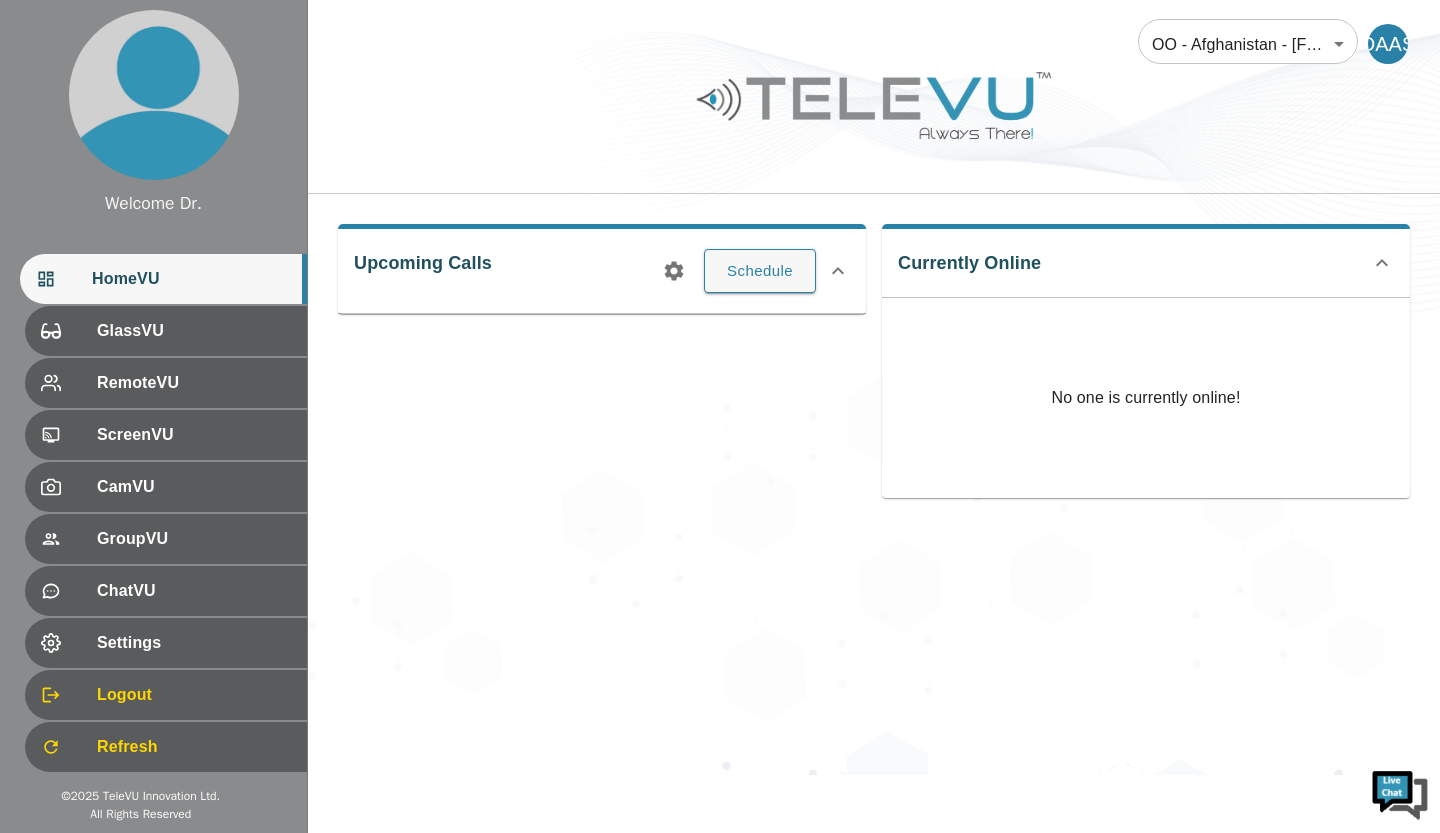 click at bounding box center (69, 331) 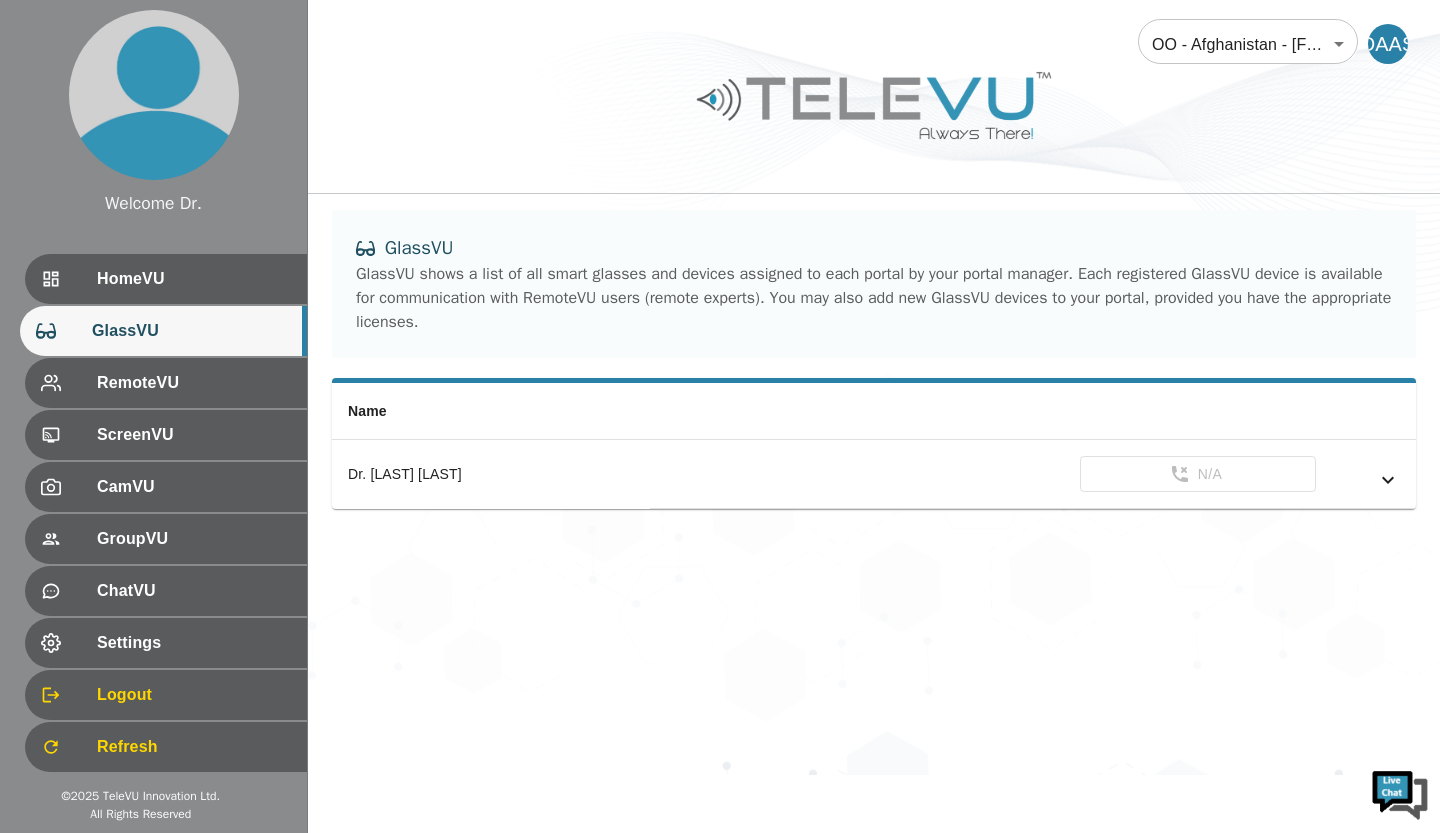 click on "RemoteVU" at bounding box center [194, 383] 